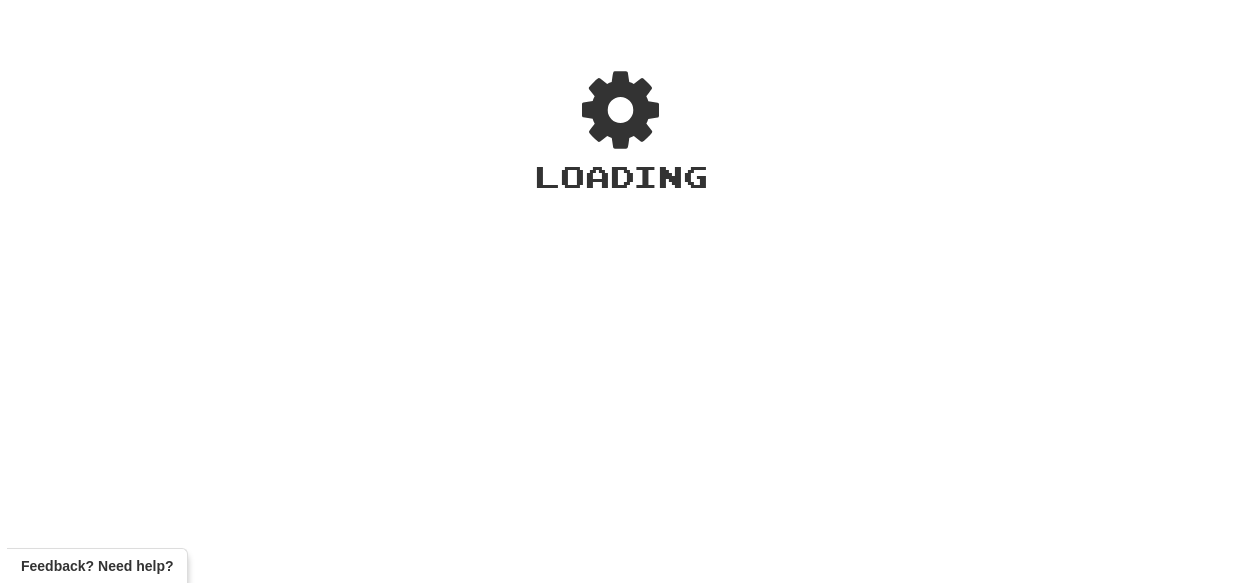 scroll, scrollTop: 0, scrollLeft: 0, axis: both 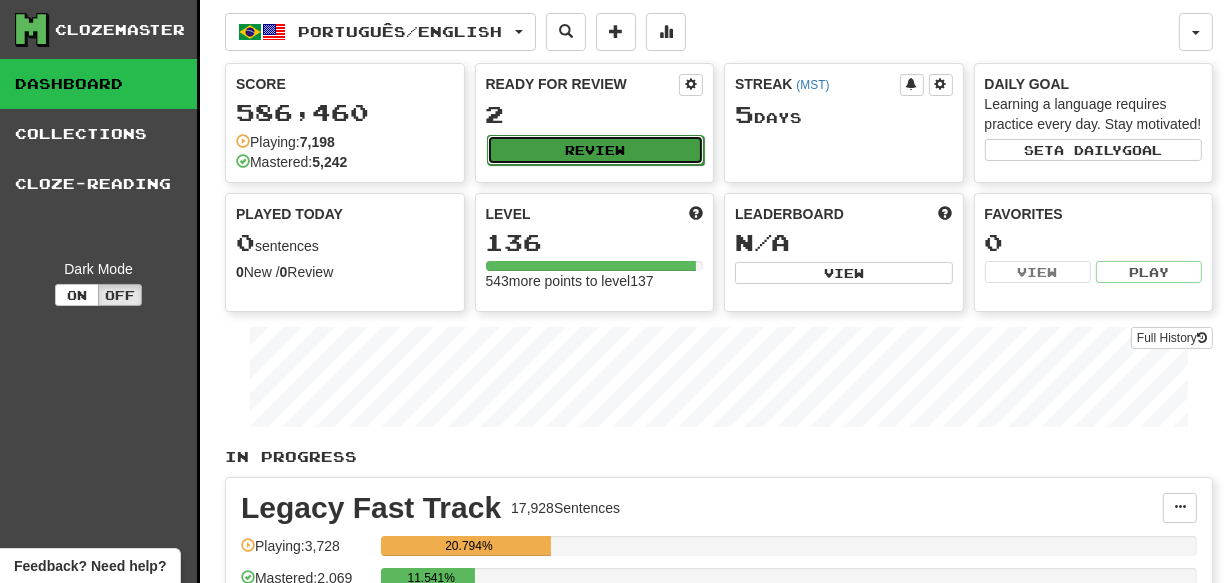 click on "Review" at bounding box center [596, 150] 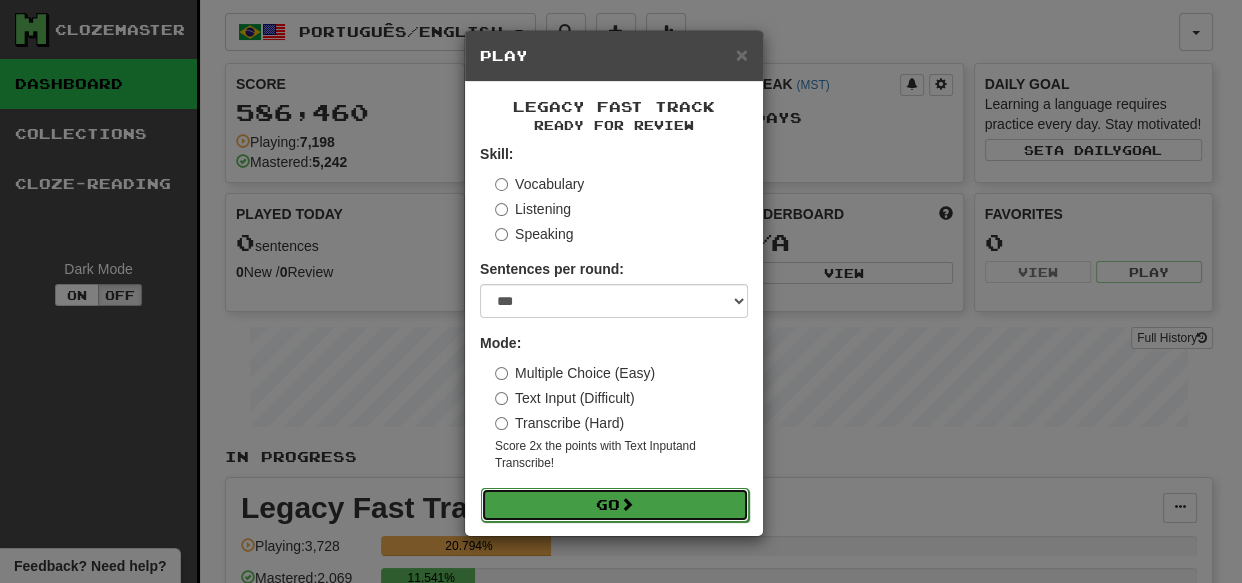 click on "Go" at bounding box center [615, 505] 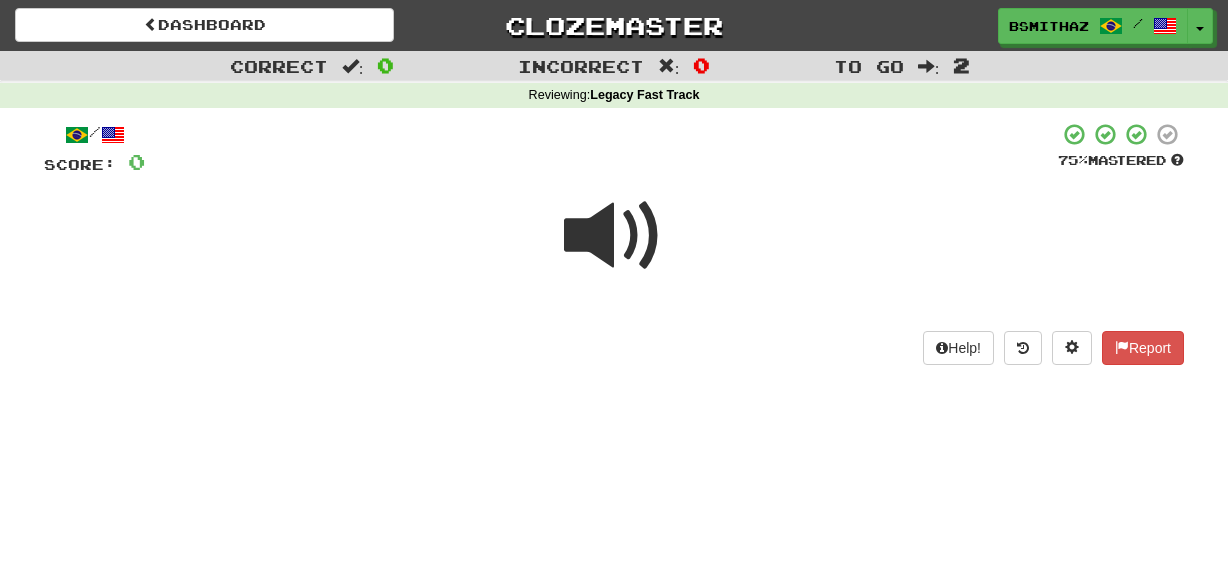 scroll, scrollTop: 0, scrollLeft: 0, axis: both 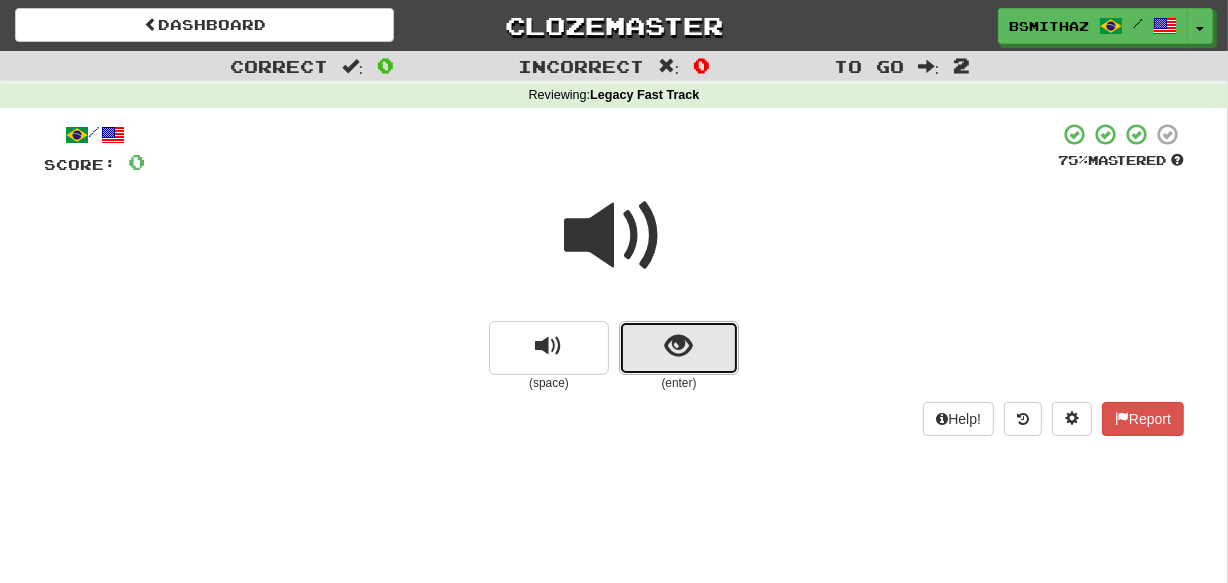 click at bounding box center [679, 348] 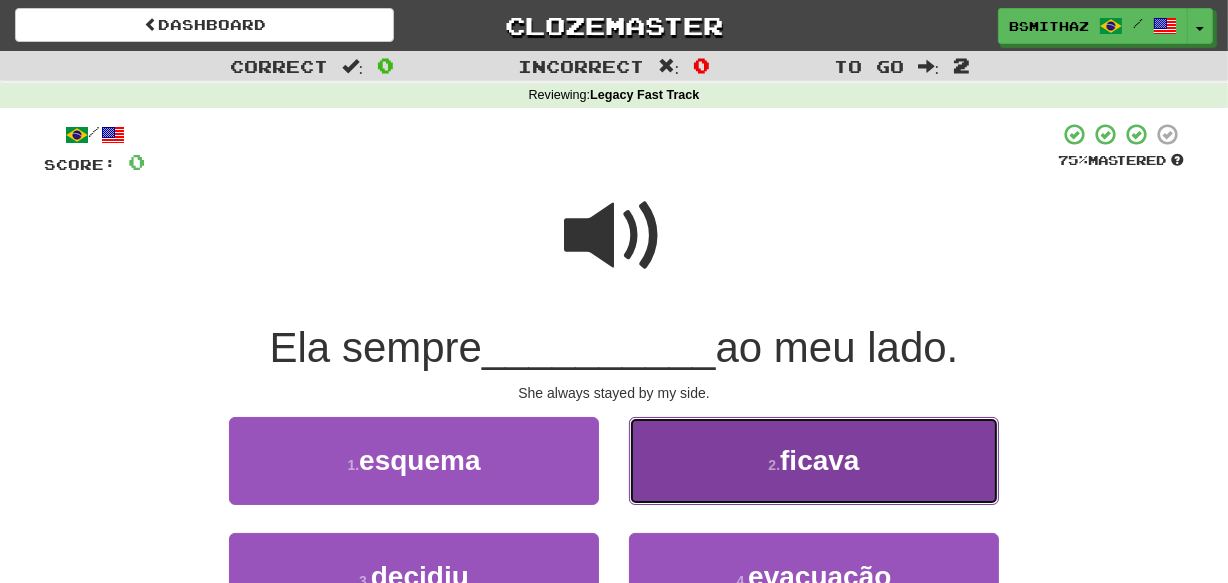 click on "2 .  ficava" at bounding box center (814, 460) 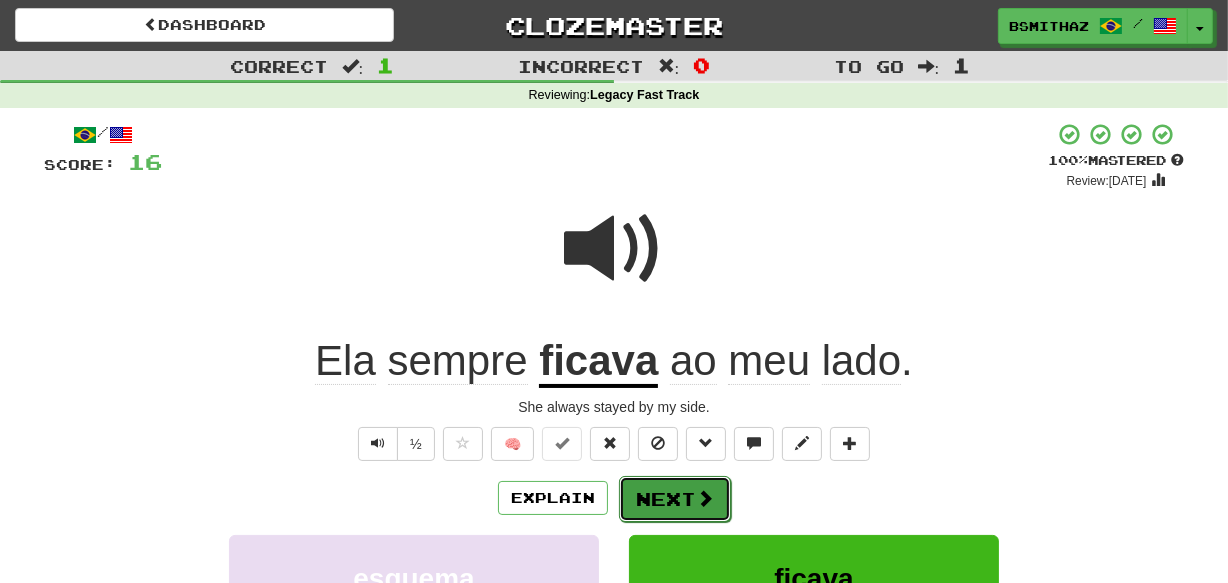 click on "Next" at bounding box center (675, 499) 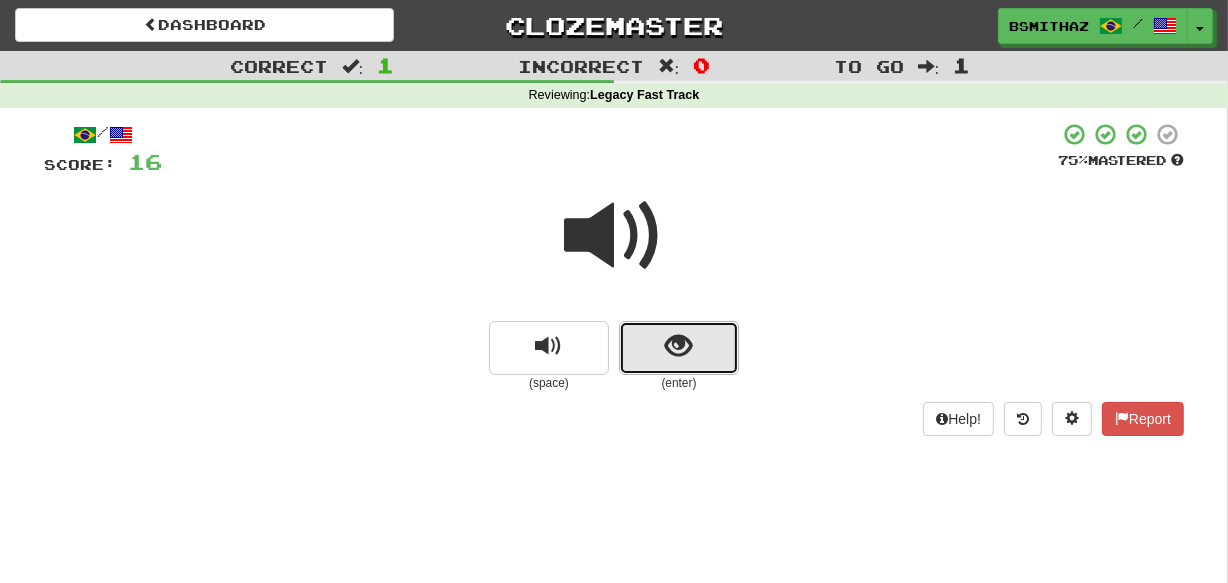 click at bounding box center [679, 348] 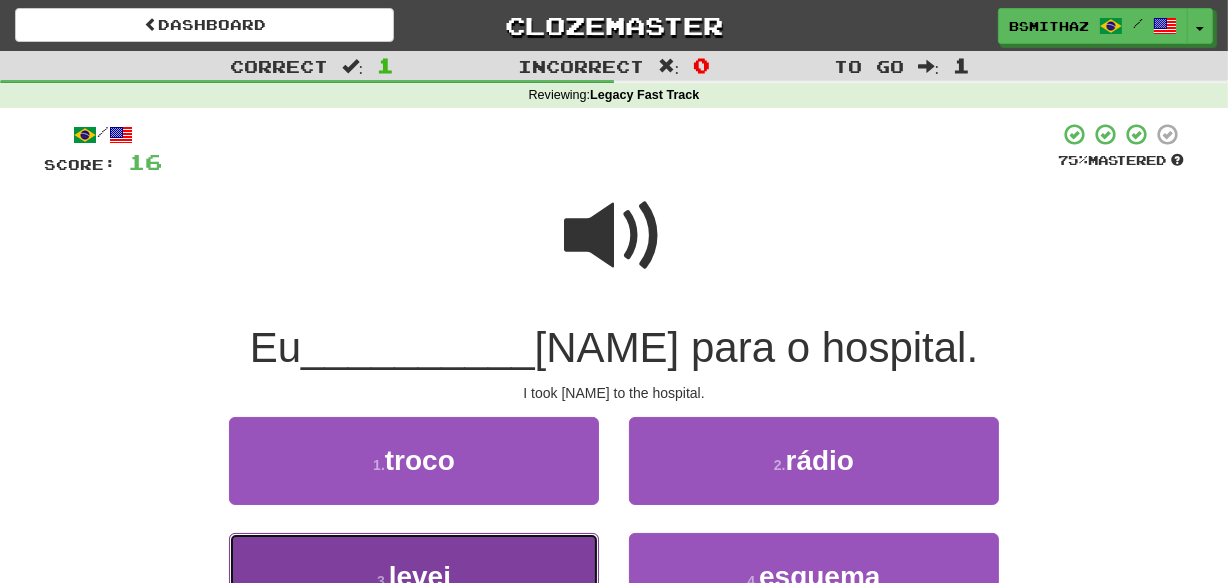 click on "3 .  levei" at bounding box center (414, 576) 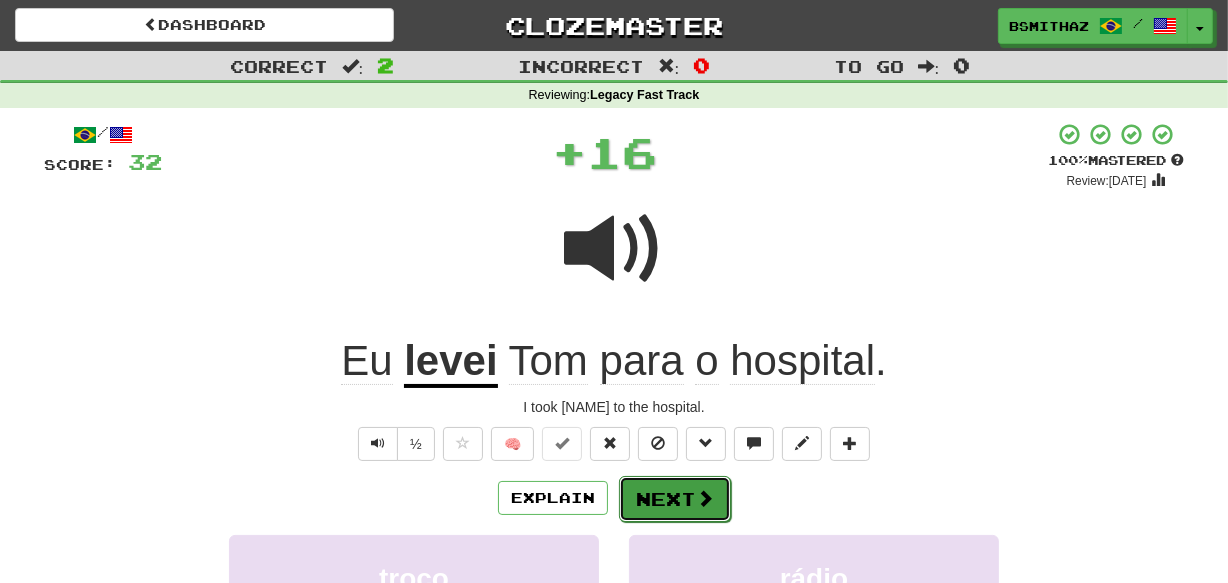 click on "Next" at bounding box center (675, 499) 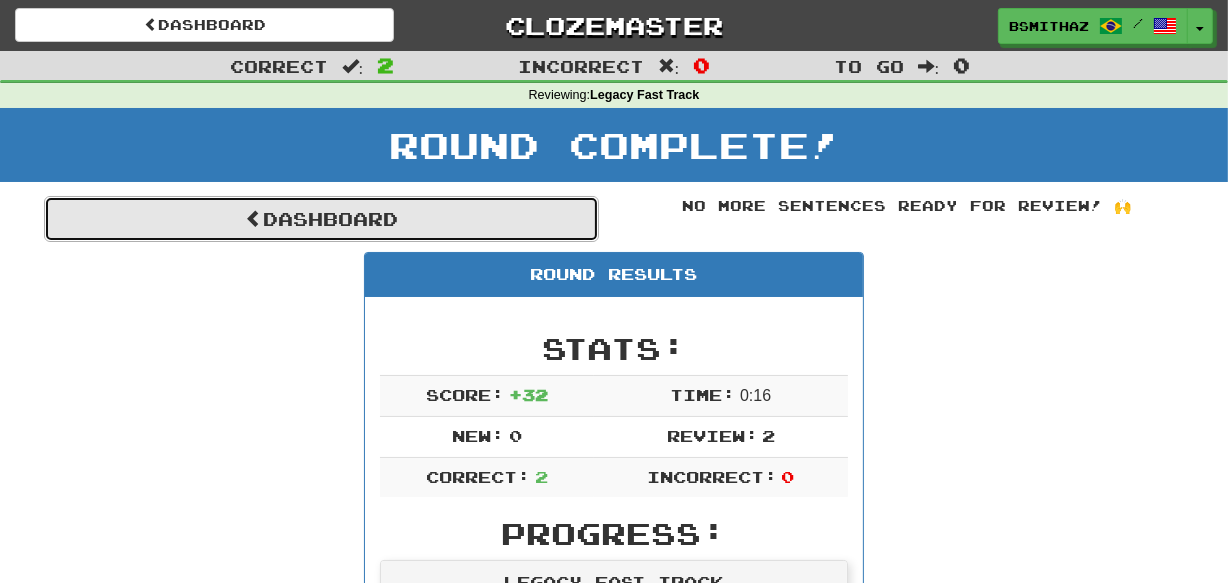 click on "Dashboard" at bounding box center (321, 219) 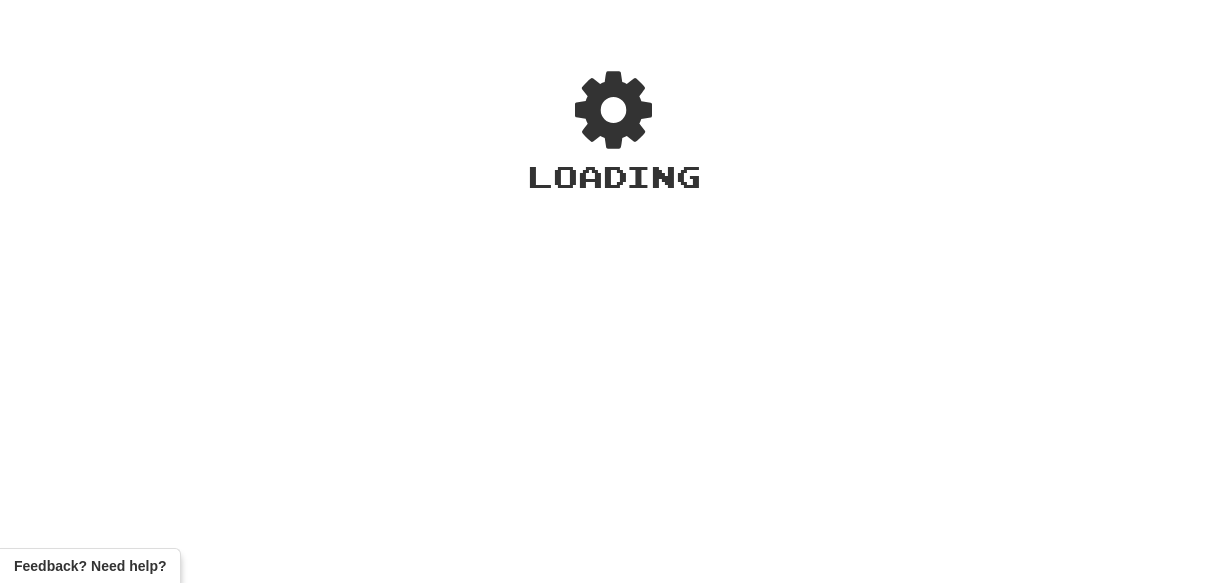 scroll, scrollTop: 0, scrollLeft: 0, axis: both 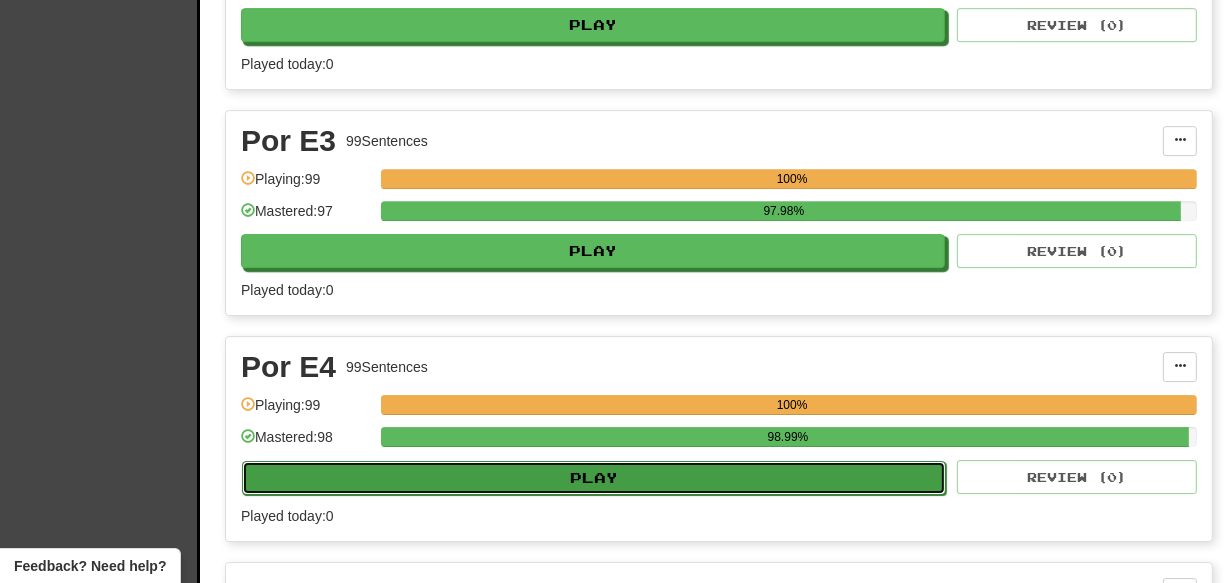 click on "Play" at bounding box center [594, 478] 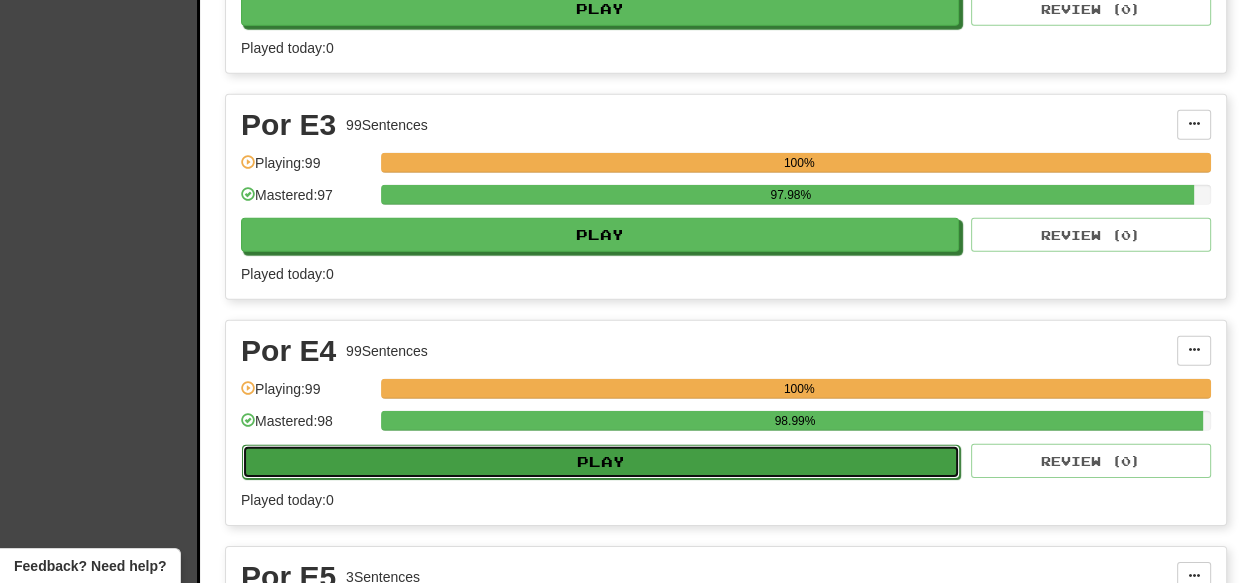 select on "***" 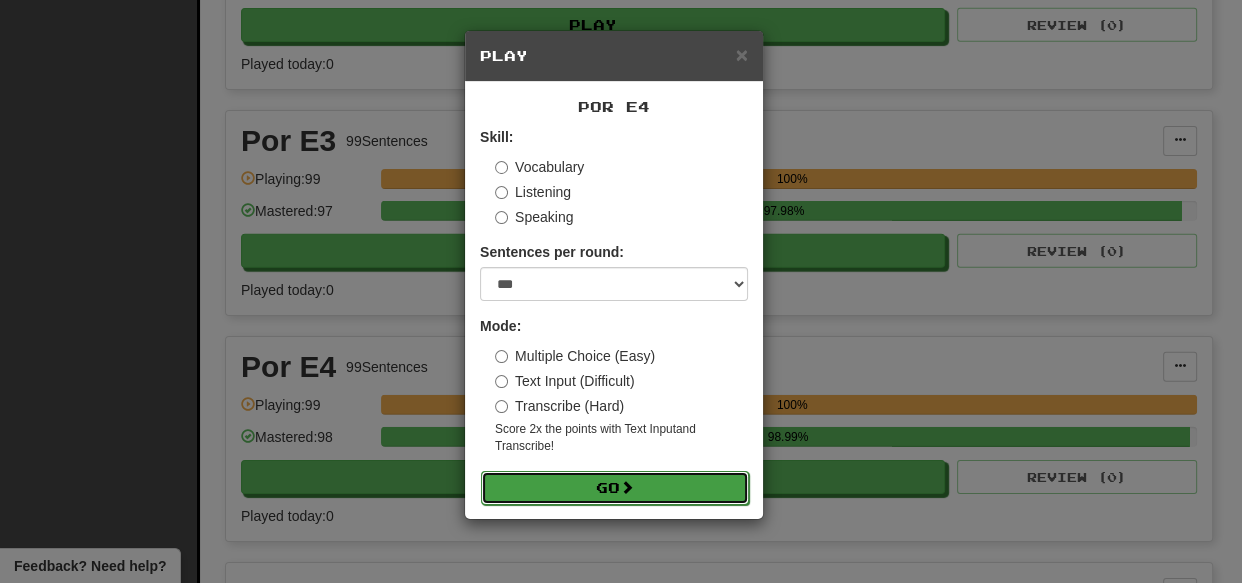 click on "Go" at bounding box center [615, 488] 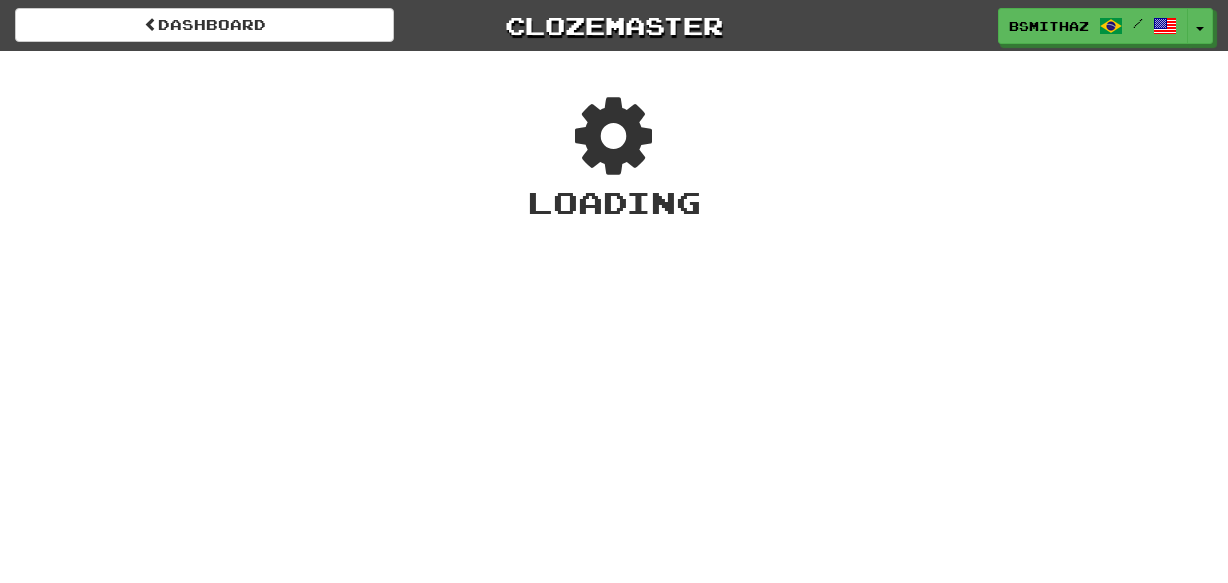 scroll, scrollTop: 0, scrollLeft: 0, axis: both 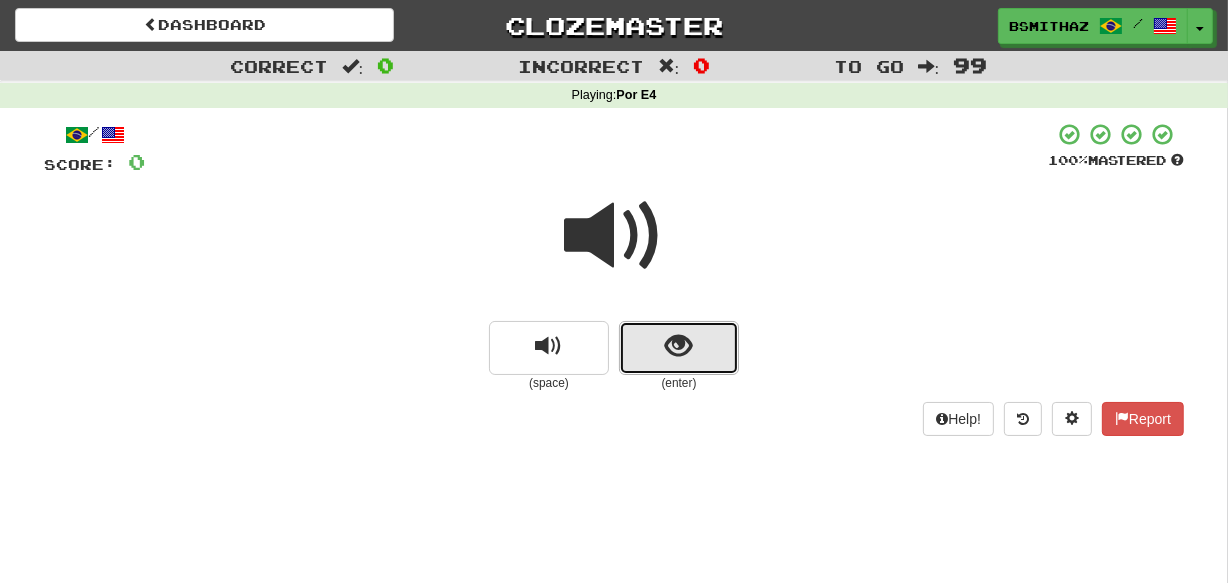 click at bounding box center [679, 348] 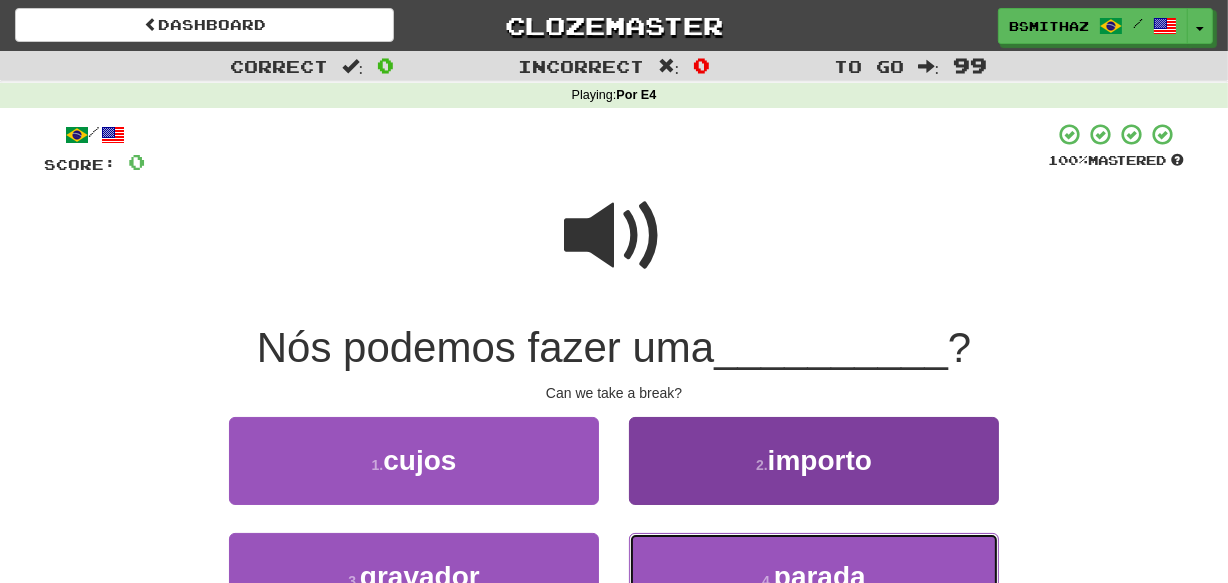 click on "4 .  parada" at bounding box center (814, 576) 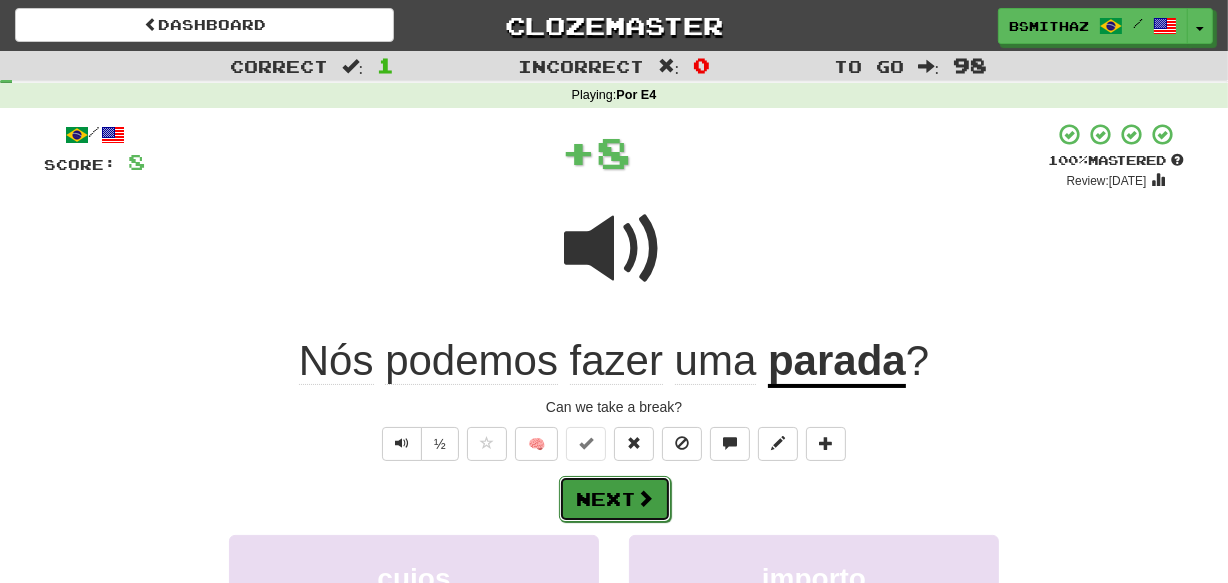 click at bounding box center (645, 498) 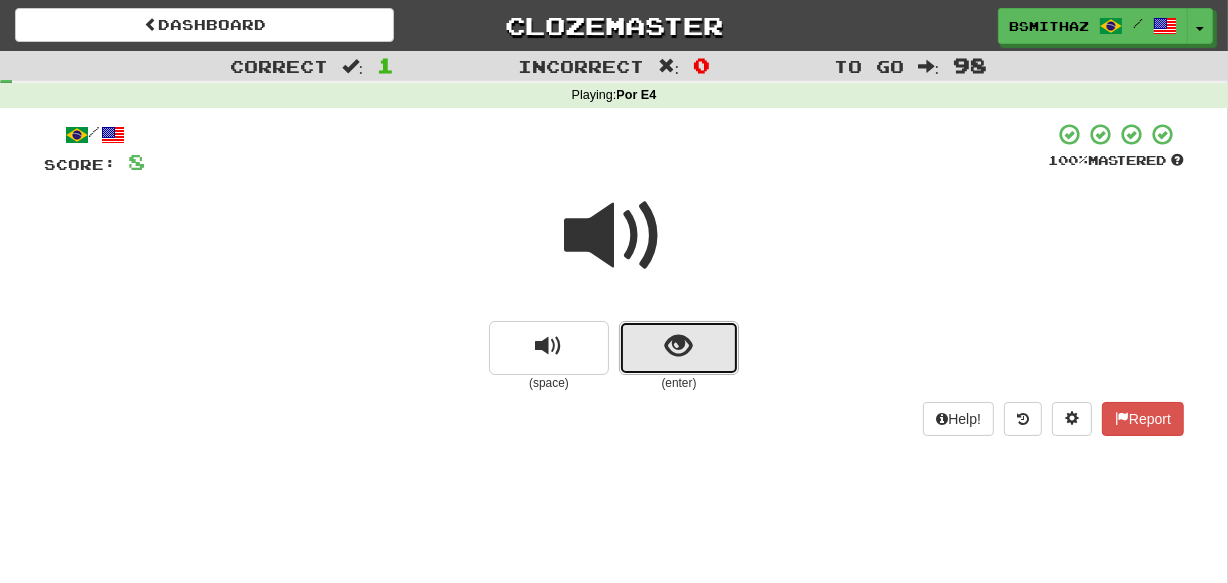 click at bounding box center (679, 348) 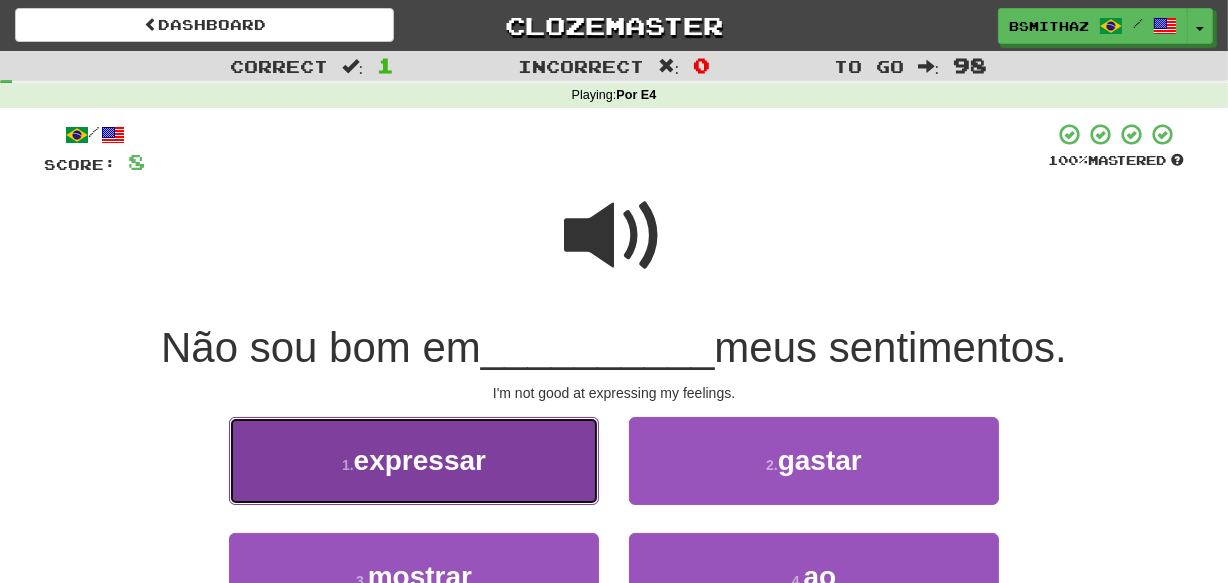 click on "1 .  expressar" at bounding box center (414, 460) 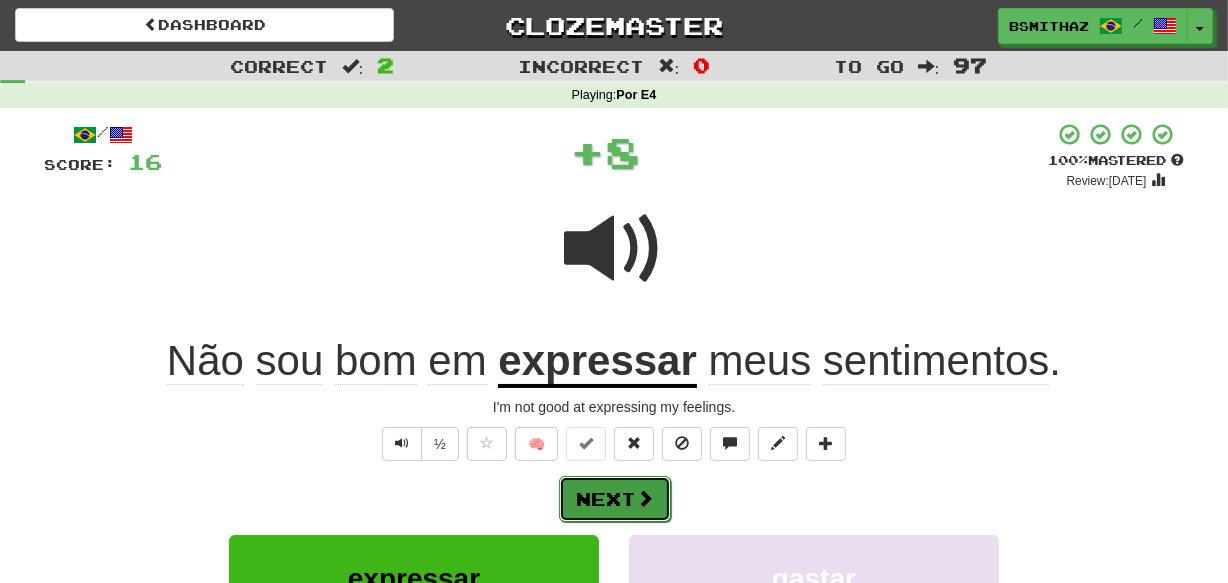 click on "Next" at bounding box center (615, 499) 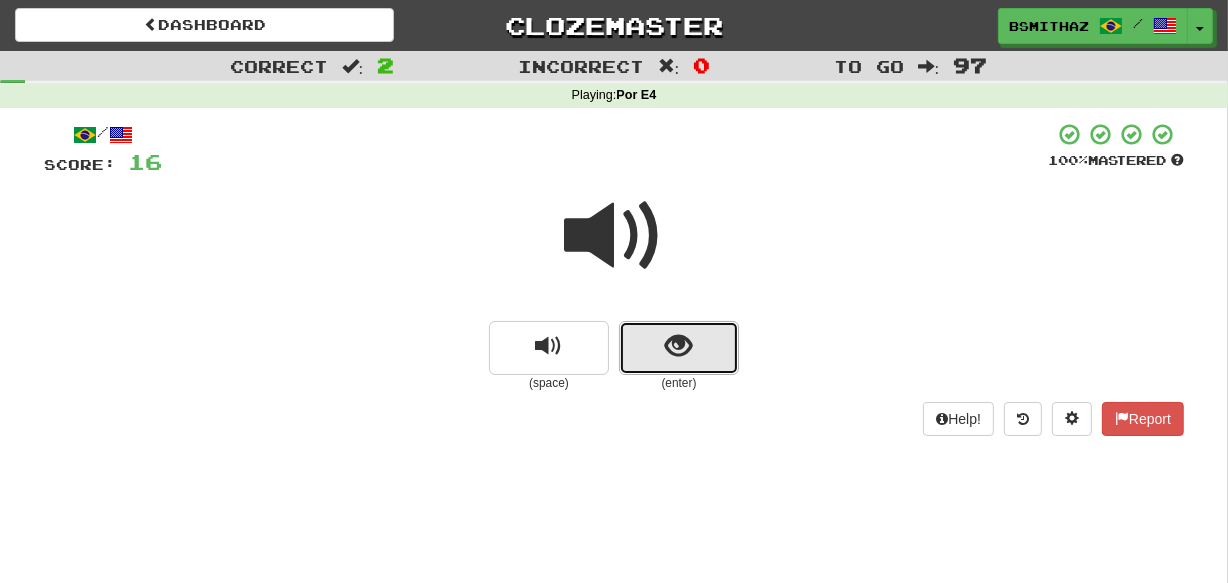 click at bounding box center (679, 348) 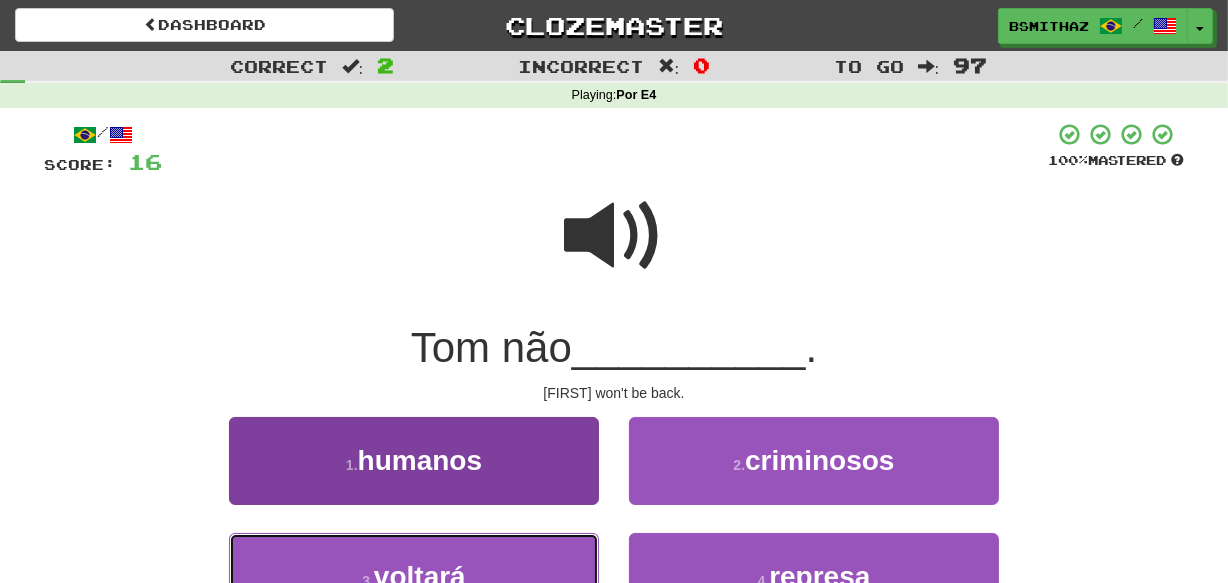 drag, startPoint x: 532, startPoint y: 560, endPoint x: 555, endPoint y: 548, distance: 25.942244 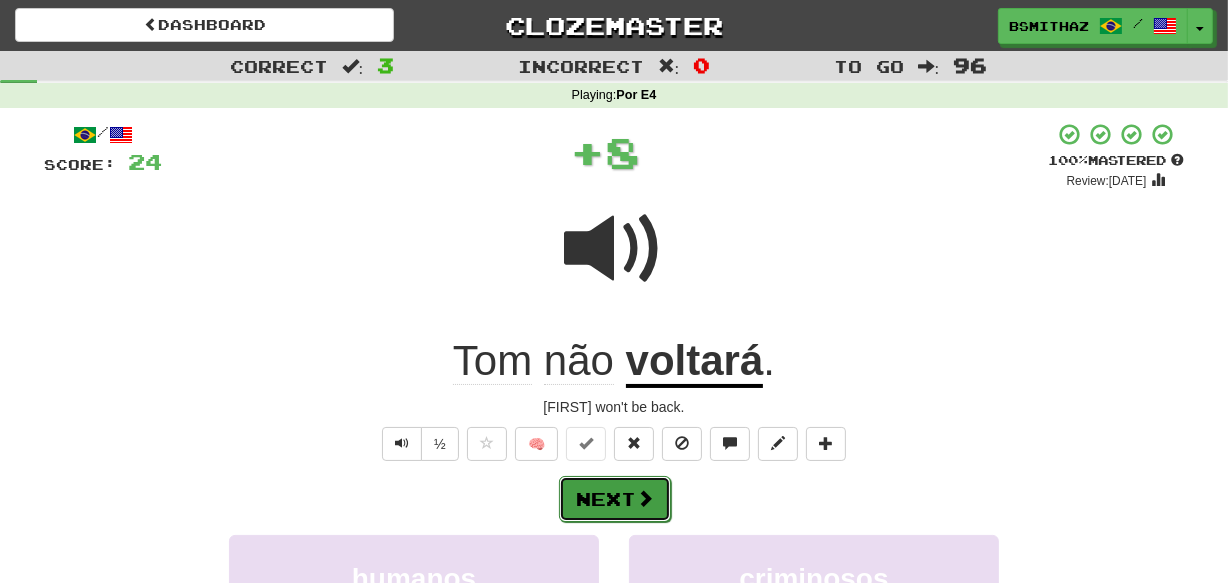 click on "Next" at bounding box center [615, 499] 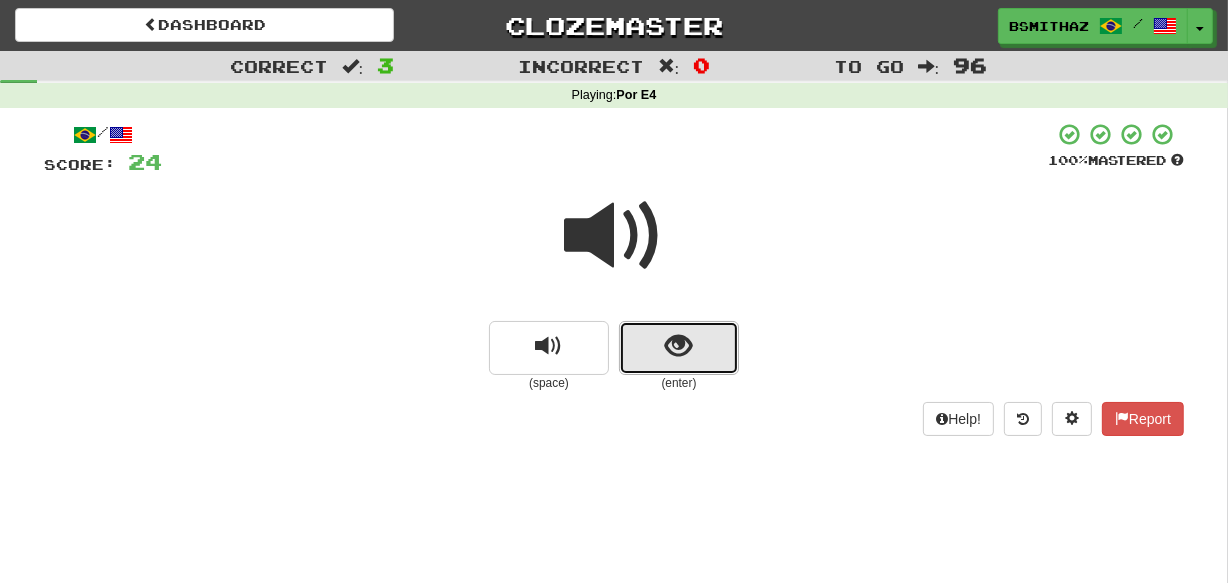 click at bounding box center [679, 348] 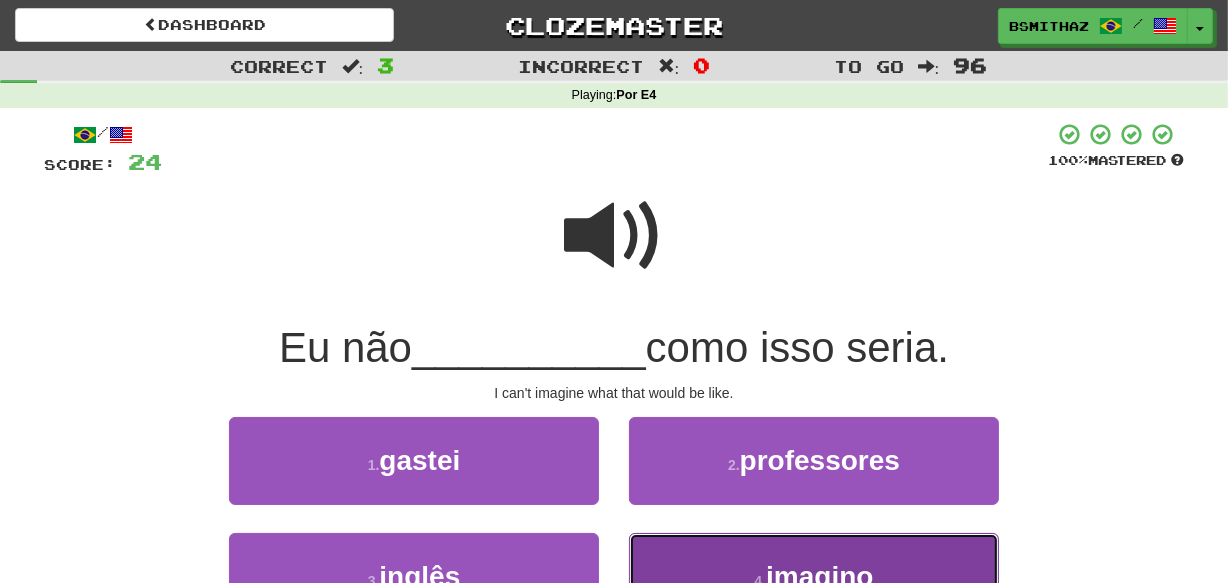 click on "4 .  imagino" at bounding box center (814, 576) 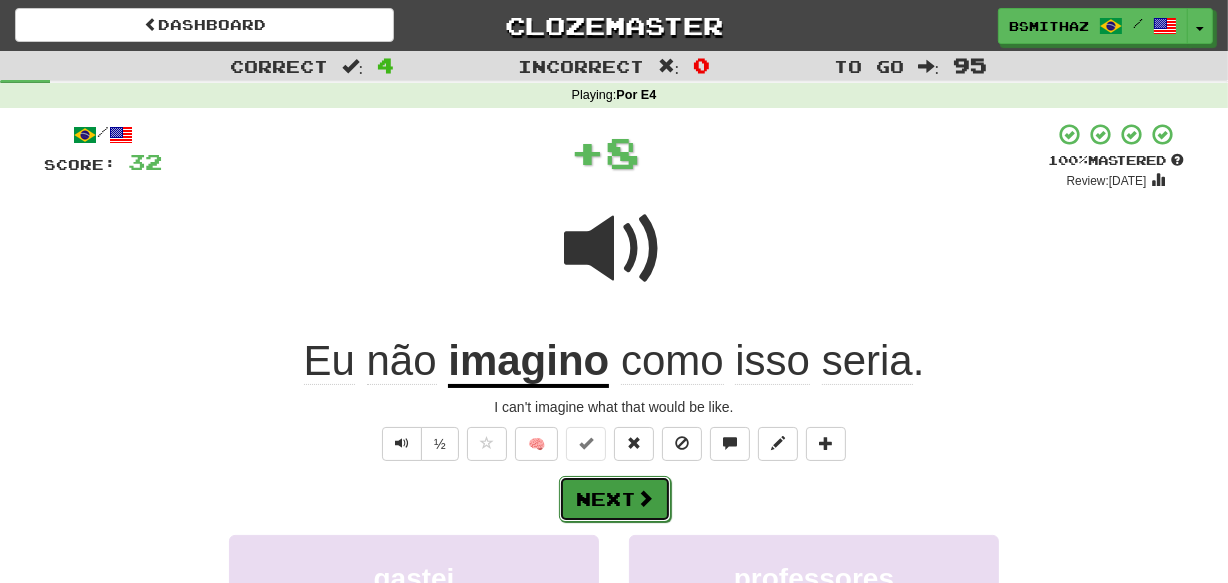 click at bounding box center (645, 498) 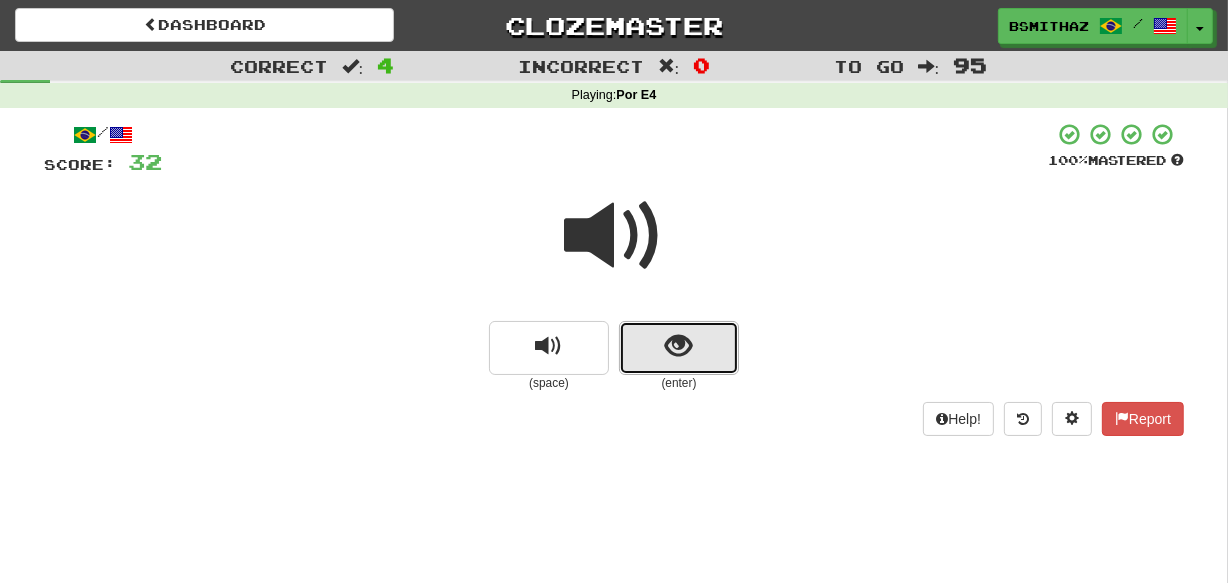 click at bounding box center (679, 348) 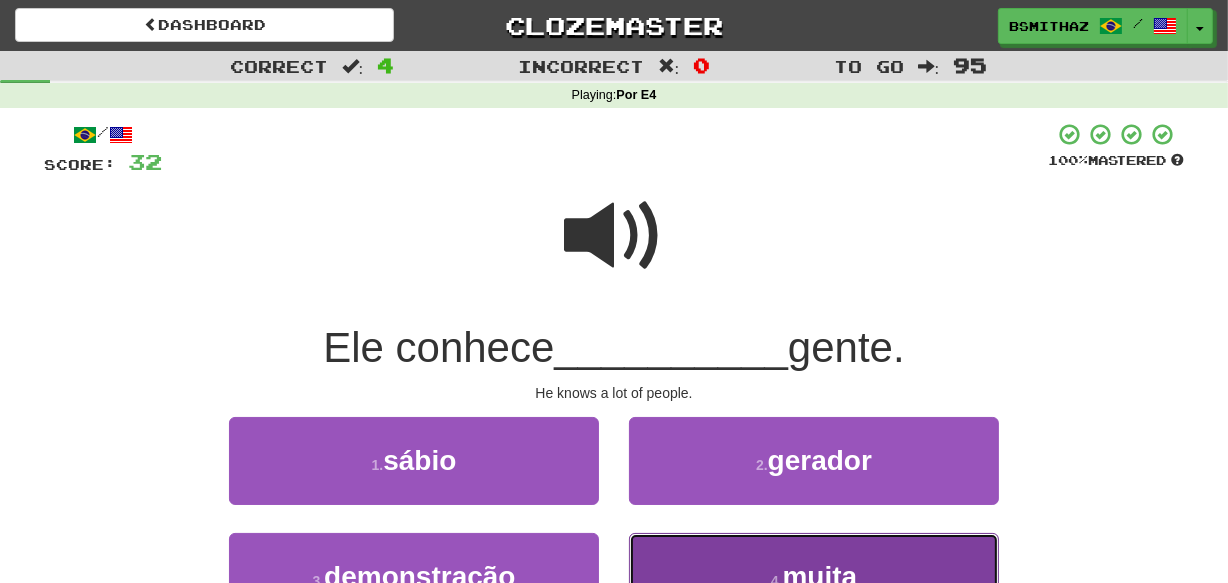 click on "muita" at bounding box center (820, 576) 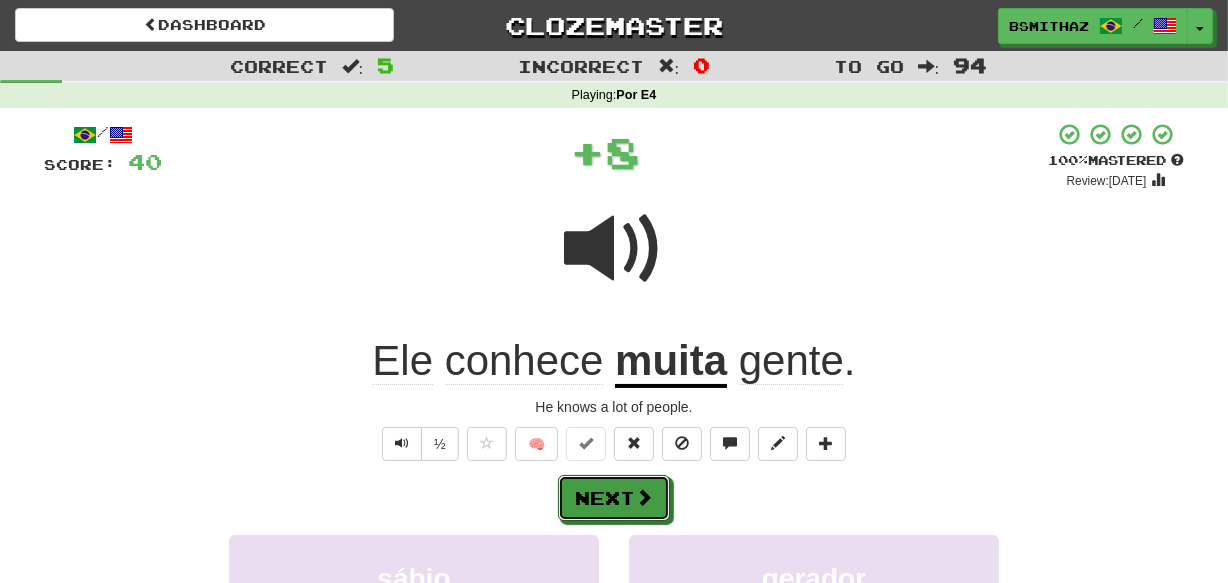 drag, startPoint x: 636, startPoint y: 501, endPoint x: 654, endPoint y: 487, distance: 22.803509 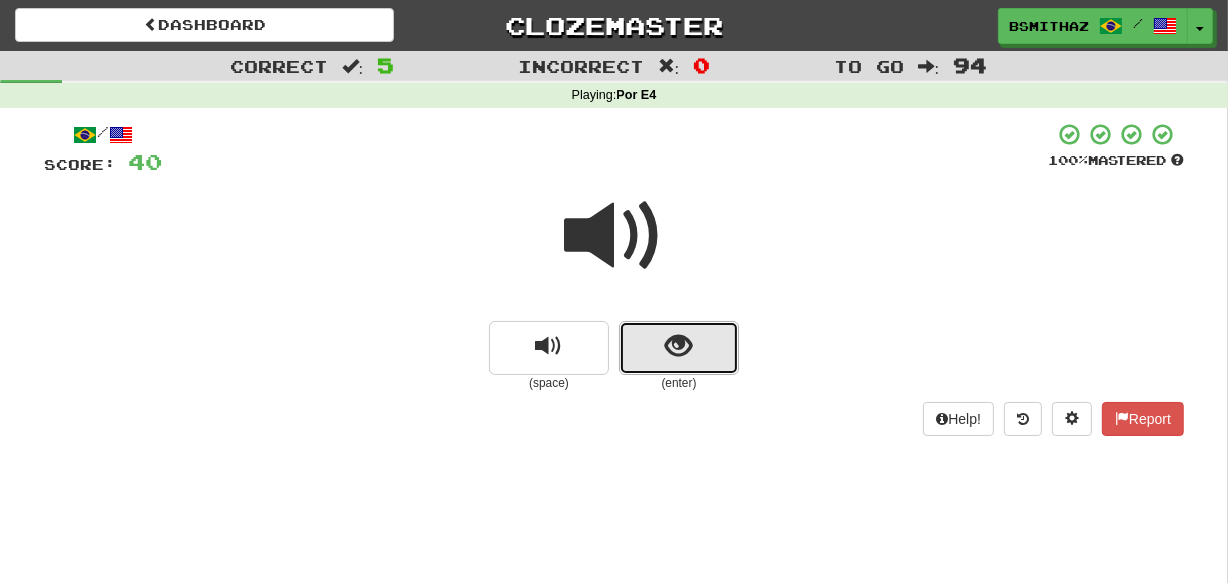 click at bounding box center (679, 348) 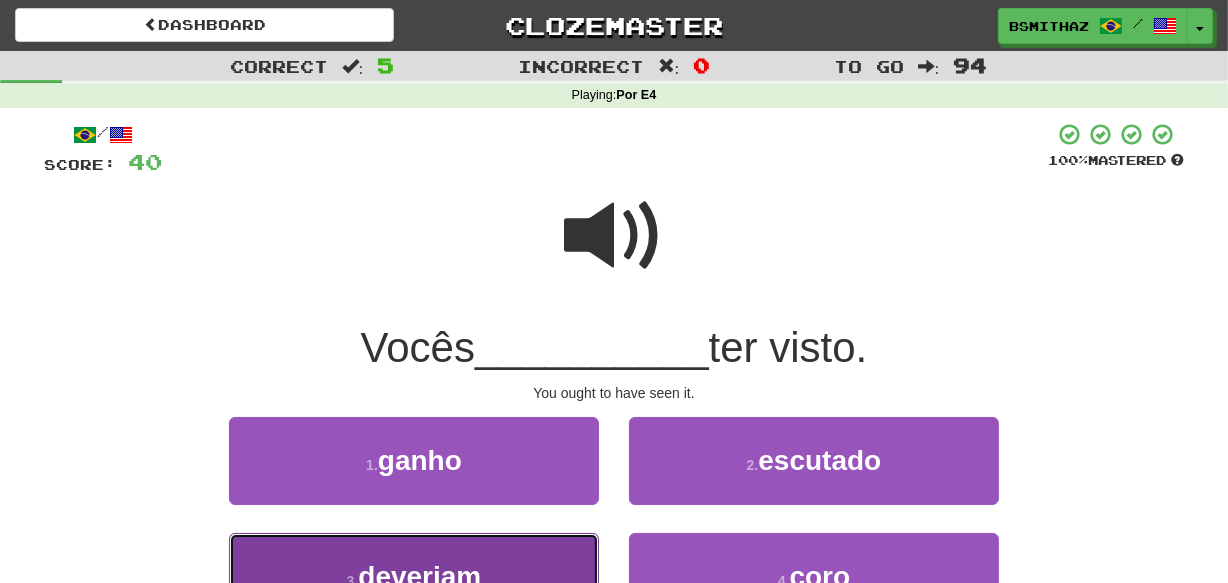 click on "deveriam" at bounding box center (419, 576) 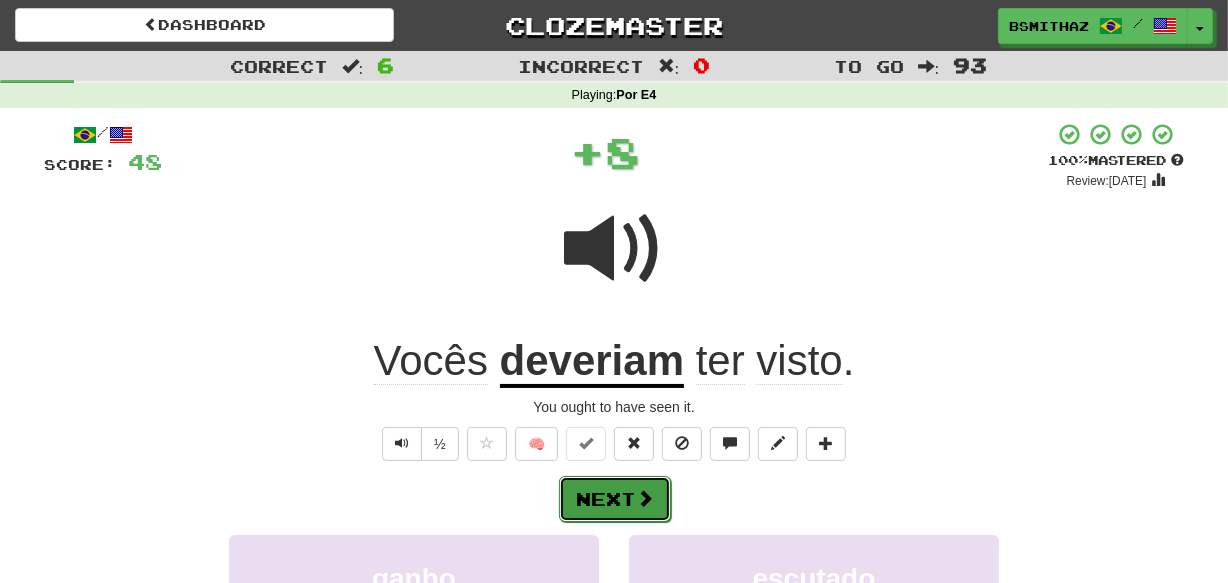 click at bounding box center [645, 498] 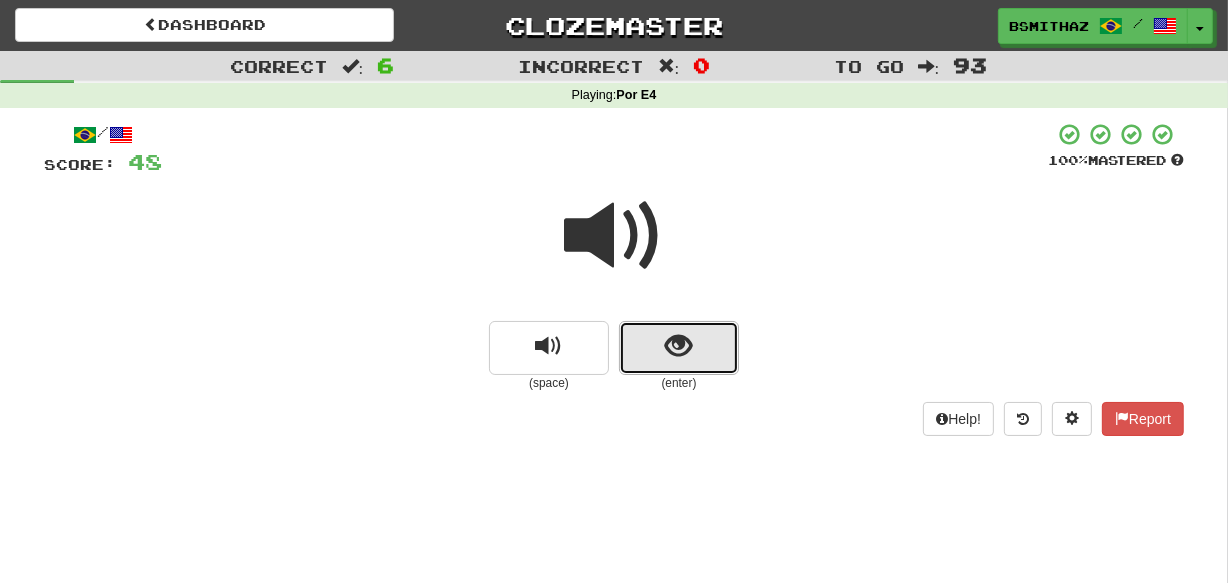 click at bounding box center [679, 346] 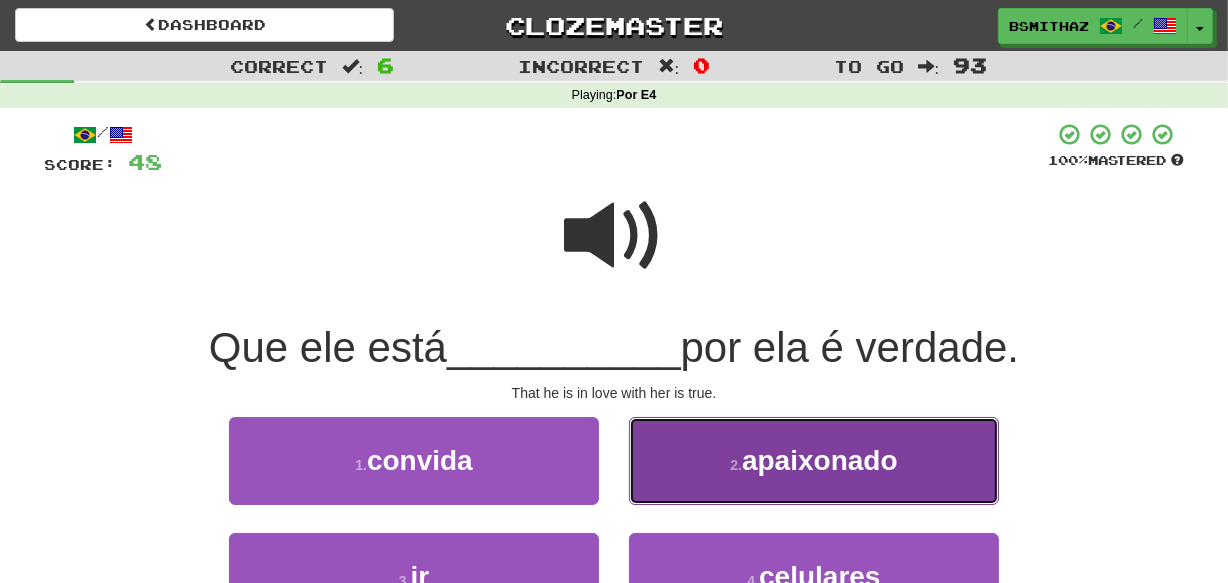 click on "2 .  apaixonado" at bounding box center [814, 460] 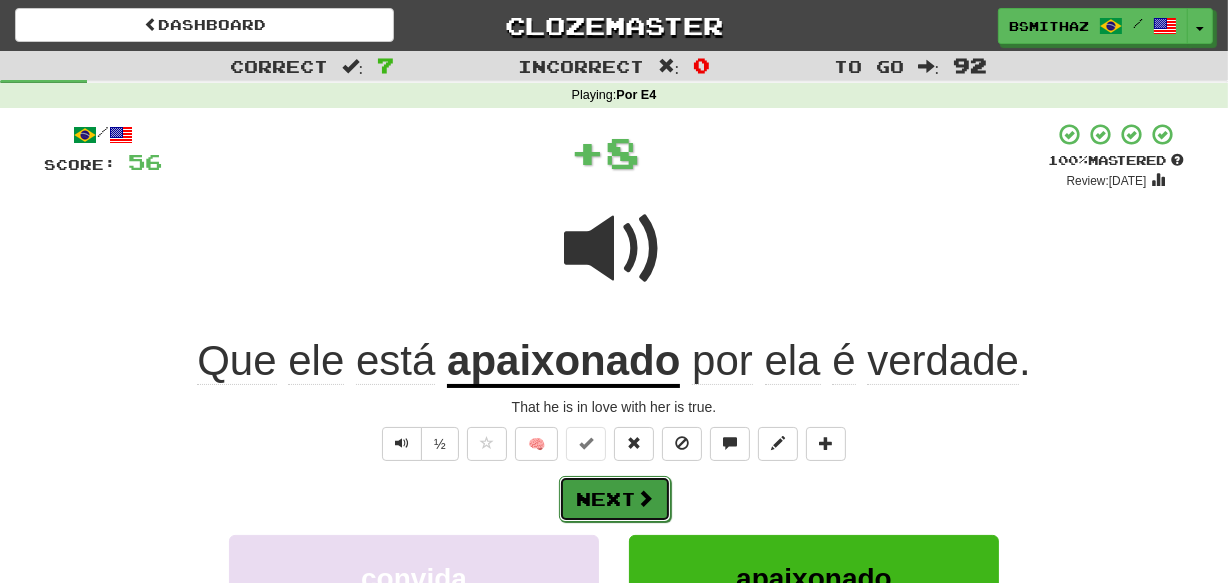 click on "Next" at bounding box center (615, 499) 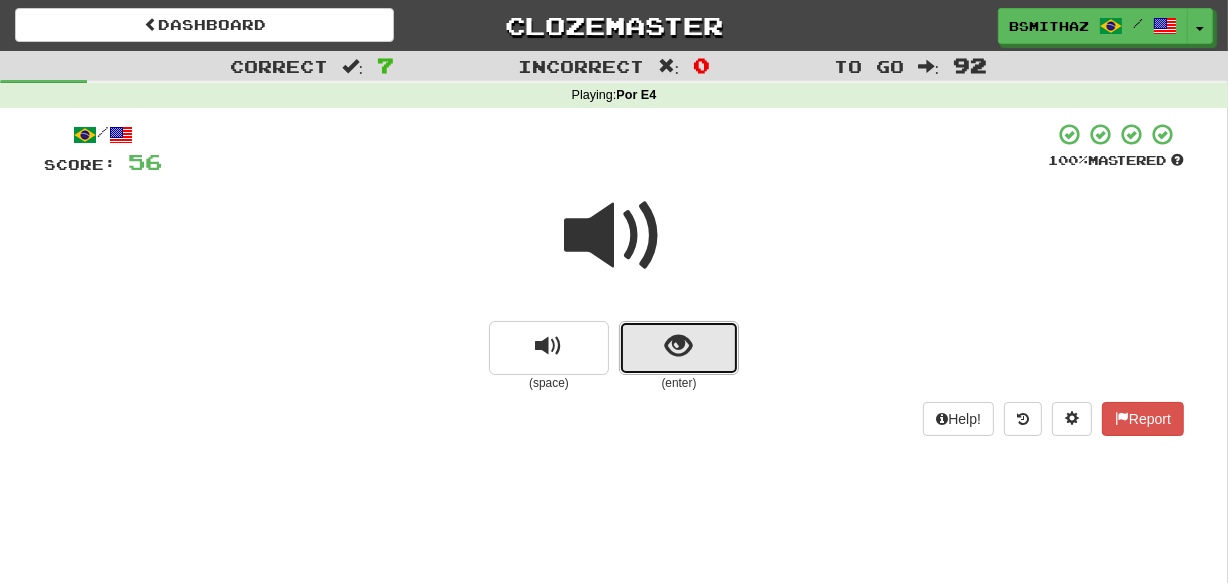 click at bounding box center [679, 346] 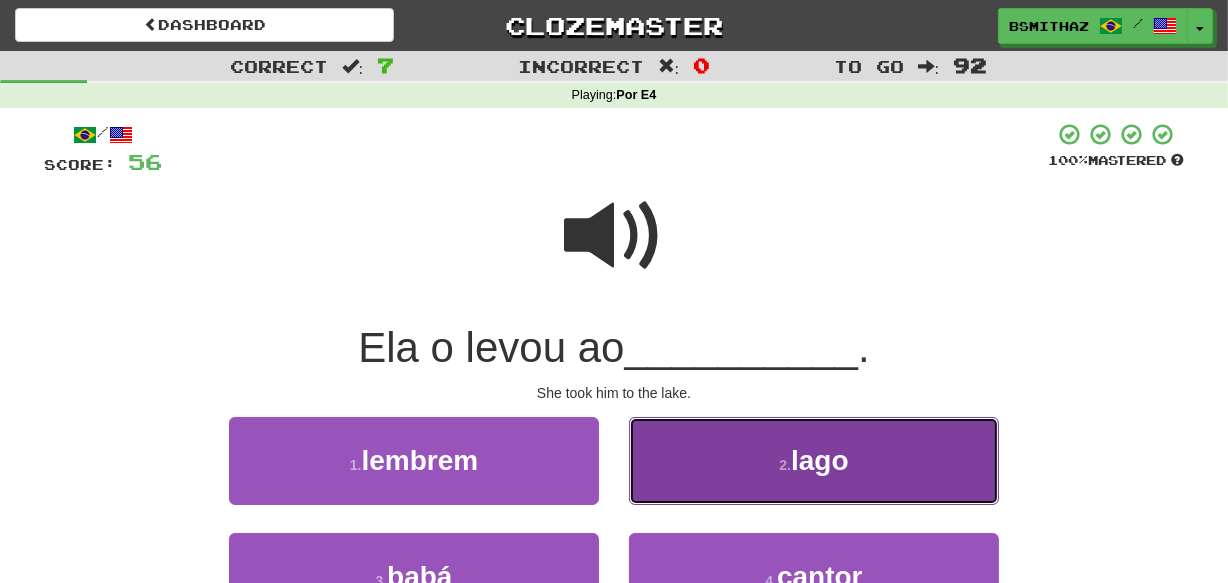 click on "2 .  lago" at bounding box center [814, 460] 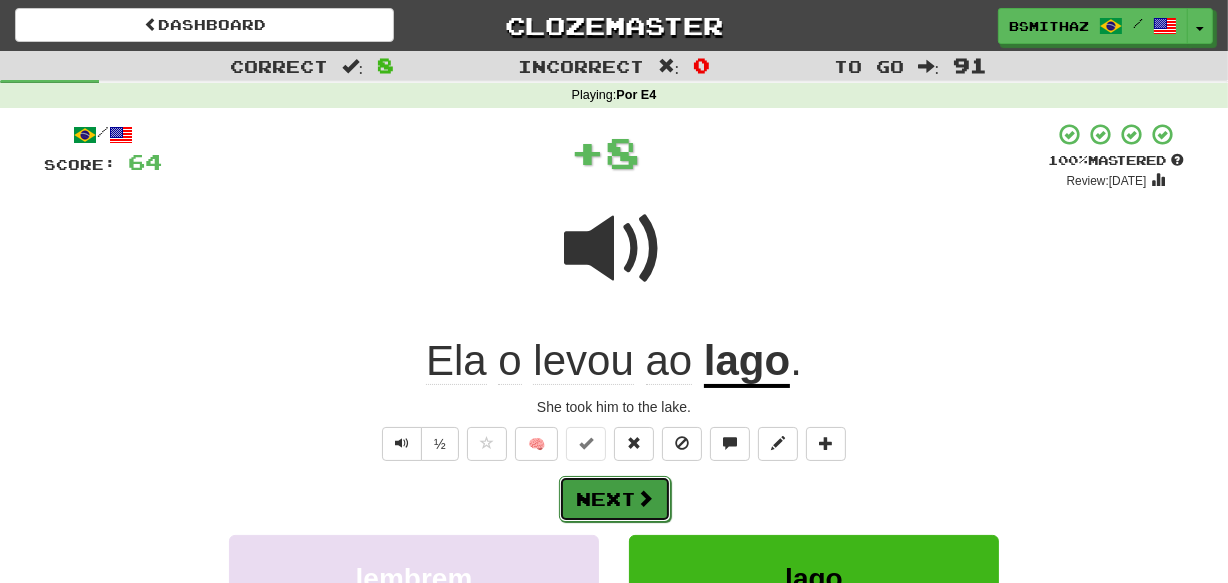 click on "Next" at bounding box center (615, 499) 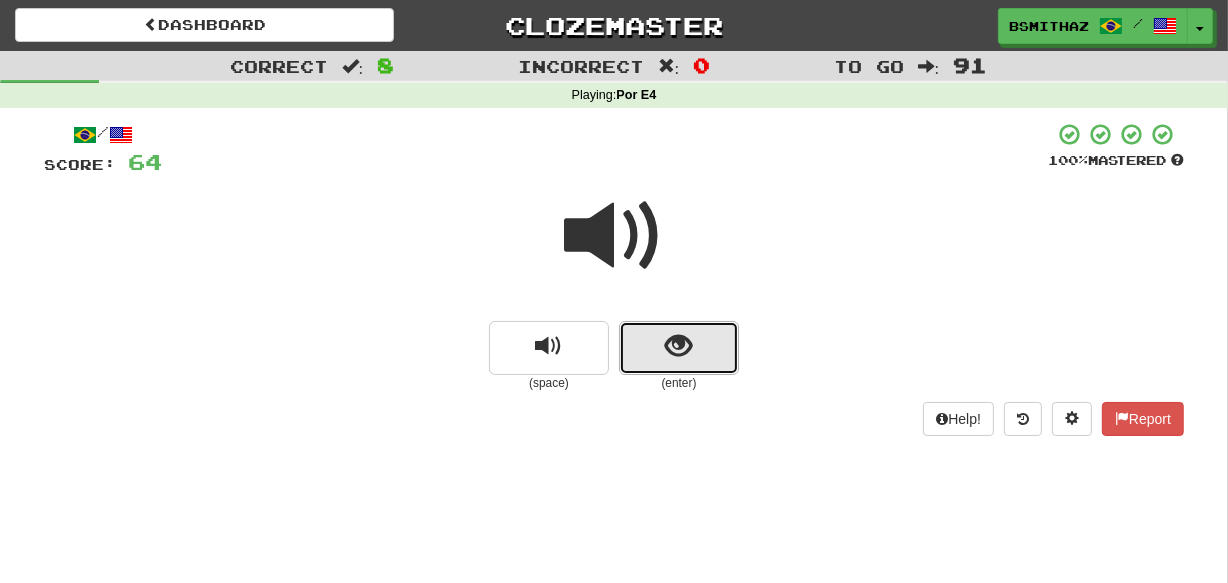 click at bounding box center [679, 346] 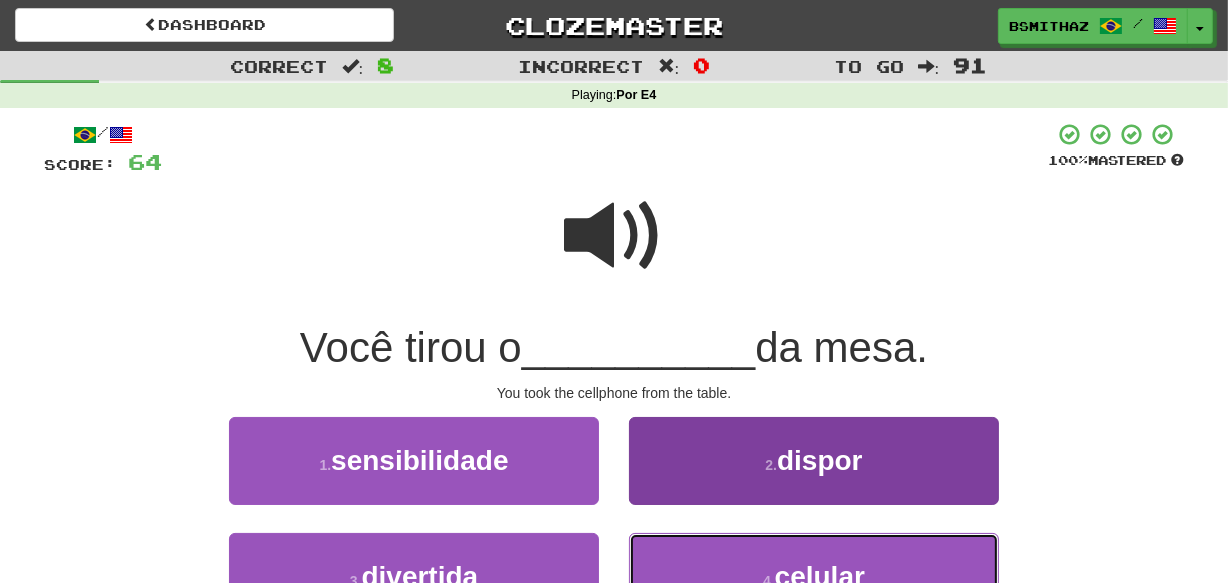 click on "4 .  celular" at bounding box center (814, 576) 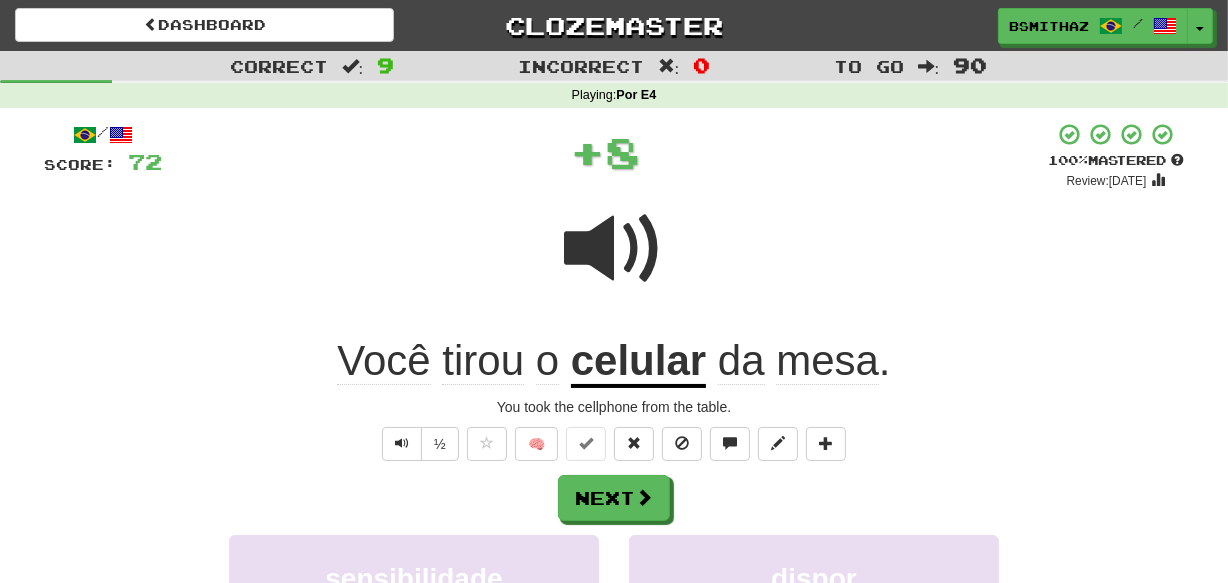 click on "Next sensibilidade dispor divertida celular Learn more: sensibilidade dispor divertida celular" at bounding box center [614, 635] 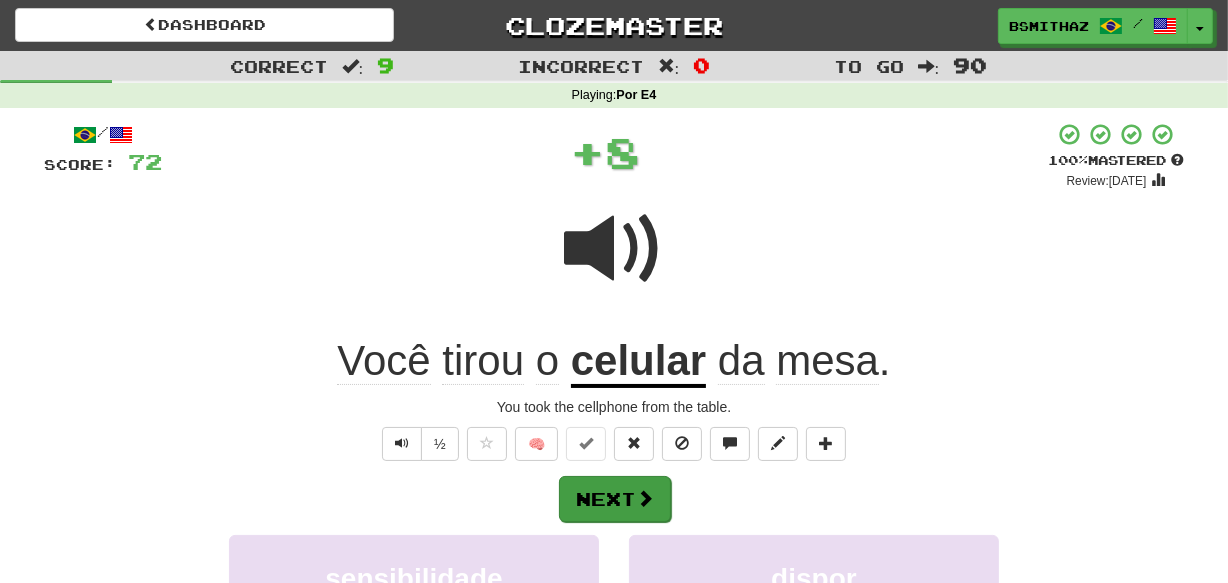click on "Next" at bounding box center (614, 498) 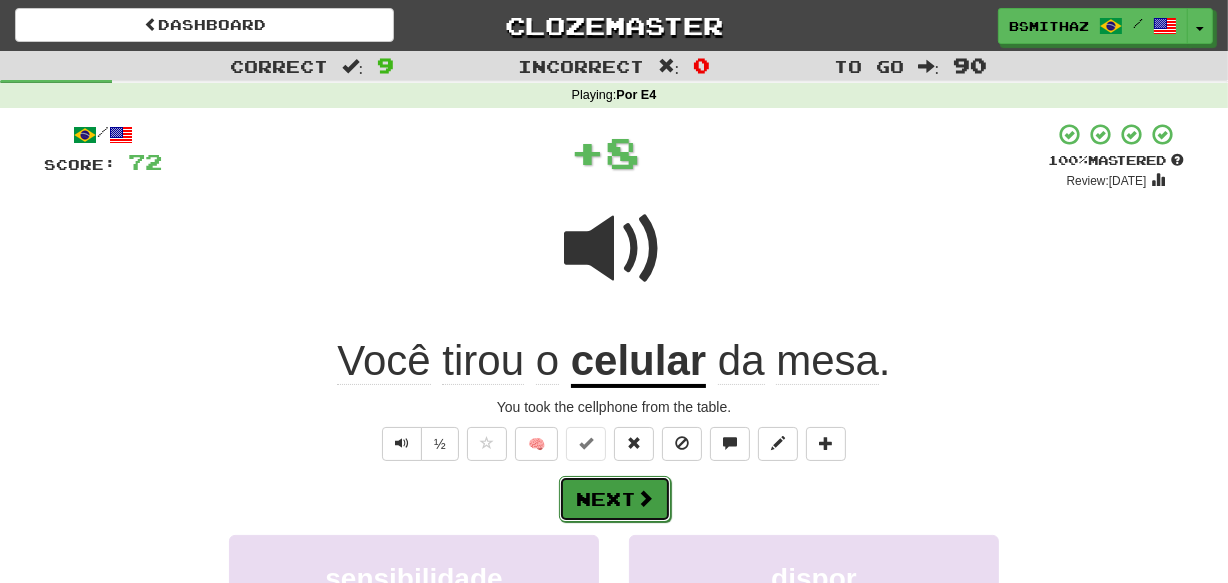 click on "Next" at bounding box center [615, 499] 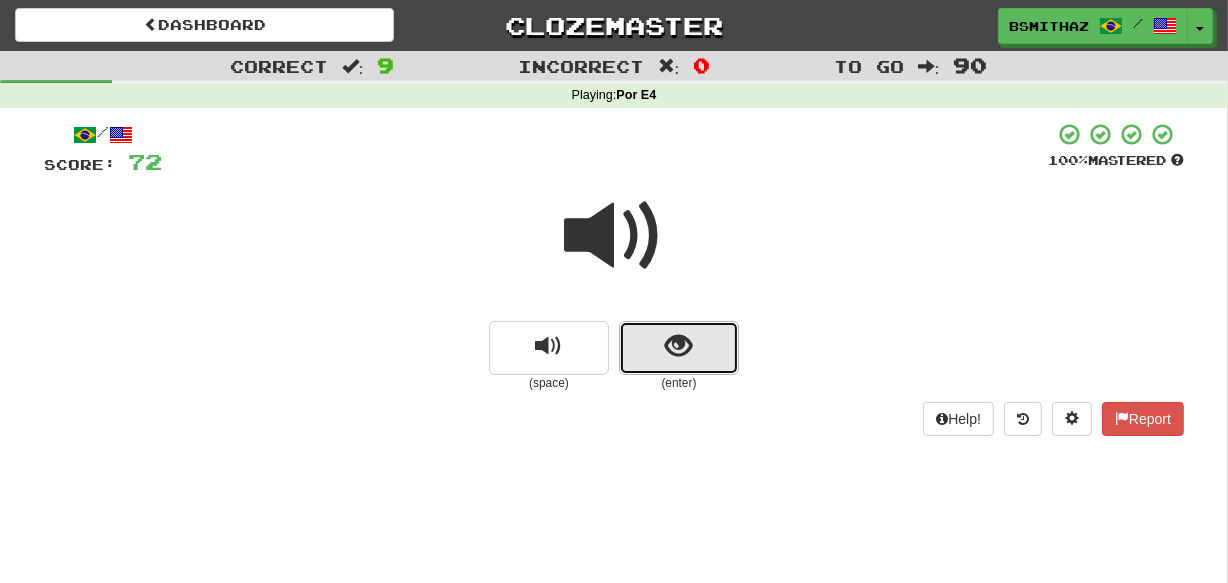 click at bounding box center (679, 348) 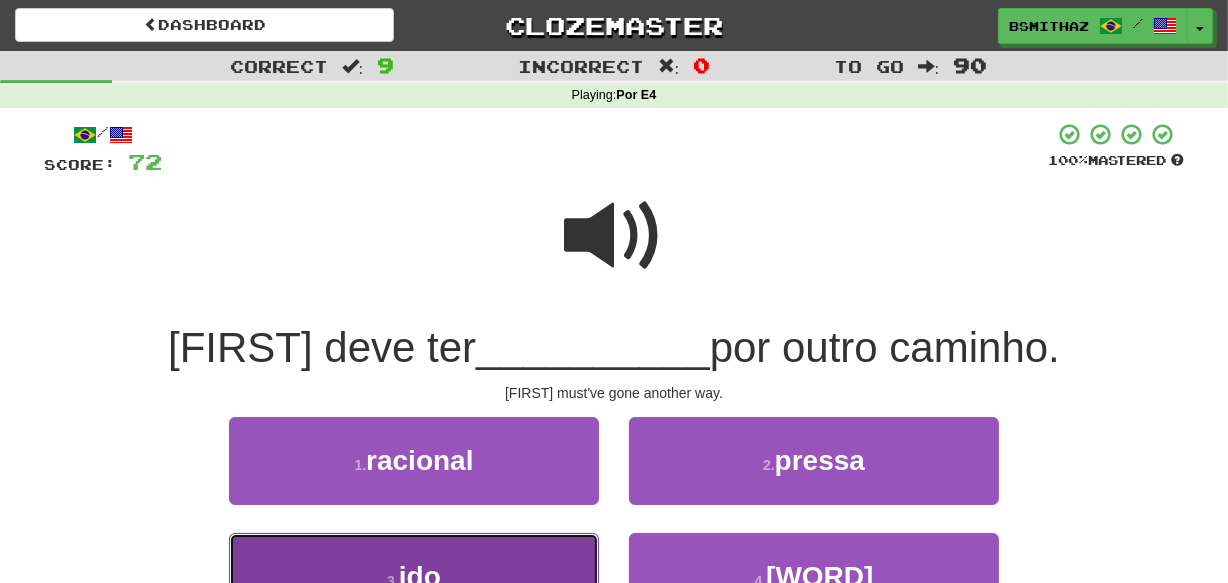 click on "3 .  ido" at bounding box center [414, 576] 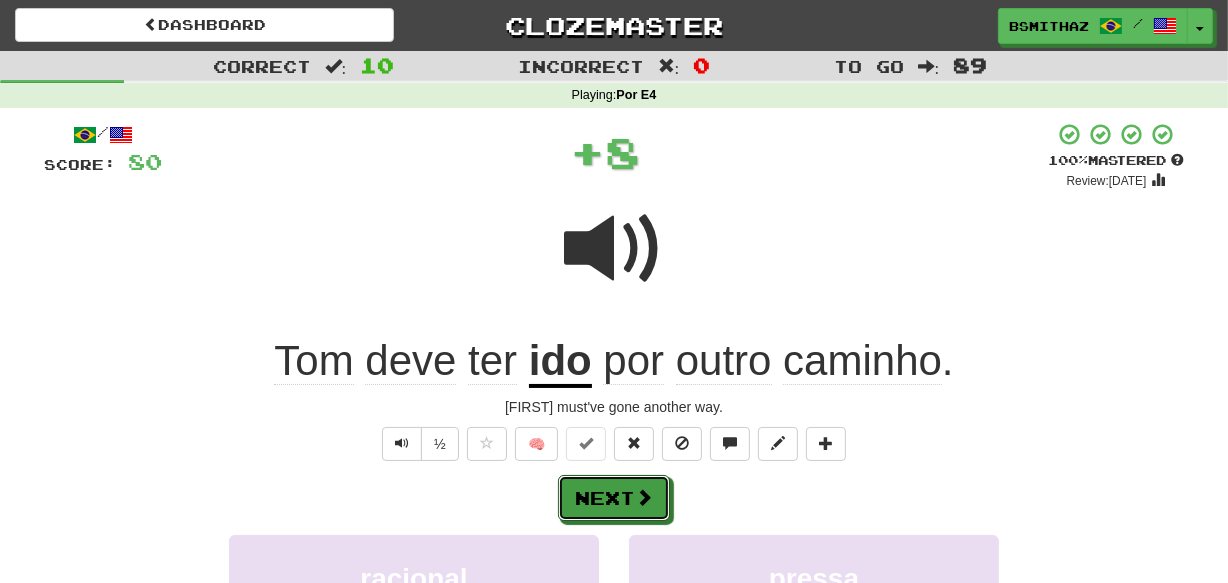 click on "Next" at bounding box center (614, 498) 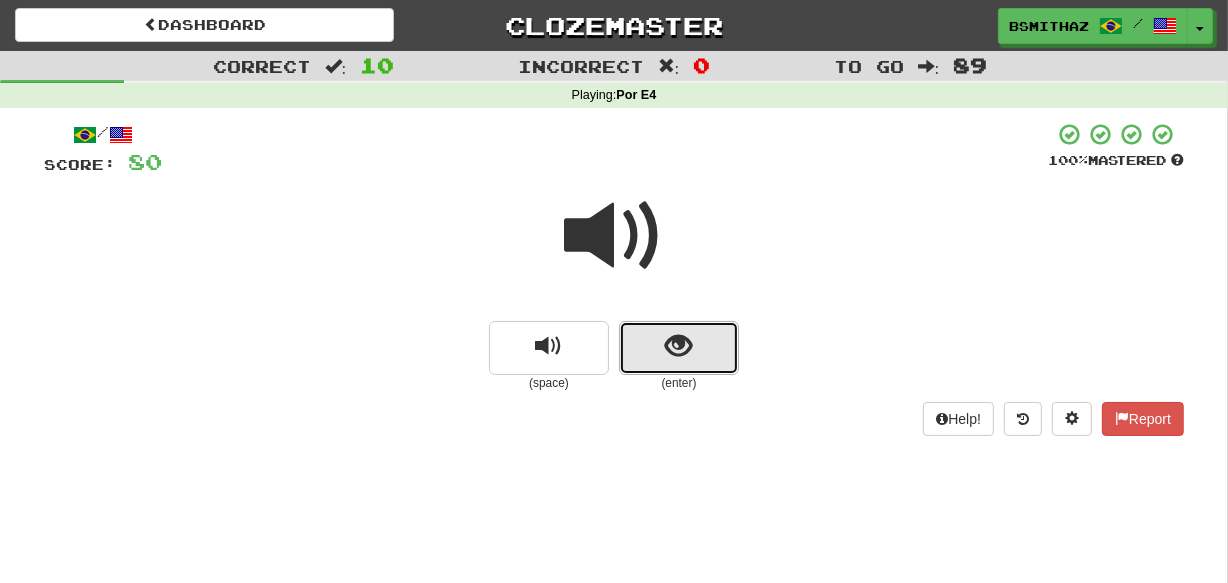 click at bounding box center [679, 348] 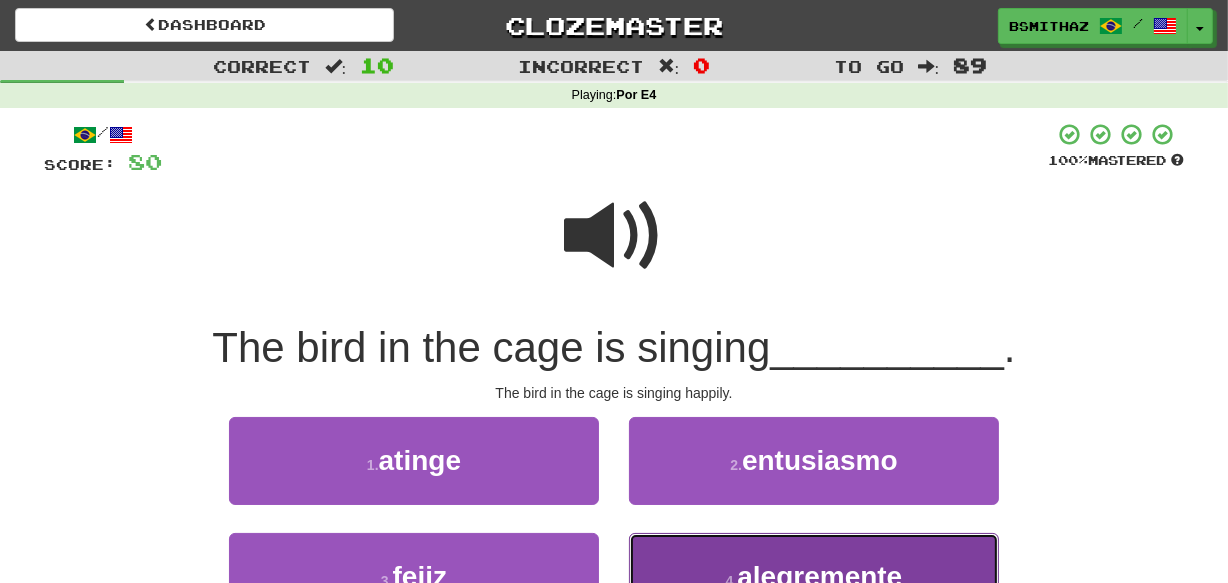 click on "4 .  alegremente" at bounding box center [814, 576] 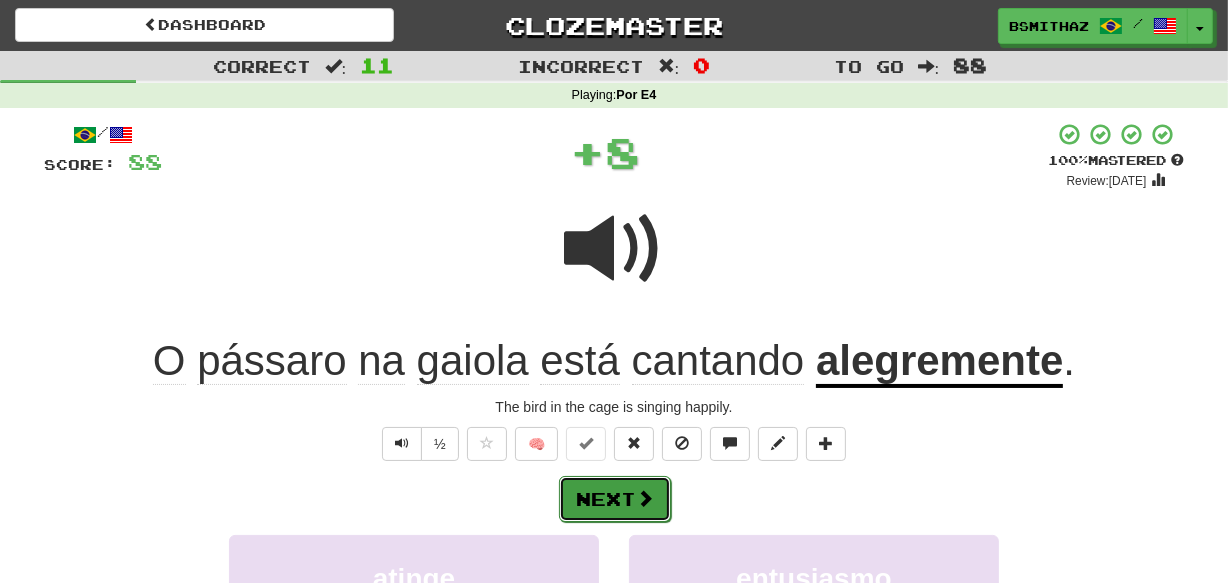 click at bounding box center (645, 498) 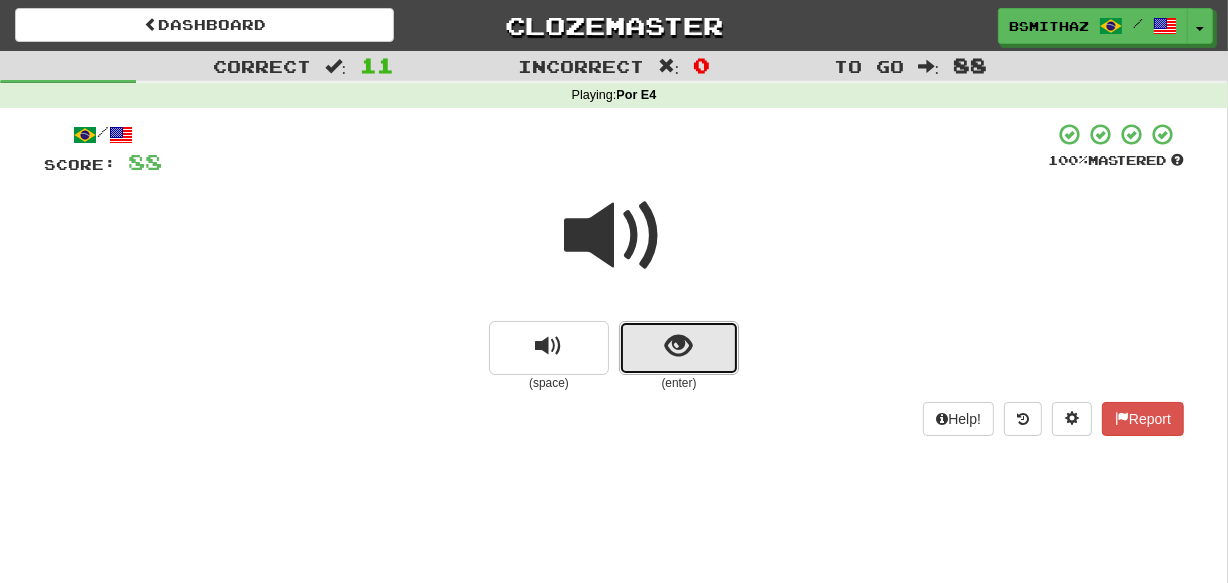 click at bounding box center [679, 346] 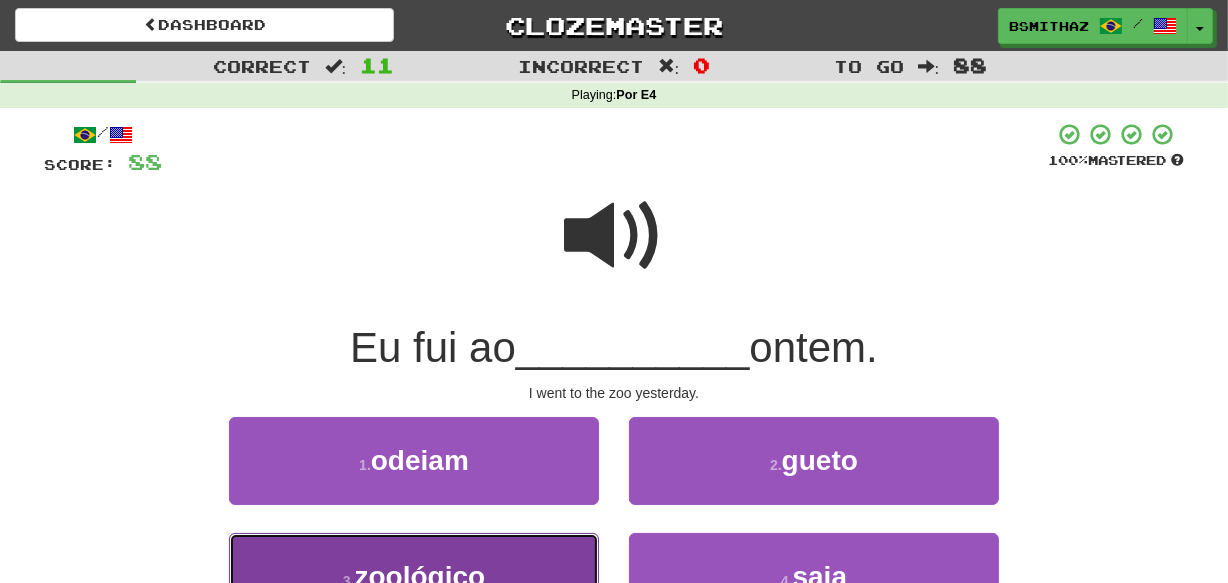 click on "3 .  zoológico" at bounding box center [414, 576] 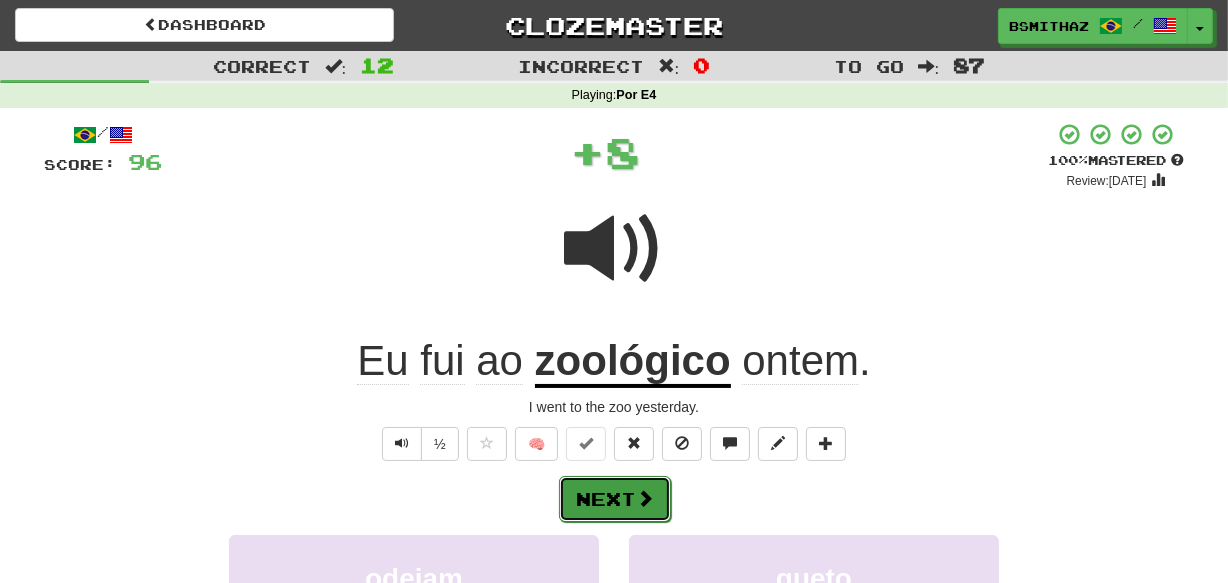 click on "Next" at bounding box center (615, 499) 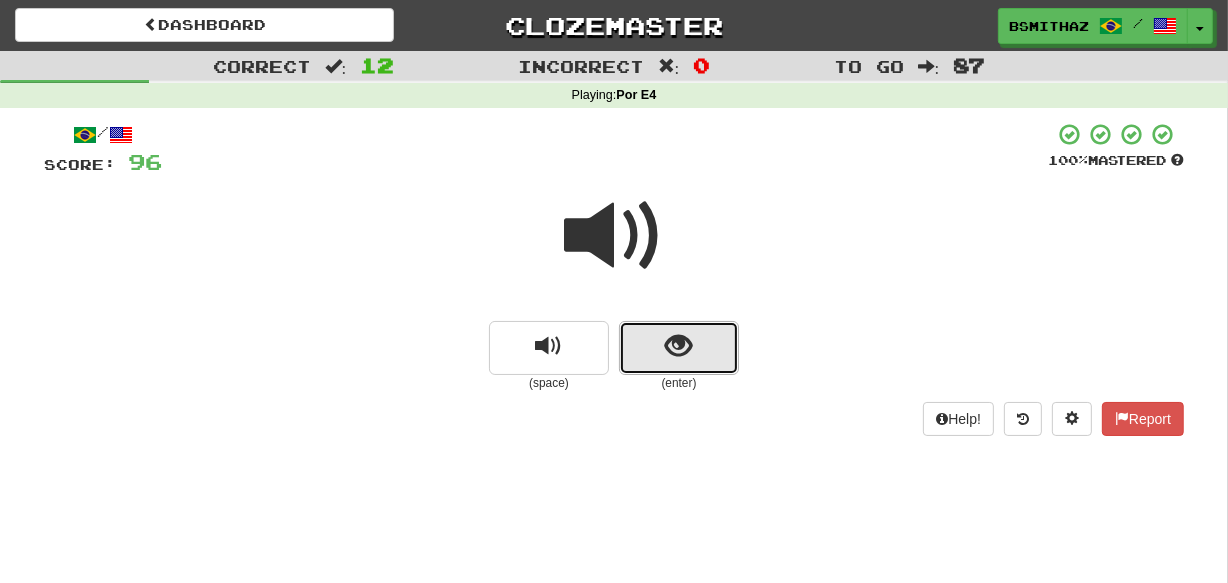 click at bounding box center [679, 346] 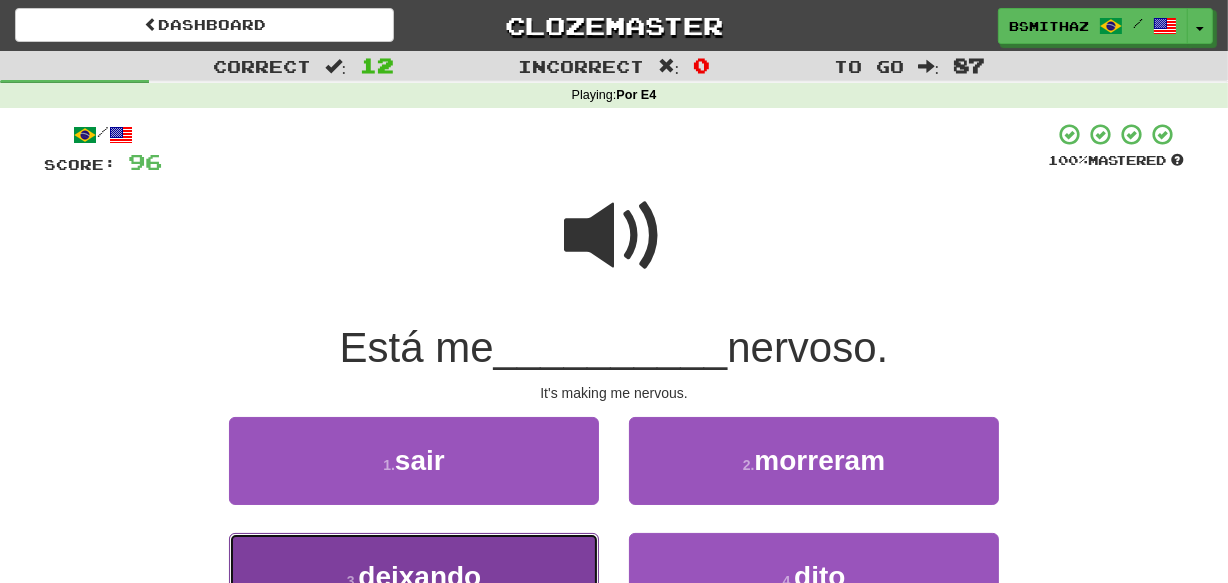 click on "3 .  deixando" at bounding box center [414, 576] 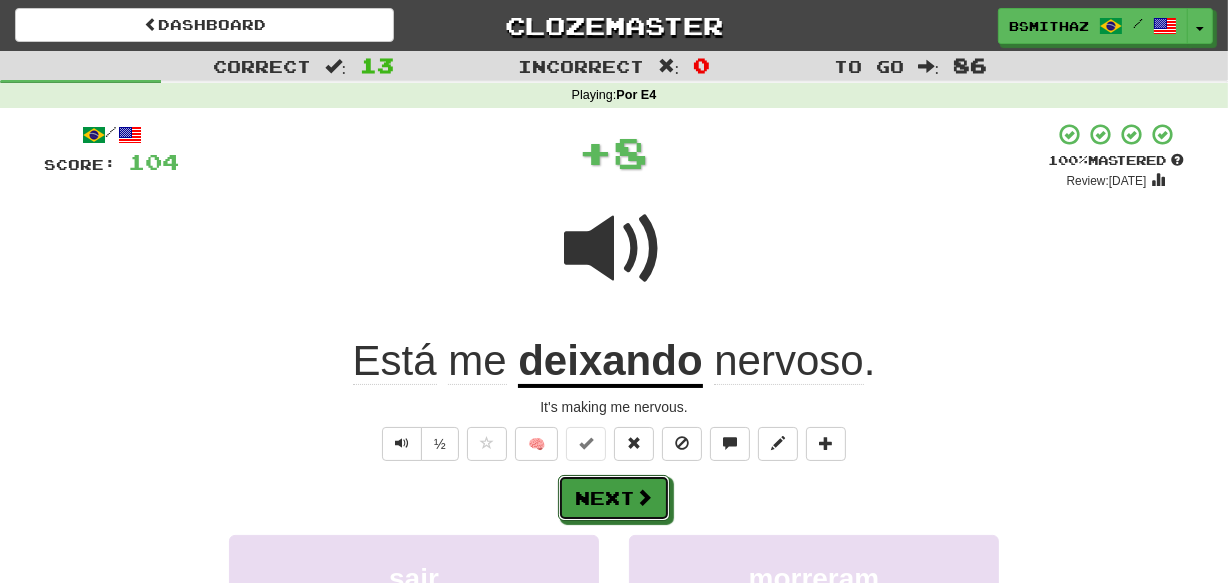click on "Next" at bounding box center (614, 498) 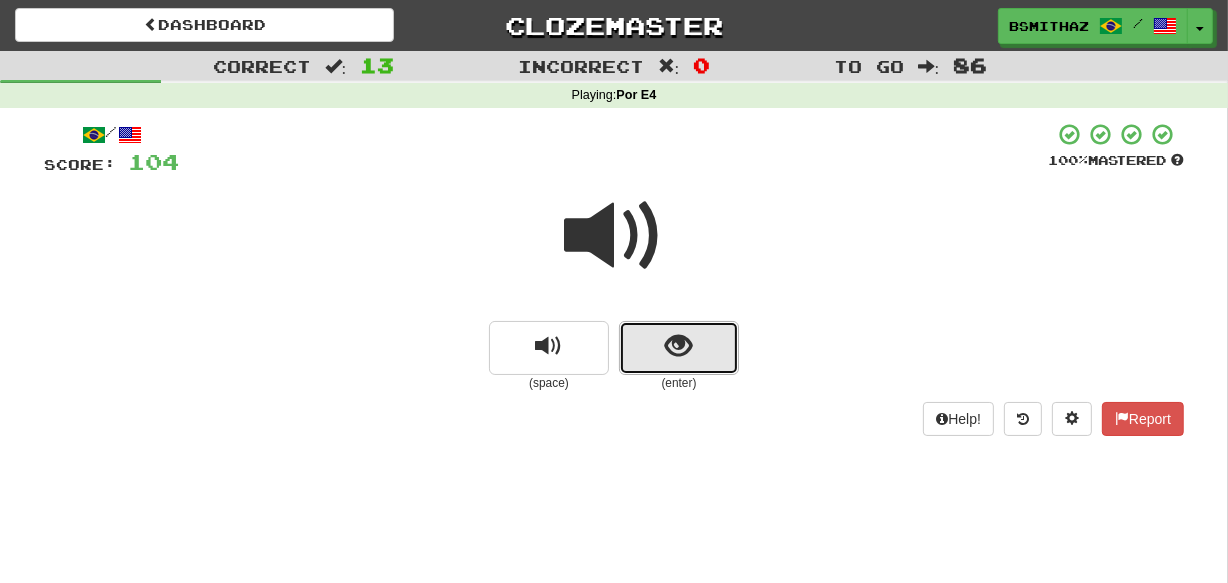 click at bounding box center (679, 346) 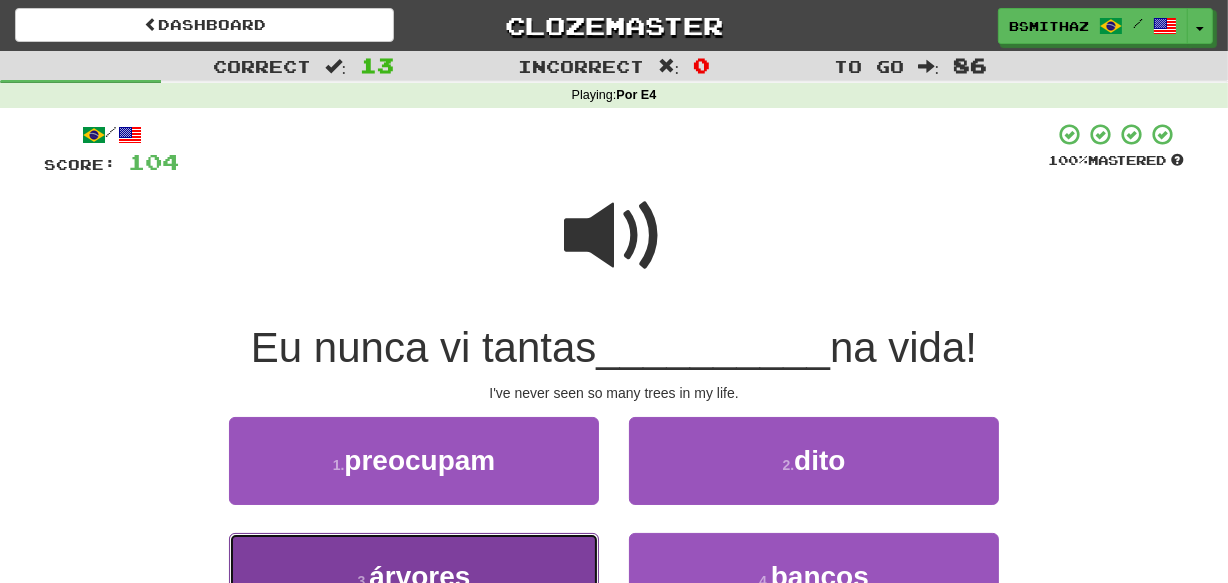 click on "3 .  árvores" at bounding box center (414, 576) 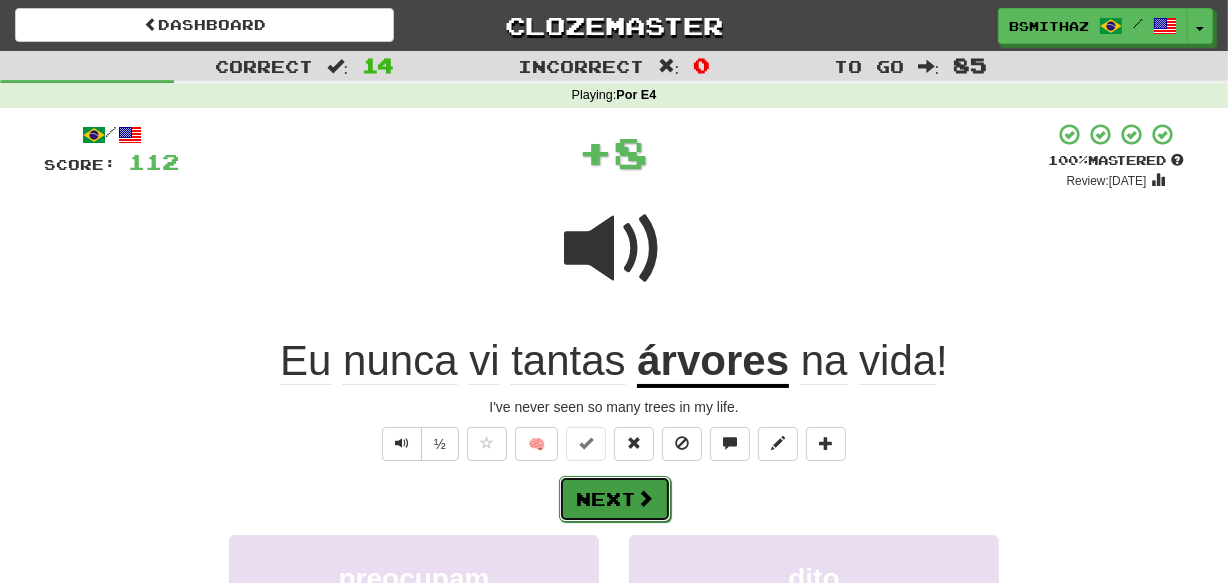 click on "Next" at bounding box center [615, 499] 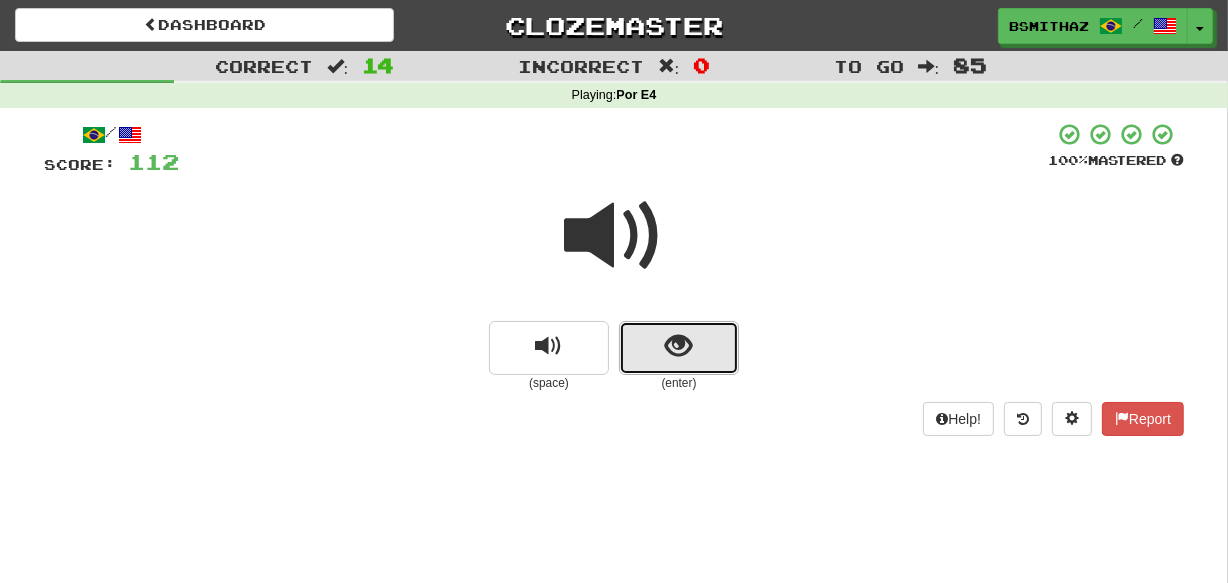 click at bounding box center (679, 346) 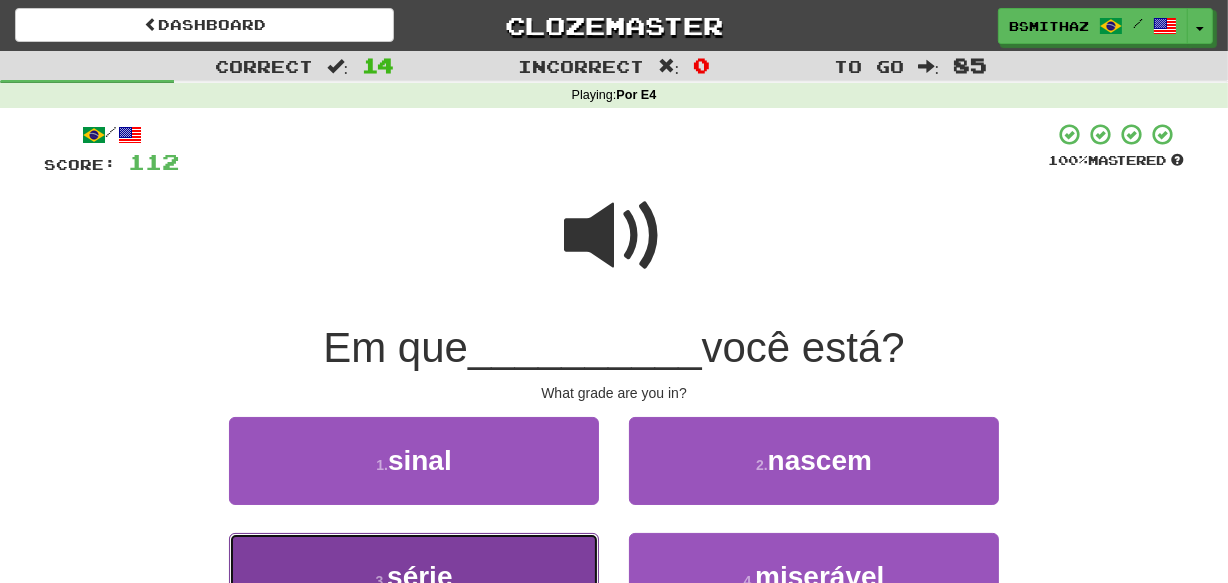 click on "3 .  série" at bounding box center (414, 576) 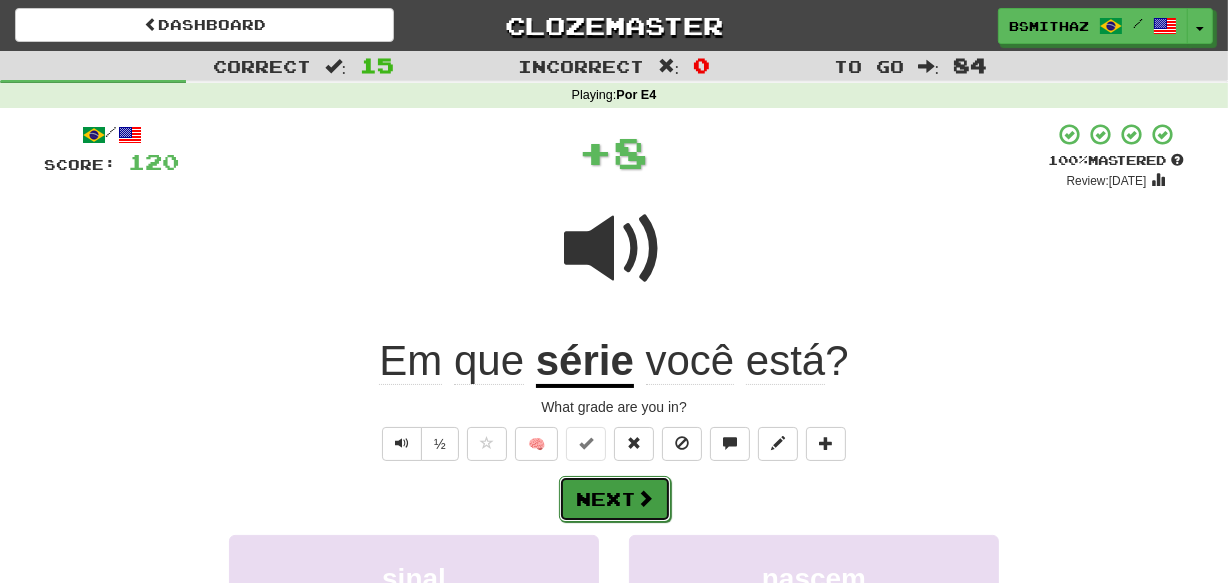 click on "Next" at bounding box center (615, 499) 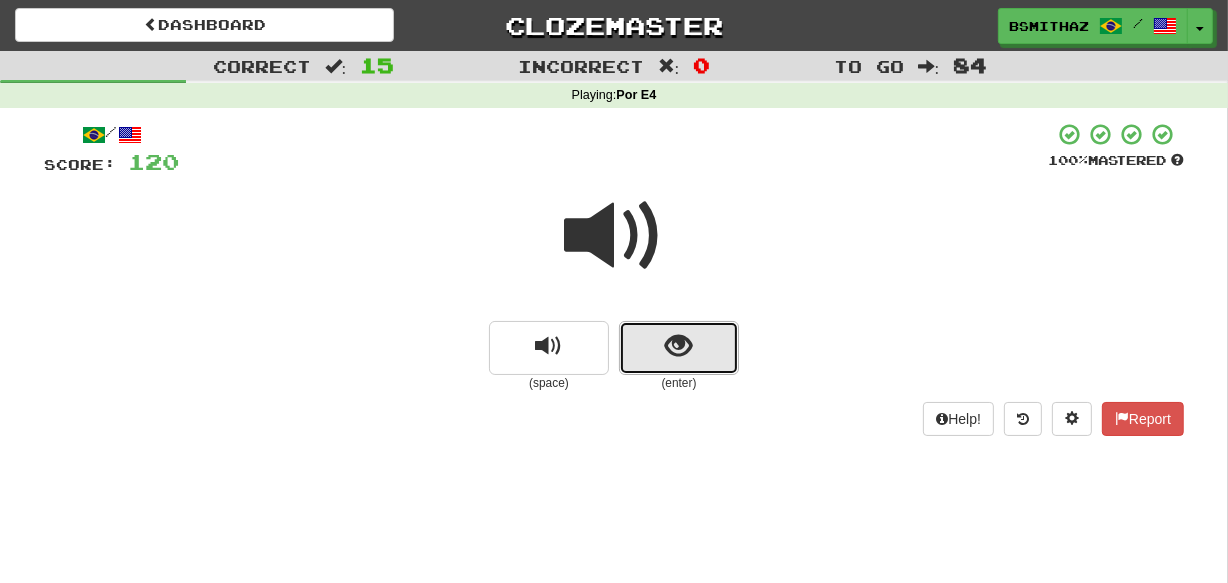 click at bounding box center [679, 348] 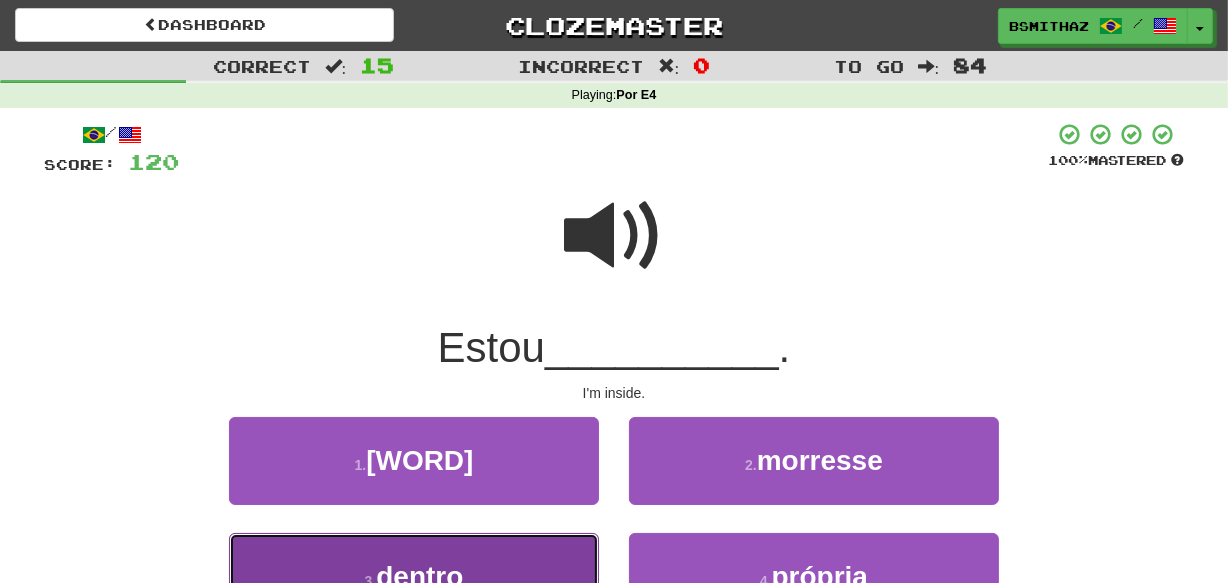 click on "3 .  dentro" at bounding box center [414, 576] 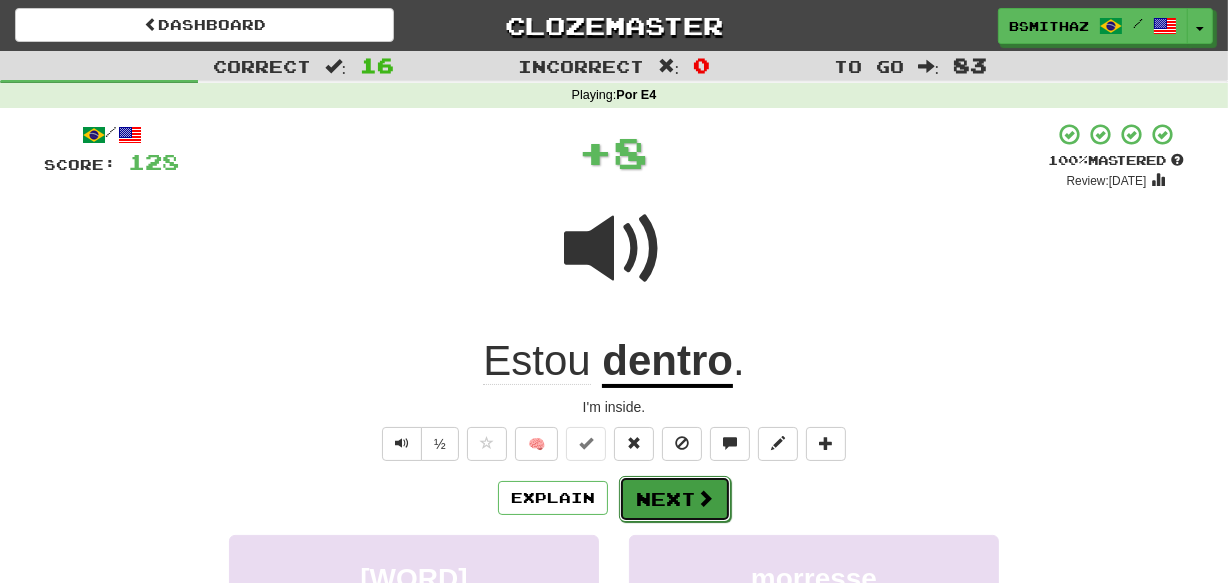 click on "Next" at bounding box center [675, 499] 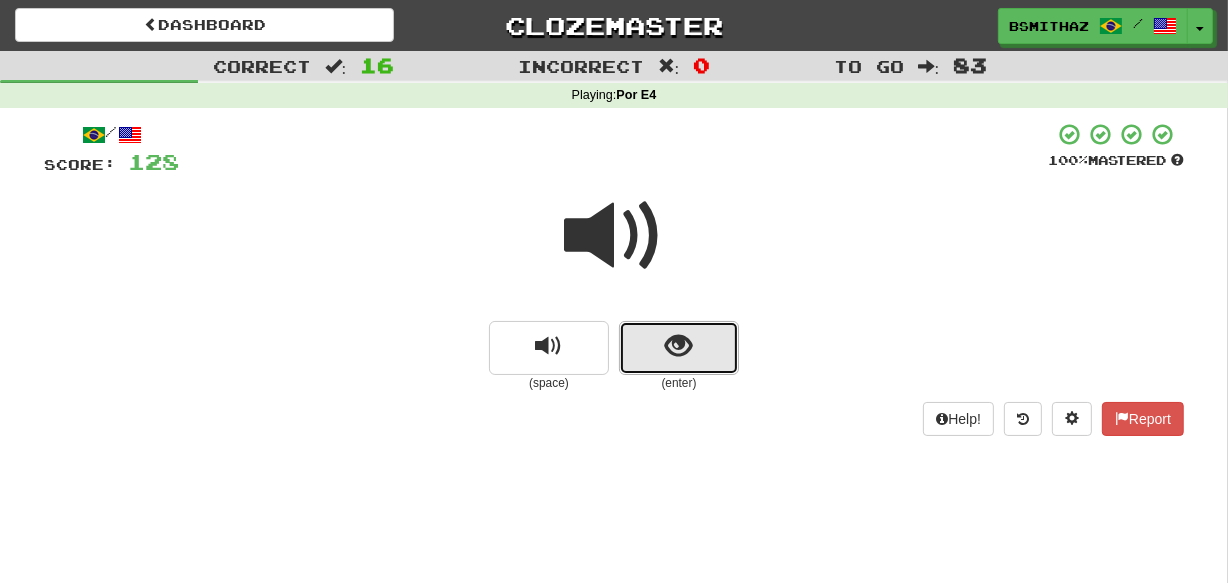 click at bounding box center (679, 346) 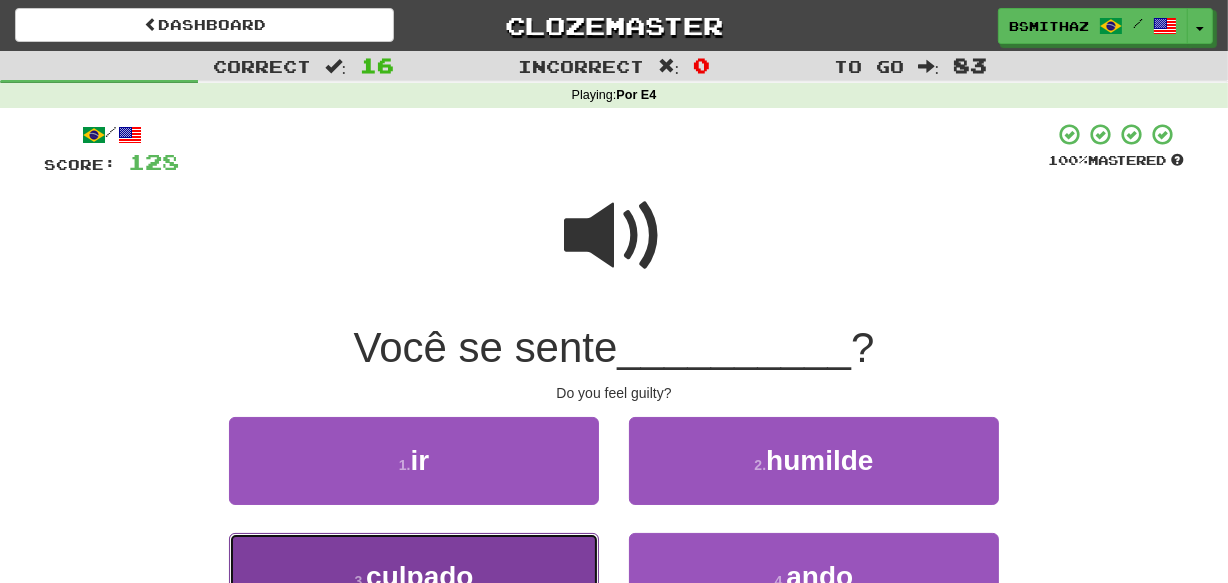 click on "3 .  culpado" at bounding box center [414, 576] 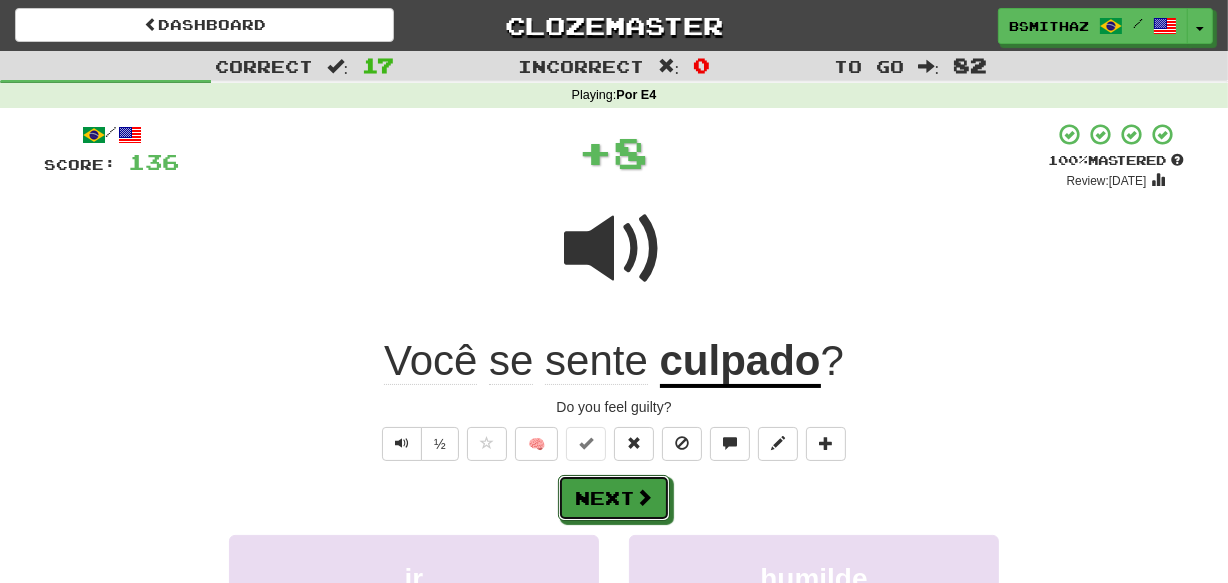 click at bounding box center [644, 497] 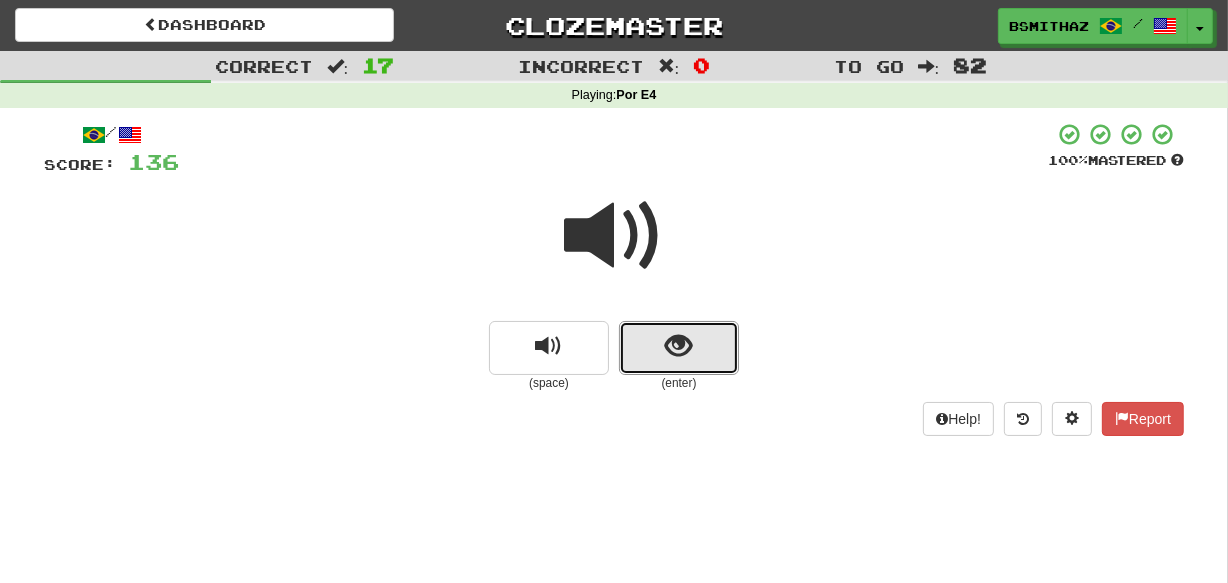drag, startPoint x: 694, startPoint y: 365, endPoint x: 688, endPoint y: 382, distance: 18.027756 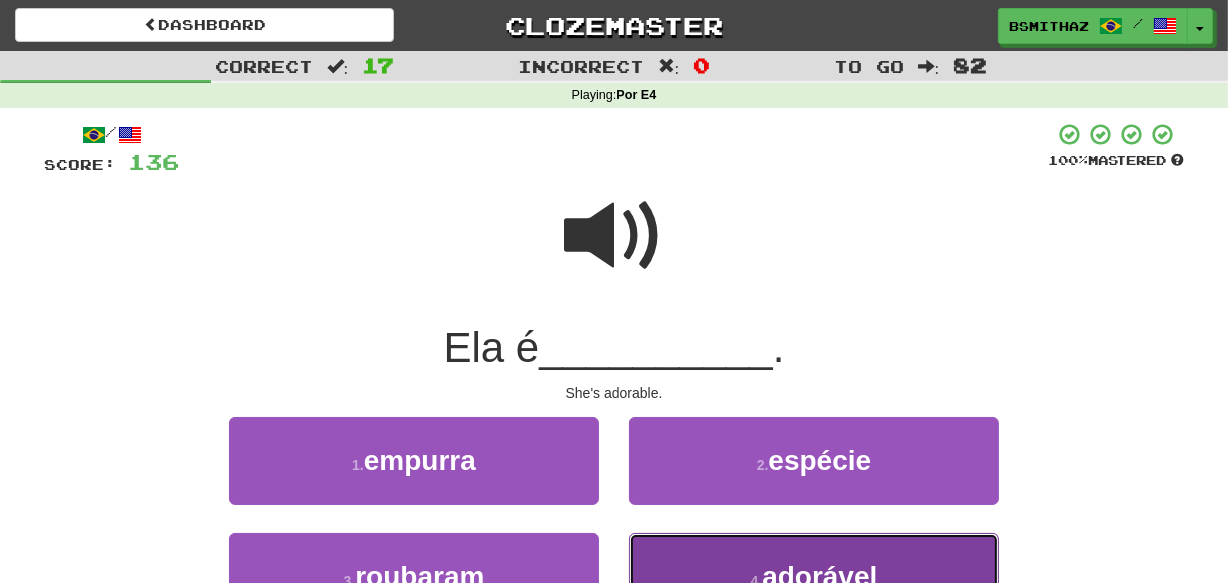 click on "4 .  adorável" at bounding box center [814, 576] 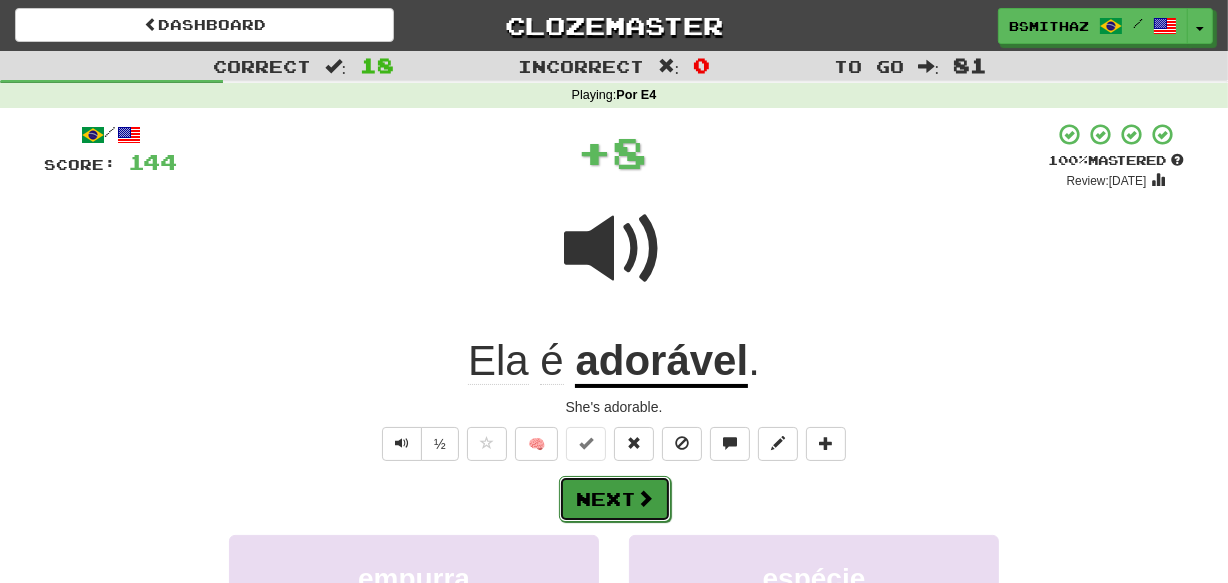 click at bounding box center [645, 498] 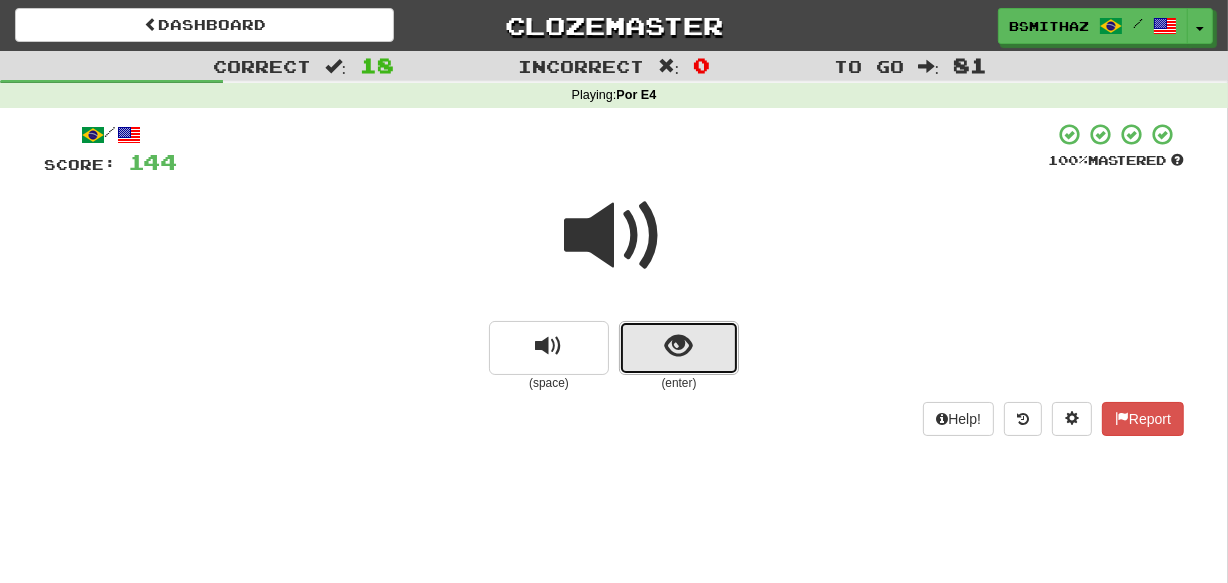 click at bounding box center (679, 346) 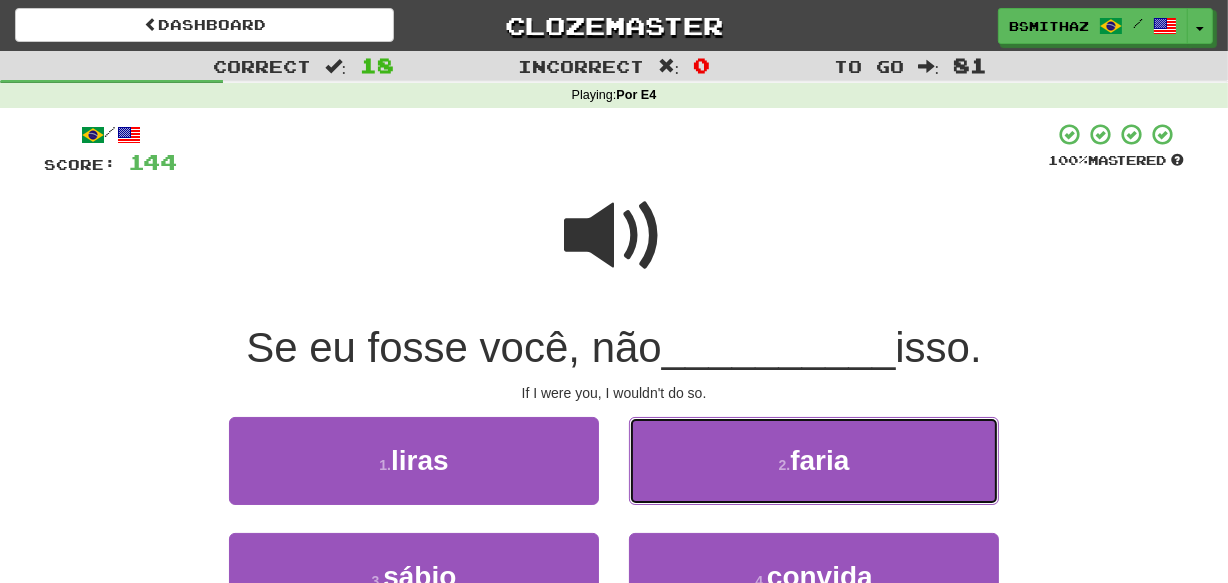 drag, startPoint x: 744, startPoint y: 466, endPoint x: 732, endPoint y: 471, distance: 13 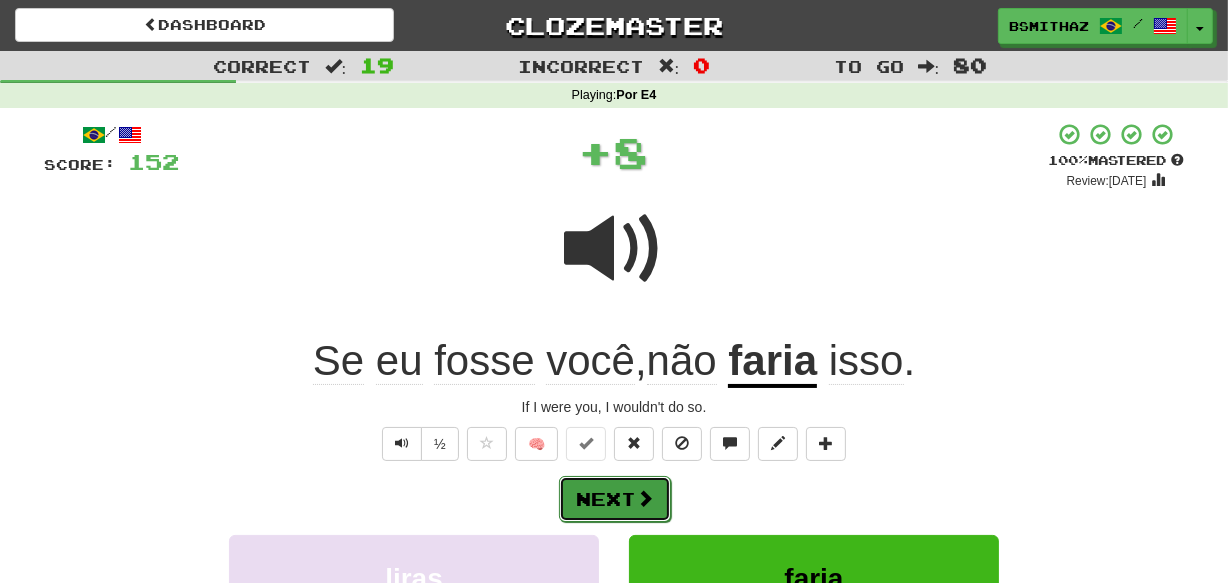 click on "Next" at bounding box center (615, 499) 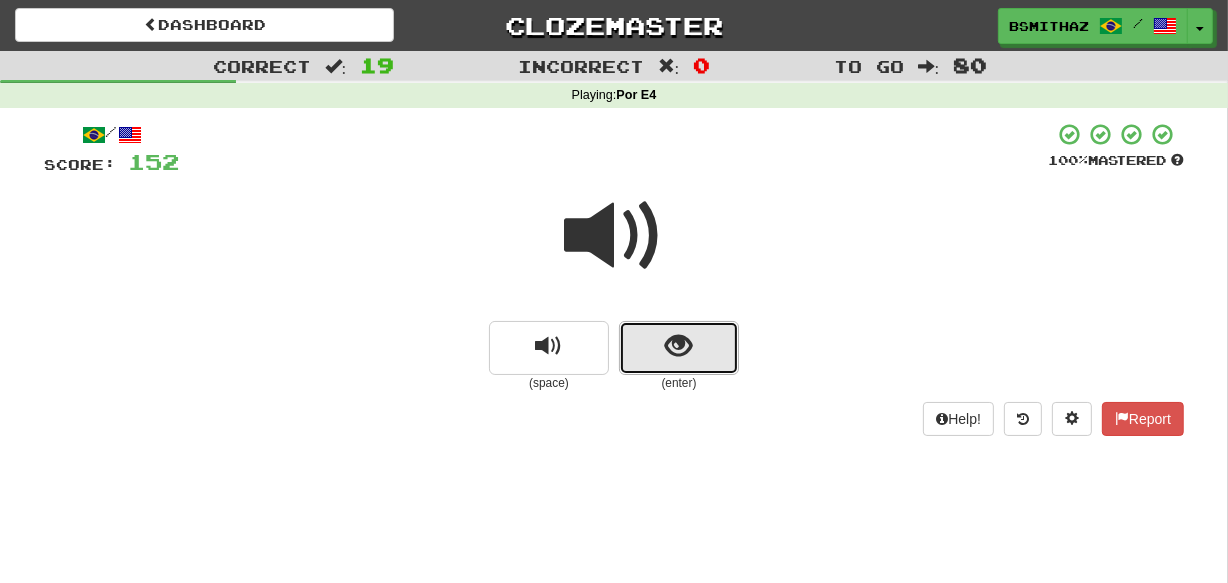 click at bounding box center [679, 346] 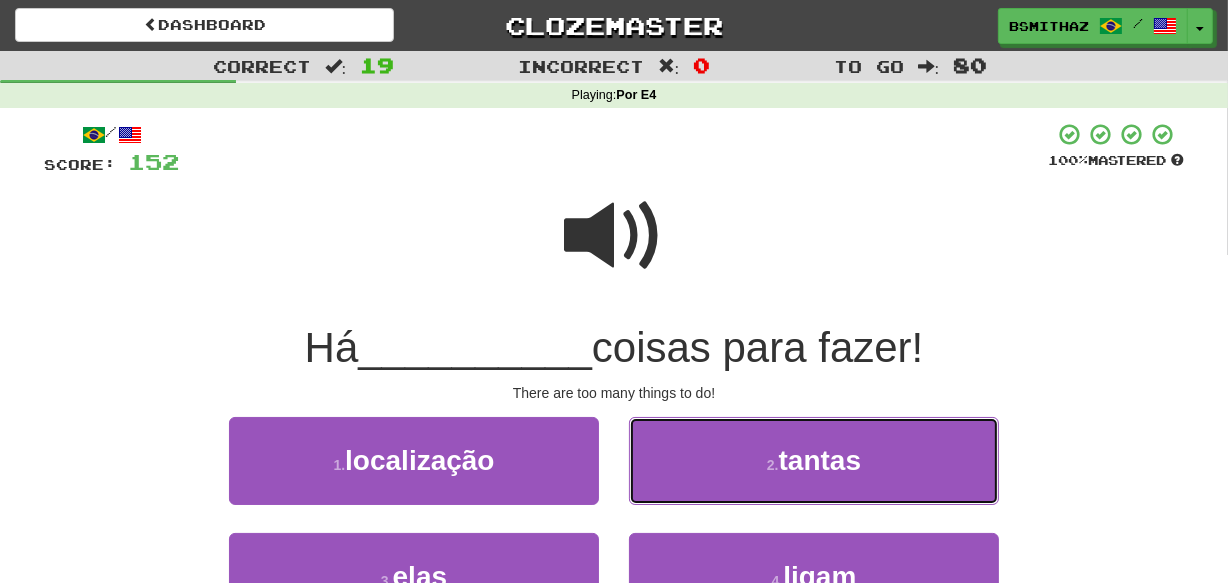 click on "2 .  tantas" at bounding box center [814, 460] 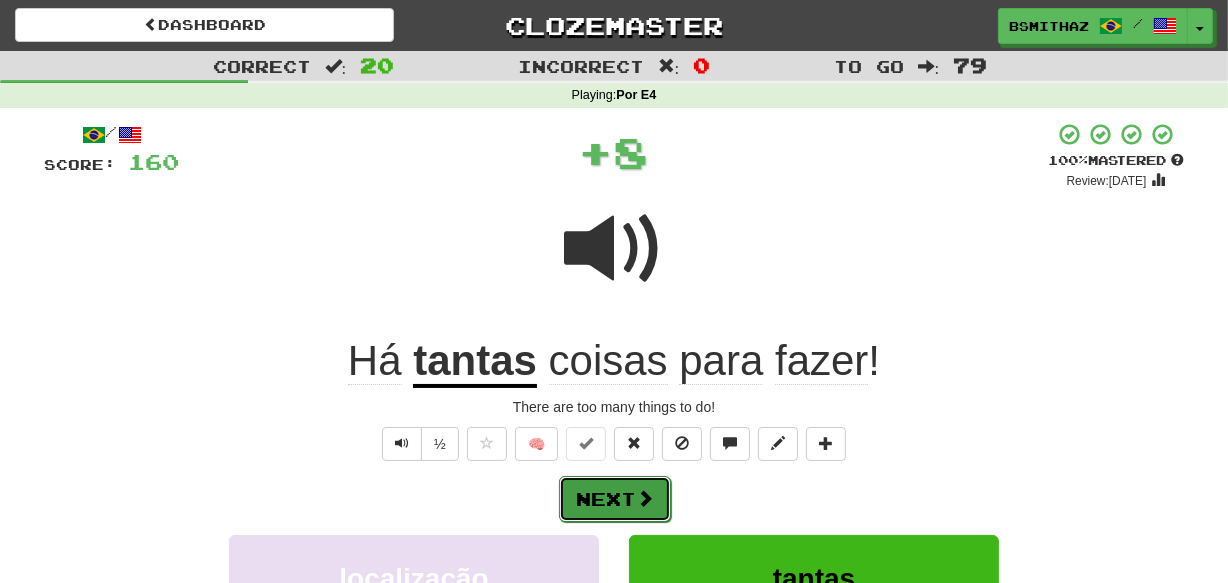 click at bounding box center (645, 498) 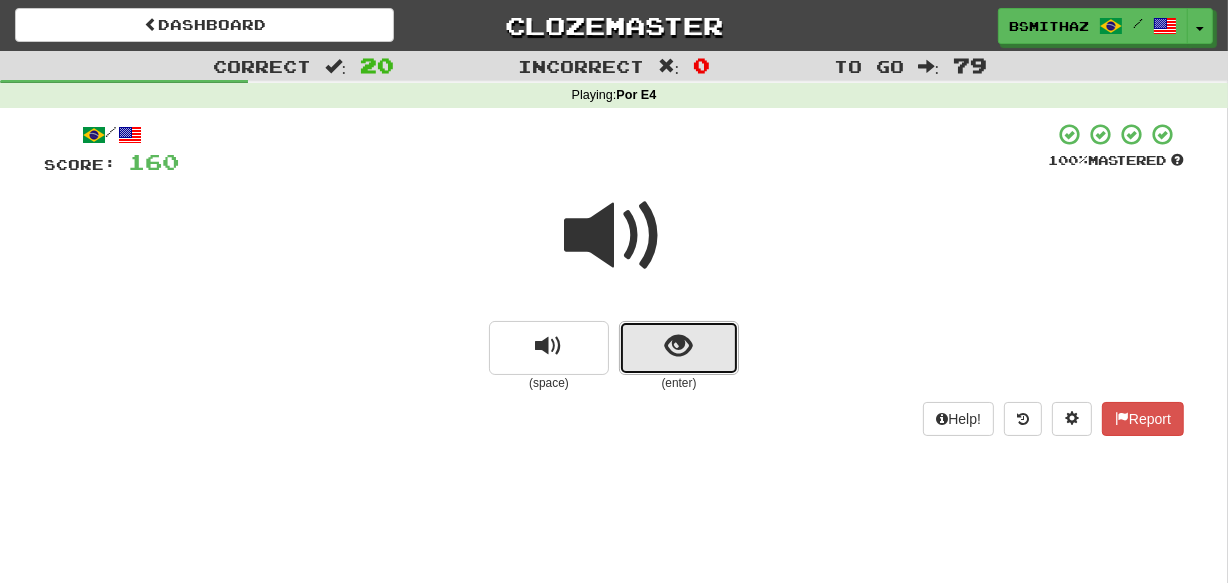 click at bounding box center (679, 348) 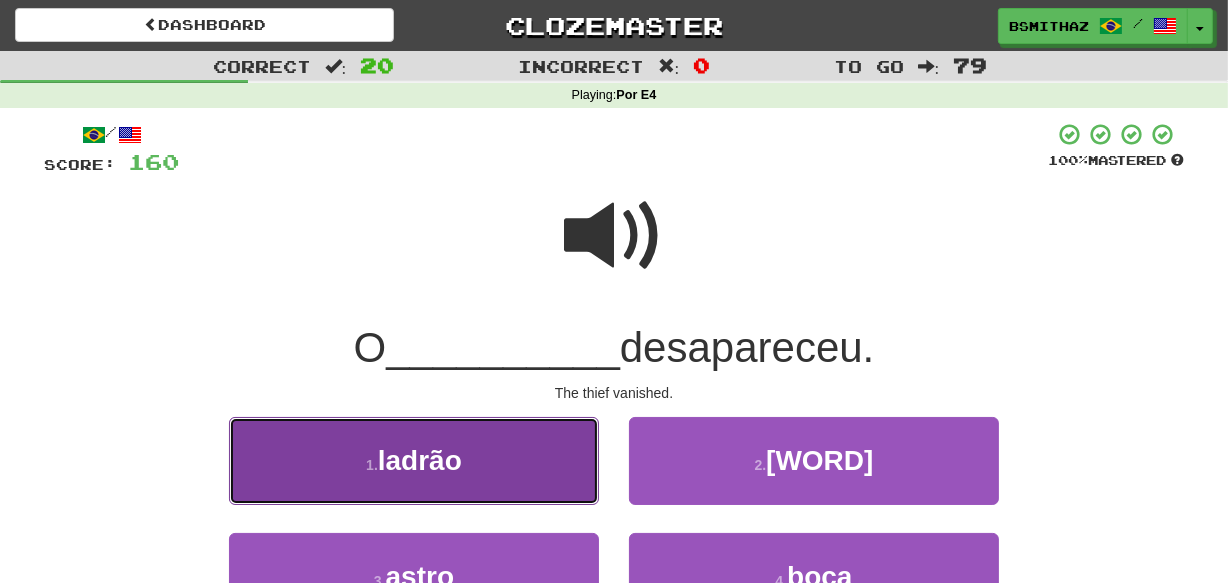 click on "1 .  ladrão" at bounding box center [414, 460] 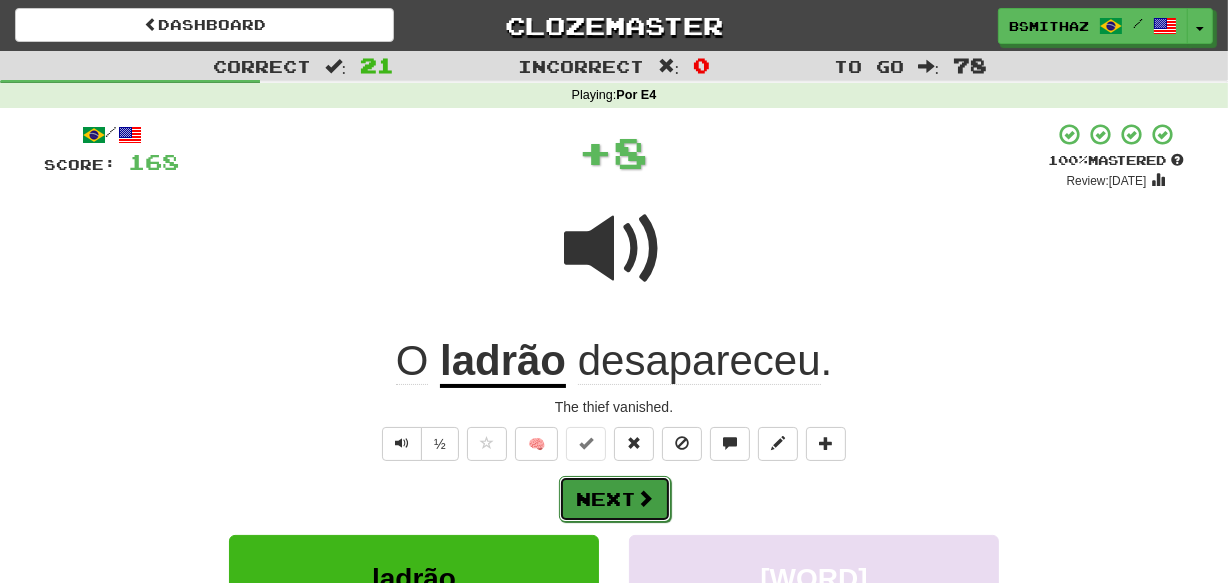 click on "Next" at bounding box center (615, 499) 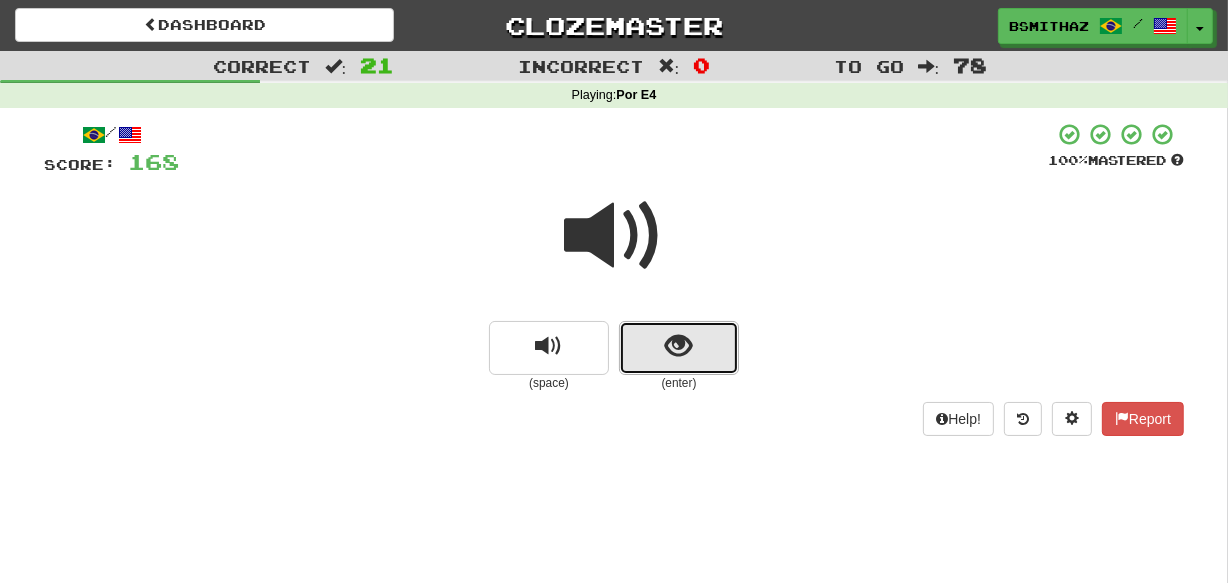 click at bounding box center (679, 346) 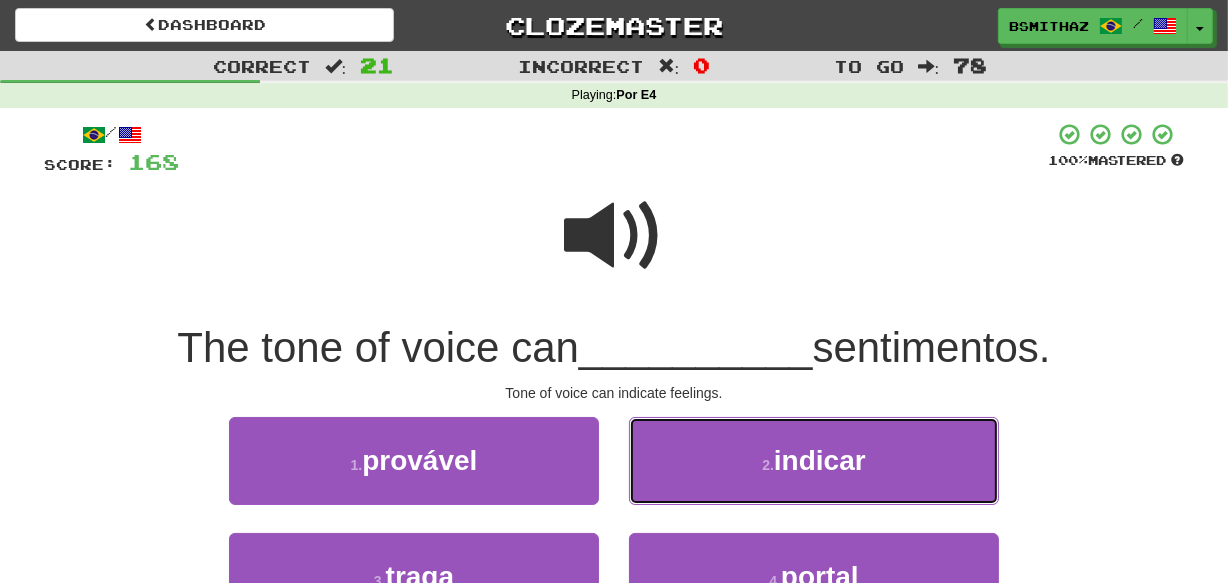 click on "2 .  indicar" at bounding box center [814, 460] 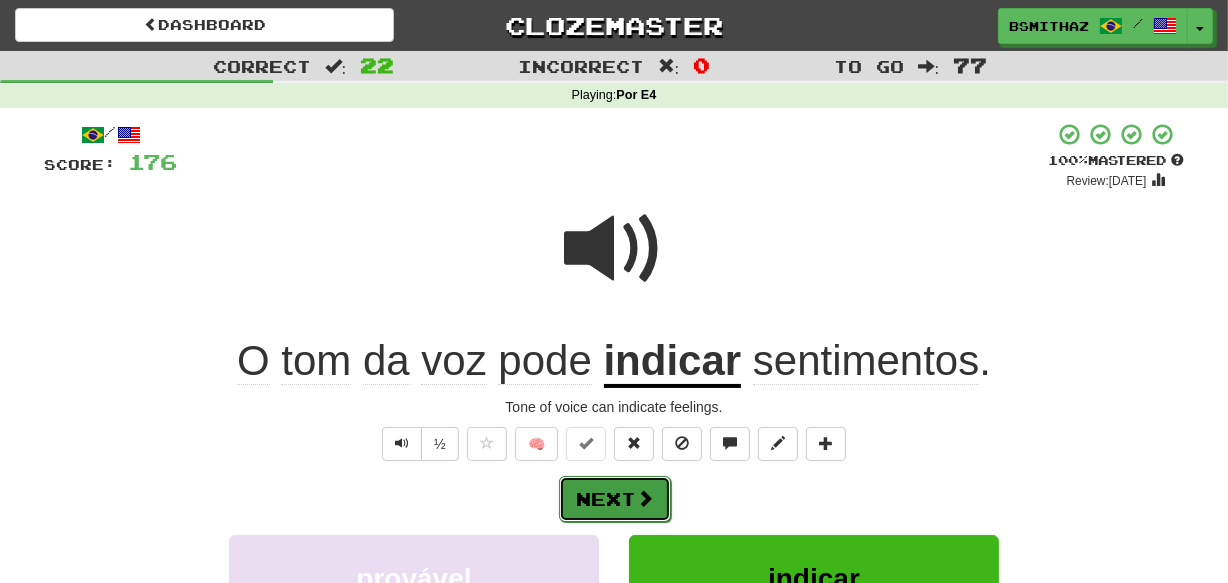 click at bounding box center (645, 498) 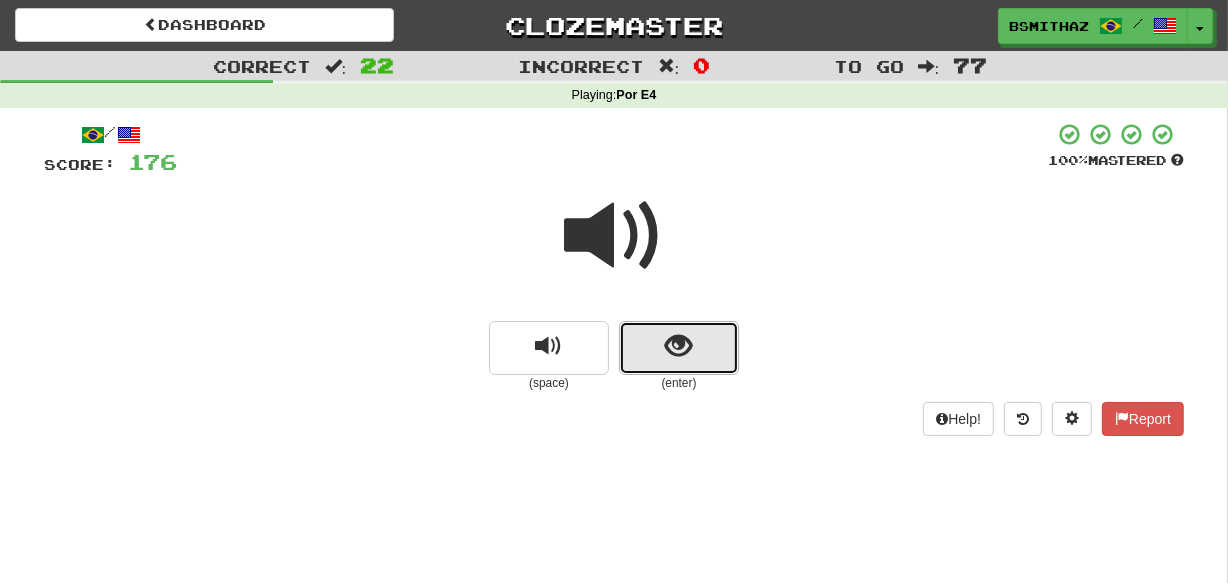 click at bounding box center [679, 348] 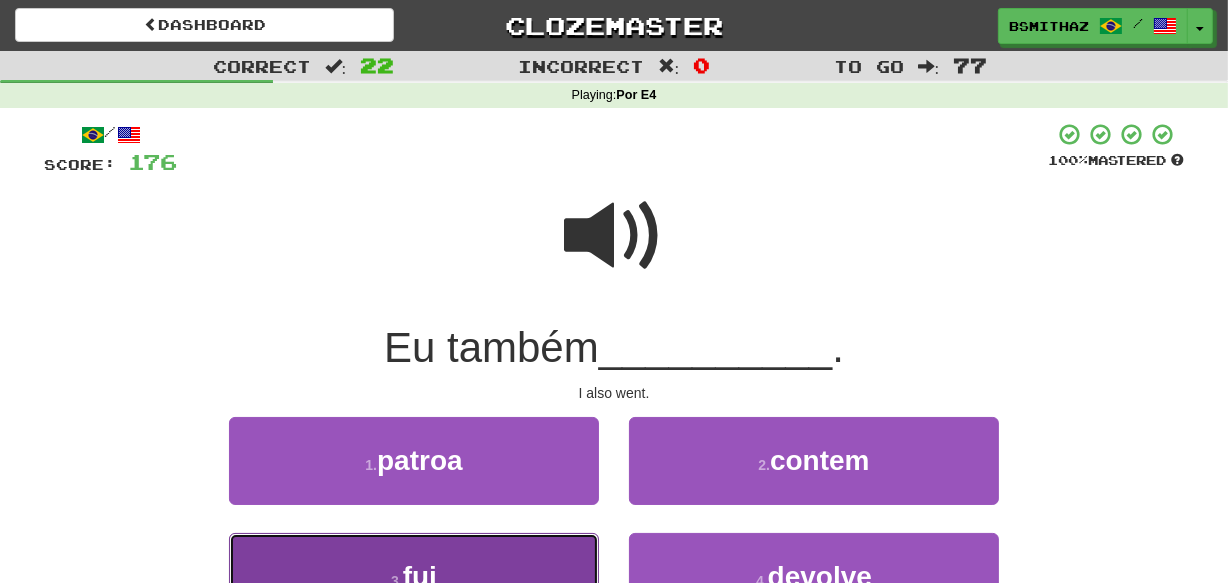 click on "3 .  fui" at bounding box center (414, 576) 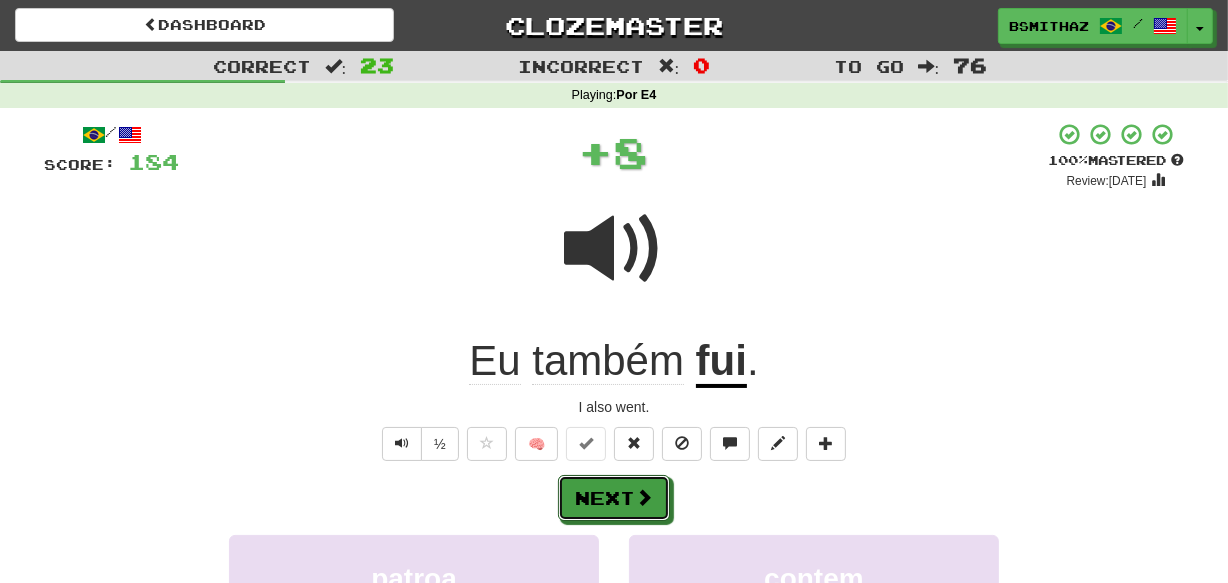 click on "Next" at bounding box center (614, 498) 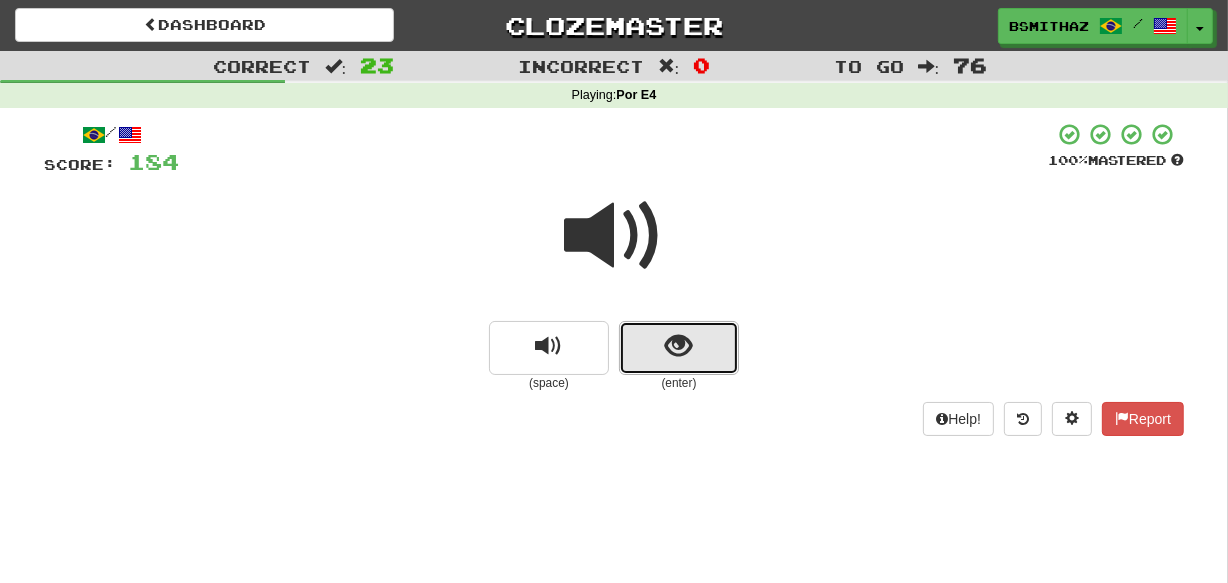 click at bounding box center [679, 348] 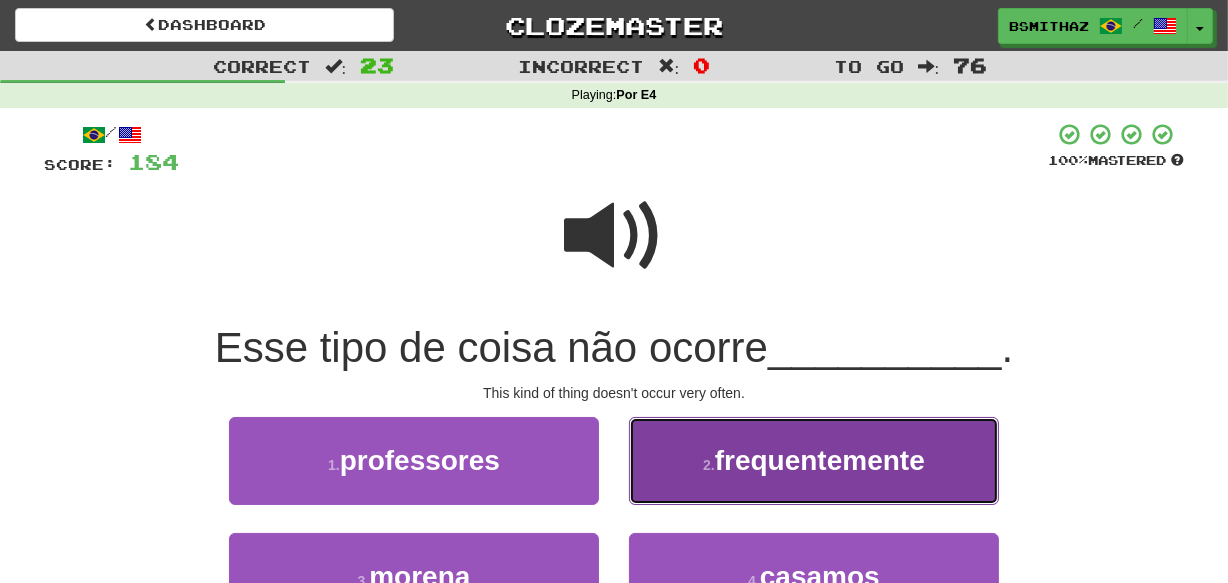 click on "frequentemente" at bounding box center [820, 460] 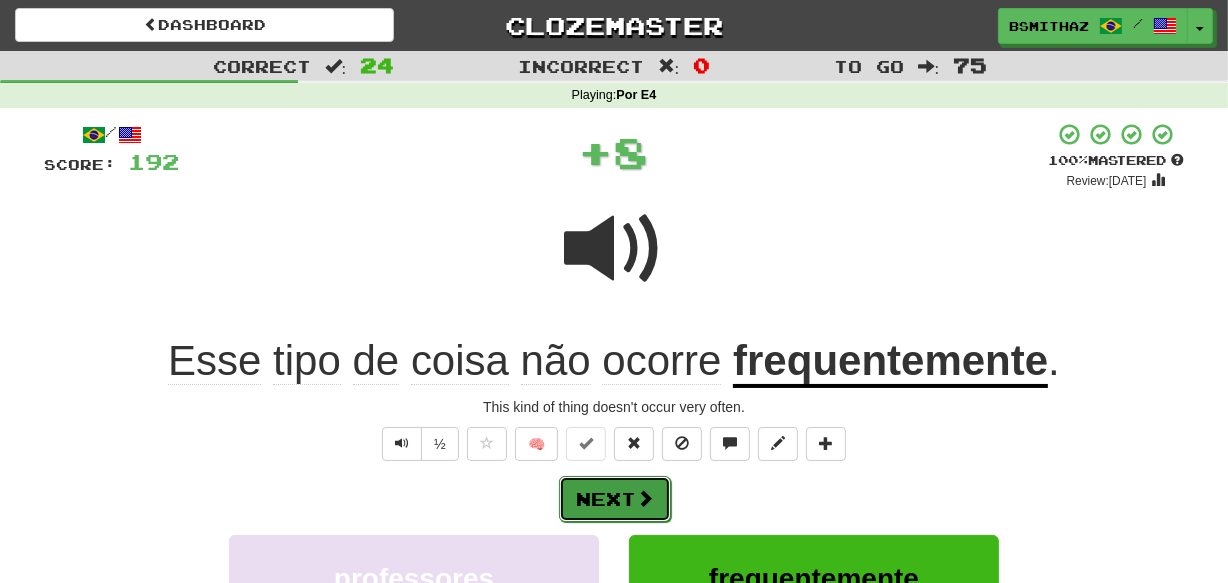click on "Next" at bounding box center [615, 499] 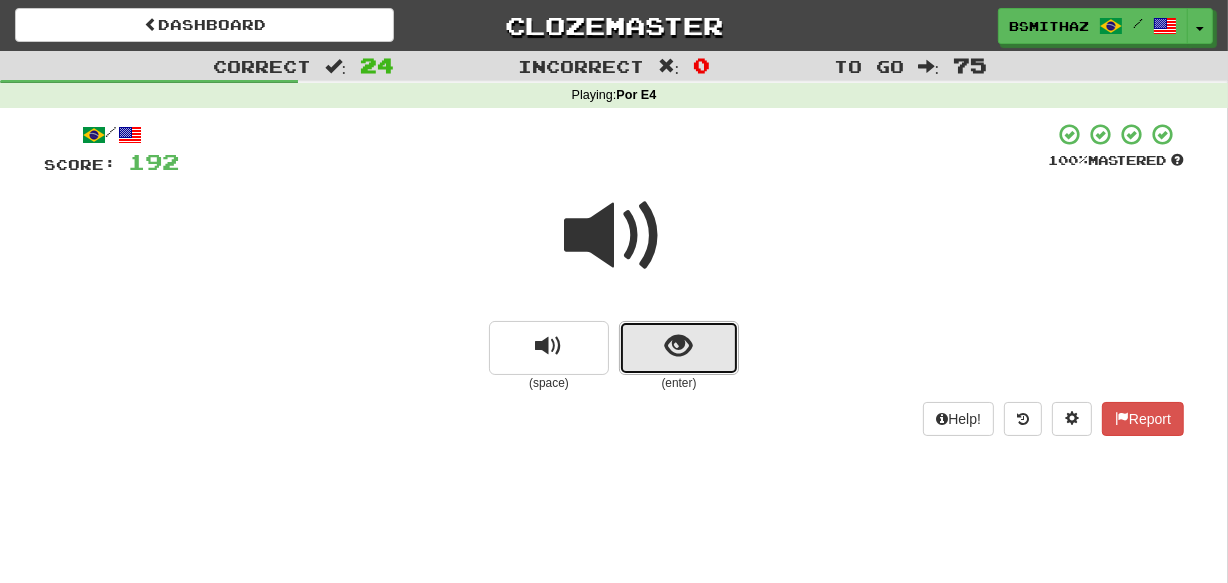 click at bounding box center (679, 346) 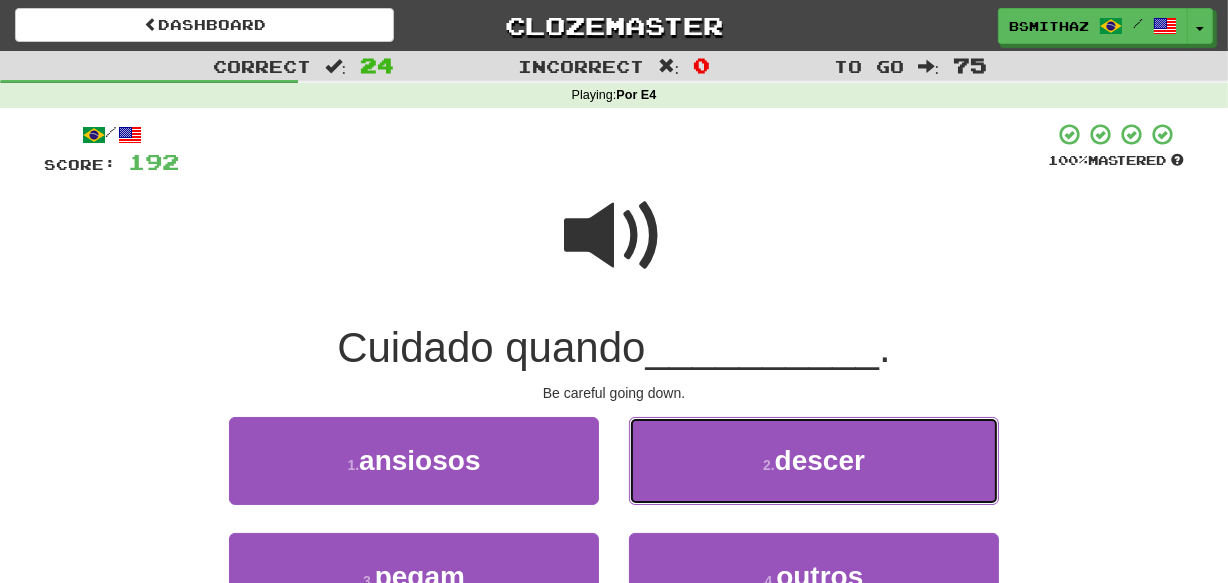 click on "2 .  descer" at bounding box center [814, 460] 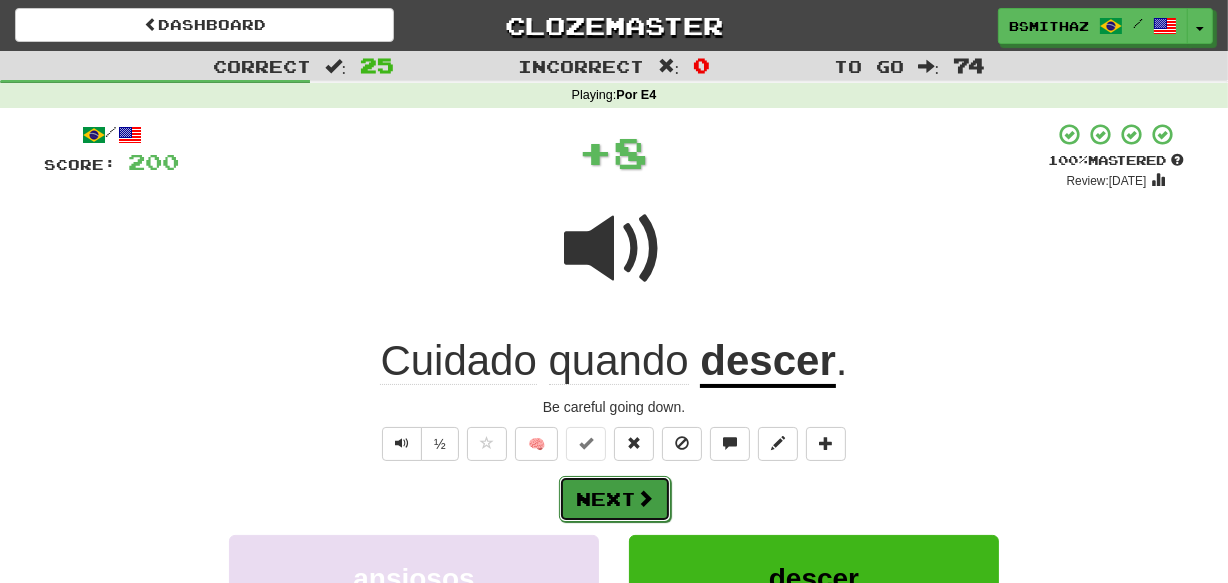 click at bounding box center (645, 498) 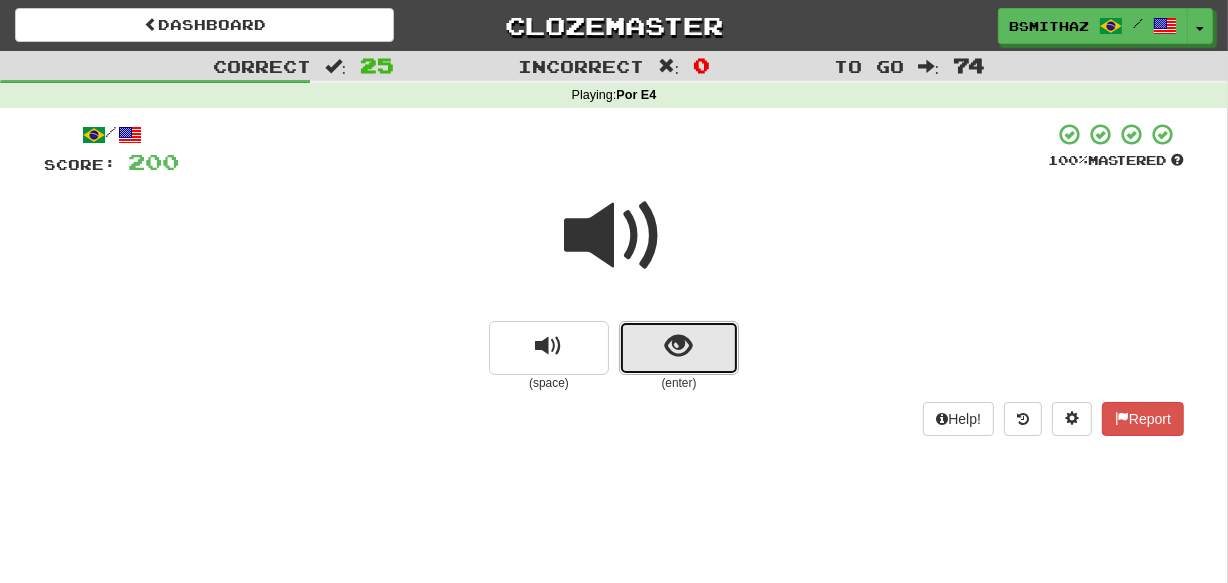 click at bounding box center [679, 348] 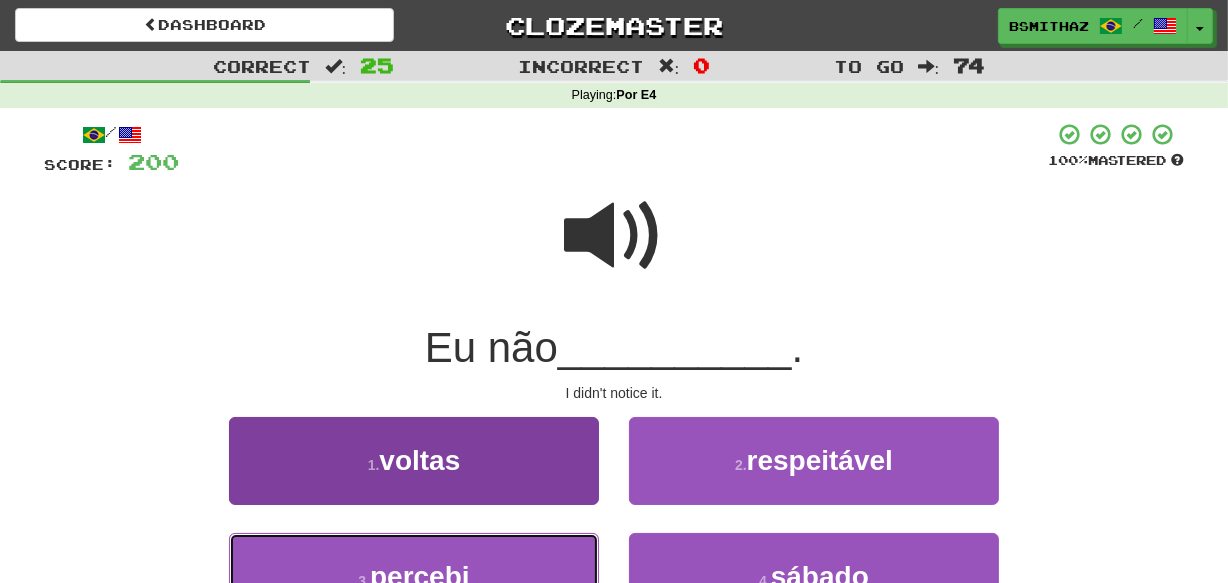 click on "3 .  percebi" at bounding box center (414, 576) 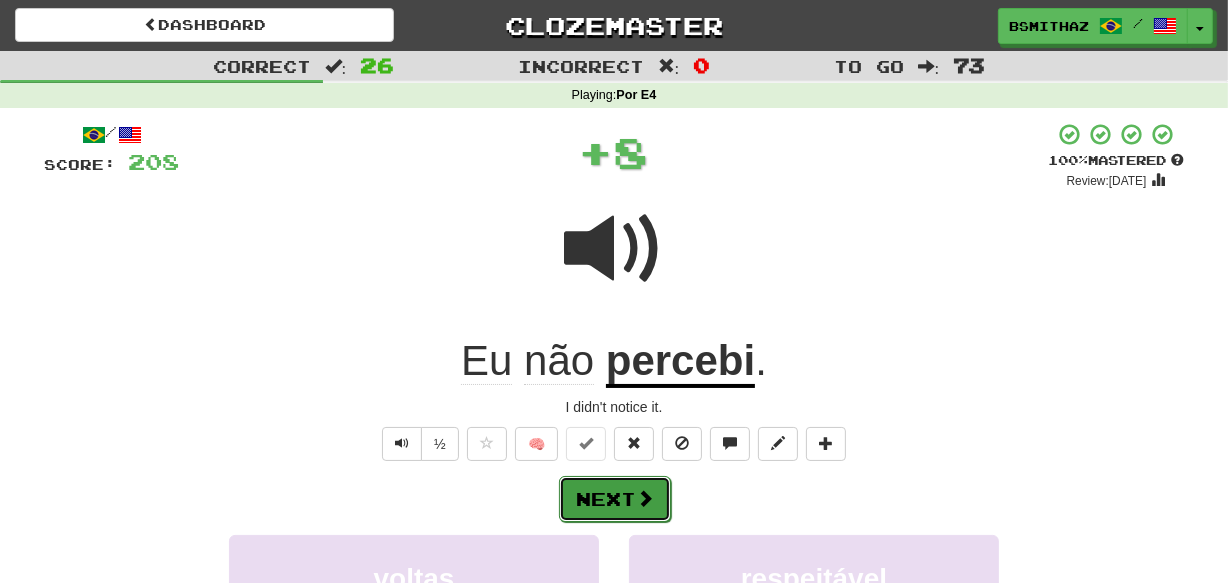 click on "Next" at bounding box center (615, 499) 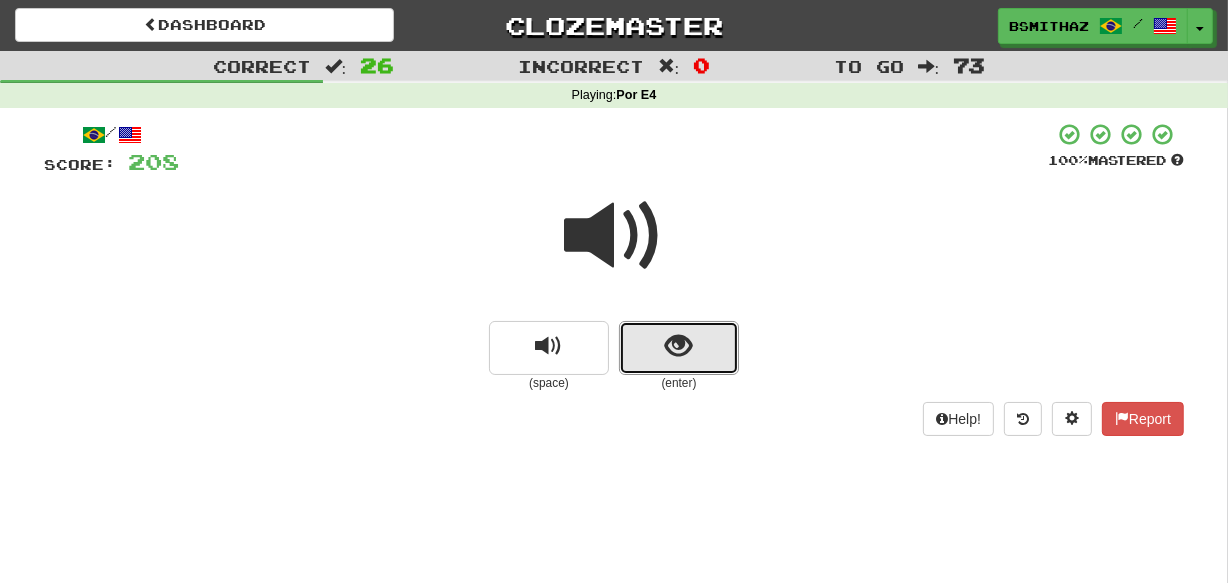 drag, startPoint x: 695, startPoint y: 359, endPoint x: 655, endPoint y: 409, distance: 64.03124 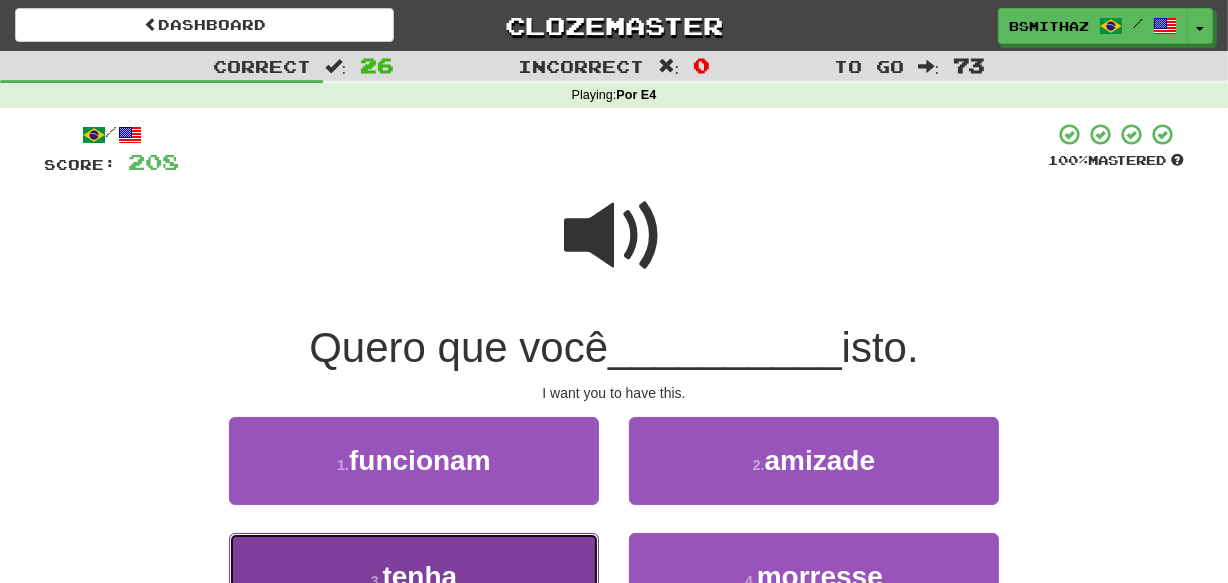 click on "3 .  tenha" at bounding box center [414, 576] 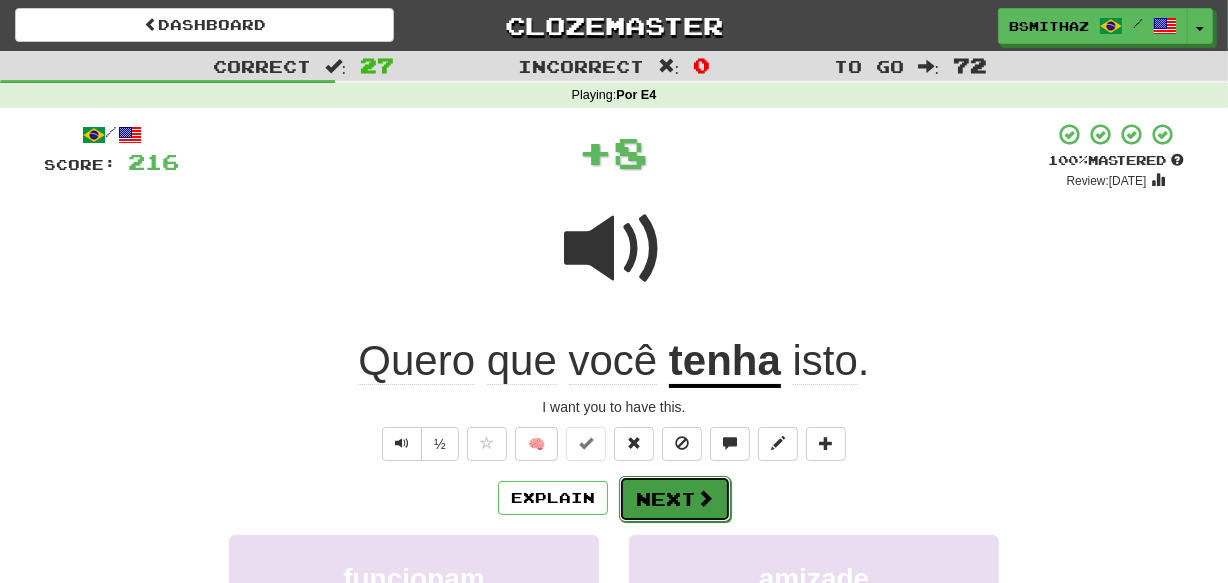 click on "Next" at bounding box center [675, 499] 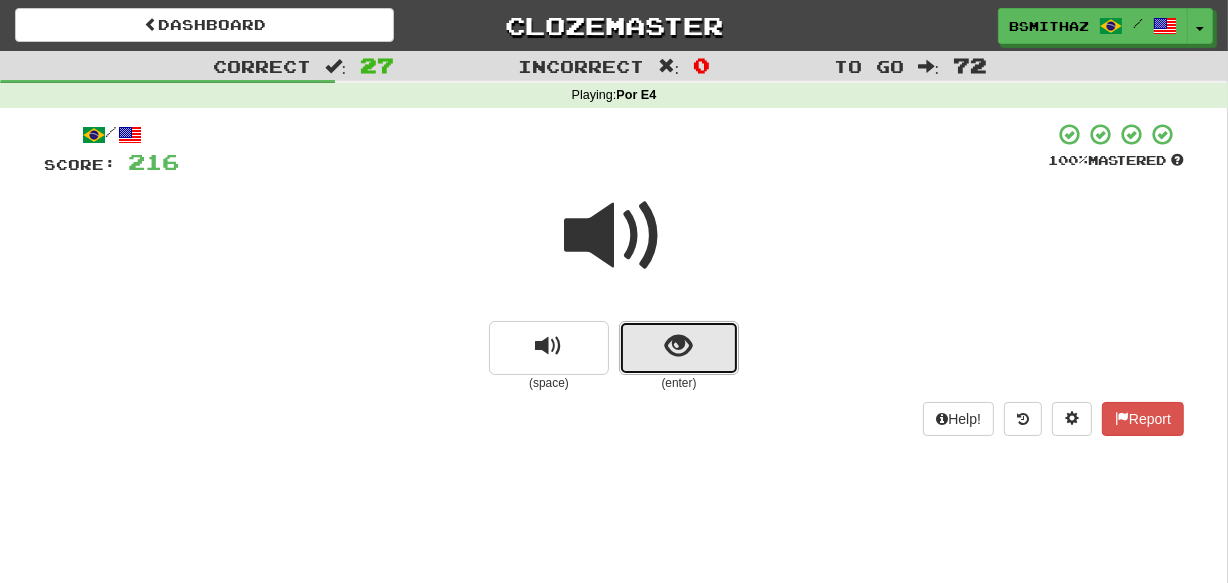 click at bounding box center [679, 348] 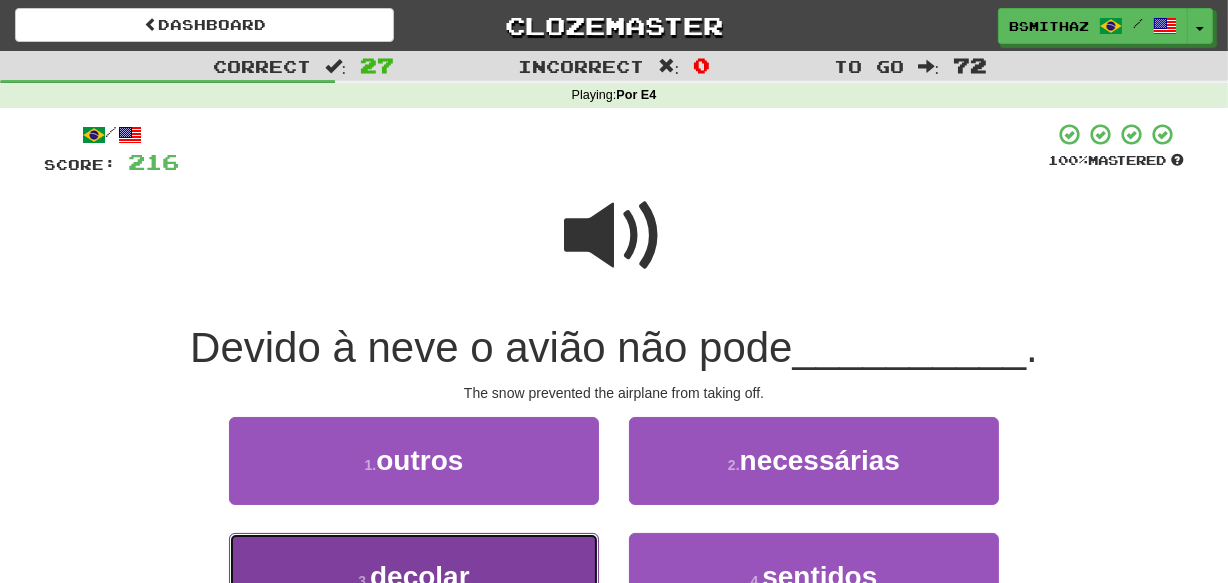 click on "3 .  decolar" at bounding box center (414, 576) 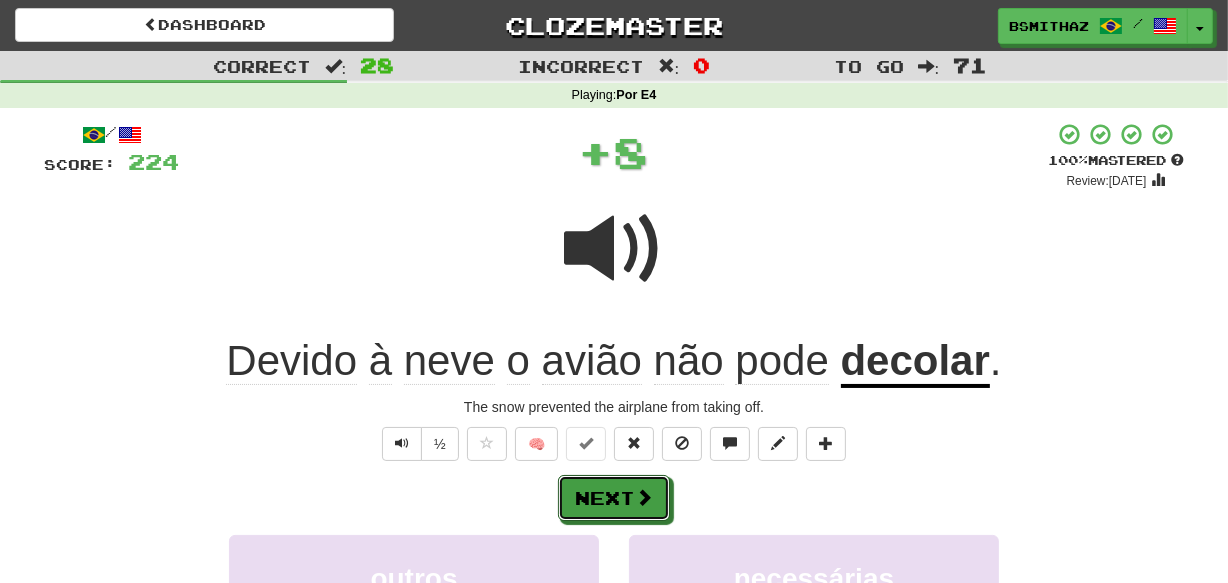 click on "Next" at bounding box center (614, 498) 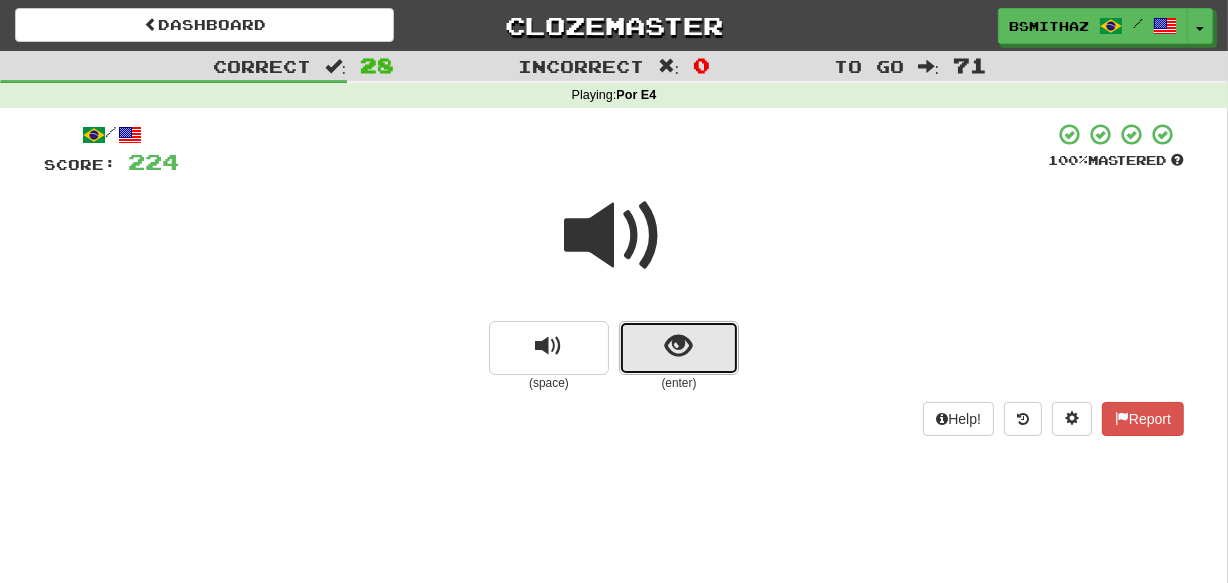 click at bounding box center (679, 346) 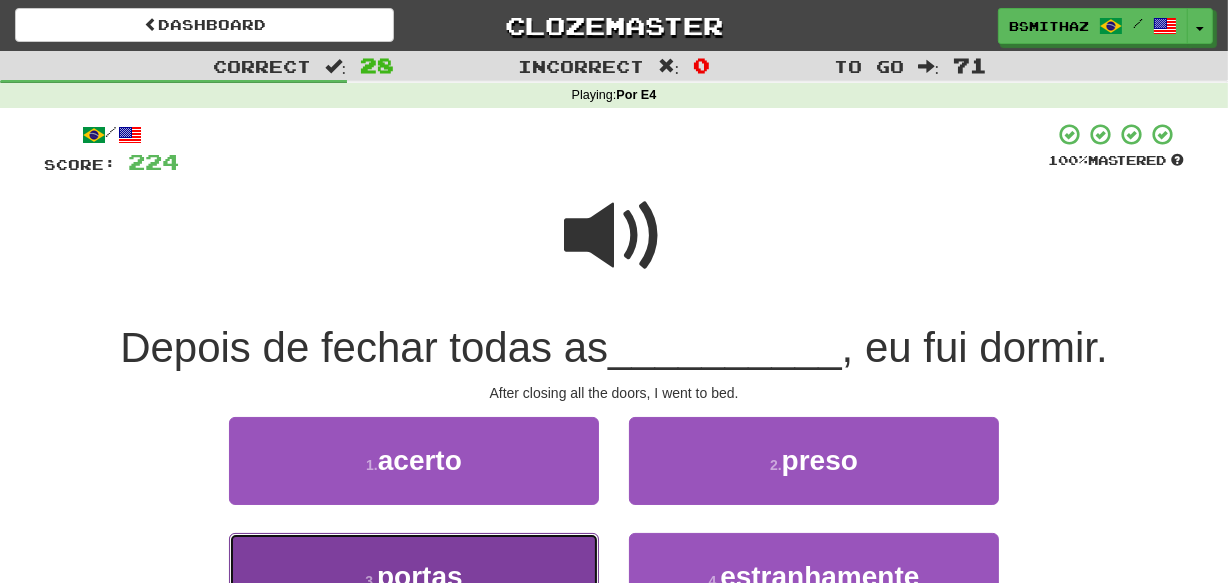 click on "3 .  portas" at bounding box center (414, 576) 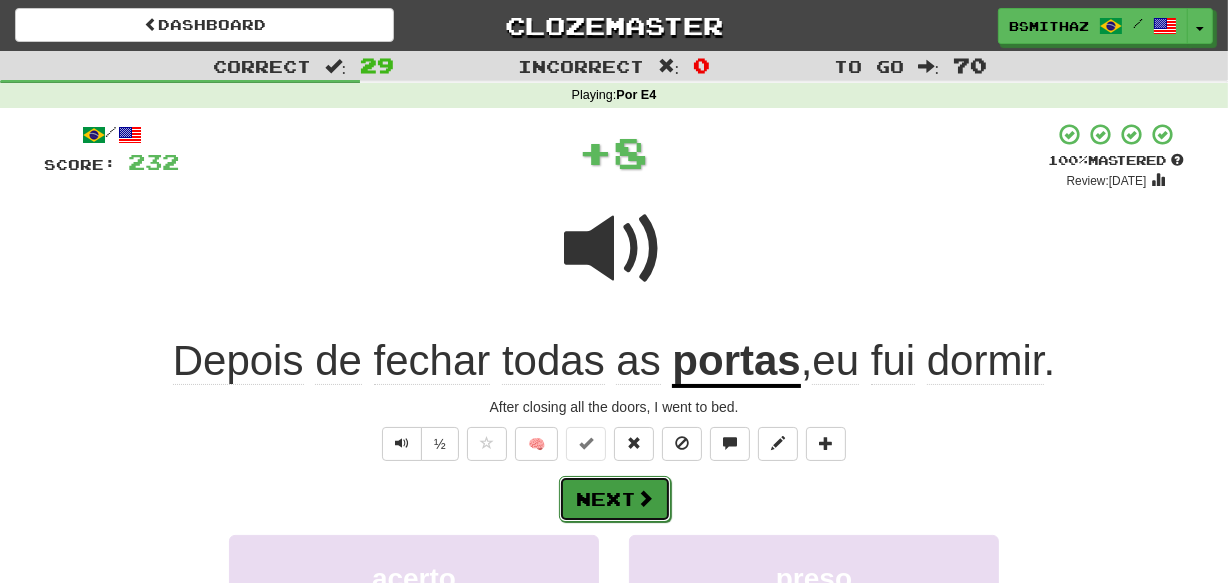 click on "Next" at bounding box center [615, 499] 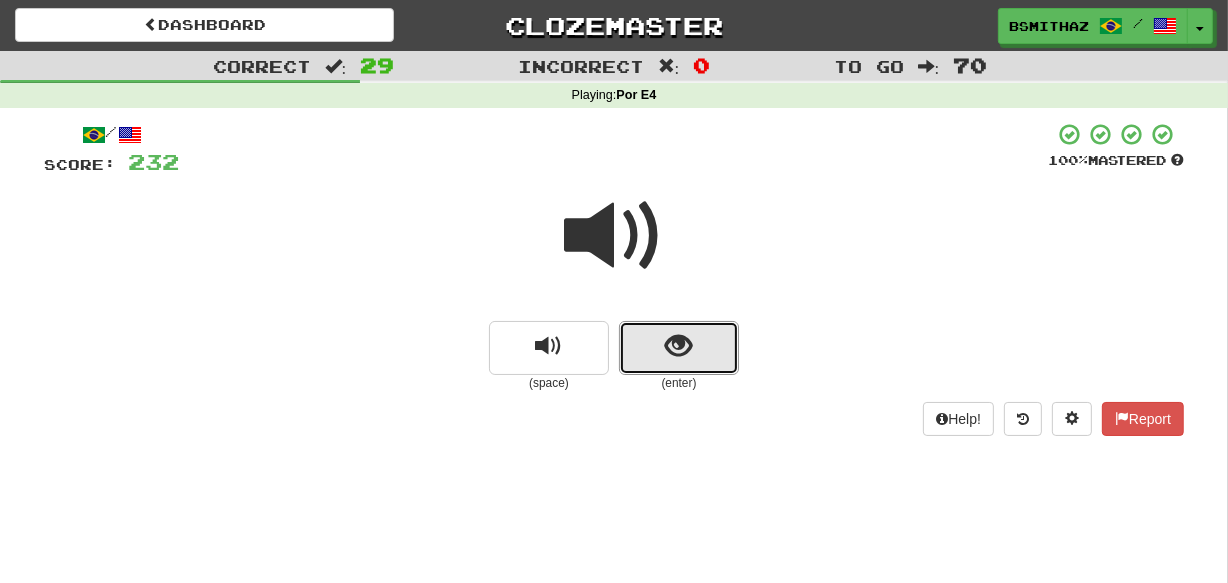 drag, startPoint x: 677, startPoint y: 361, endPoint x: 662, endPoint y: 378, distance: 22.671568 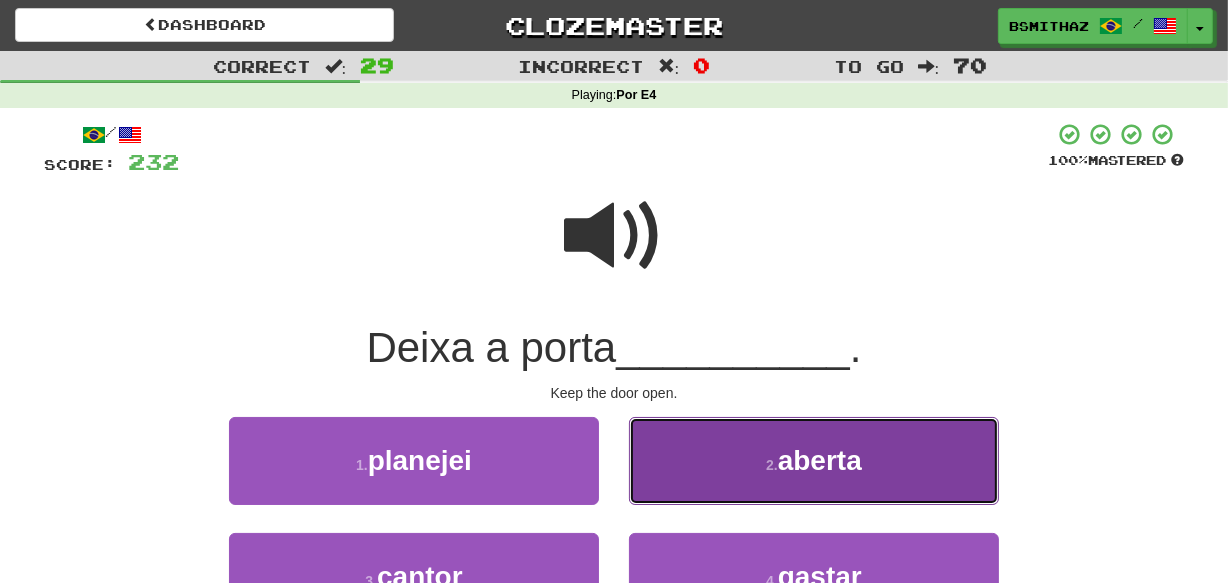click on "2 .  aberta" at bounding box center (814, 460) 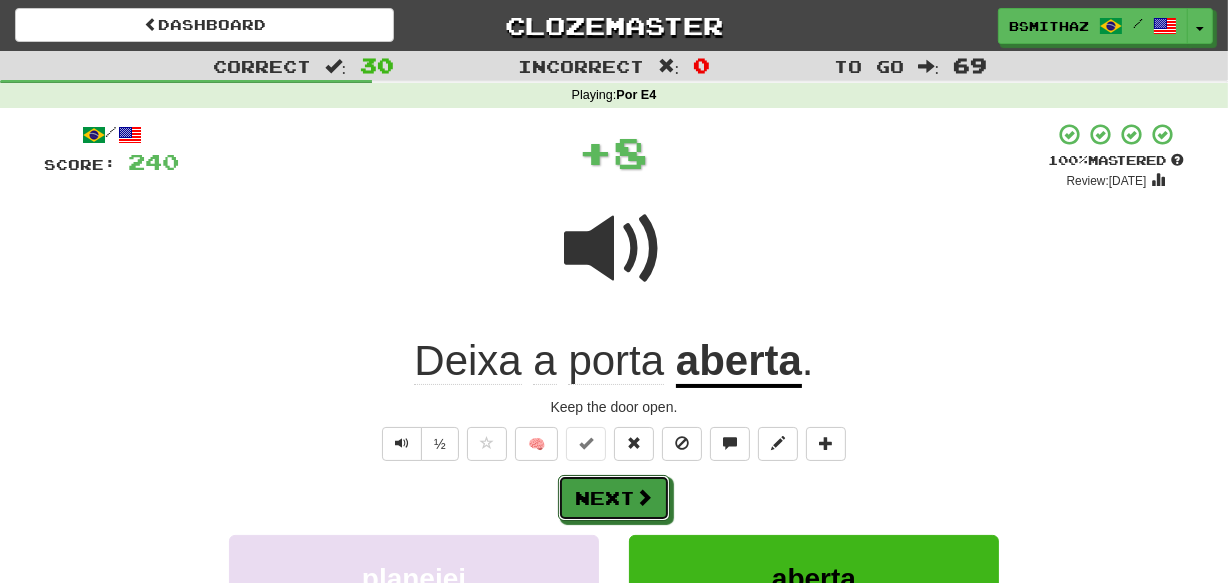 click on "Next" at bounding box center [614, 498] 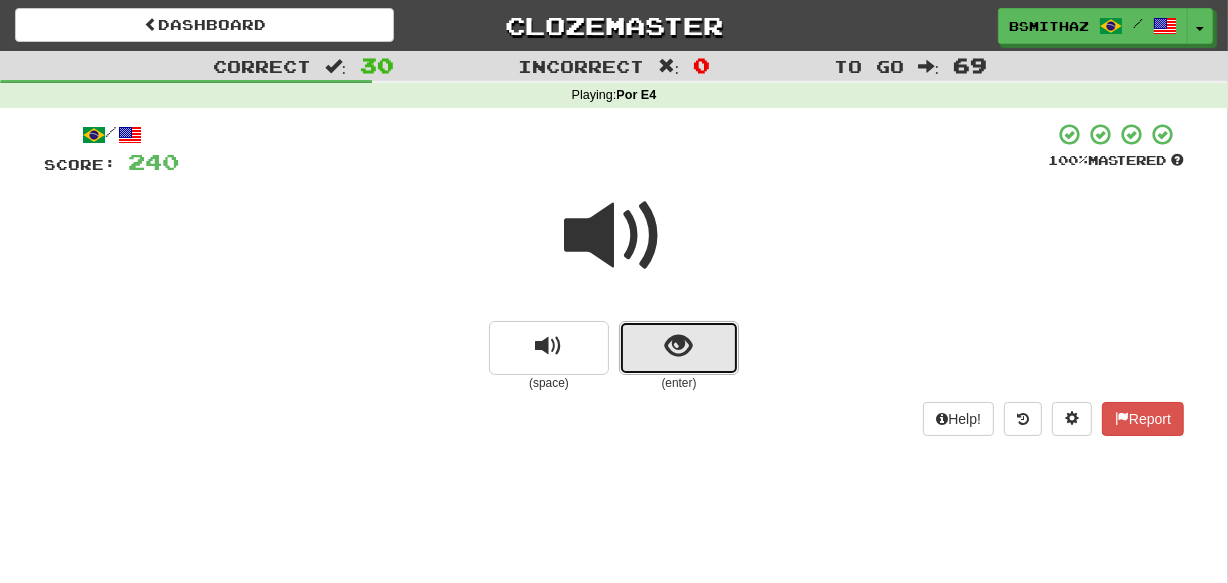click at bounding box center [679, 348] 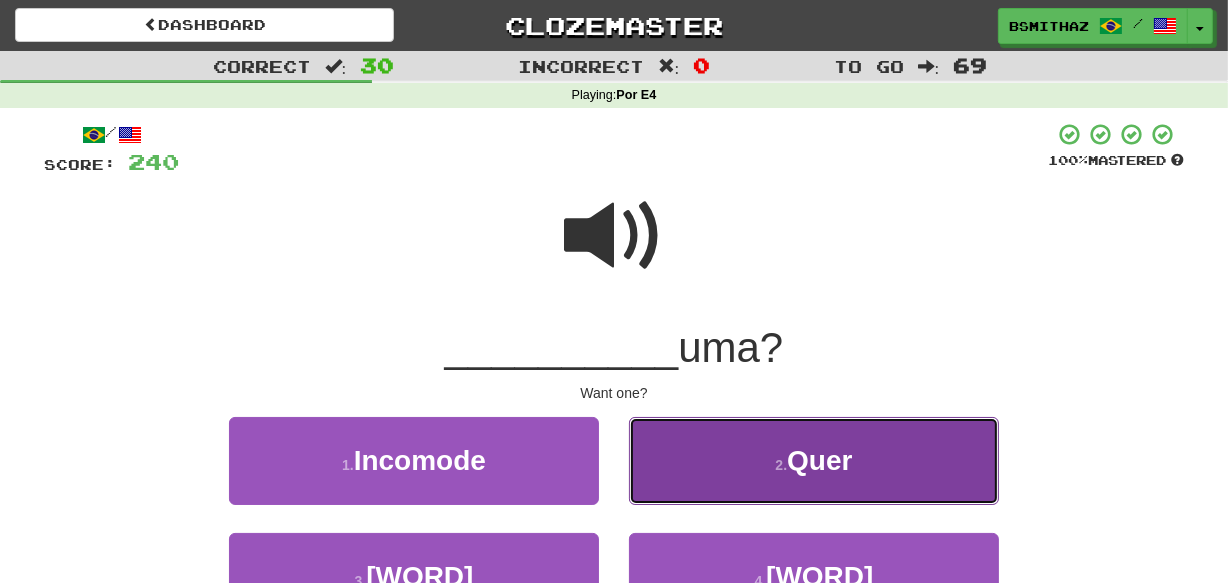 click on "2 .  Quer" at bounding box center [814, 460] 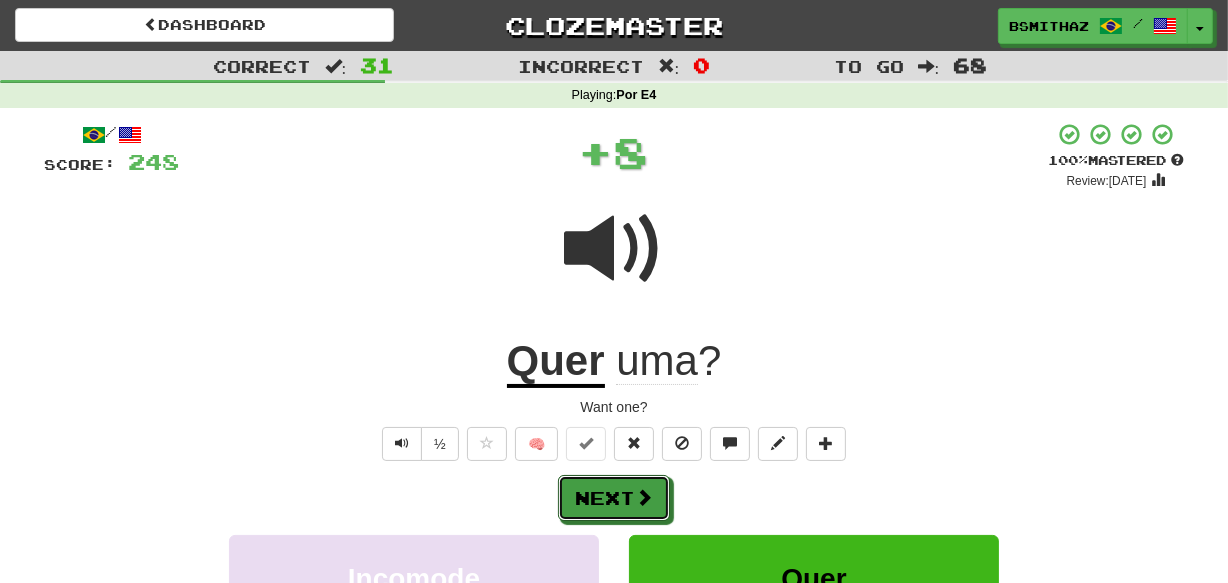 click at bounding box center [644, 497] 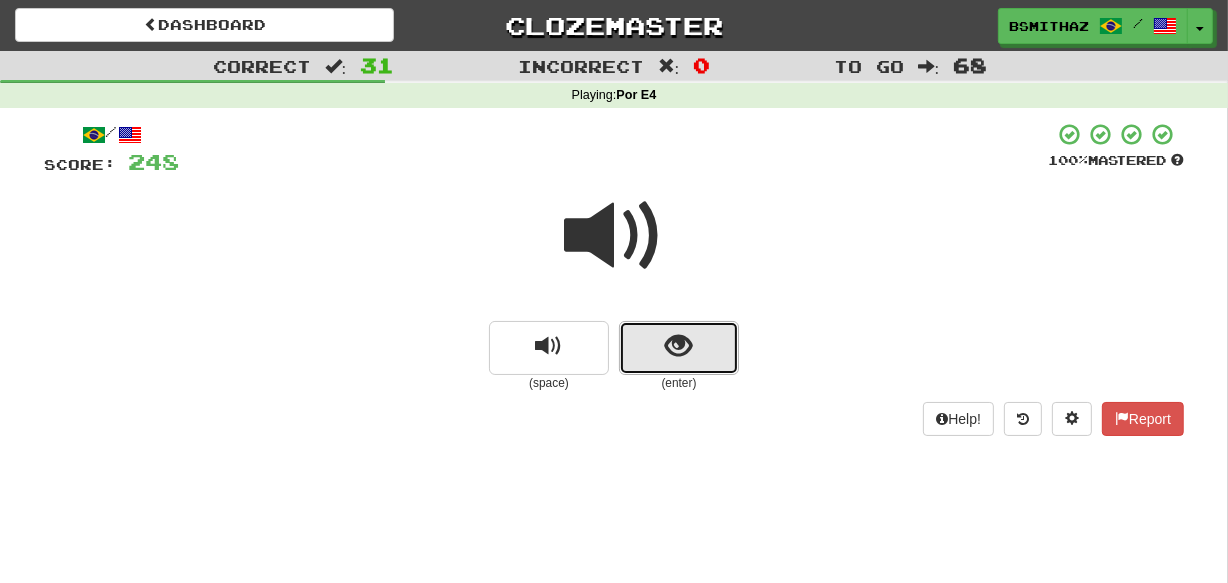 click at bounding box center (679, 348) 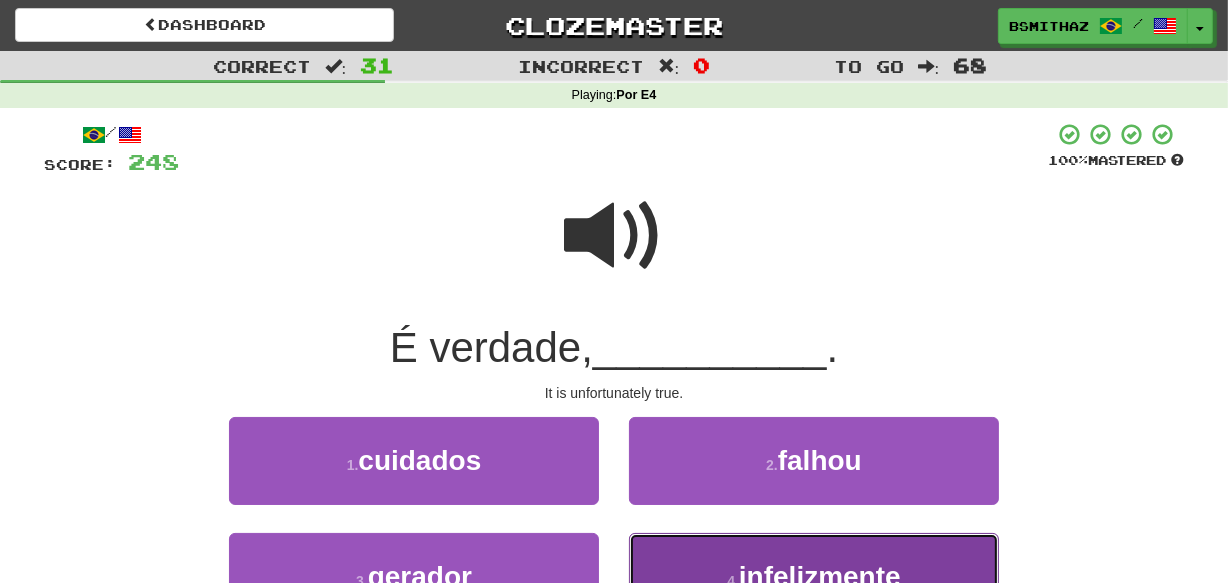 click on "4 .  infelizmente" at bounding box center (814, 576) 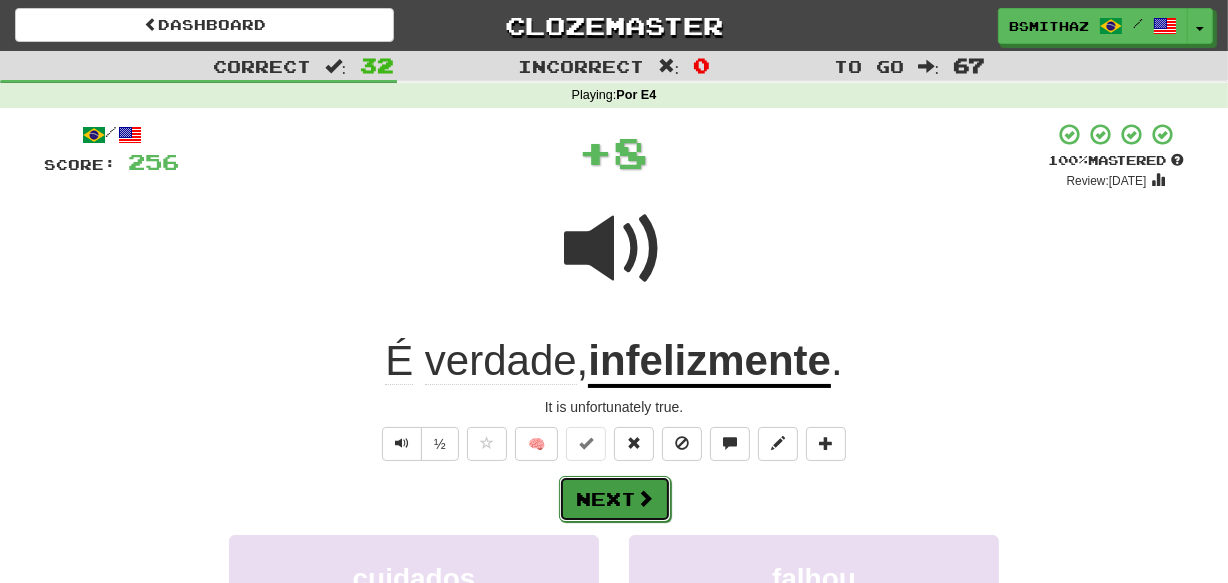 click at bounding box center (645, 498) 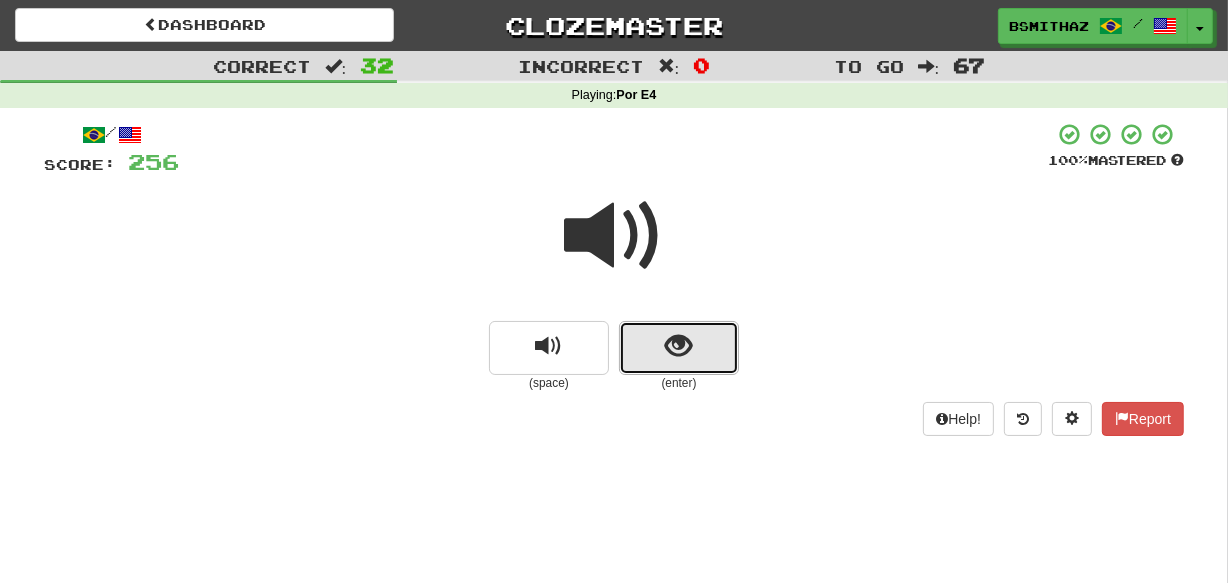 click at bounding box center [679, 346] 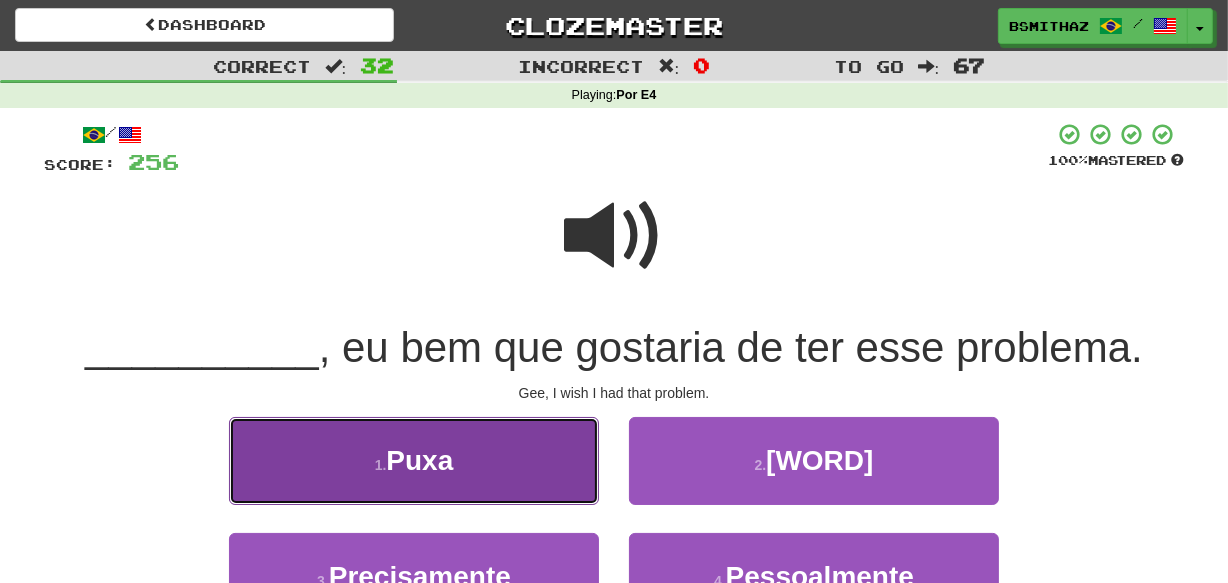click on "1 .  Puxa" at bounding box center (414, 460) 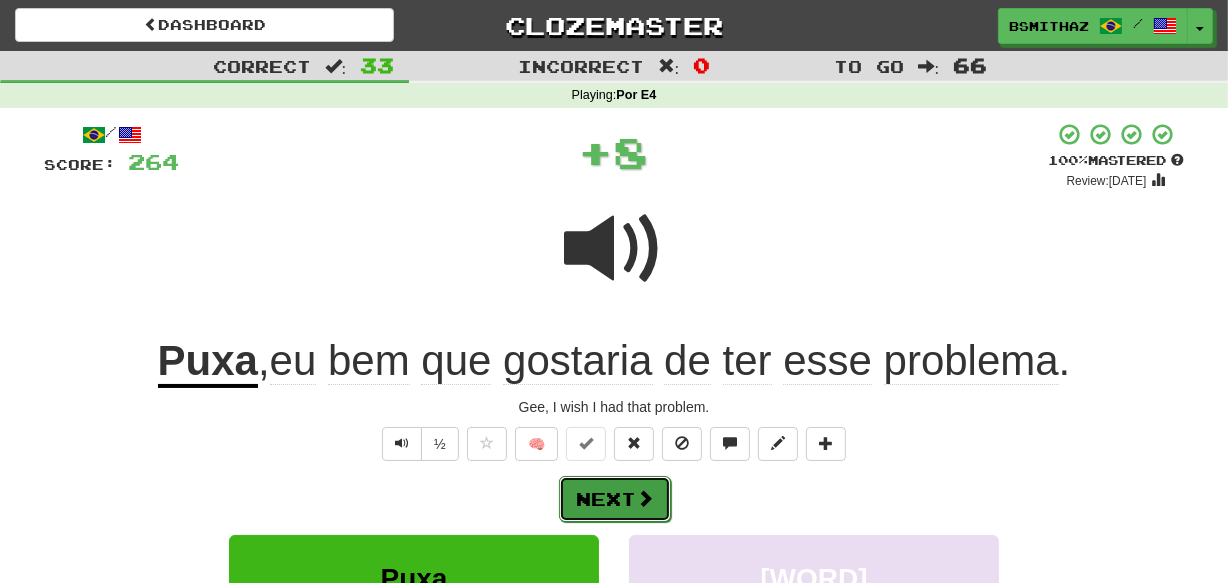 click on "Next" at bounding box center (615, 499) 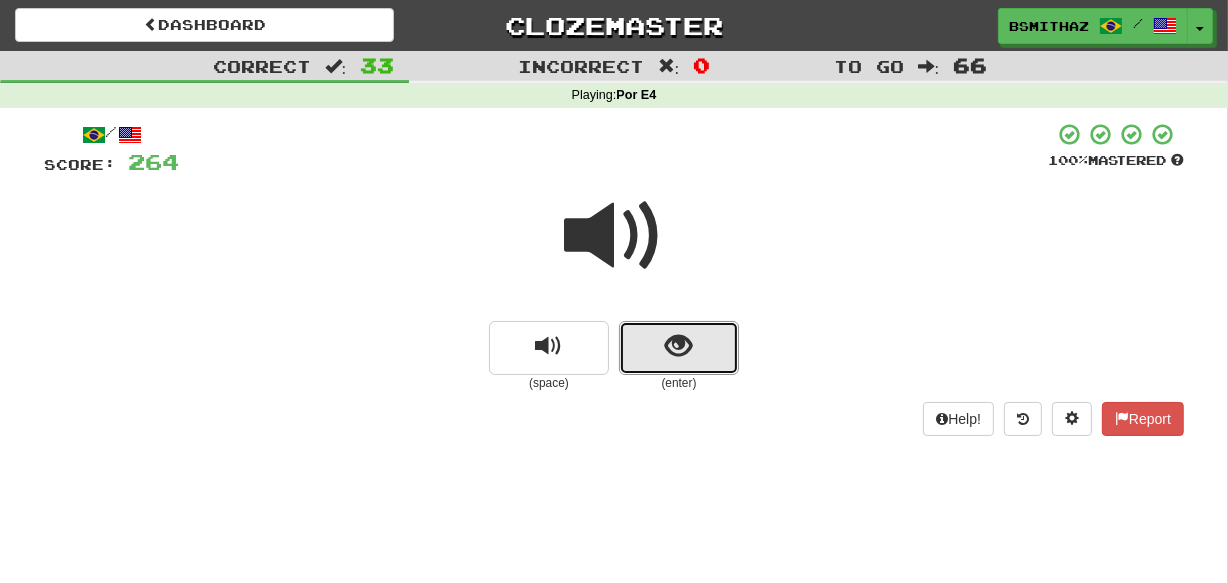 drag, startPoint x: 693, startPoint y: 363, endPoint x: 681, endPoint y: 380, distance: 20.808653 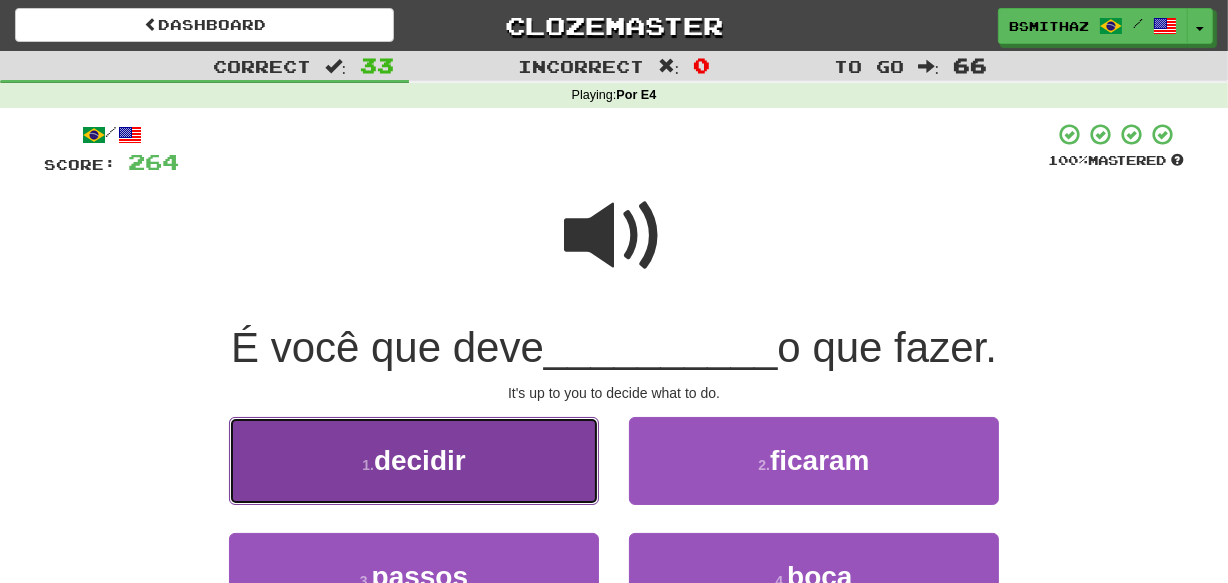 click on "1 .  decidir" at bounding box center [414, 460] 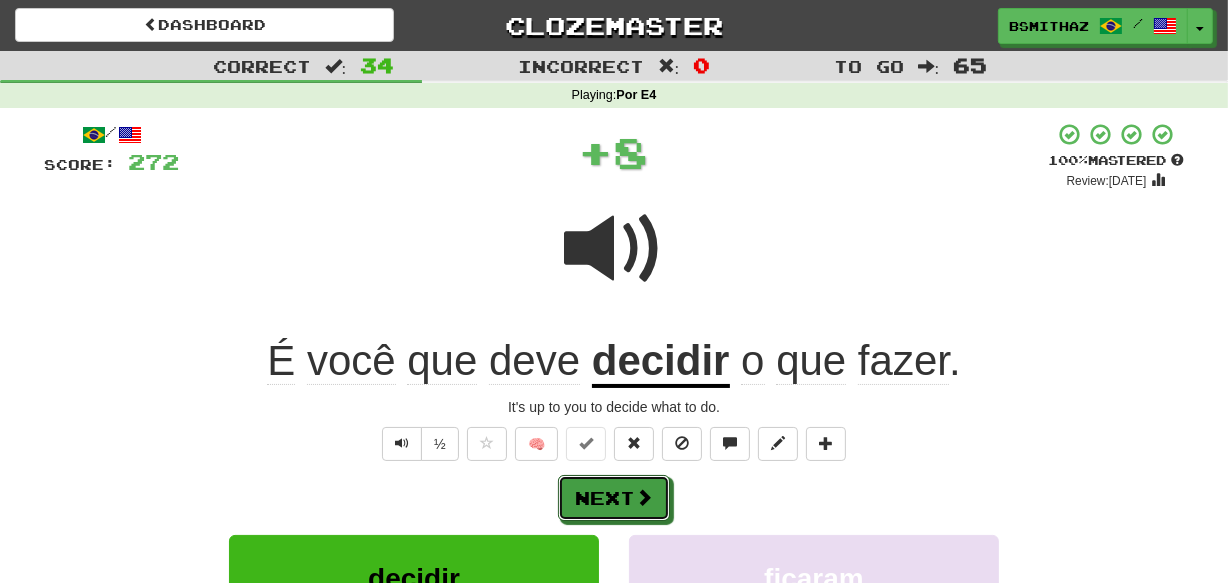 click on "Next" at bounding box center (614, 498) 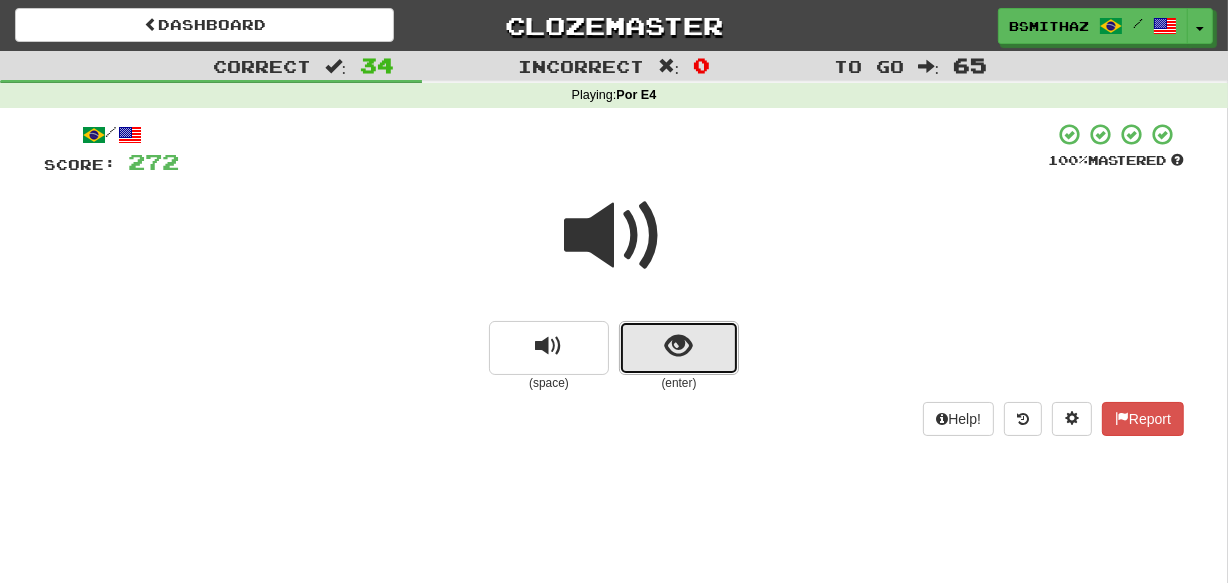 click at bounding box center [679, 346] 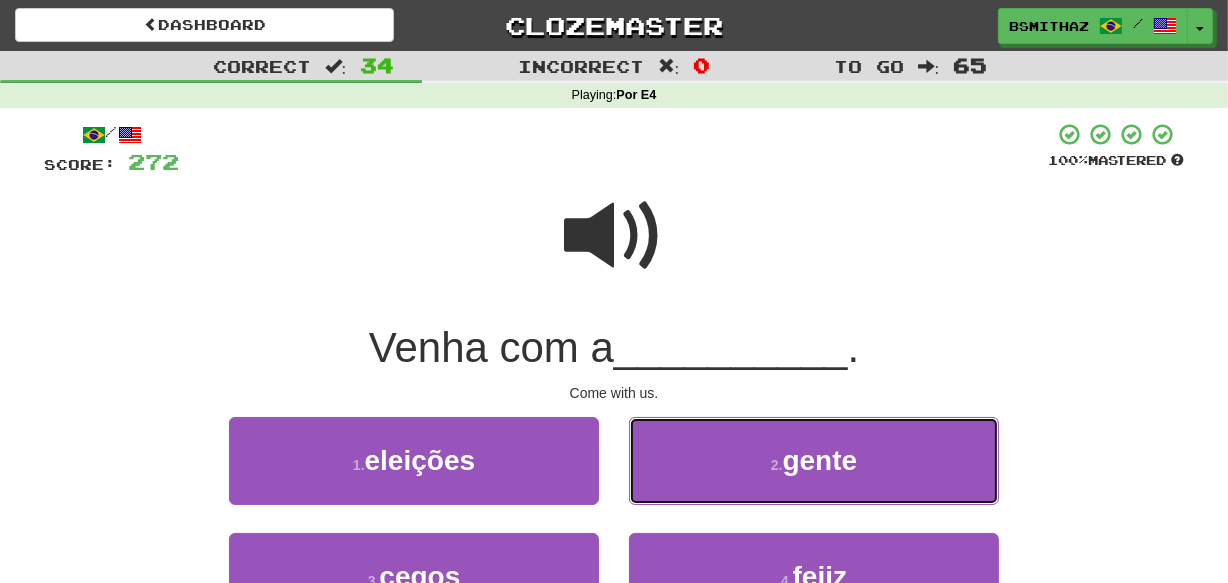 click on "2 .  gente" at bounding box center (814, 460) 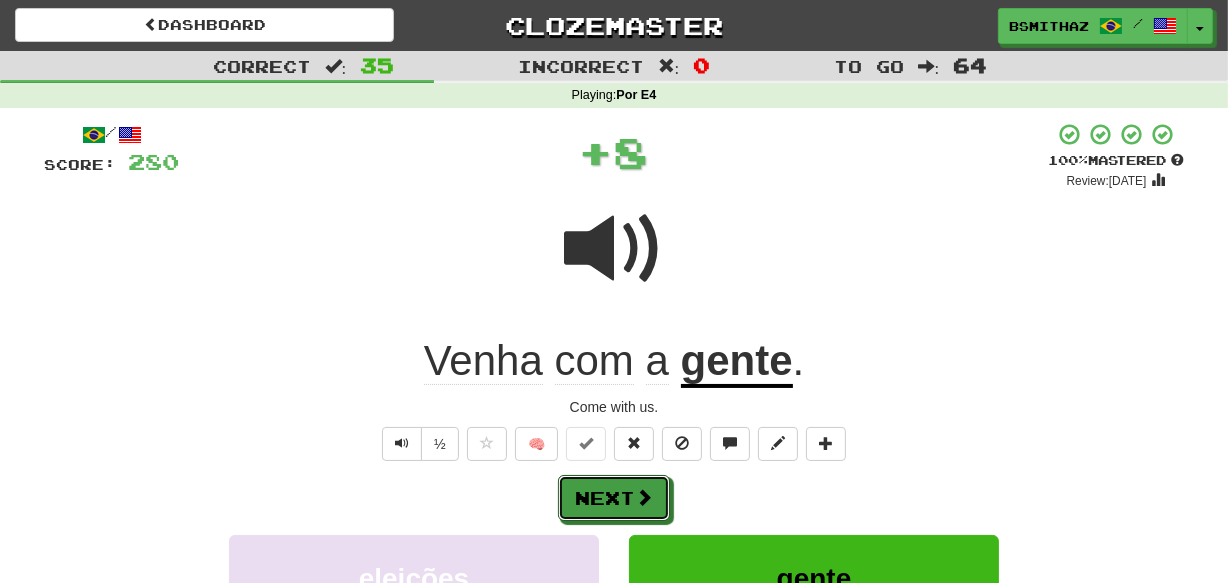 drag, startPoint x: 624, startPoint y: 495, endPoint x: 640, endPoint y: 481, distance: 21.260292 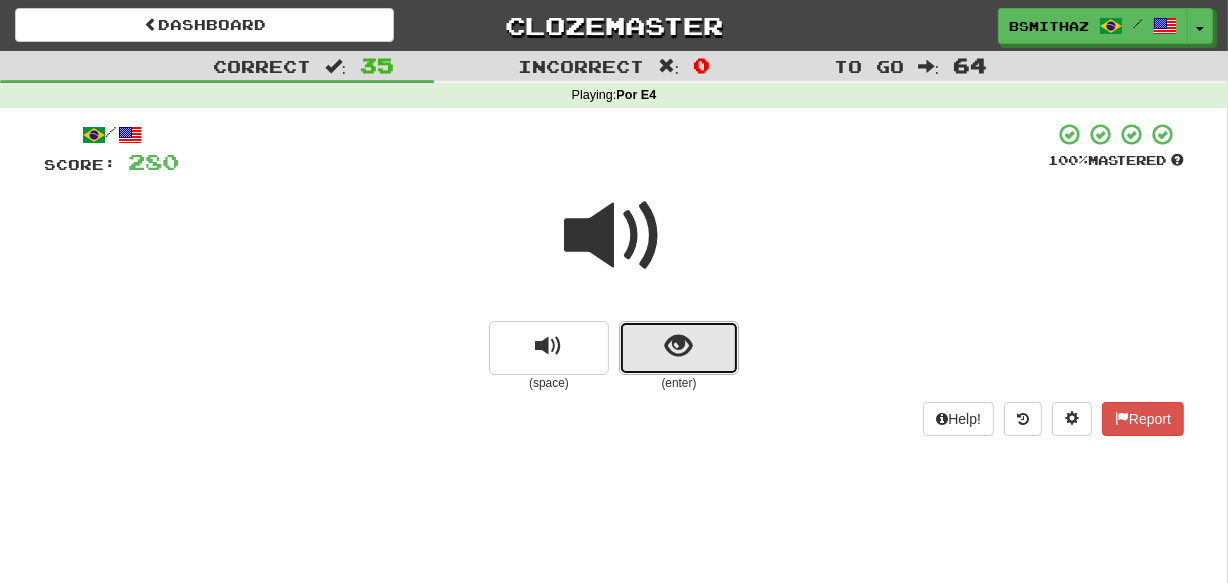 click at bounding box center (679, 348) 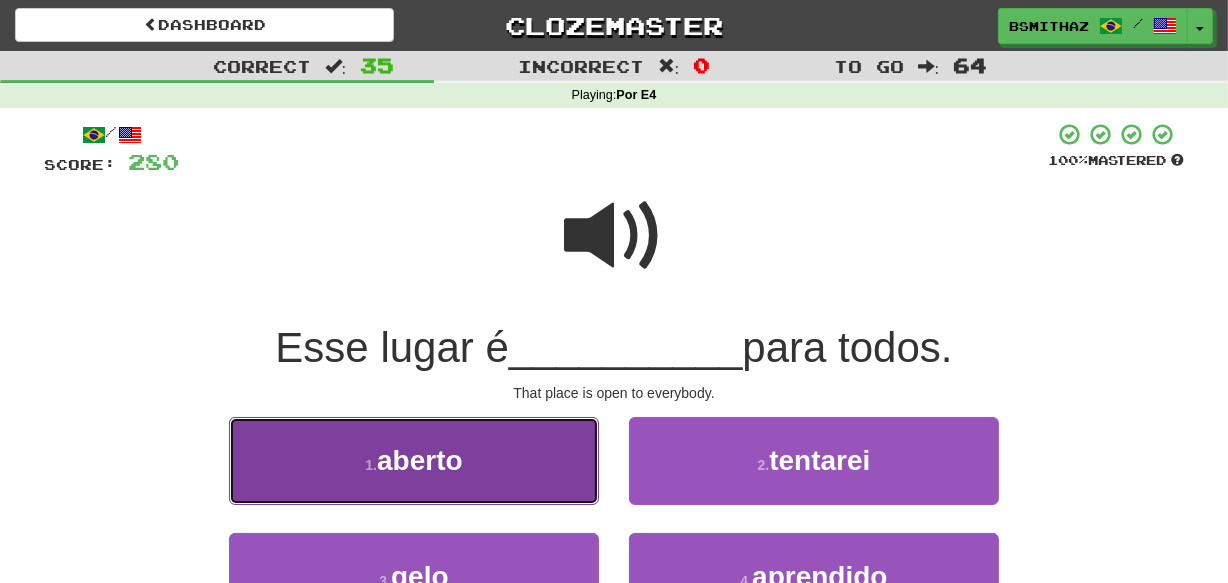 click on "1 .  aberto" at bounding box center (414, 460) 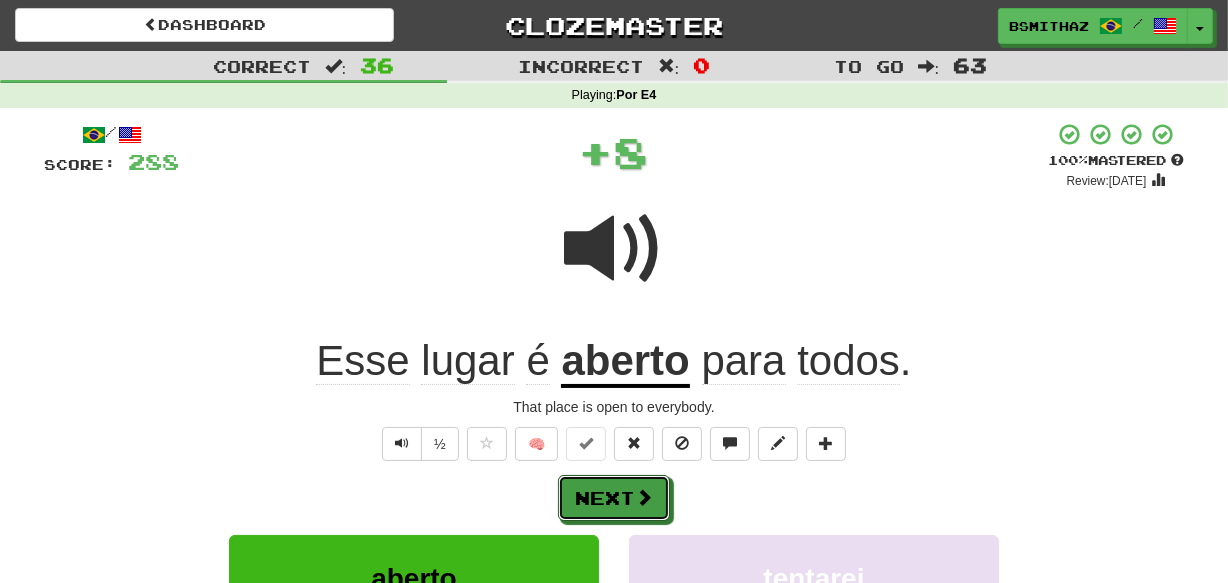 drag, startPoint x: 610, startPoint y: 489, endPoint x: 632, endPoint y: 472, distance: 27.802877 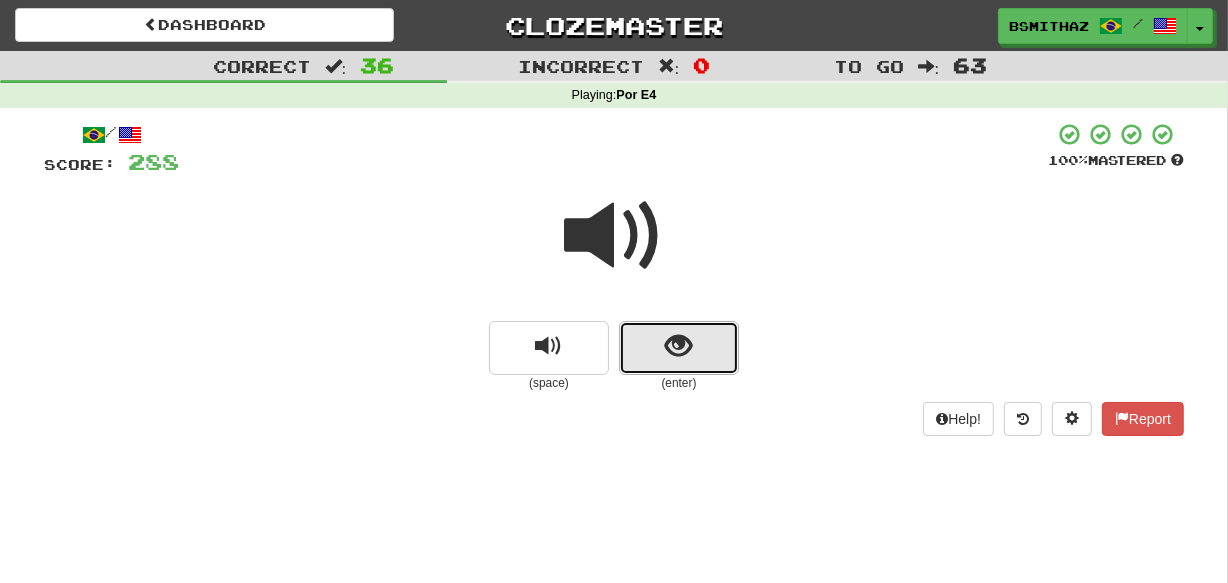 click at bounding box center (679, 348) 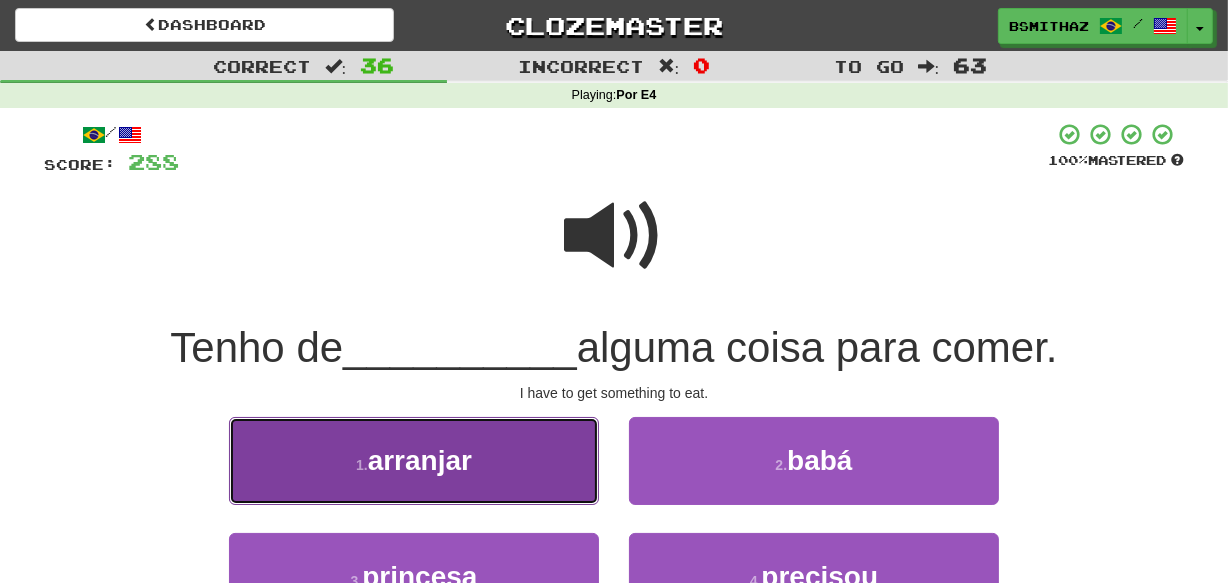 click on "1 .  arranjar" at bounding box center (414, 460) 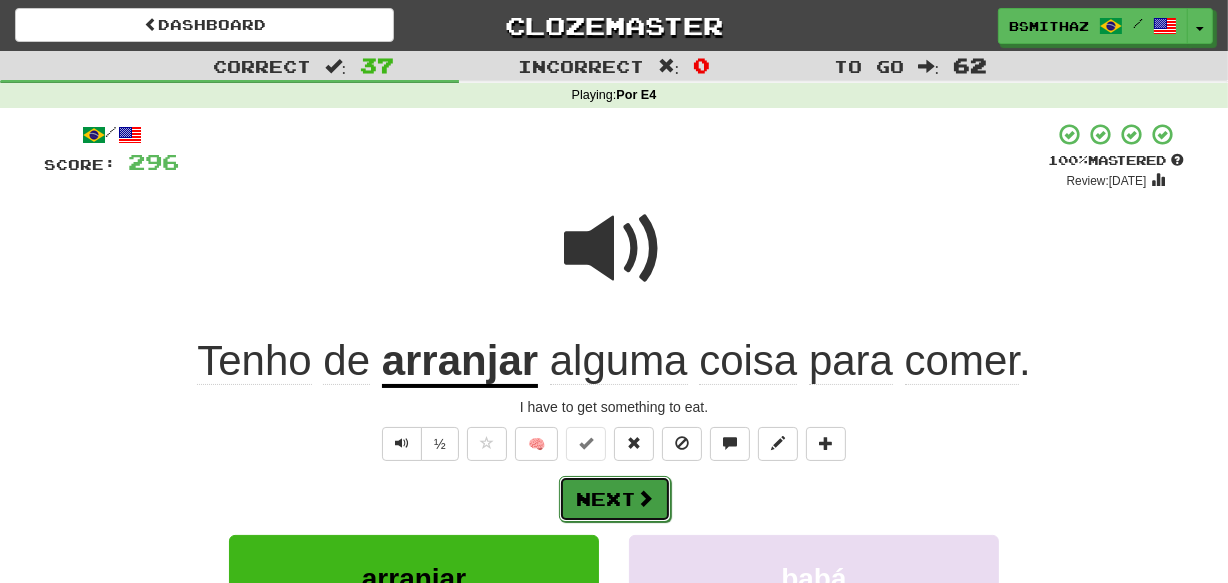 click on "Next" at bounding box center (615, 499) 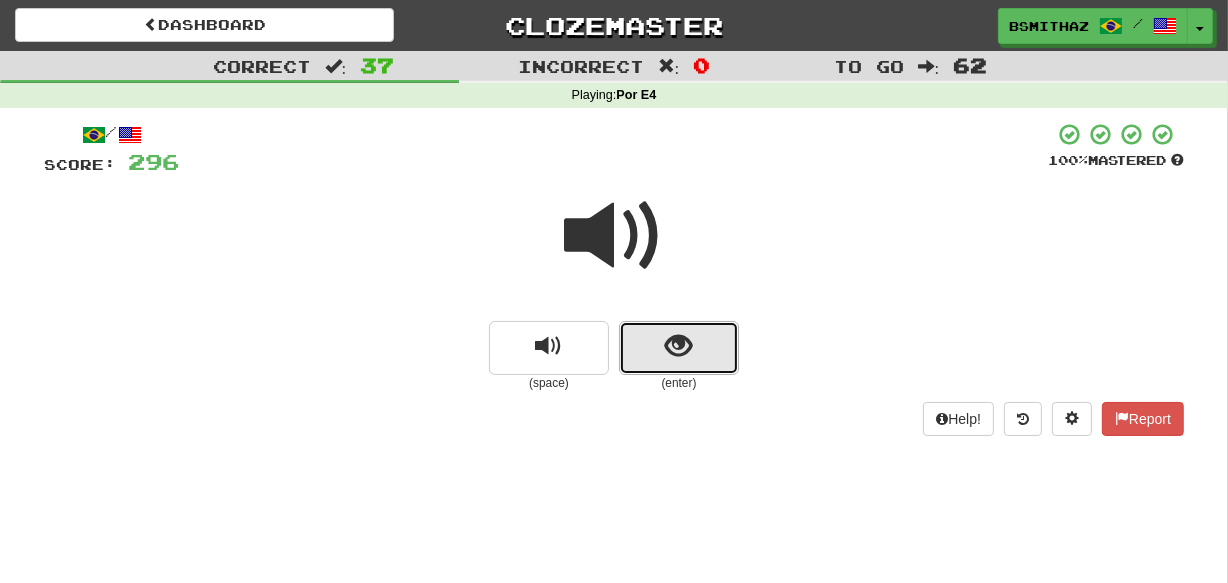 click at bounding box center [679, 348] 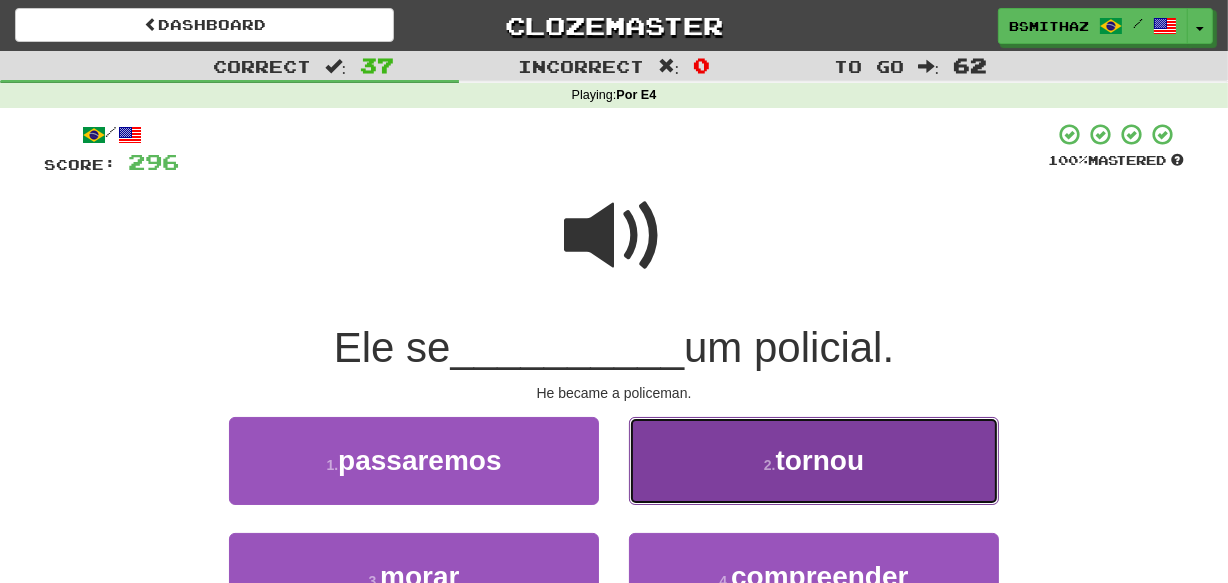 click on "2 .  tornou" at bounding box center [814, 460] 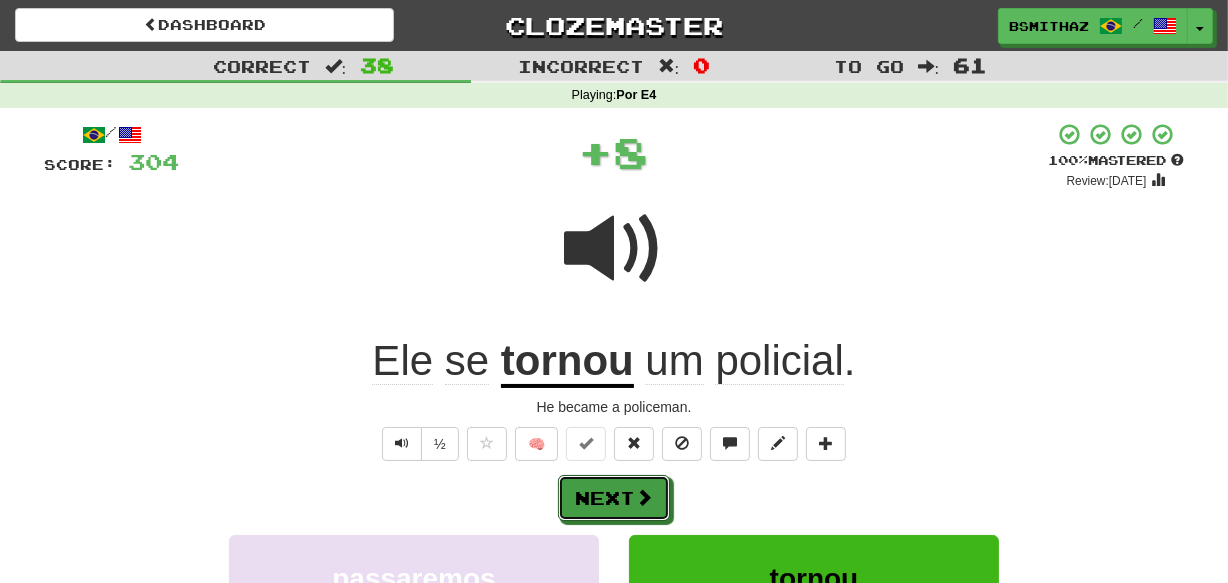 click at bounding box center (644, 497) 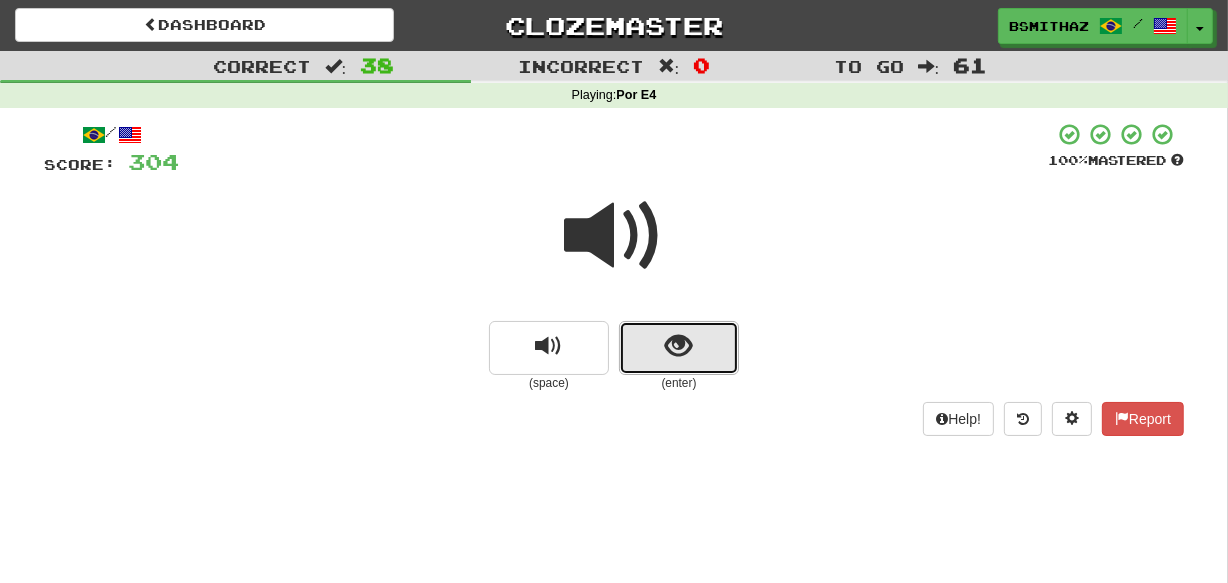 click at bounding box center (679, 348) 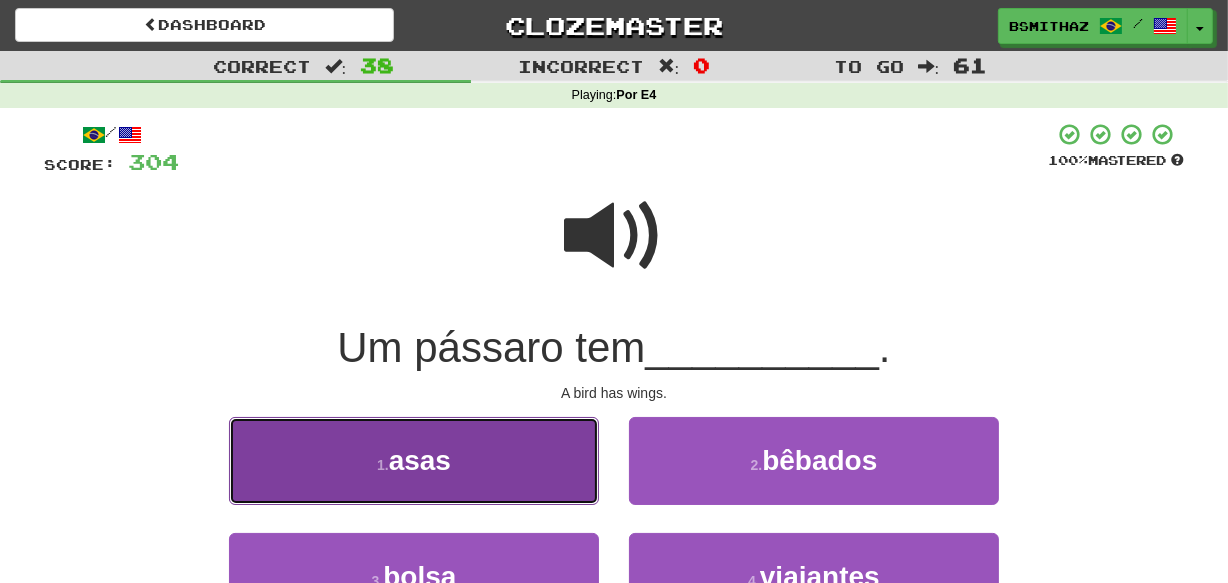 click on "1 .  asas" at bounding box center [414, 460] 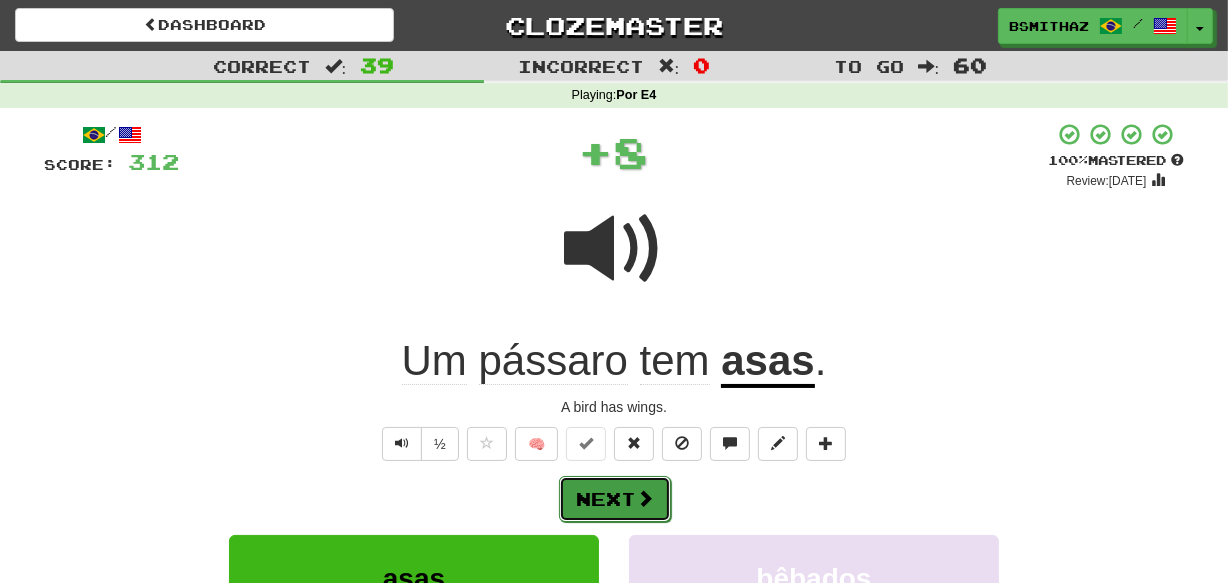 click at bounding box center [645, 498] 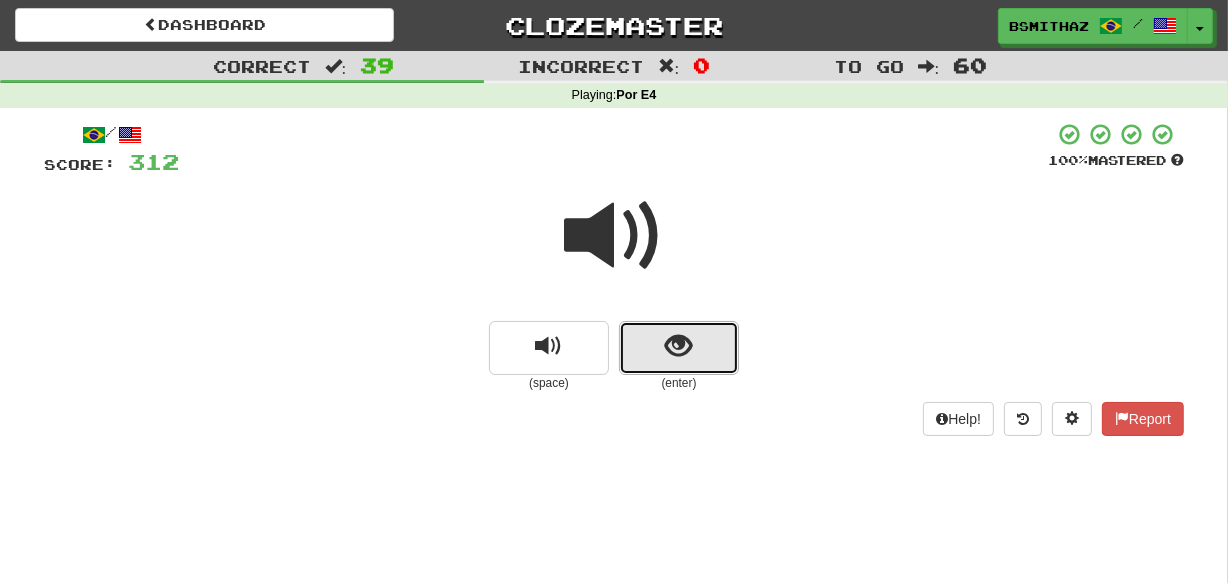 click at bounding box center (679, 348) 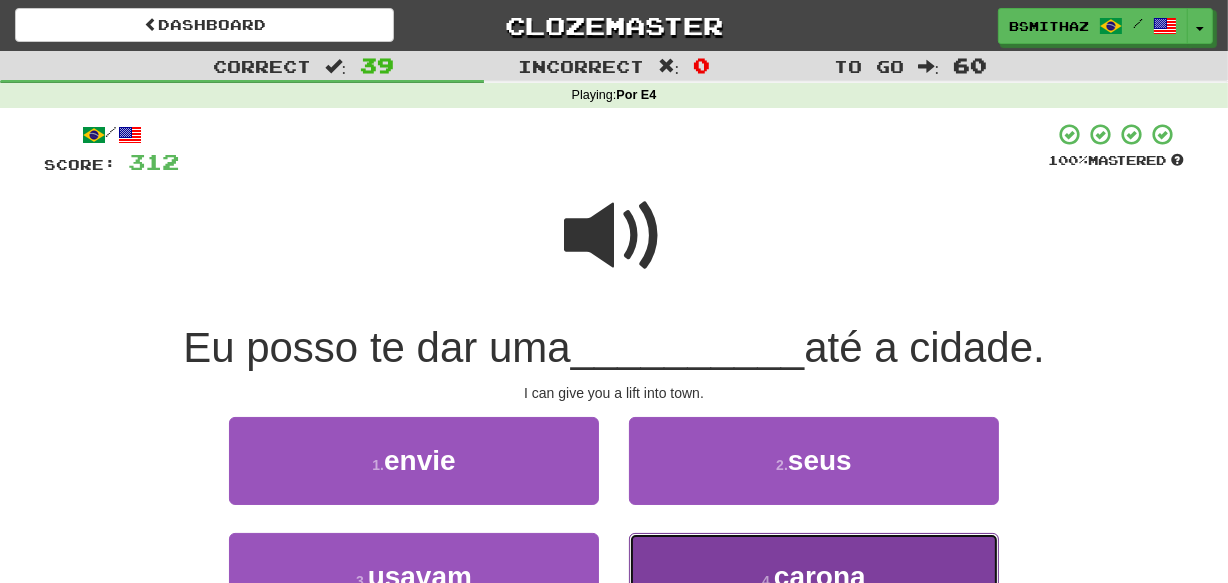 click on "4 .  carona" at bounding box center [814, 576] 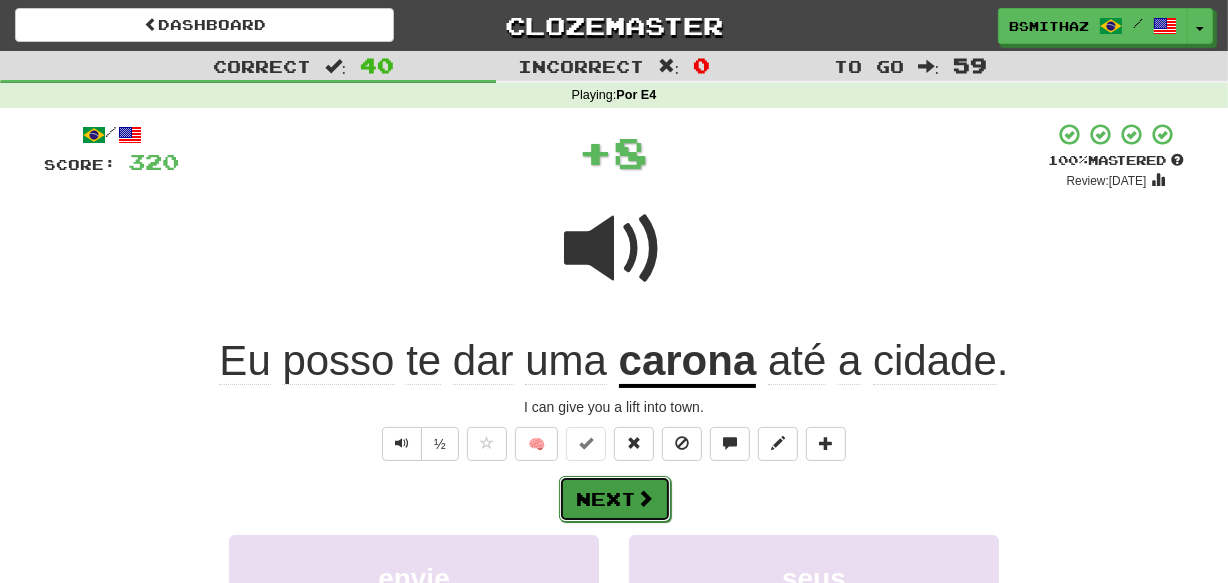 click on "Next" at bounding box center (615, 499) 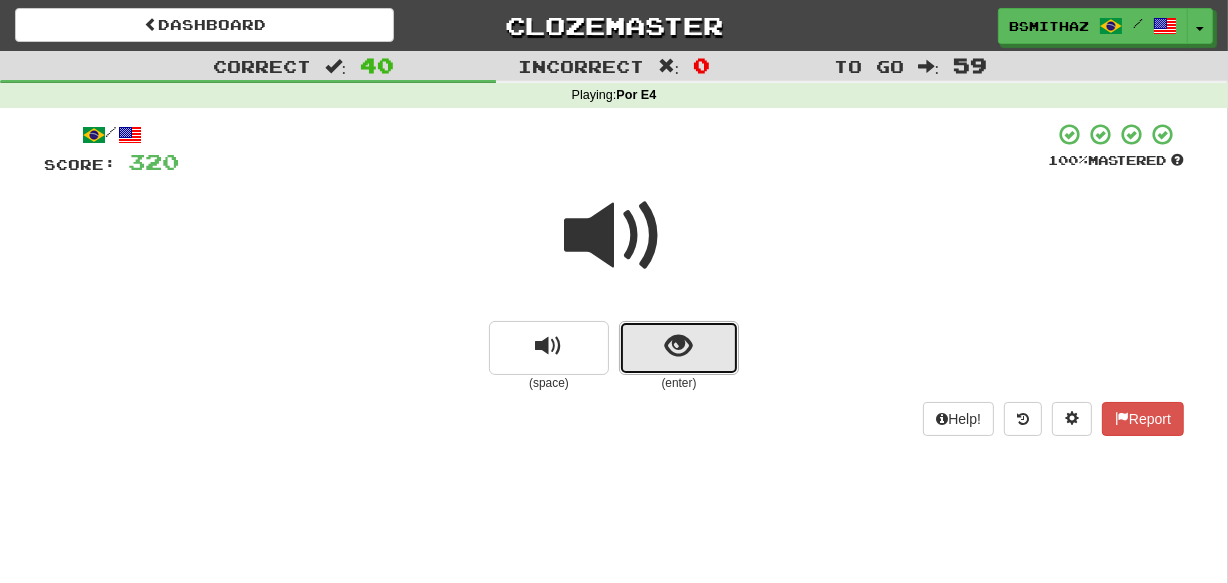 drag, startPoint x: 665, startPoint y: 350, endPoint x: 660, endPoint y: 359, distance: 10.29563 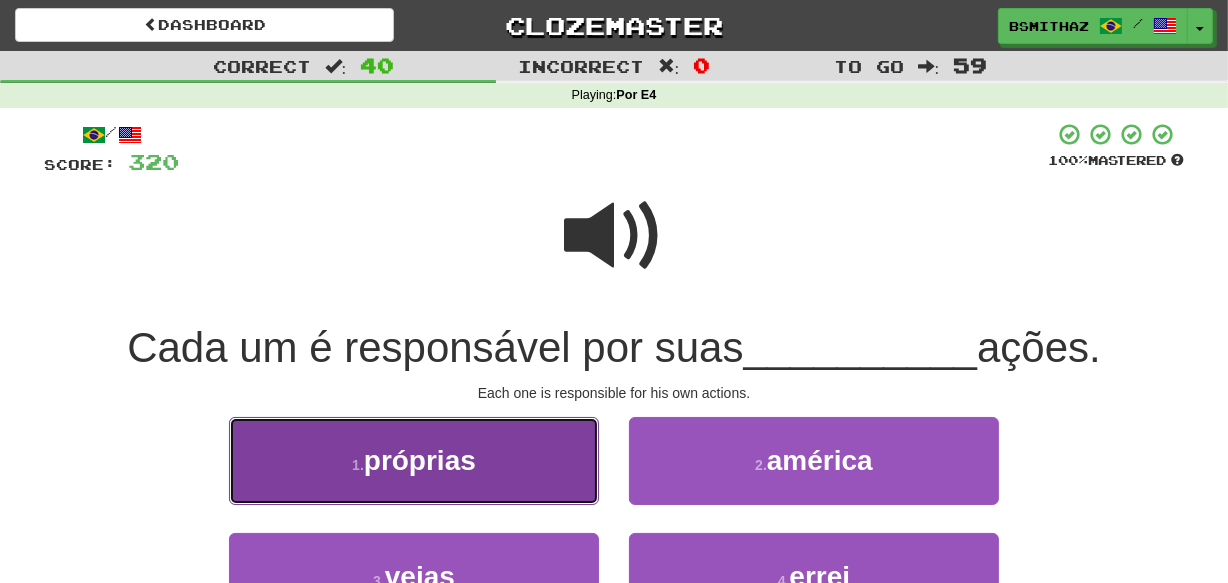 click on "1 .  próprias" at bounding box center (414, 460) 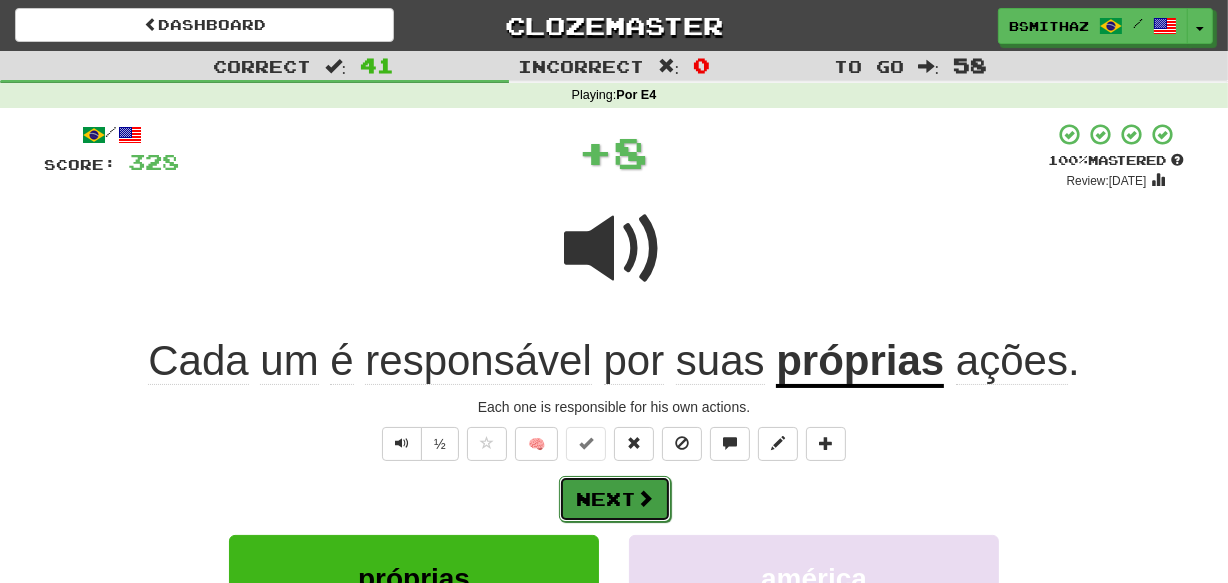 click on "Next" at bounding box center (615, 499) 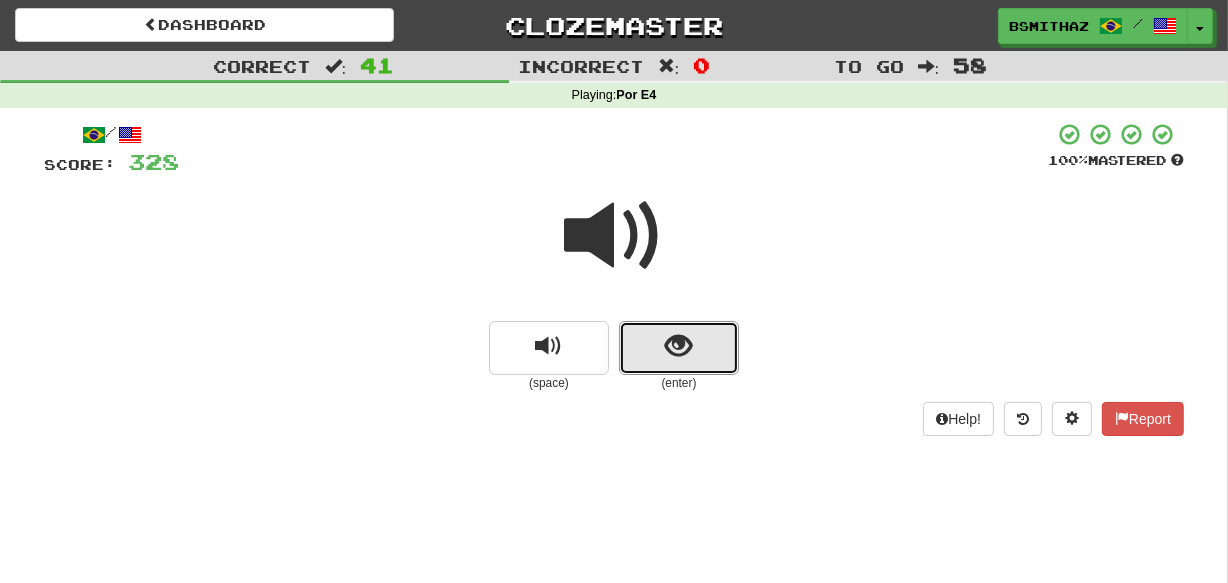 drag, startPoint x: 675, startPoint y: 349, endPoint x: 644, endPoint y: 381, distance: 44.553337 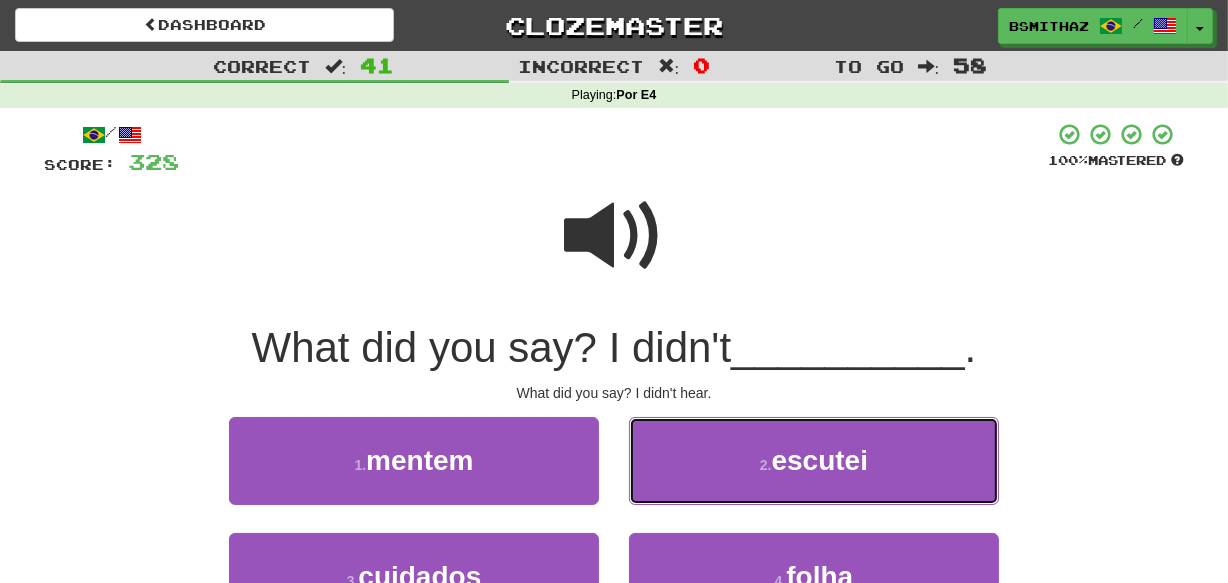 drag, startPoint x: 706, startPoint y: 466, endPoint x: 681, endPoint y: 472, distance: 25.70992 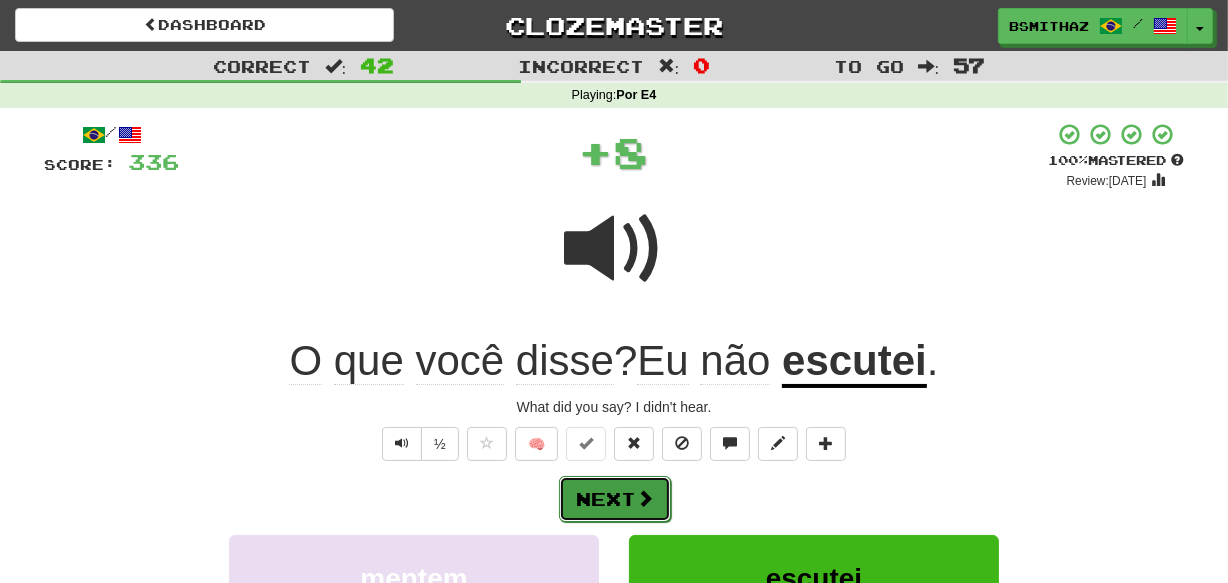click on "Next" at bounding box center [615, 499] 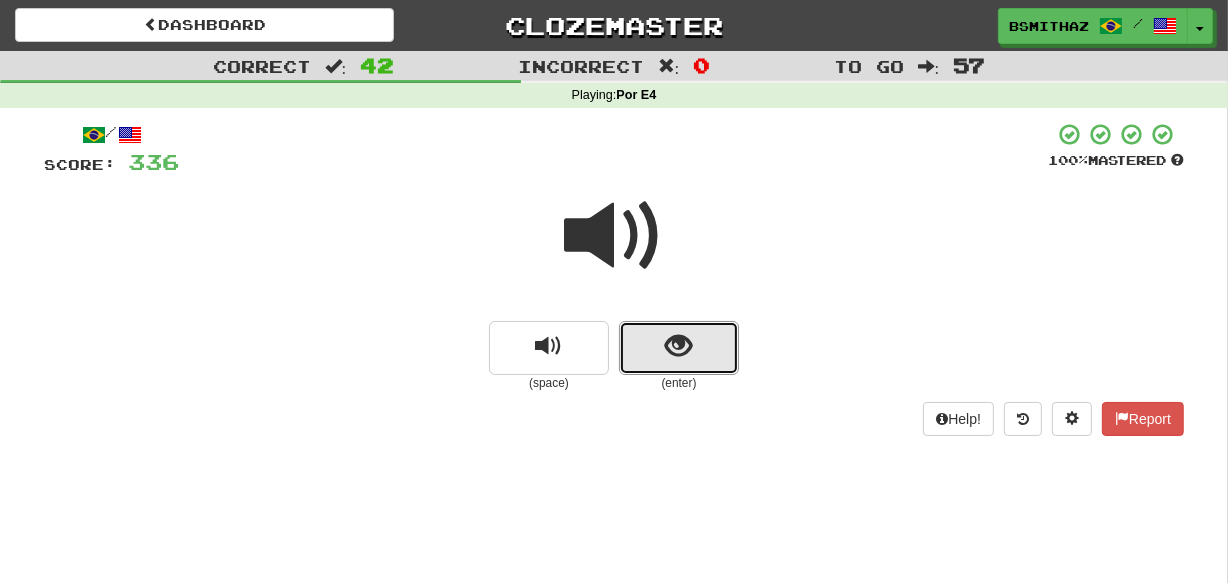 drag, startPoint x: 683, startPoint y: 358, endPoint x: 653, endPoint y: 379, distance: 36.619667 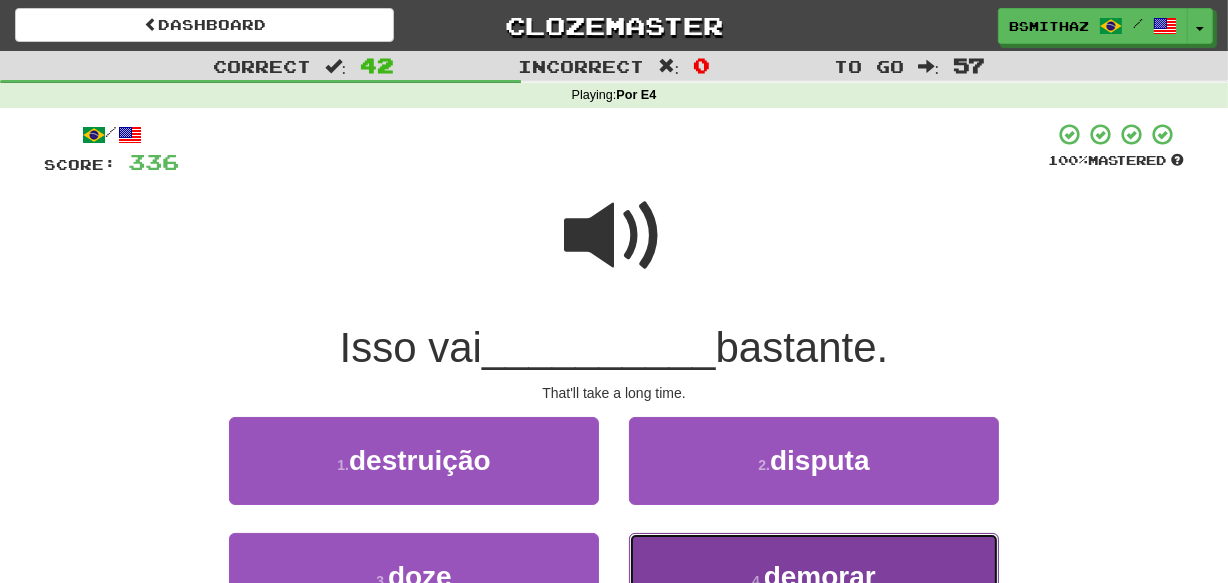 click on "4 .  demorar" at bounding box center [814, 576] 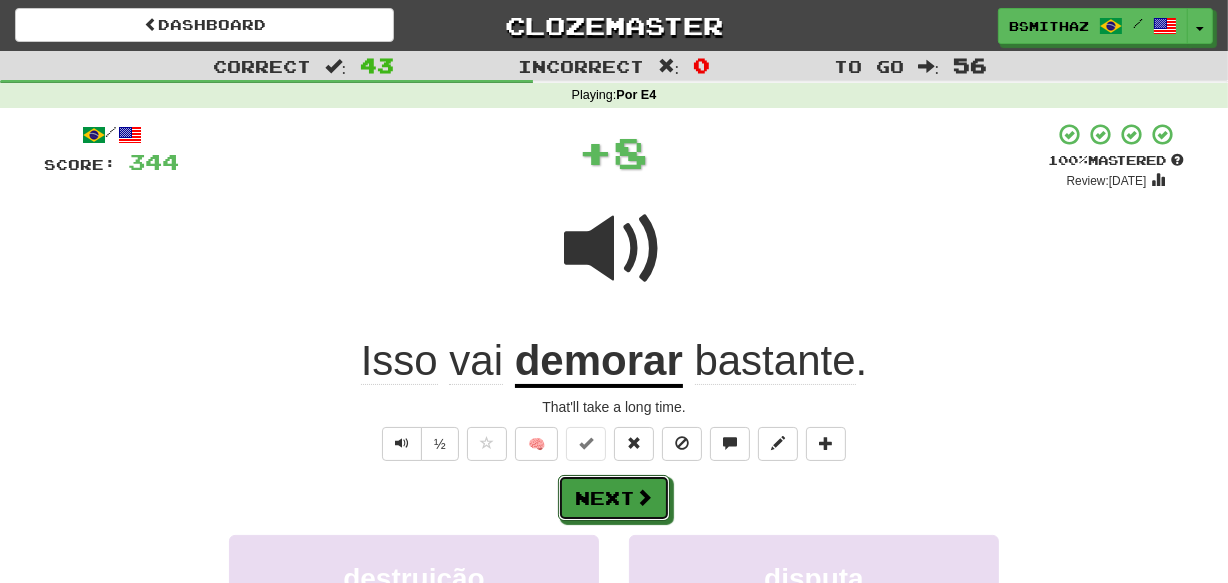 click on "Next" at bounding box center [614, 498] 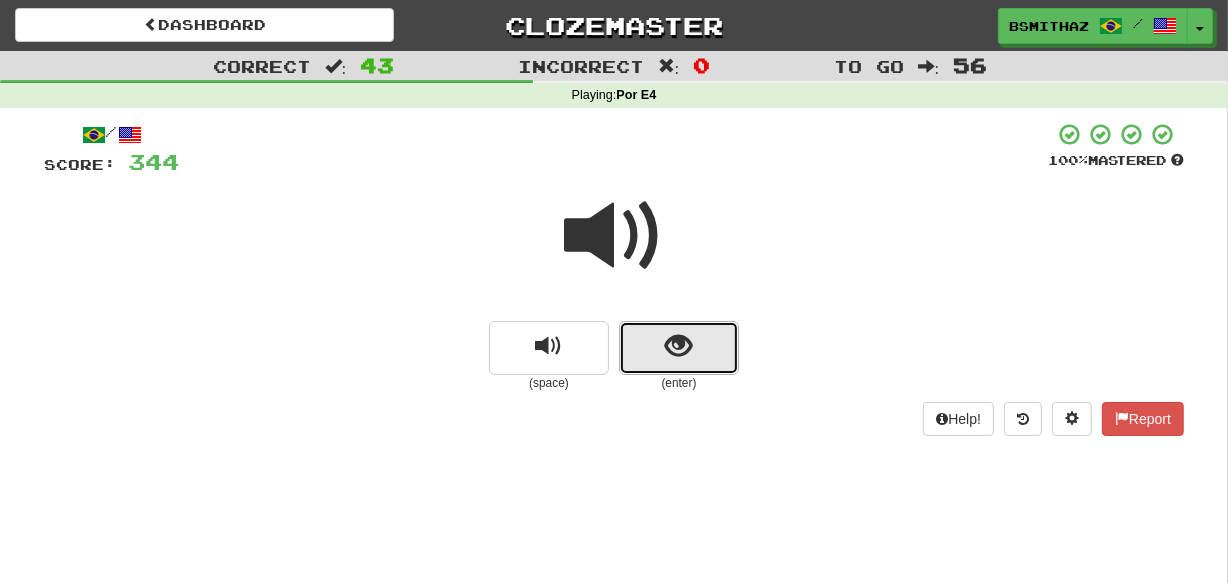 click at bounding box center [679, 346] 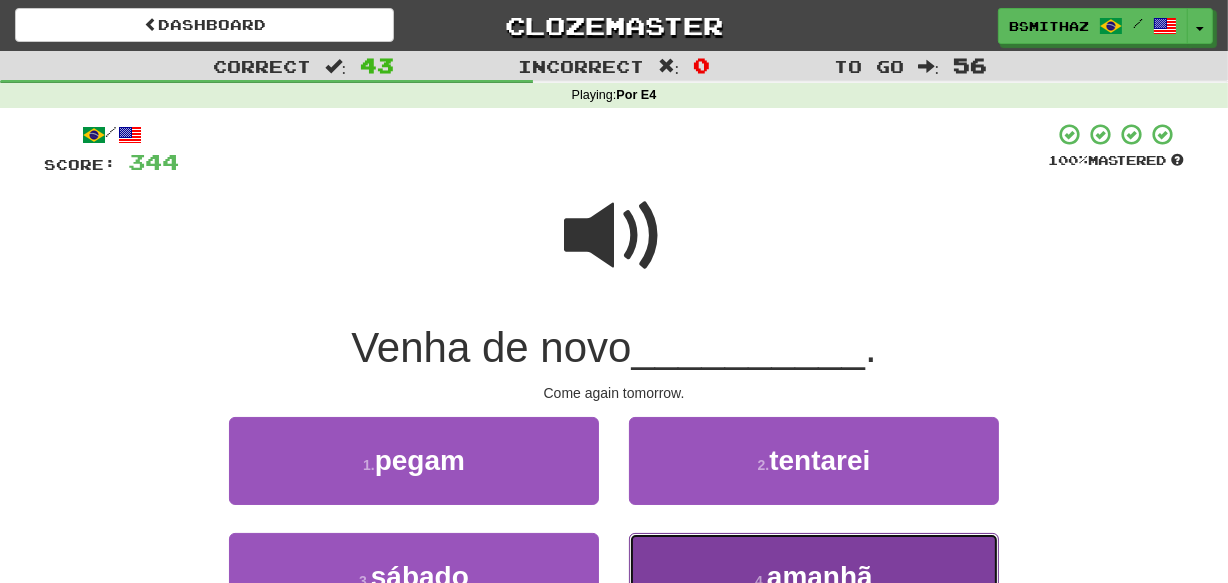 click on "4 .  amanhã" at bounding box center (814, 576) 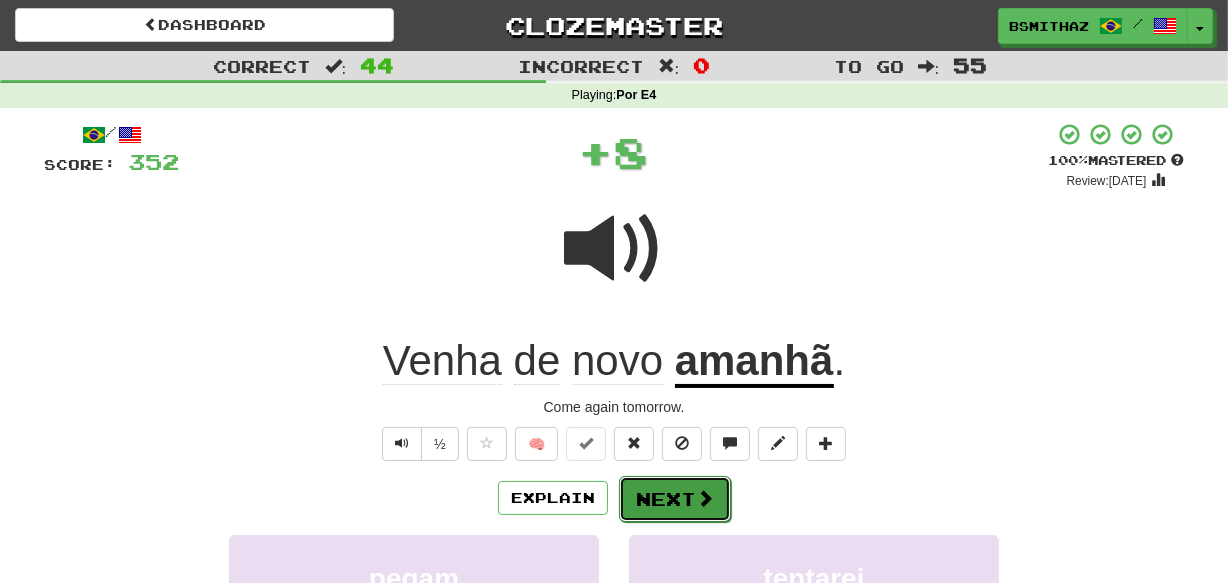 click on "Next" at bounding box center (675, 499) 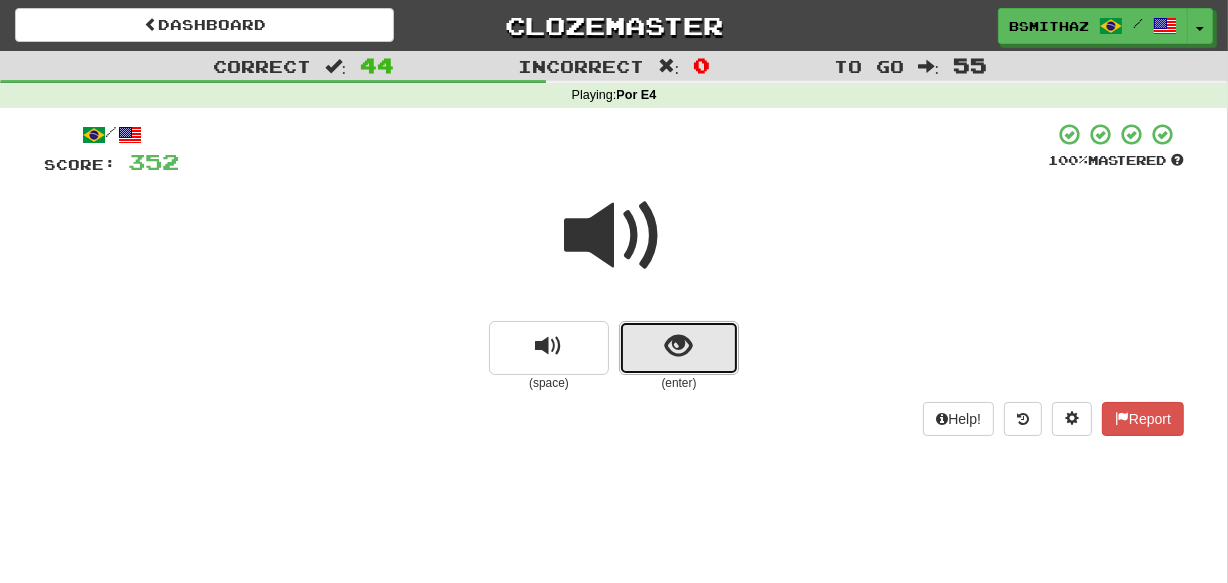 click at bounding box center (679, 346) 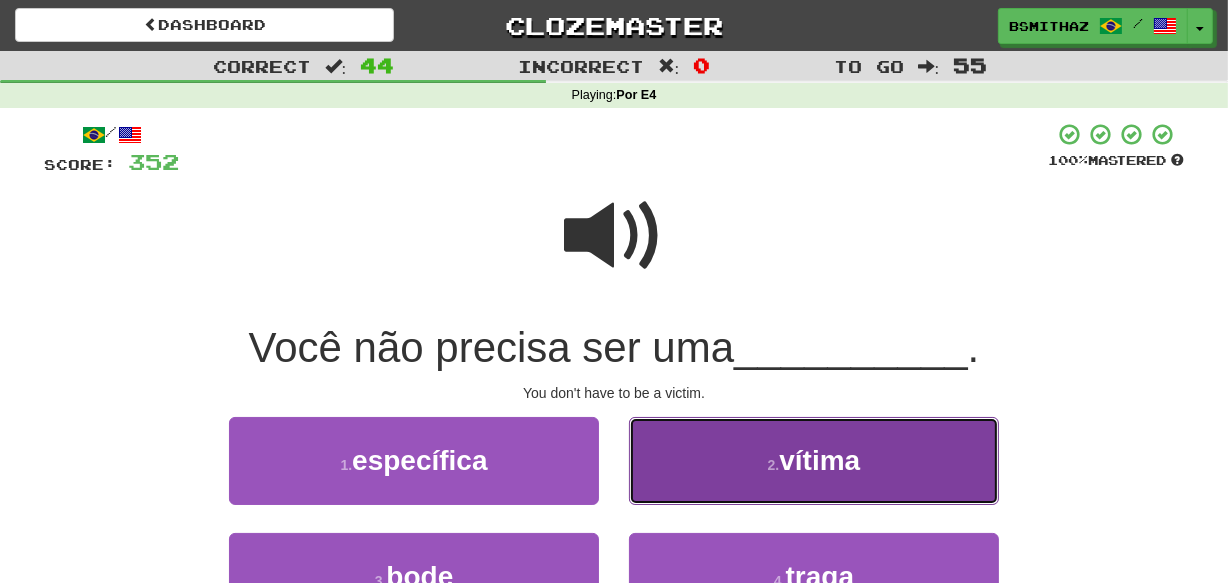 click on "2 .  vítima" at bounding box center [814, 460] 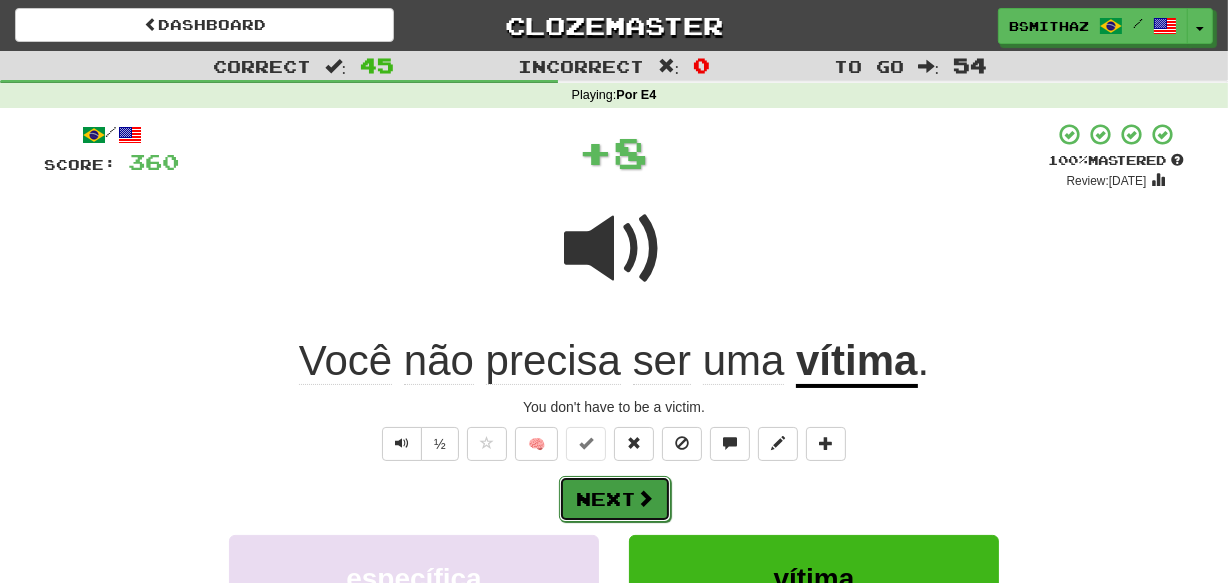 click at bounding box center (645, 498) 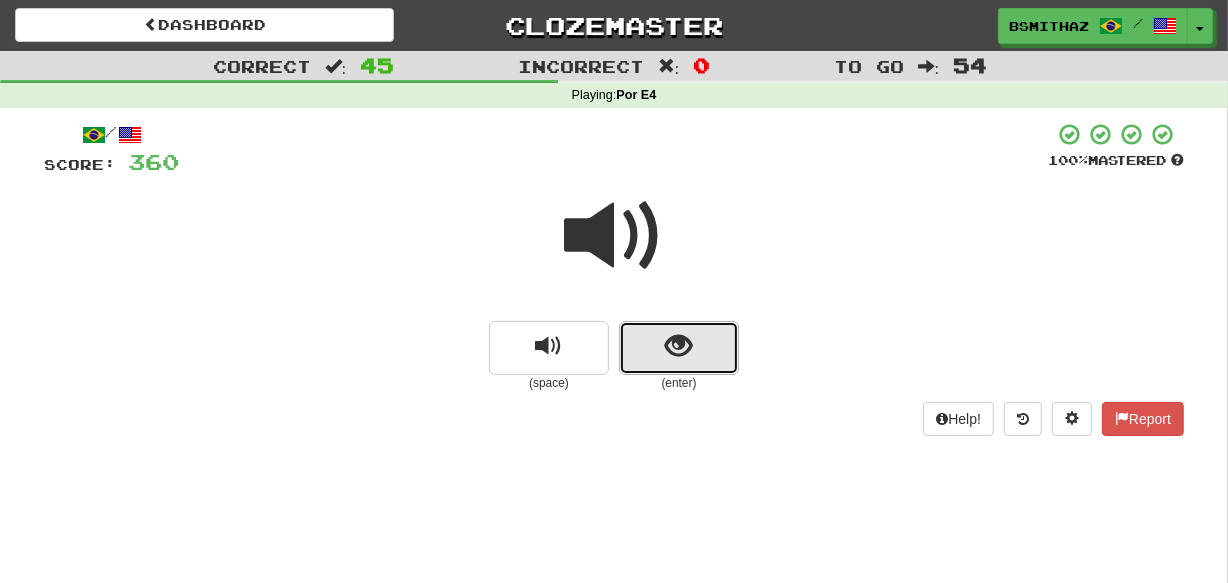 click at bounding box center (679, 348) 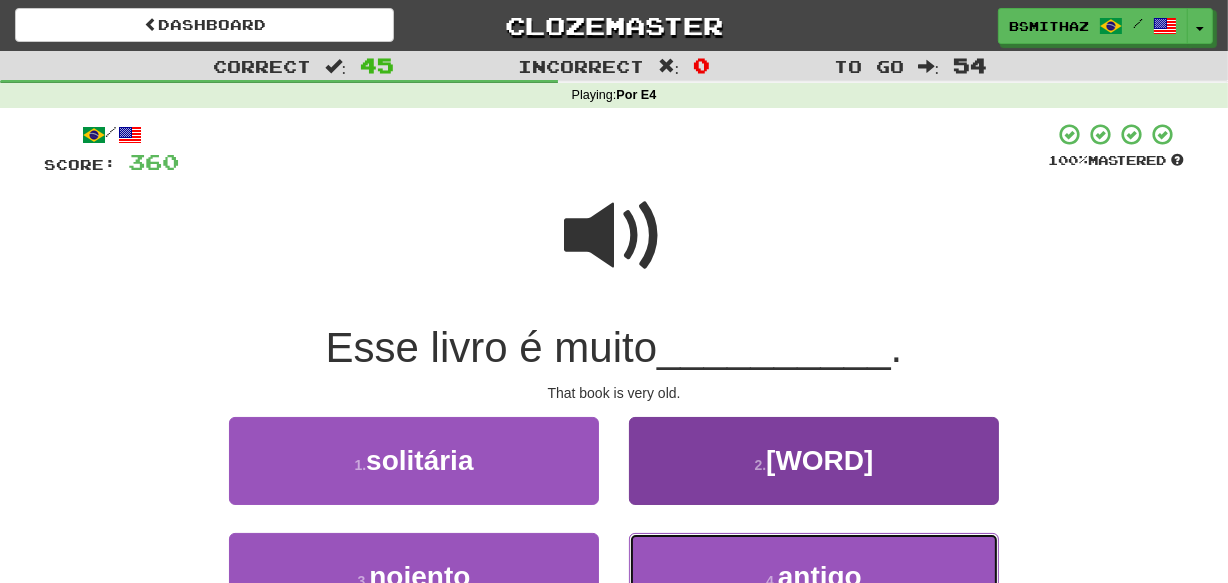 drag, startPoint x: 700, startPoint y: 568, endPoint x: 690, endPoint y: 562, distance: 11.661903 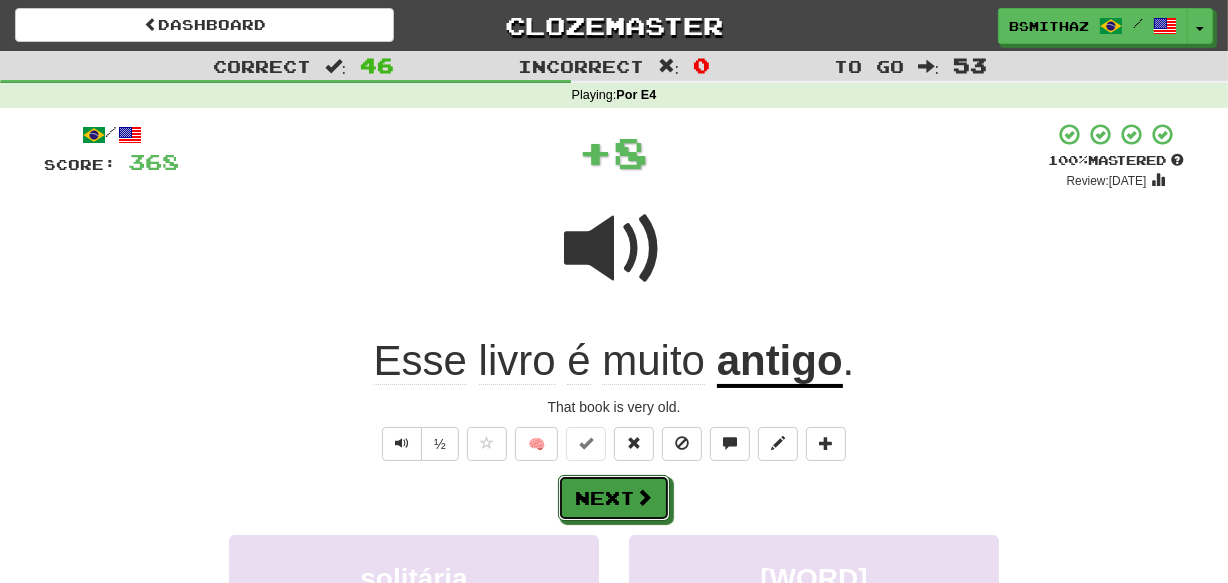 click on "Next" at bounding box center [614, 498] 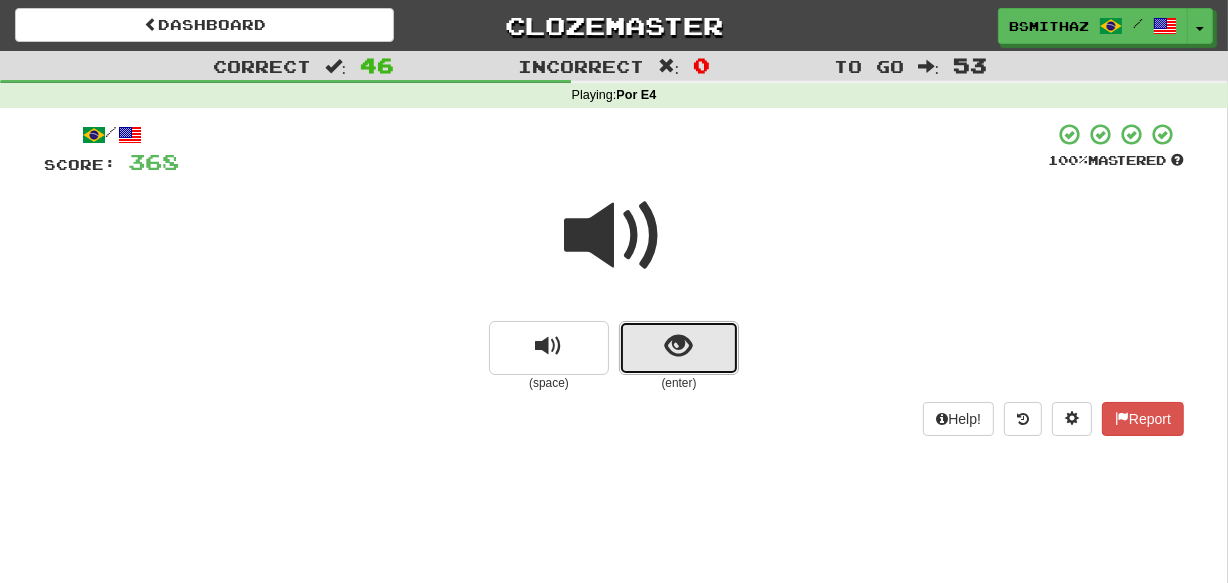 click at bounding box center [679, 348] 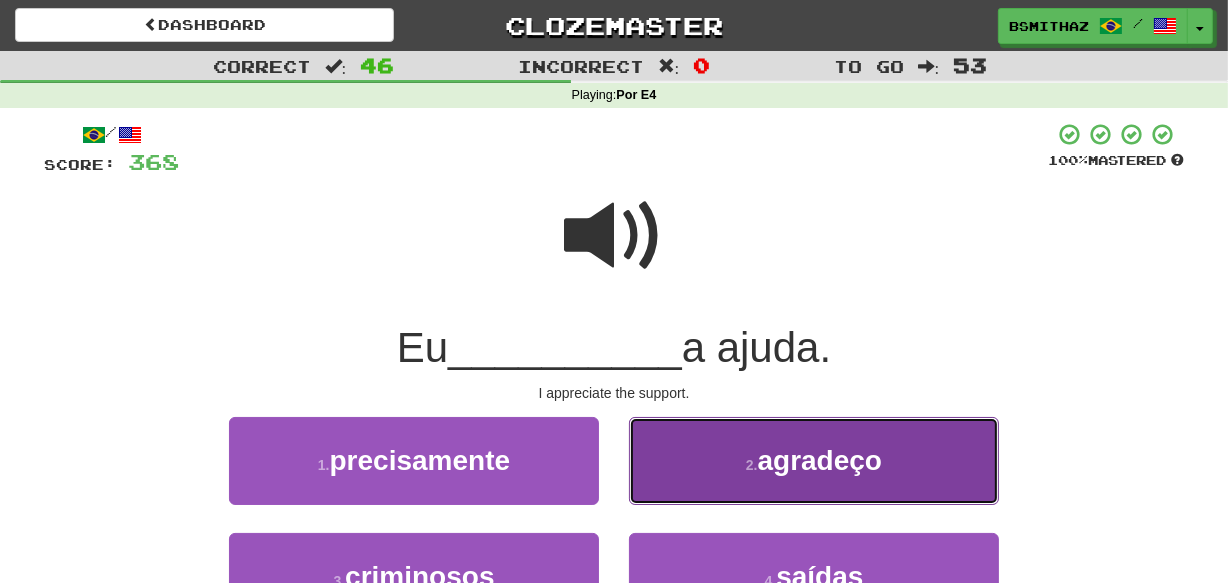 click on "2 .  agradeço" at bounding box center [814, 460] 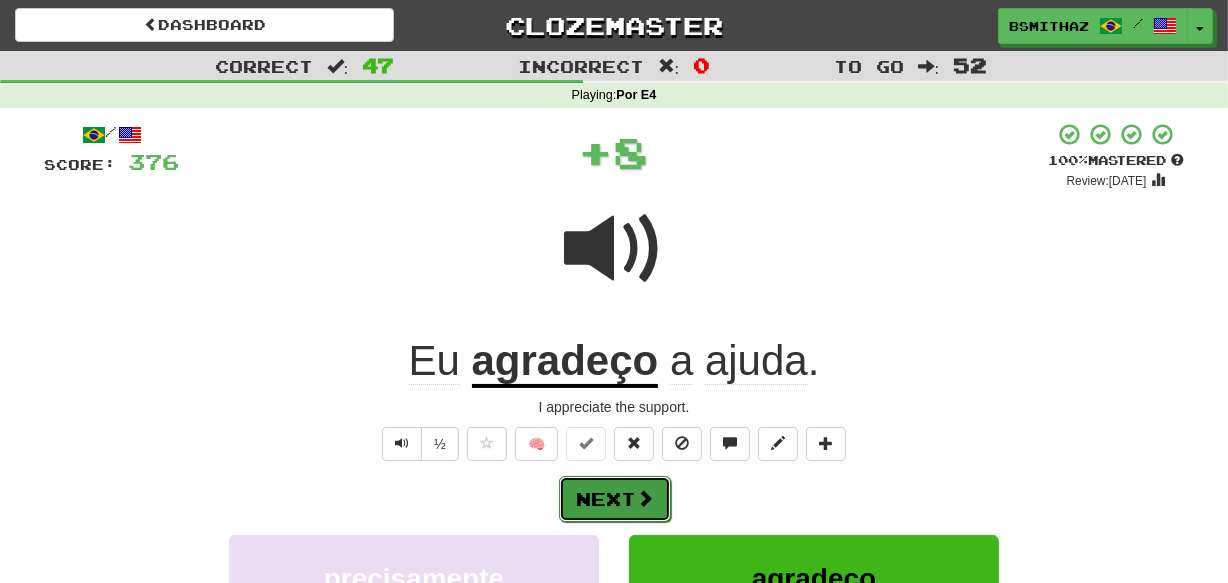 click on "Next" at bounding box center (615, 499) 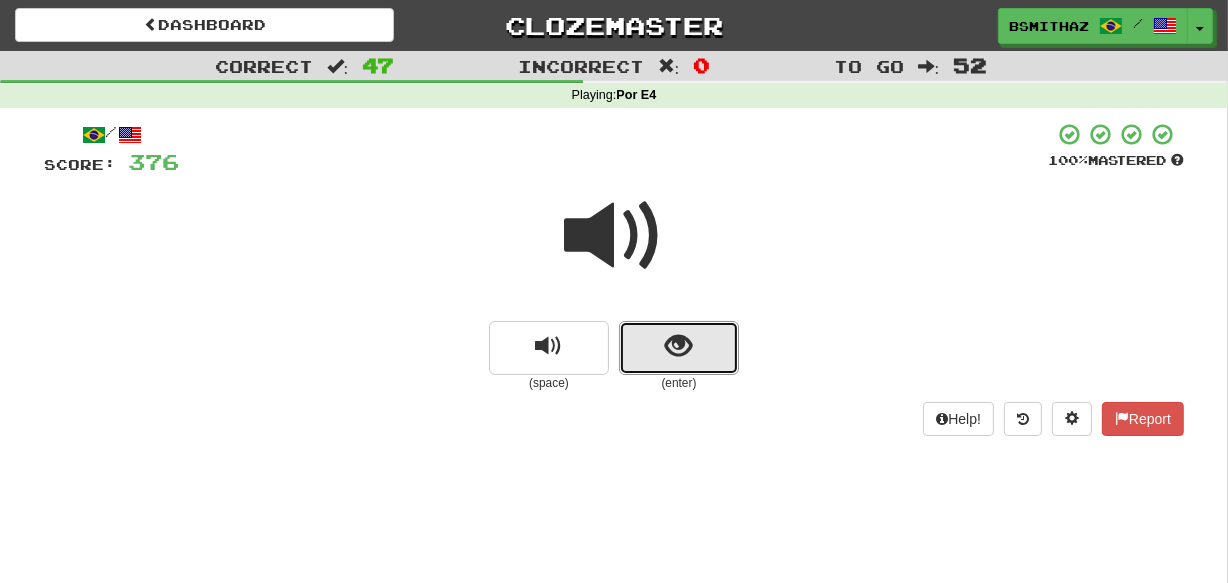 drag, startPoint x: 688, startPoint y: 358, endPoint x: 669, endPoint y: 380, distance: 29.068884 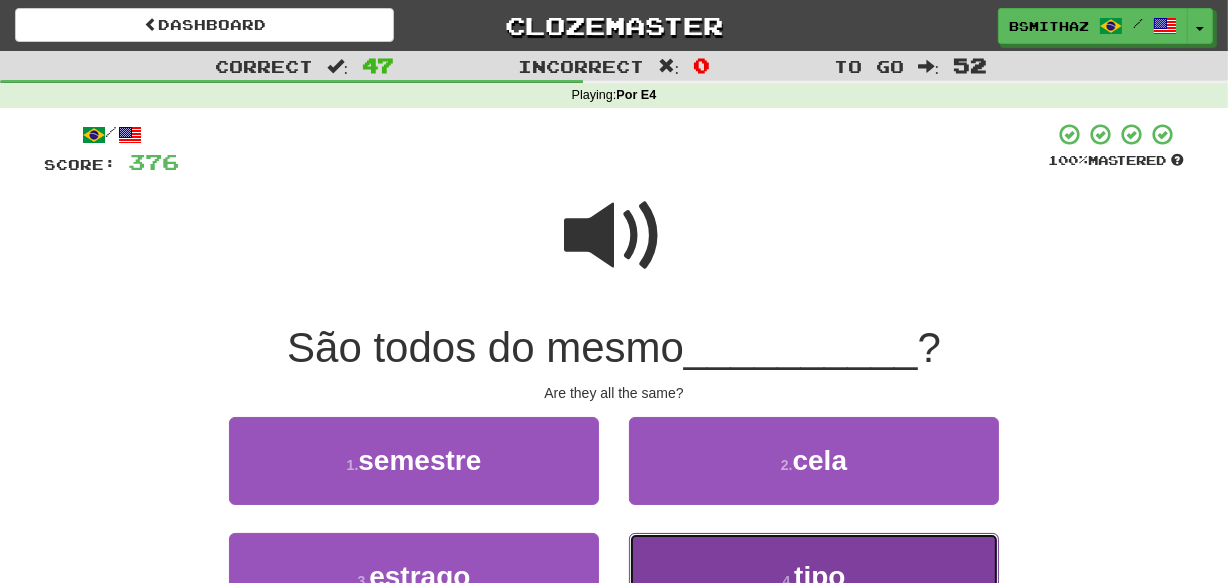 click on "4 .  tipo" at bounding box center (814, 576) 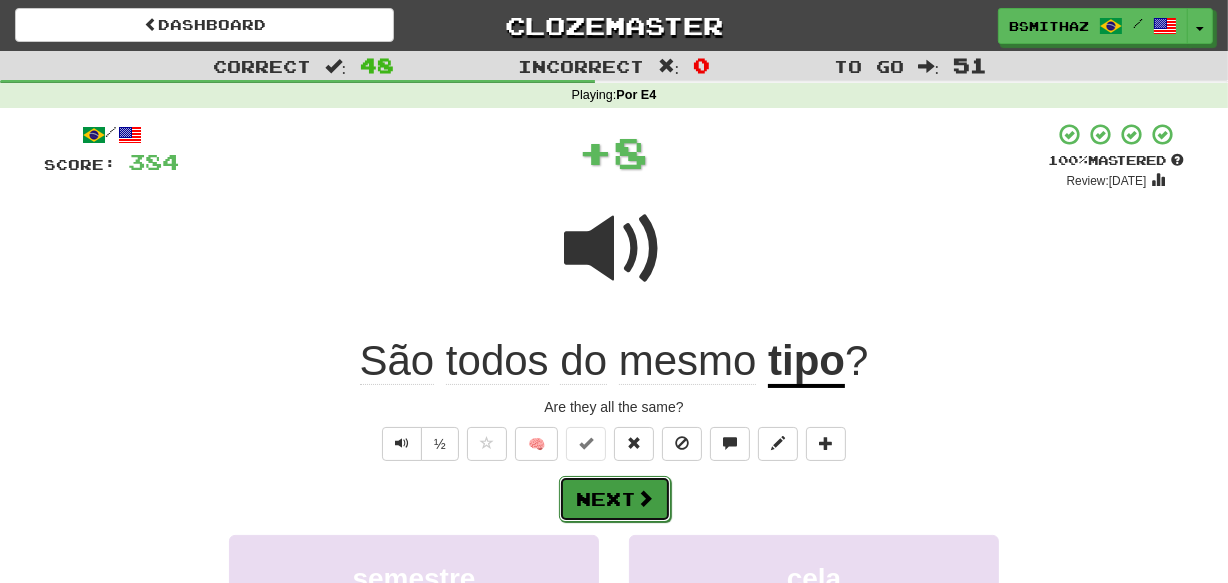 click on "Next" at bounding box center [615, 499] 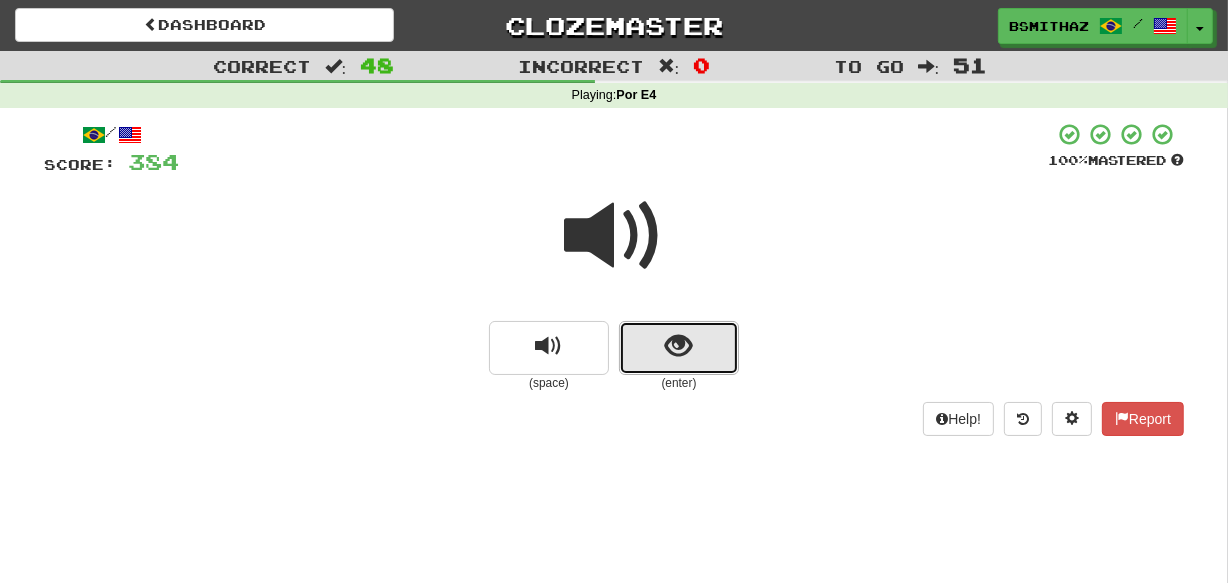 click at bounding box center [679, 348] 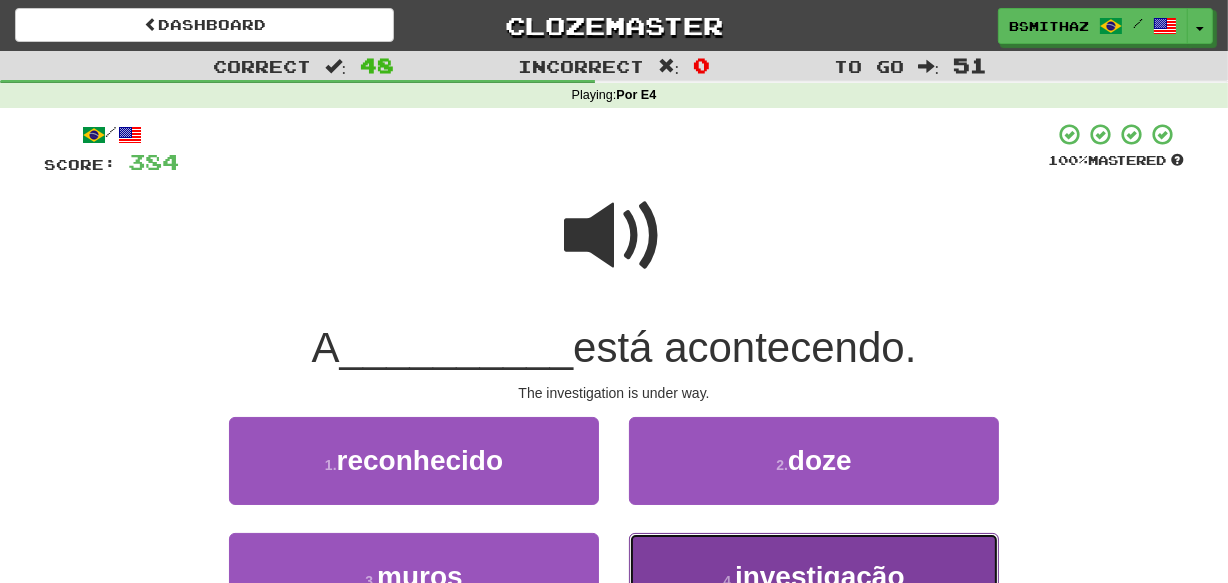 click on "4 .  investigação" at bounding box center [814, 576] 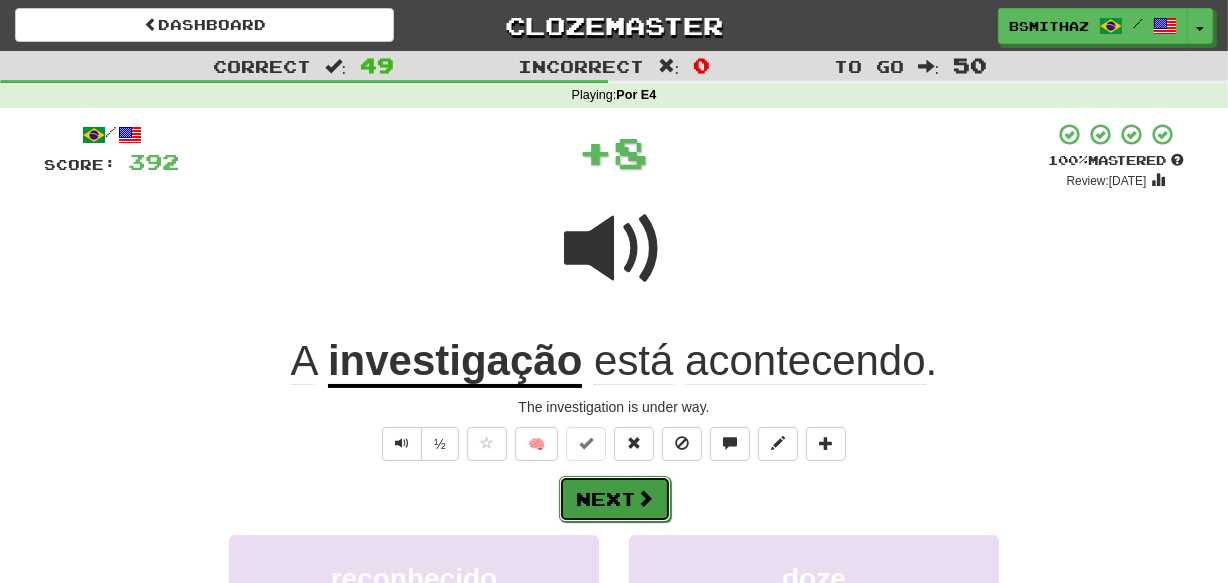 click on "Next" at bounding box center [615, 499] 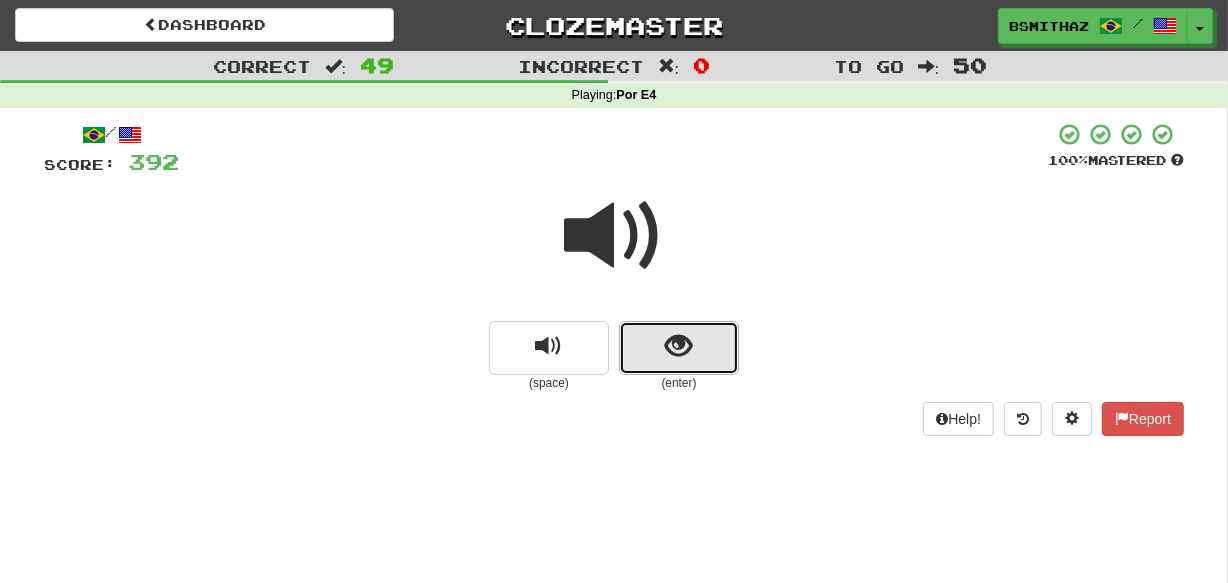 click at bounding box center (679, 348) 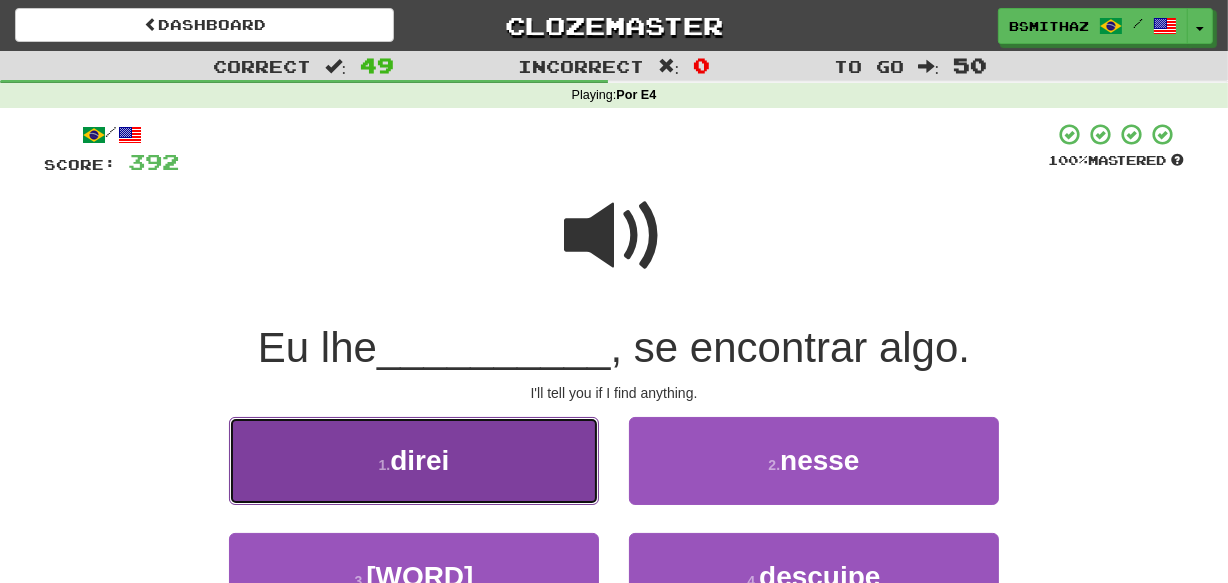click on "1 .  direi" at bounding box center [414, 460] 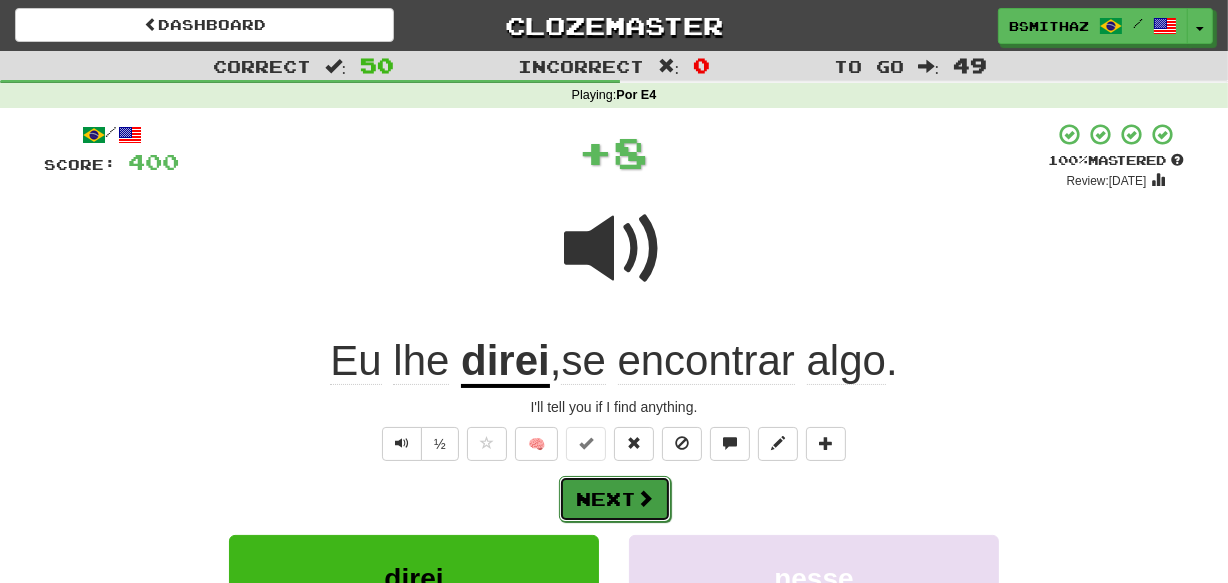 click on "Next" at bounding box center (615, 499) 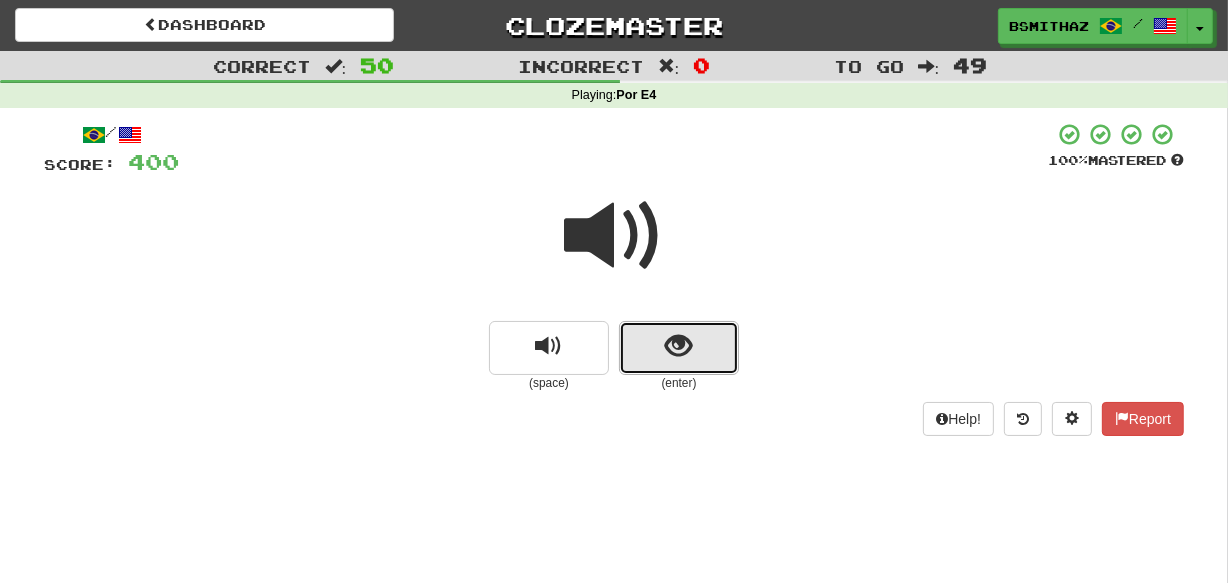 click at bounding box center [679, 348] 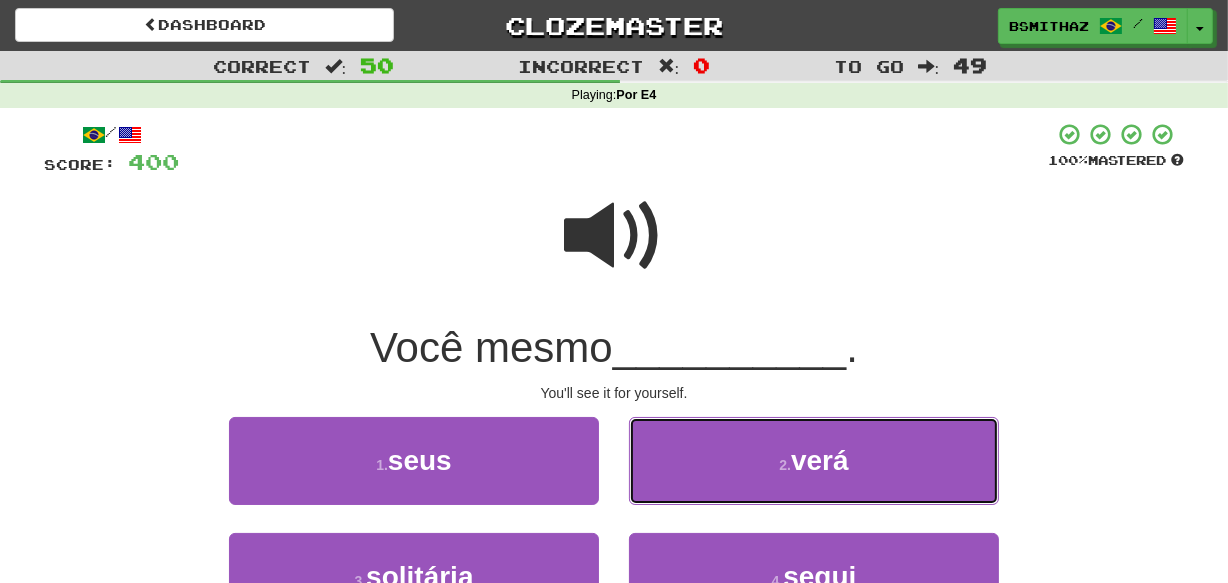 click on "2 .  verá" at bounding box center (814, 460) 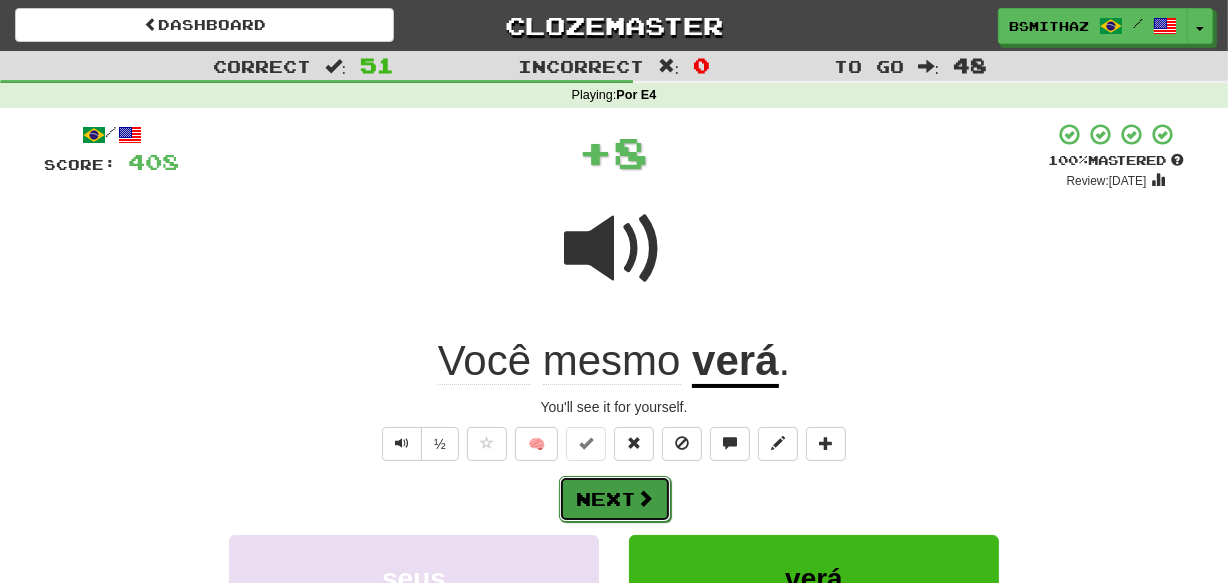 click on "Next" at bounding box center (615, 499) 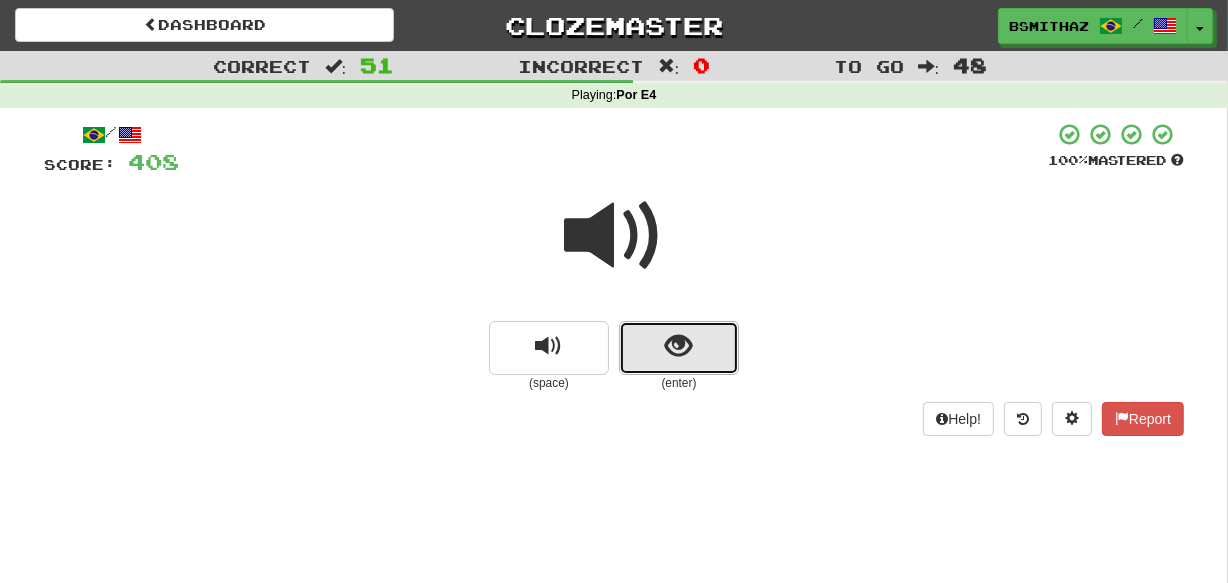 click at bounding box center (679, 348) 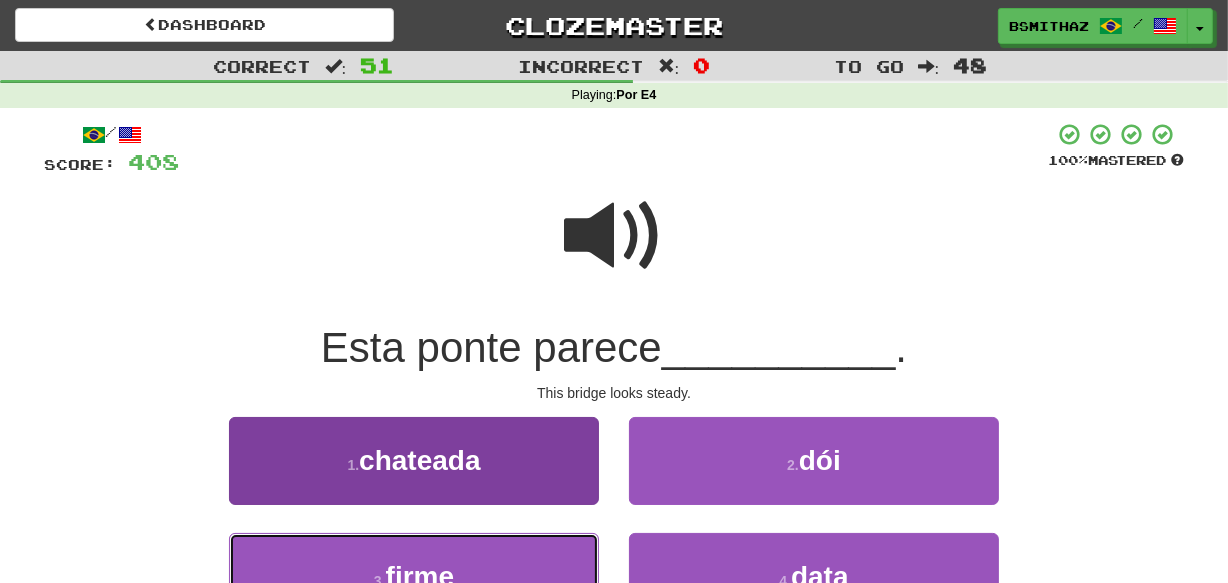 drag, startPoint x: 480, startPoint y: 562, endPoint x: 498, endPoint y: 552, distance: 20.59126 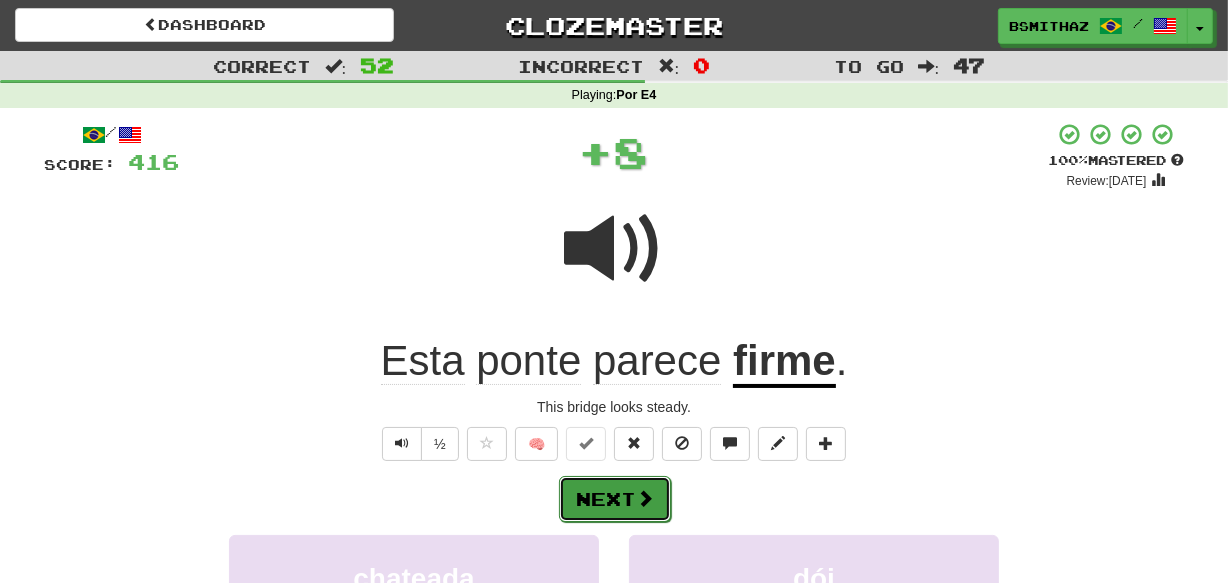 click on "Next" at bounding box center [615, 499] 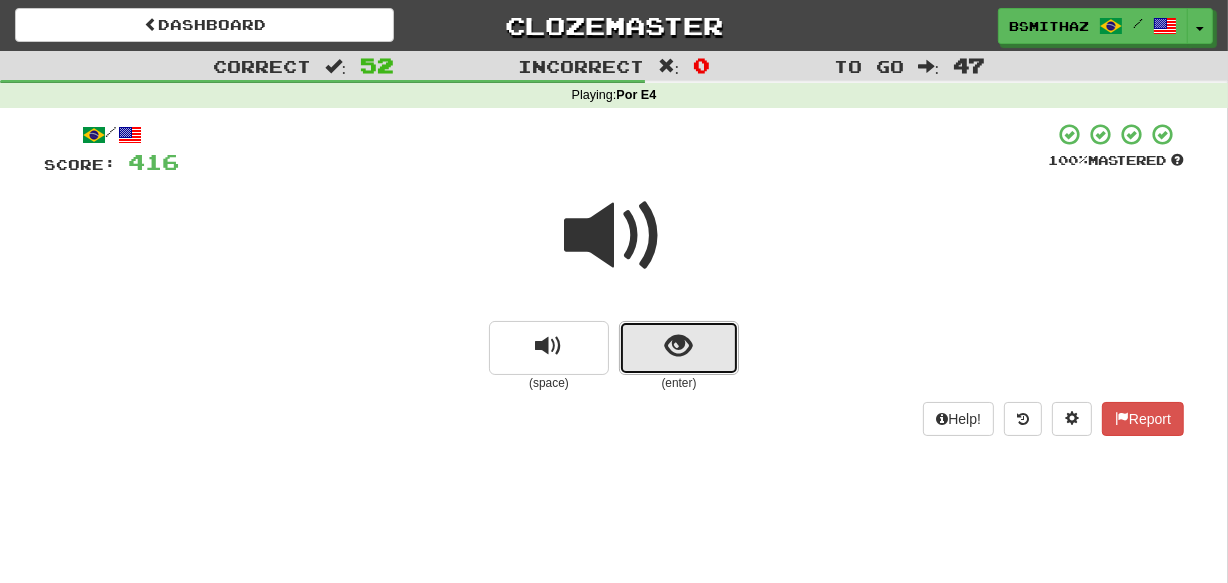 drag, startPoint x: 693, startPoint y: 347, endPoint x: 684, endPoint y: 356, distance: 12.727922 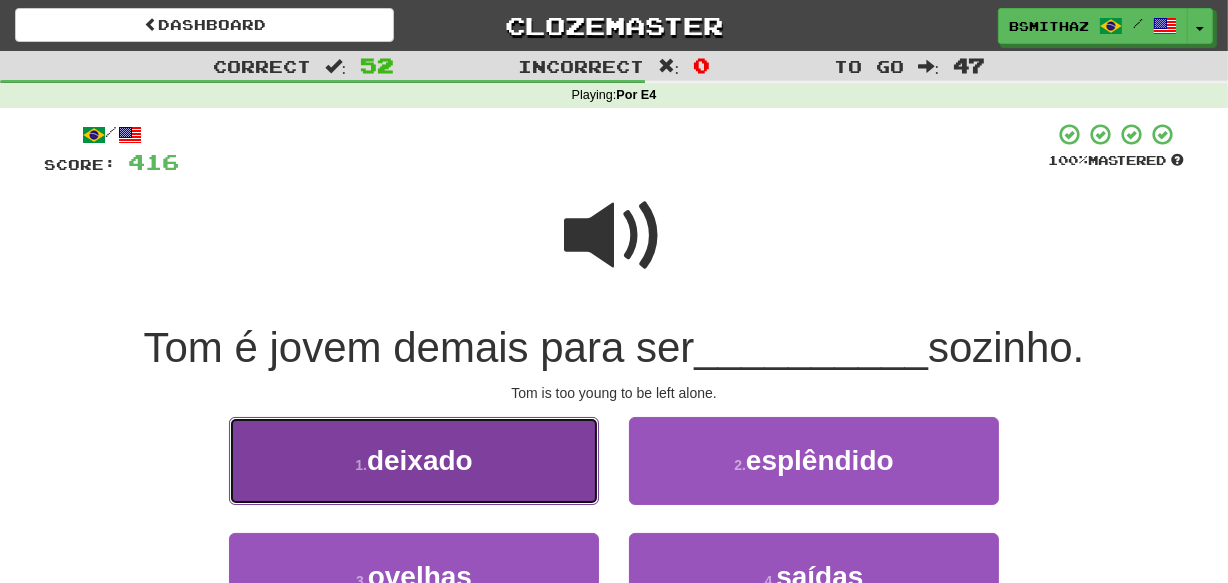 click on "1 .  deixado" at bounding box center (414, 460) 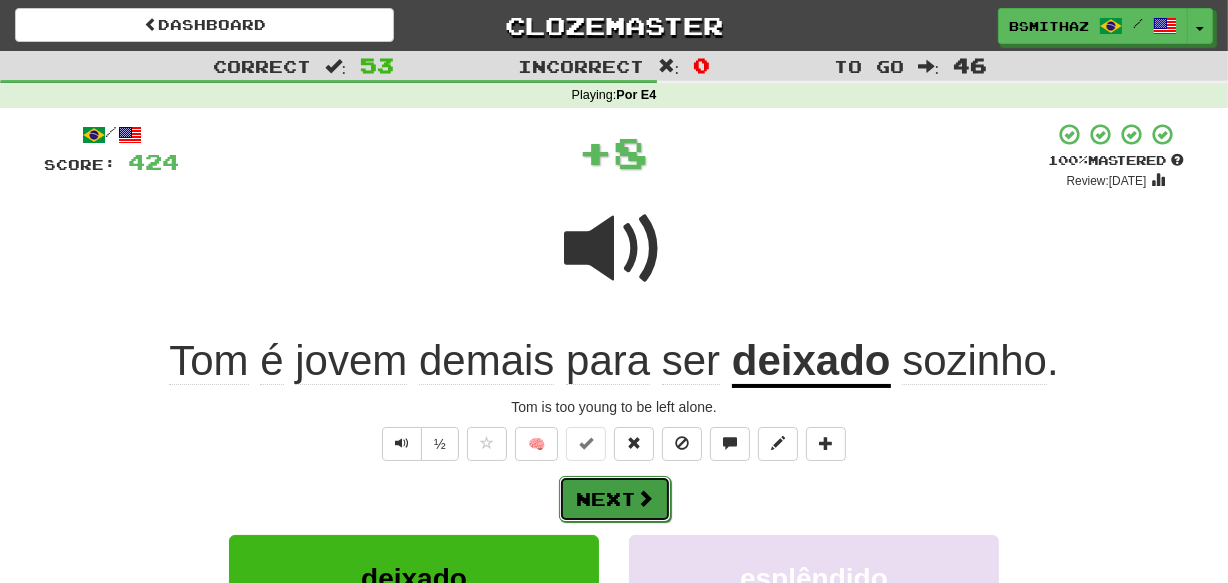 click on "Next" at bounding box center [615, 499] 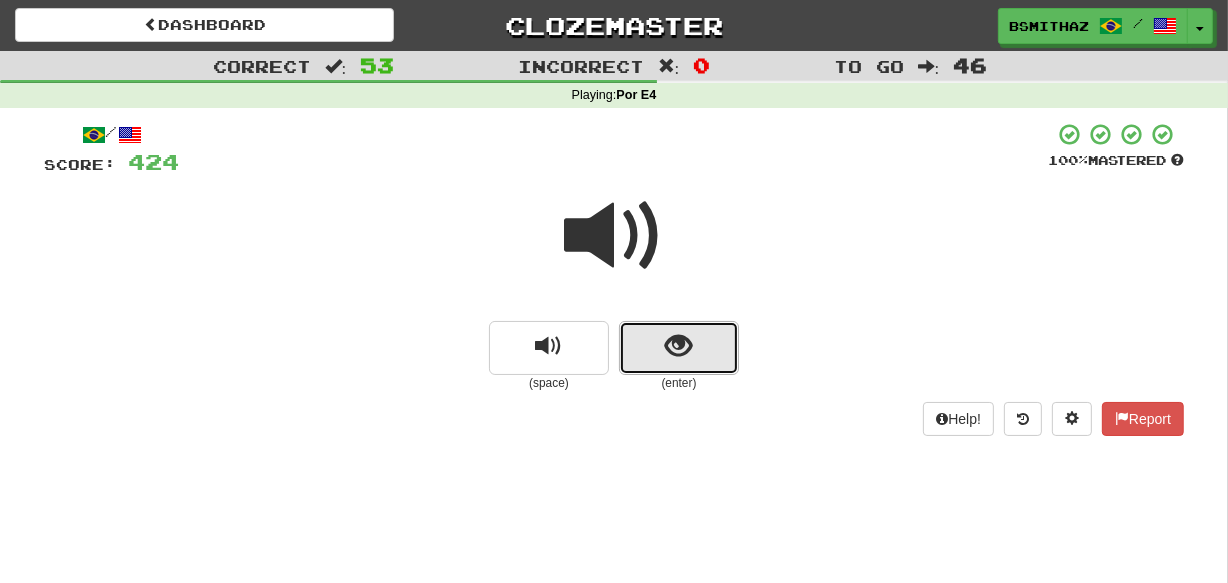 drag, startPoint x: 660, startPoint y: 360, endPoint x: 650, endPoint y: 368, distance: 12.806249 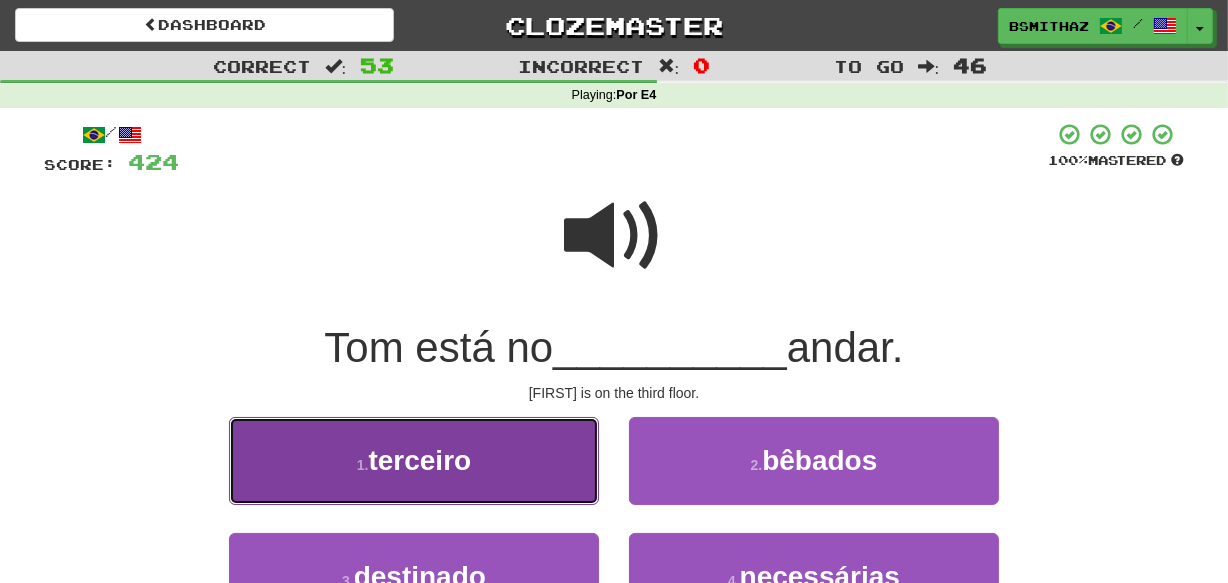 click on "1 .  terceiro" at bounding box center (414, 460) 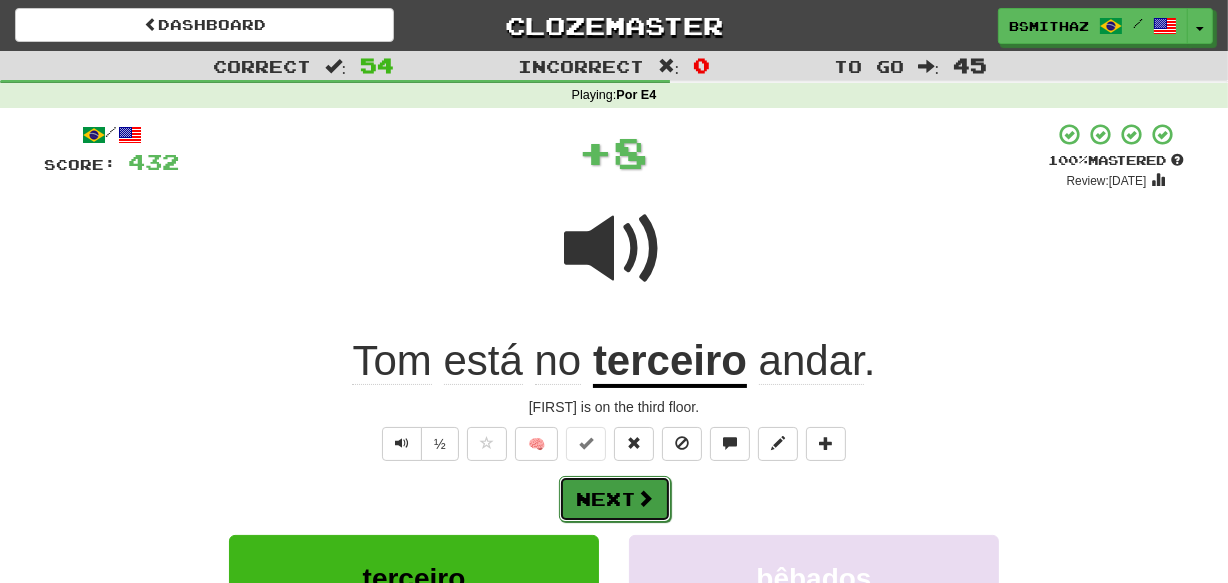 click on "Next" at bounding box center [615, 499] 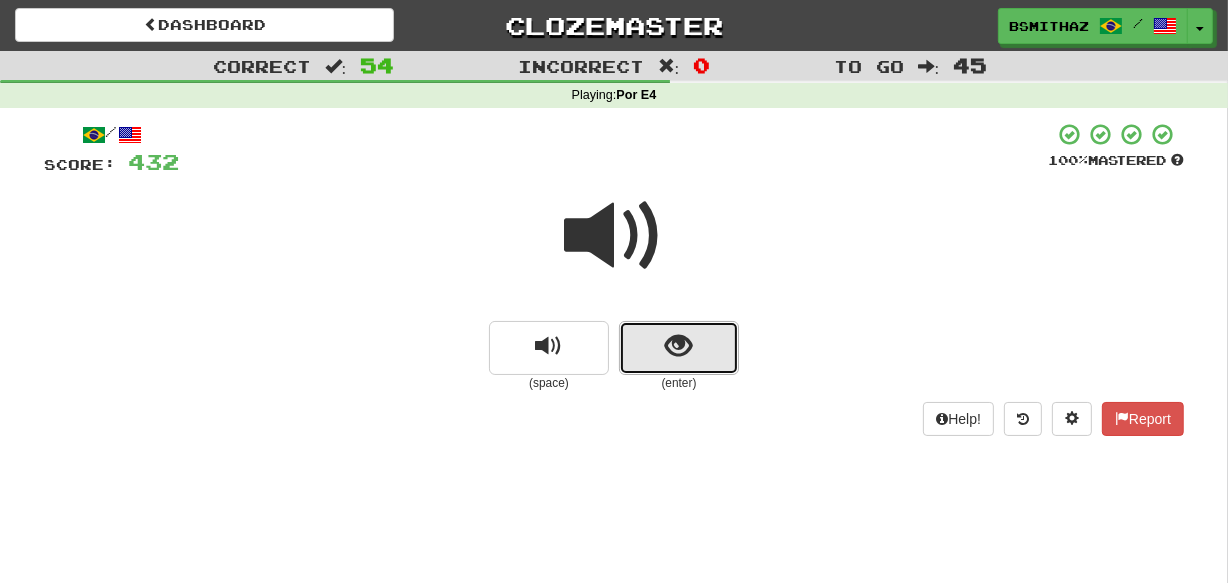 click at bounding box center (679, 348) 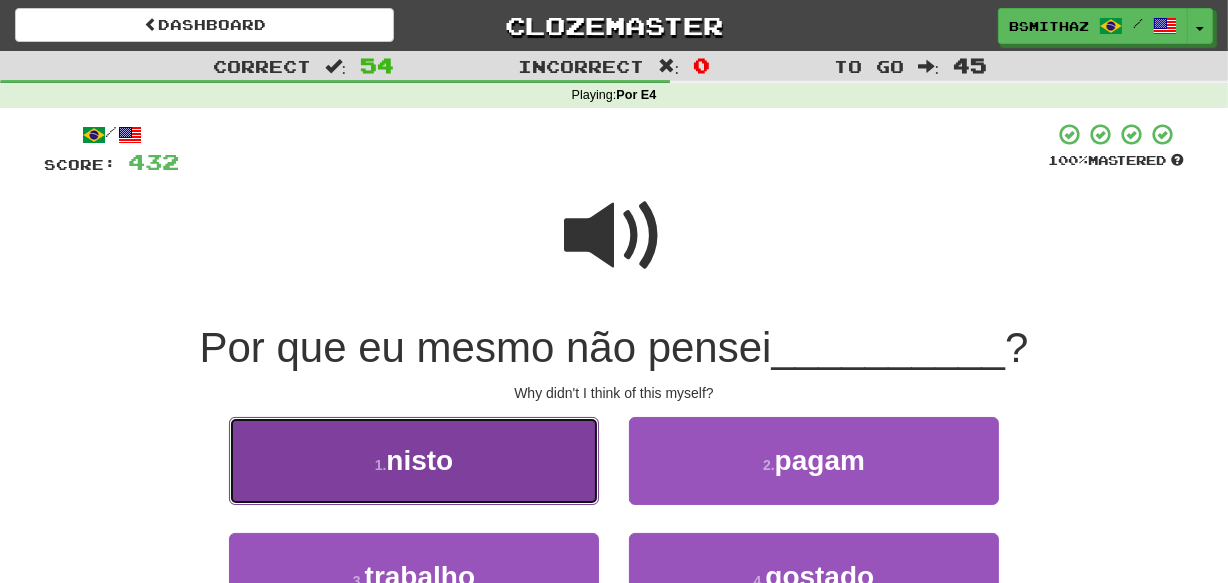 click on "1 .  nisto" at bounding box center (414, 460) 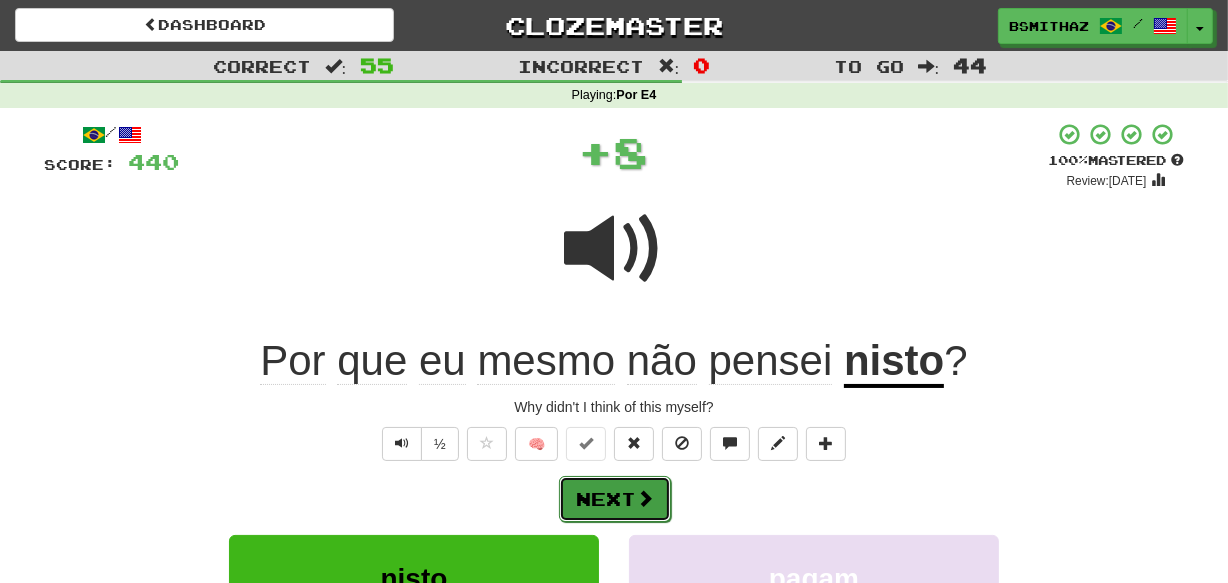 click at bounding box center (645, 498) 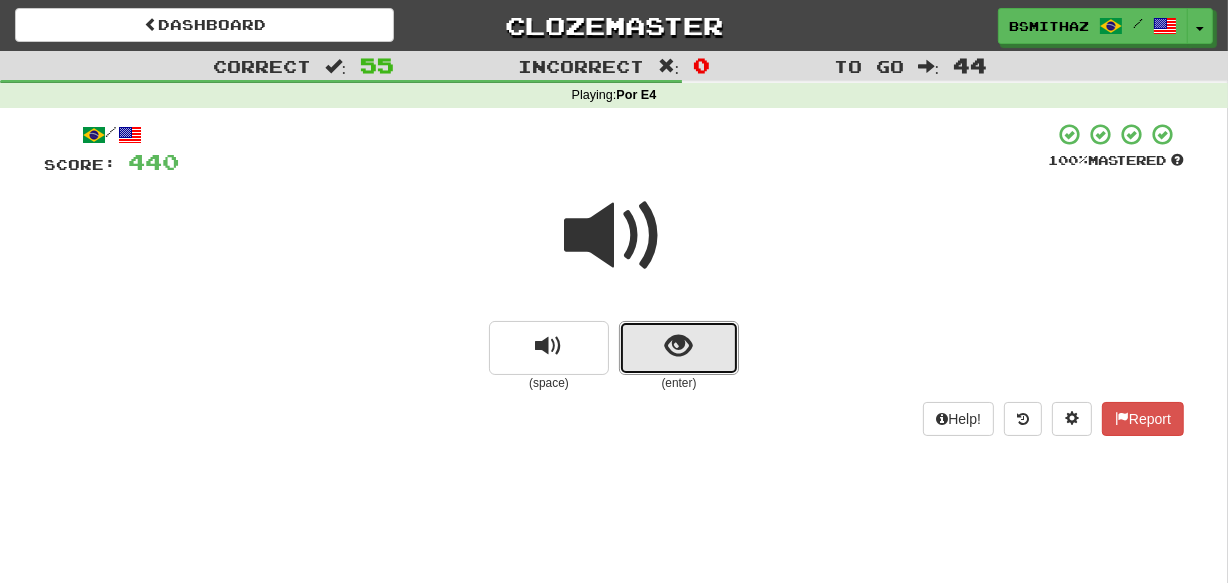 drag, startPoint x: 706, startPoint y: 361, endPoint x: 693, endPoint y: 380, distance: 23.021729 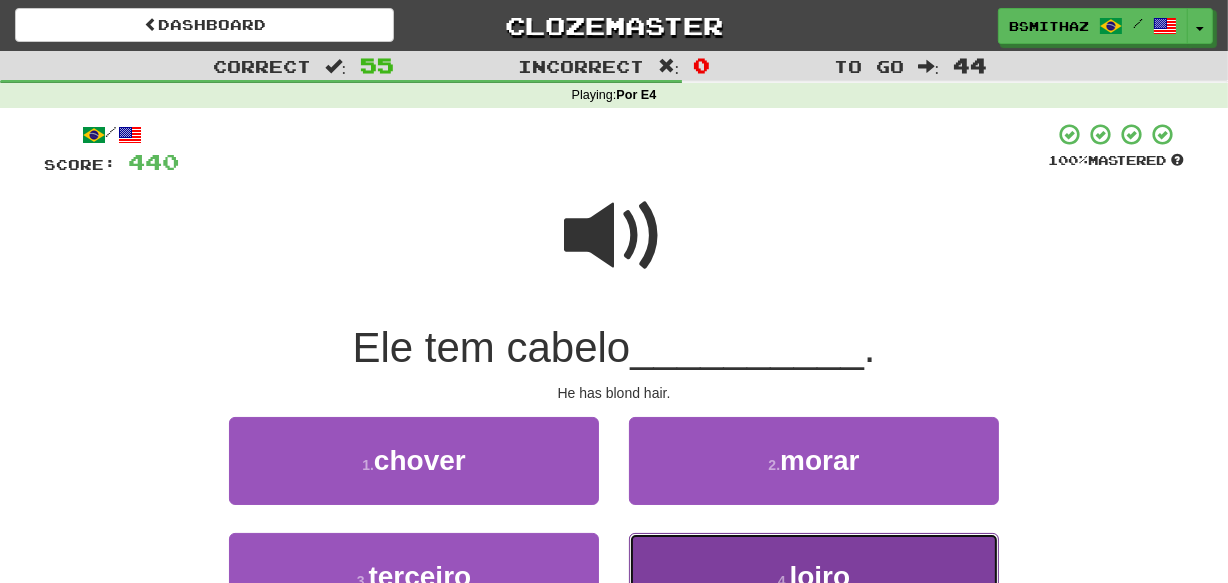 click on "4 .  loiro" at bounding box center [814, 576] 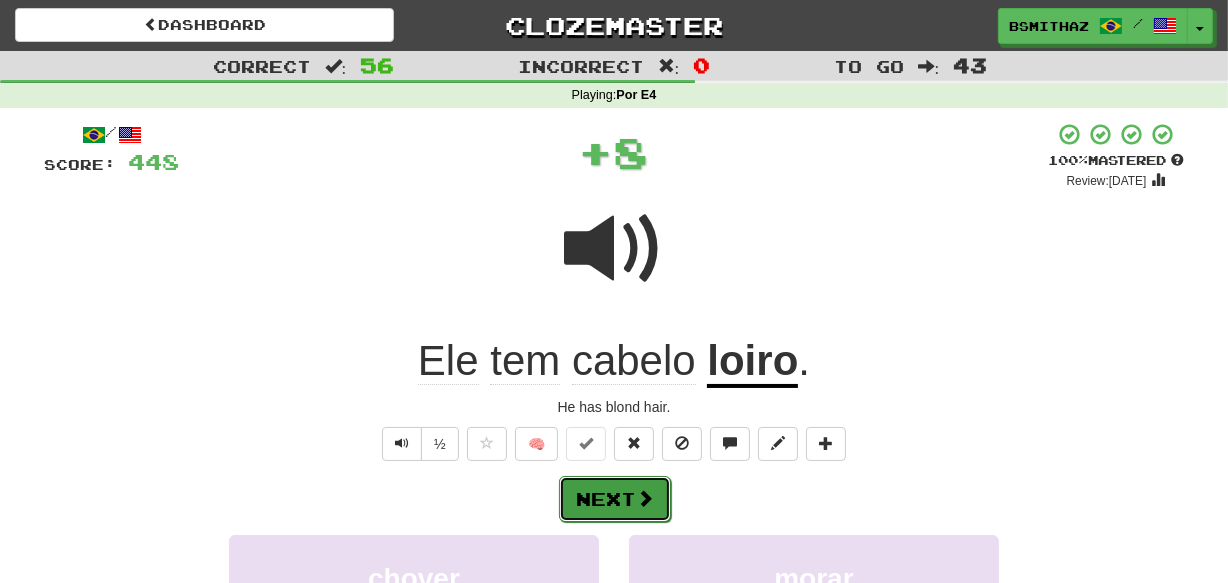 click on "Next" at bounding box center [615, 499] 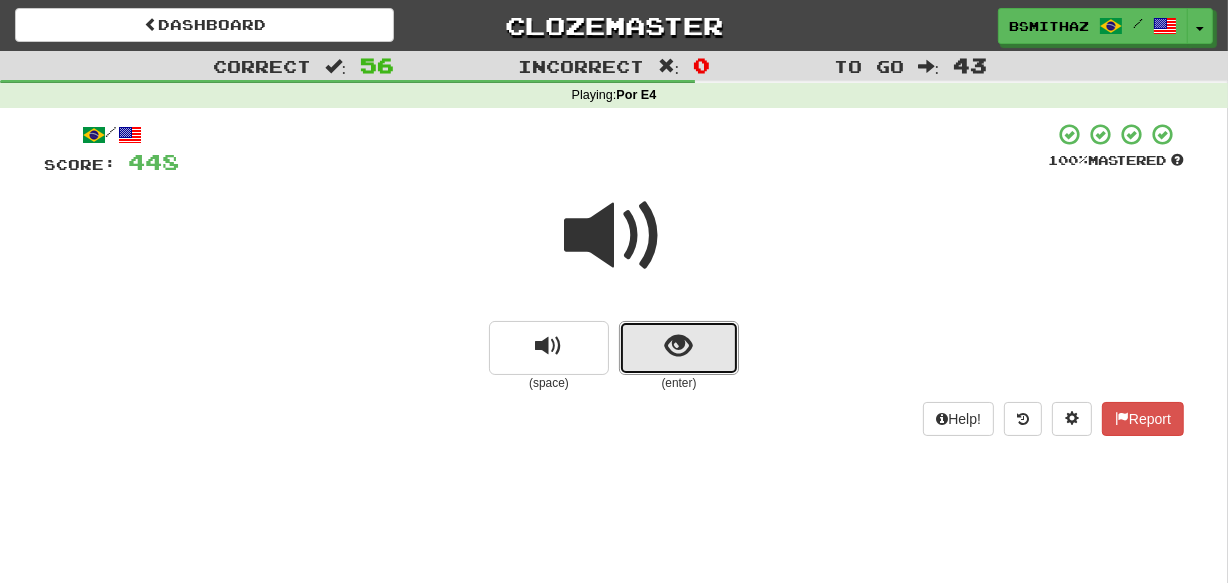 drag, startPoint x: 688, startPoint y: 350, endPoint x: 665, endPoint y: 378, distance: 36.23534 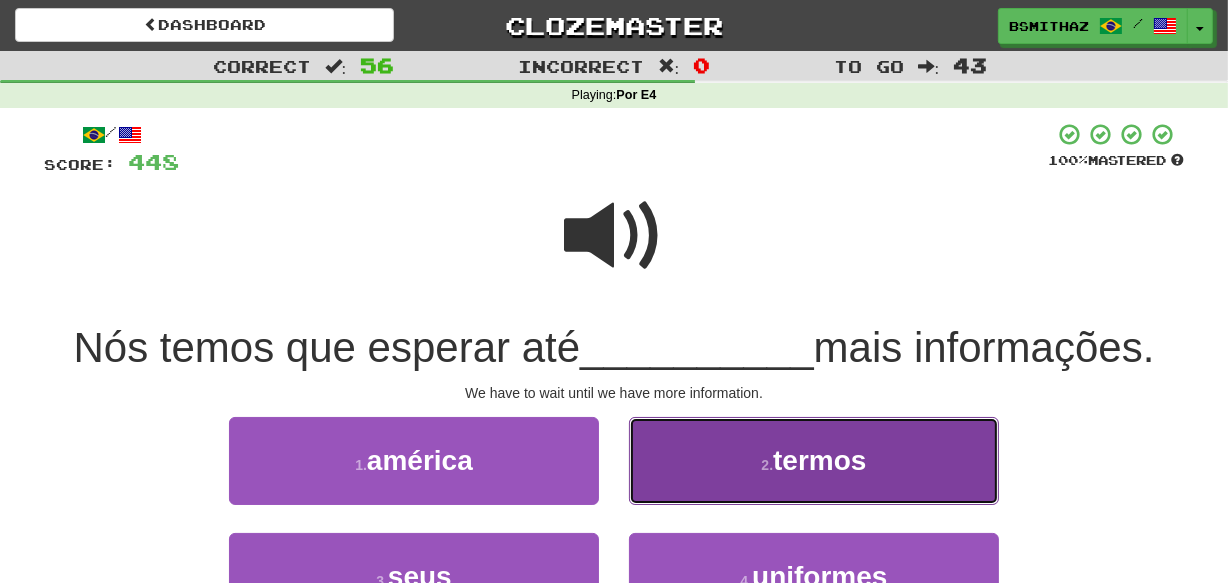 click on "2 .  termos" at bounding box center [814, 460] 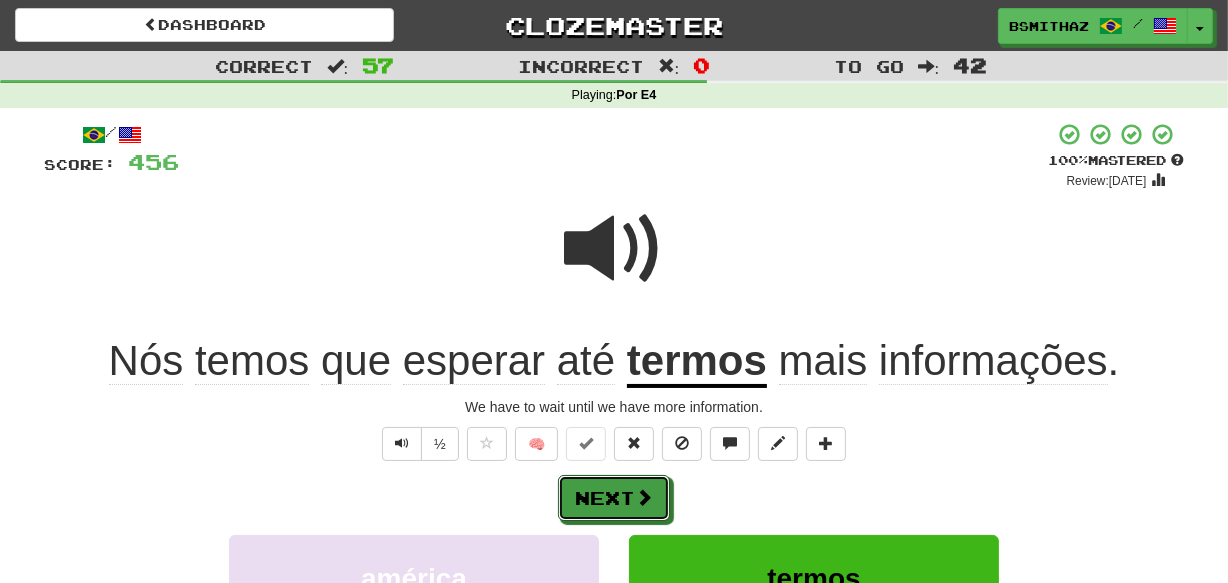 click on "Next" at bounding box center (614, 498) 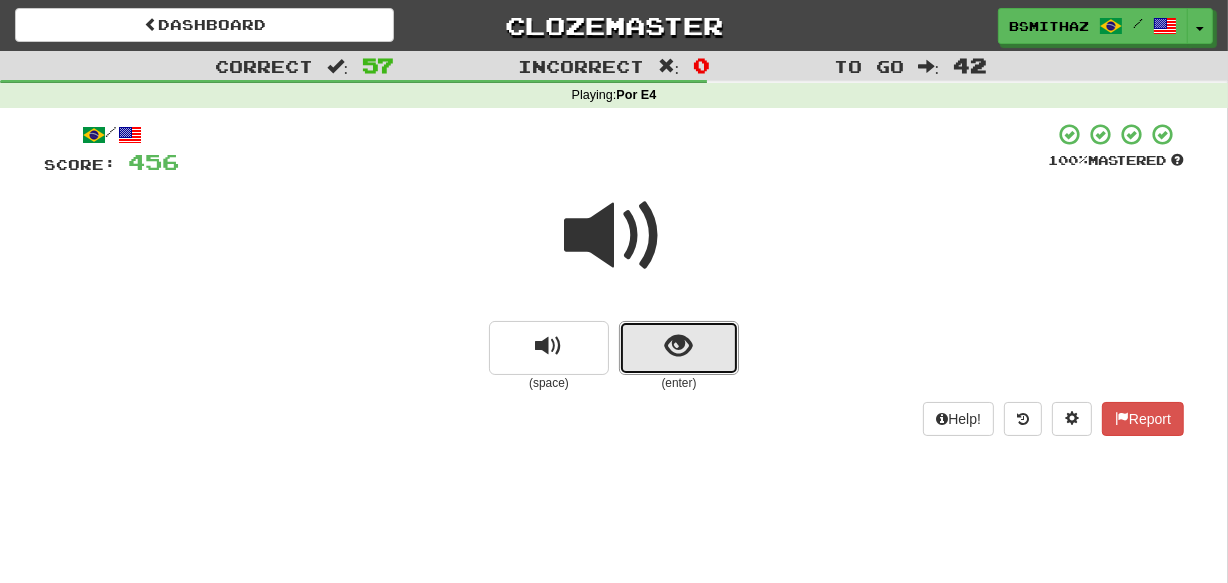 drag, startPoint x: 684, startPoint y: 367, endPoint x: 670, endPoint y: 382, distance: 20.518284 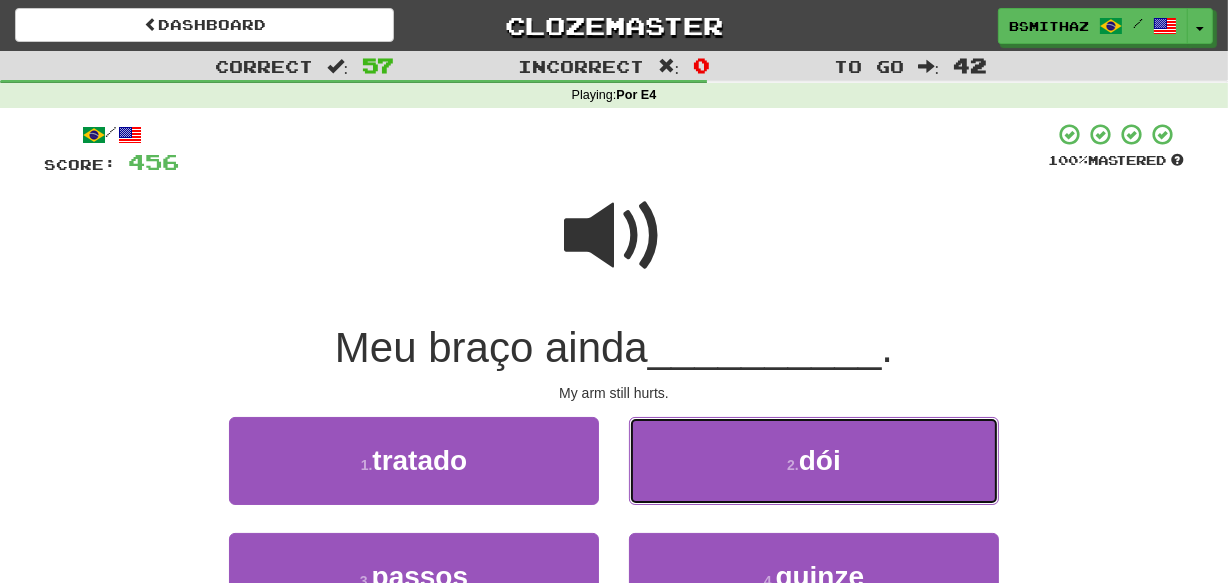 drag, startPoint x: 721, startPoint y: 466, endPoint x: 707, endPoint y: 473, distance: 15.652476 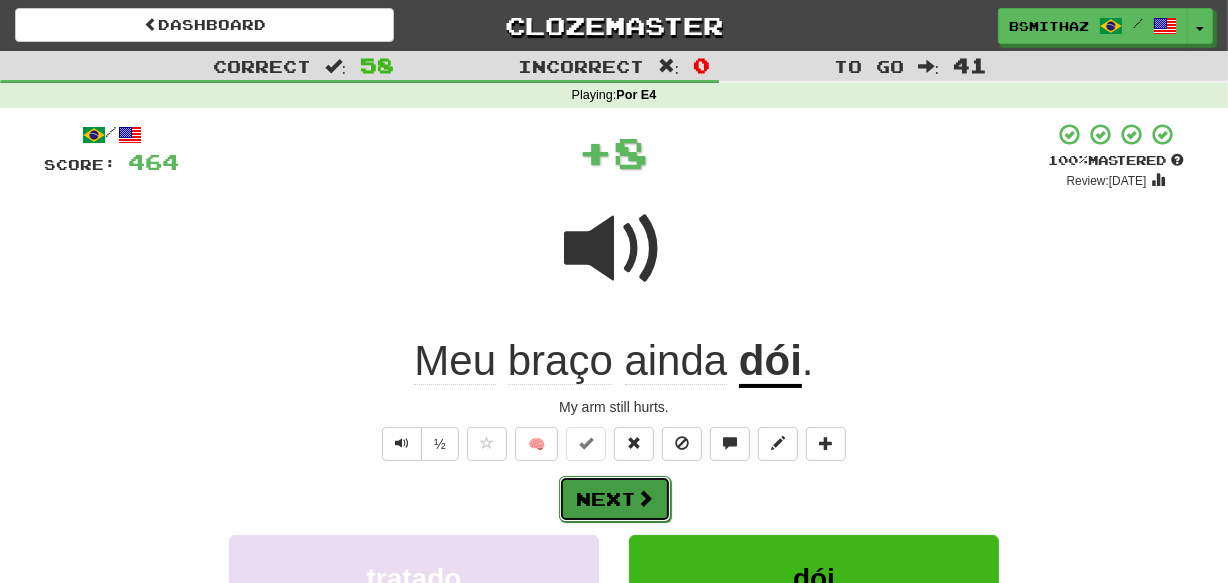 click on "Next" at bounding box center [615, 499] 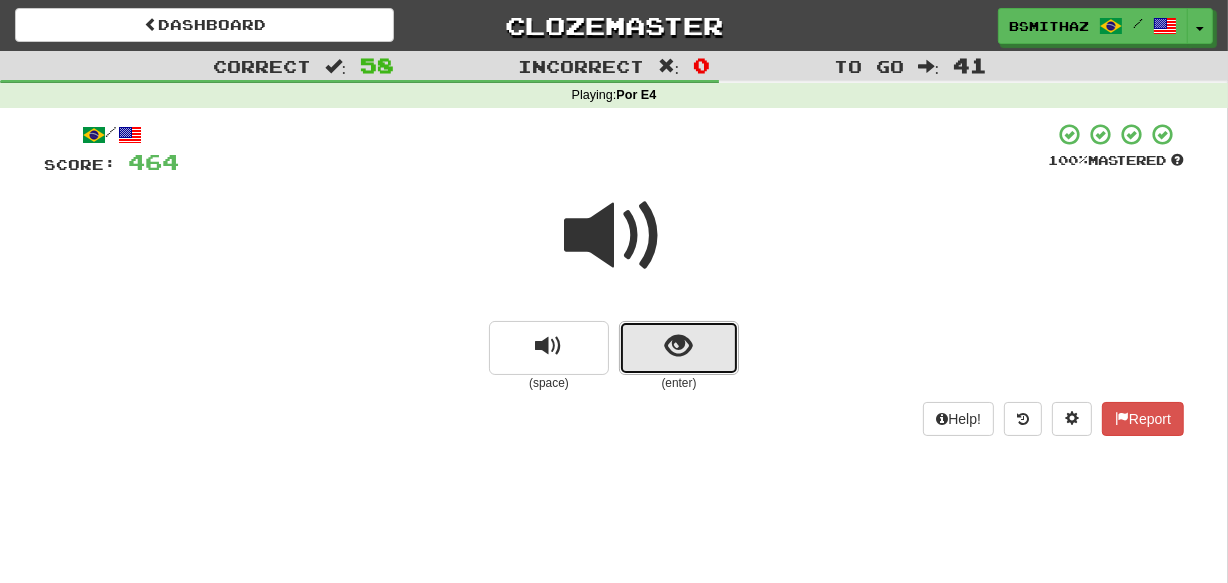 drag, startPoint x: 684, startPoint y: 360, endPoint x: 676, endPoint y: 368, distance: 11.313708 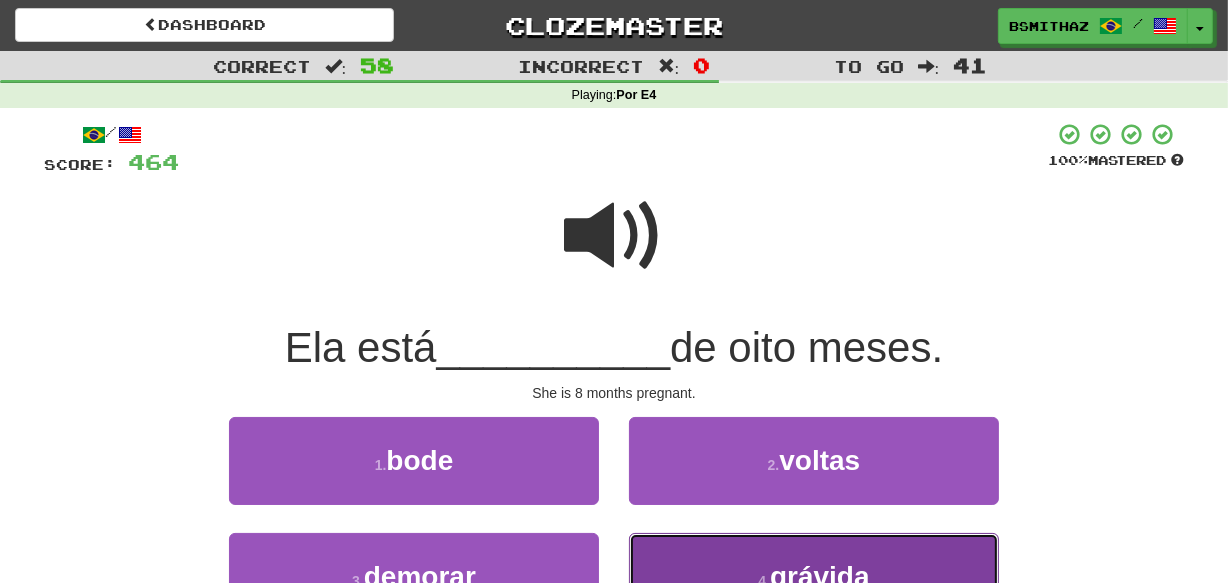 click on "4 .  grávida" at bounding box center (814, 576) 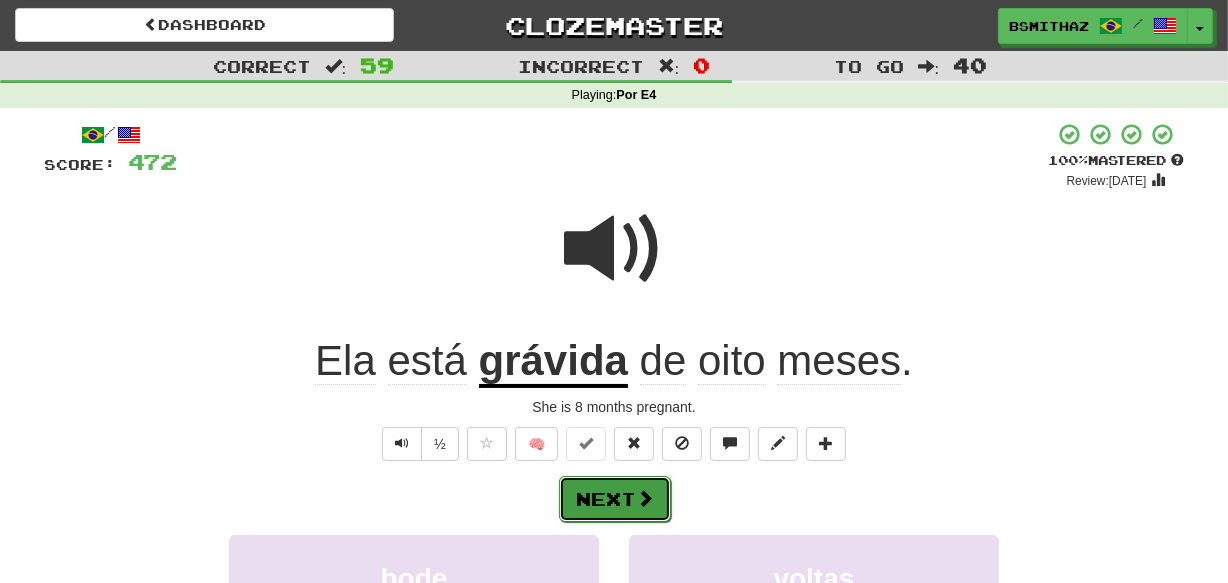 click on "Next" at bounding box center (615, 499) 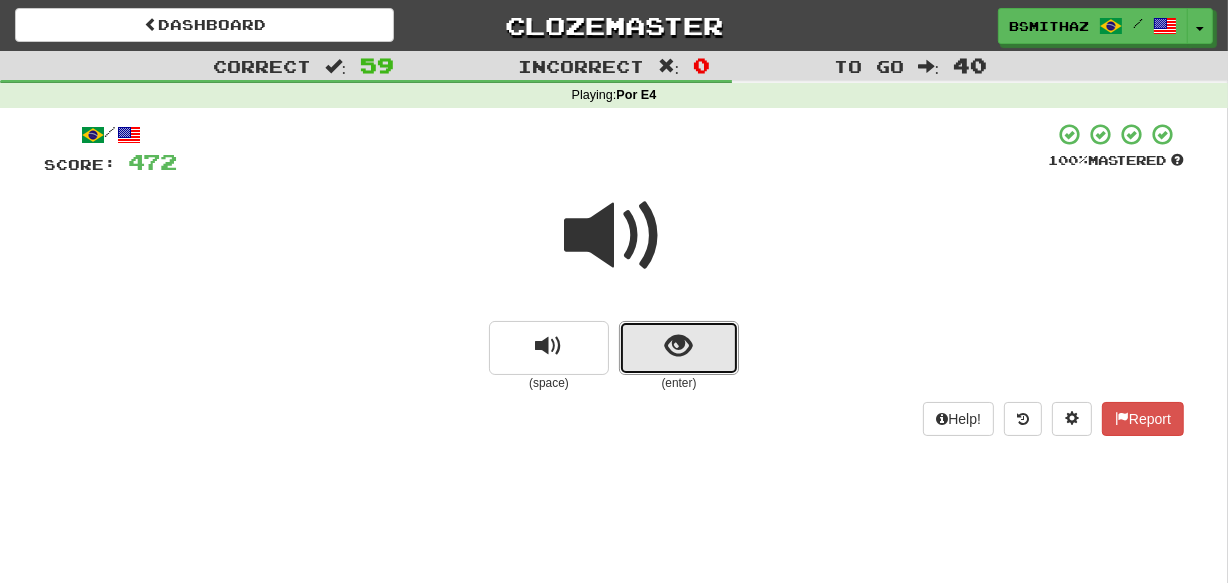 drag, startPoint x: 671, startPoint y: 370, endPoint x: 664, endPoint y: 378, distance: 10.630146 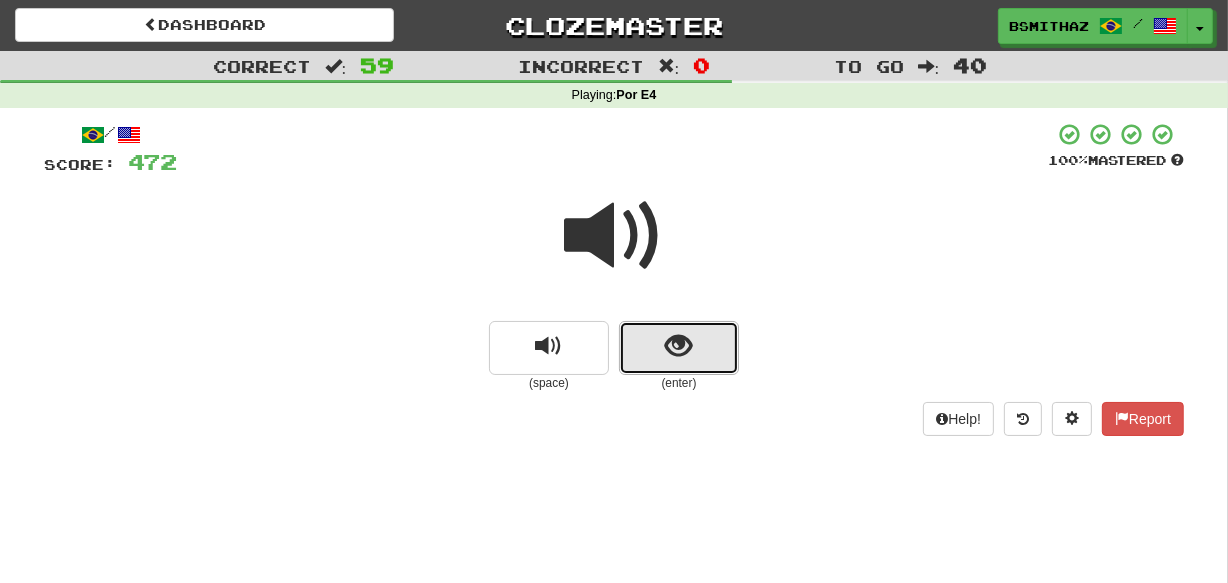 click at bounding box center [679, 348] 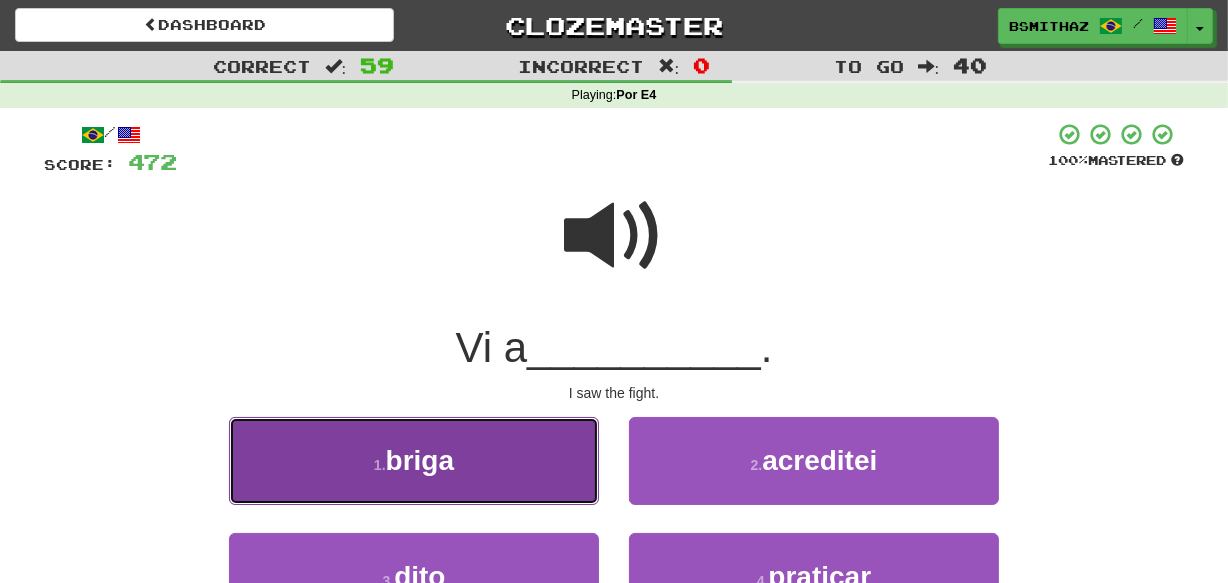 click on "1 .  briga" at bounding box center (414, 460) 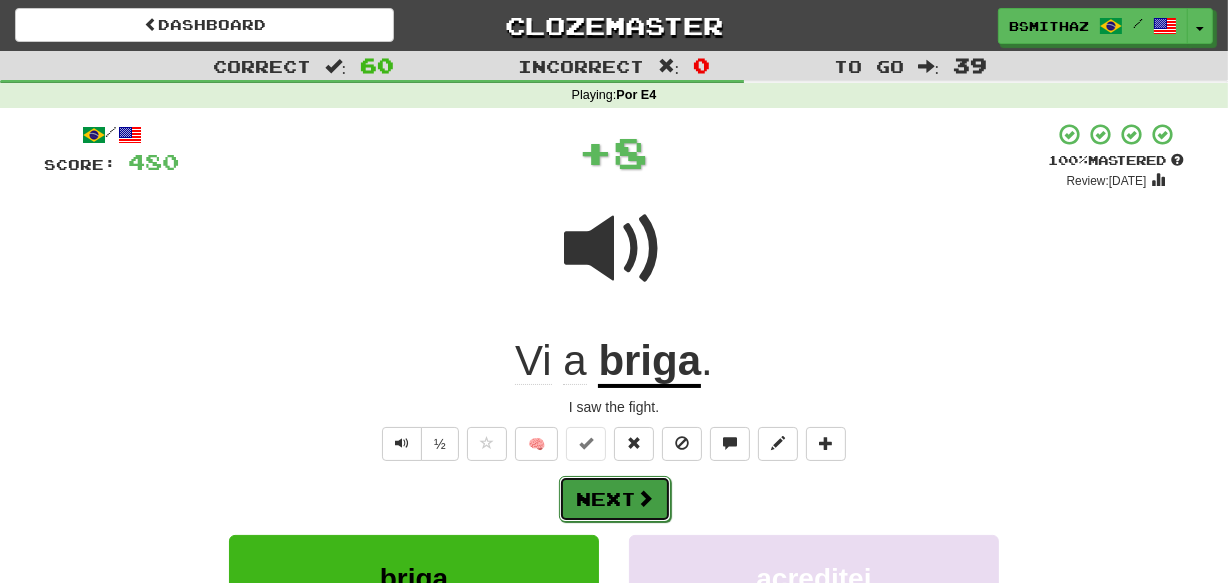 click on "Next" at bounding box center [615, 499] 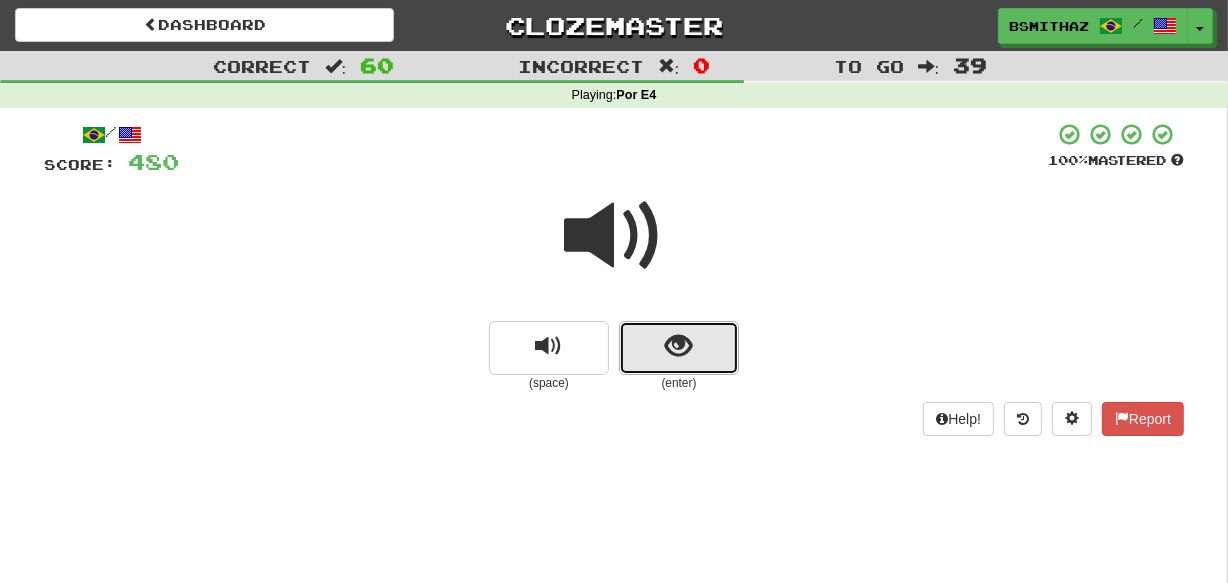 click at bounding box center (679, 348) 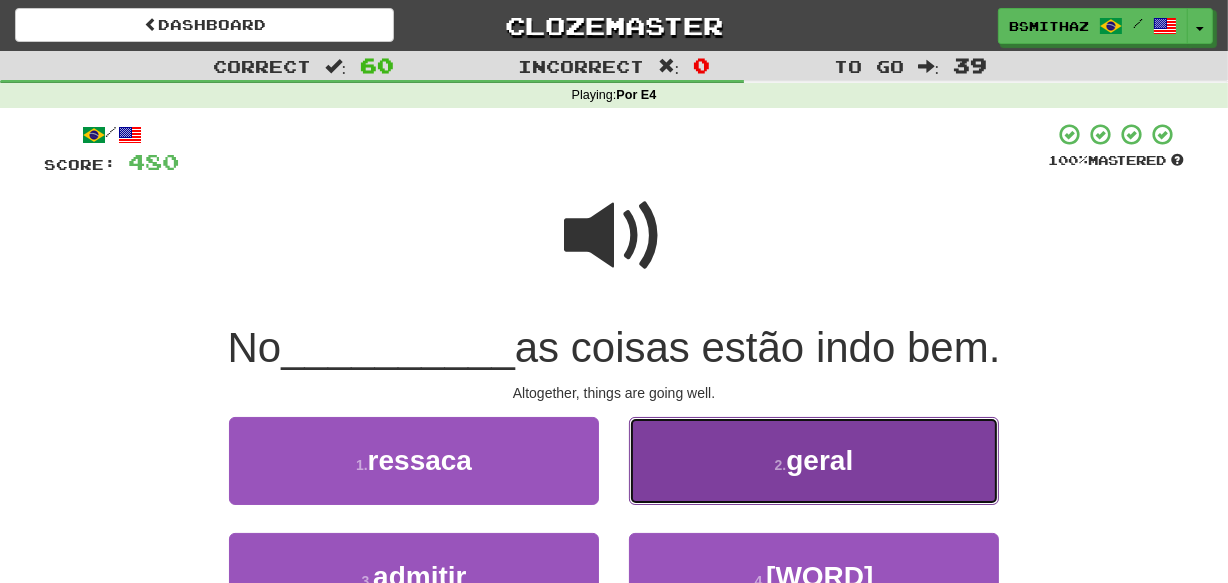click on "2 .  geral" at bounding box center (814, 460) 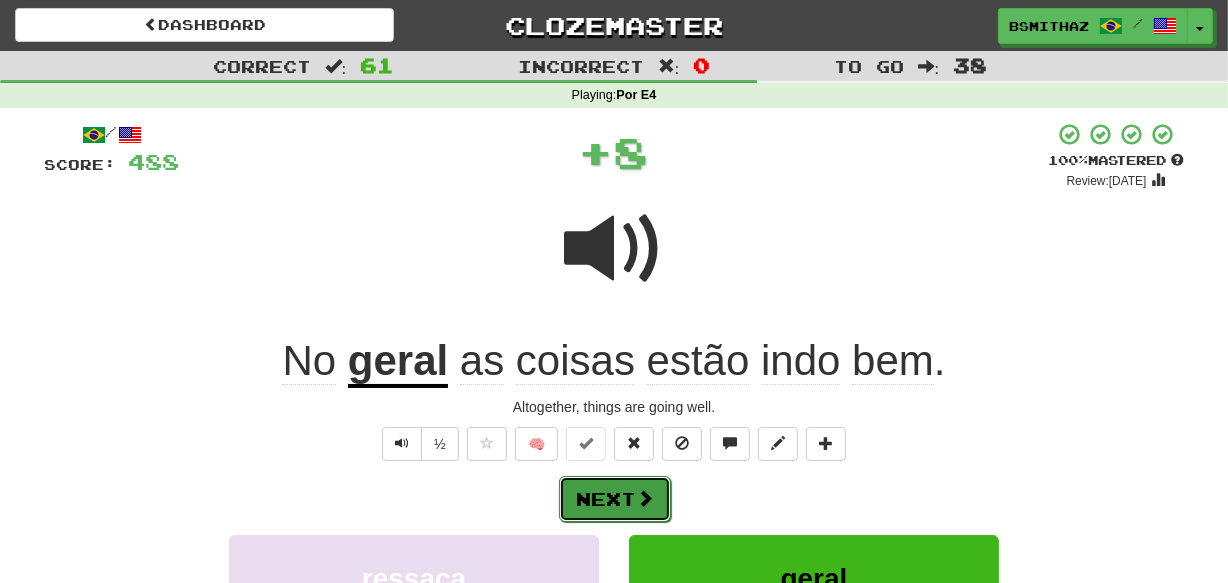 click on "Next" at bounding box center [615, 499] 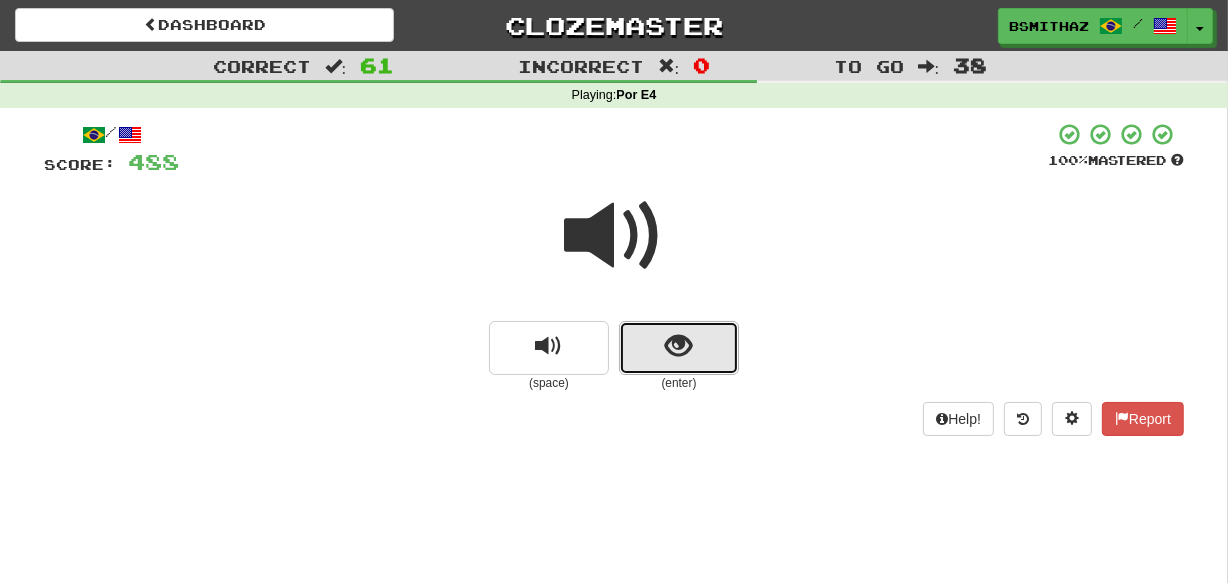 click at bounding box center [679, 346] 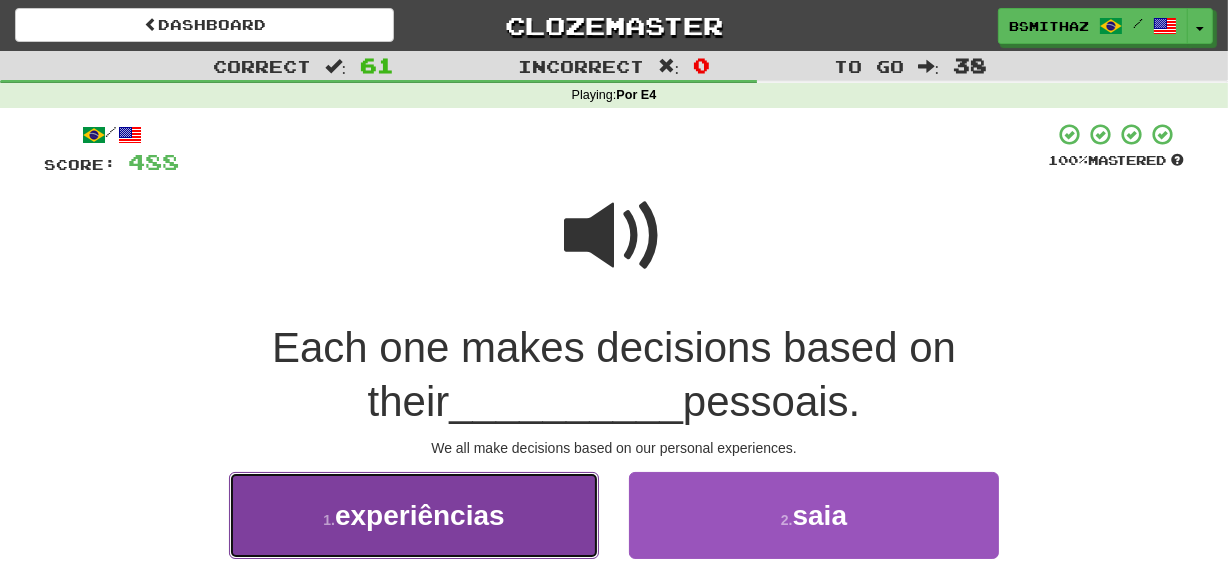 click on "1 .  experiências" at bounding box center [414, 515] 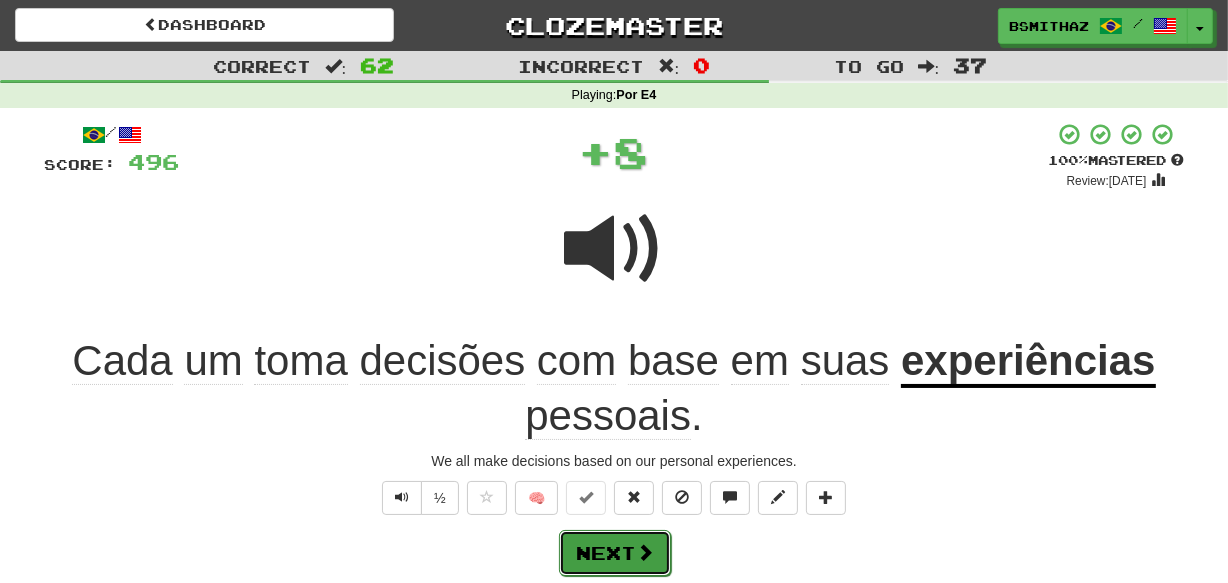 click on "Next" at bounding box center (615, 553) 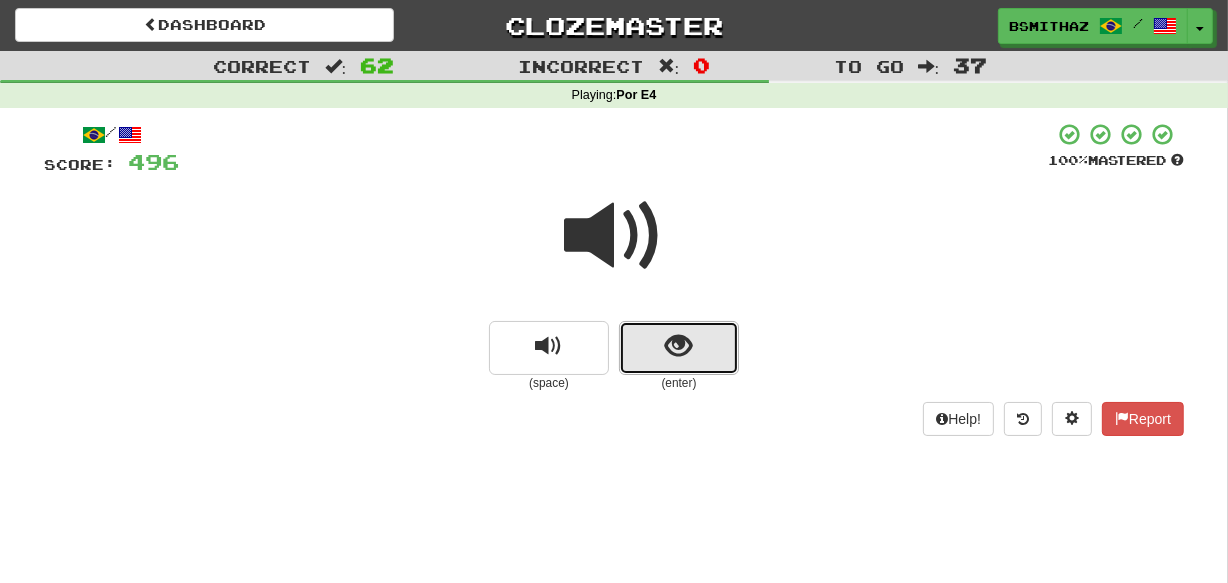 click at bounding box center (679, 346) 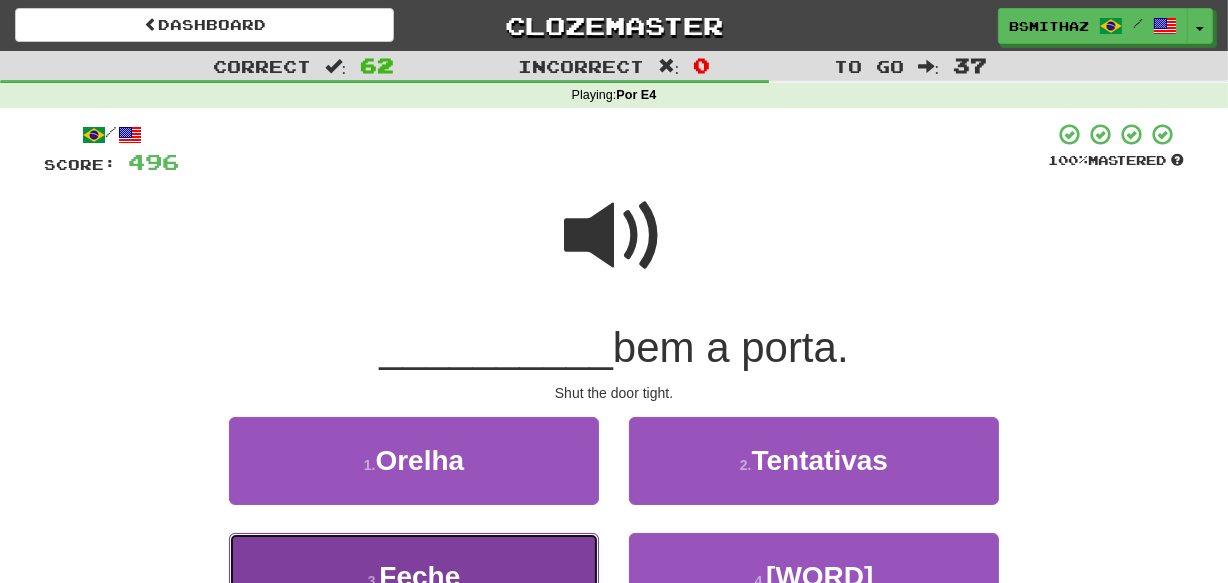 click on "3 .  Feche" at bounding box center [414, 576] 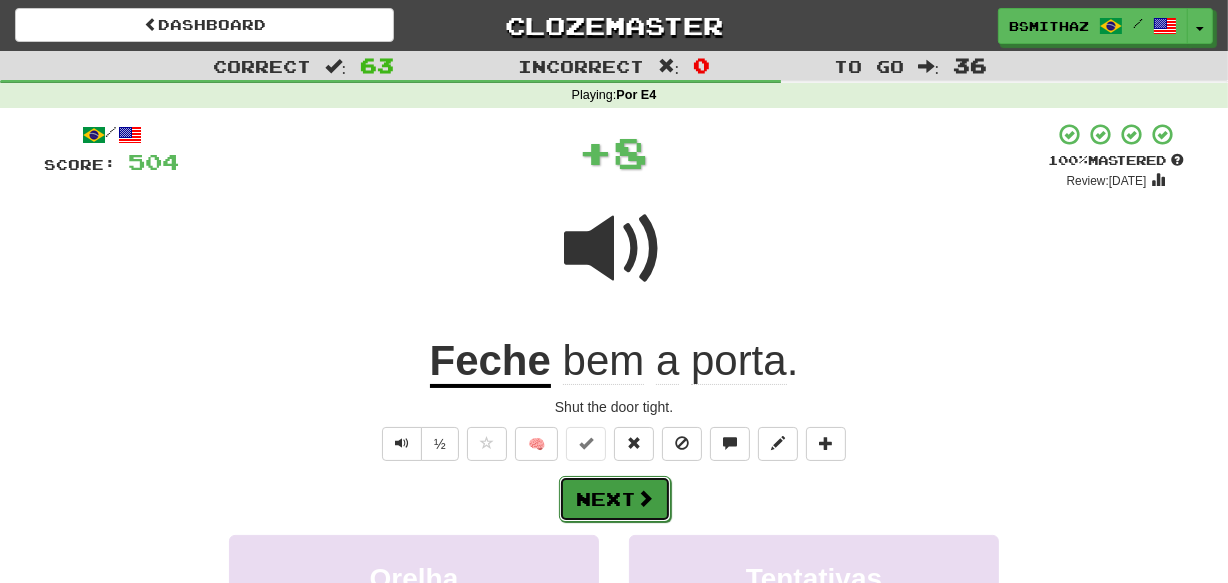 click on "Next" at bounding box center [615, 499] 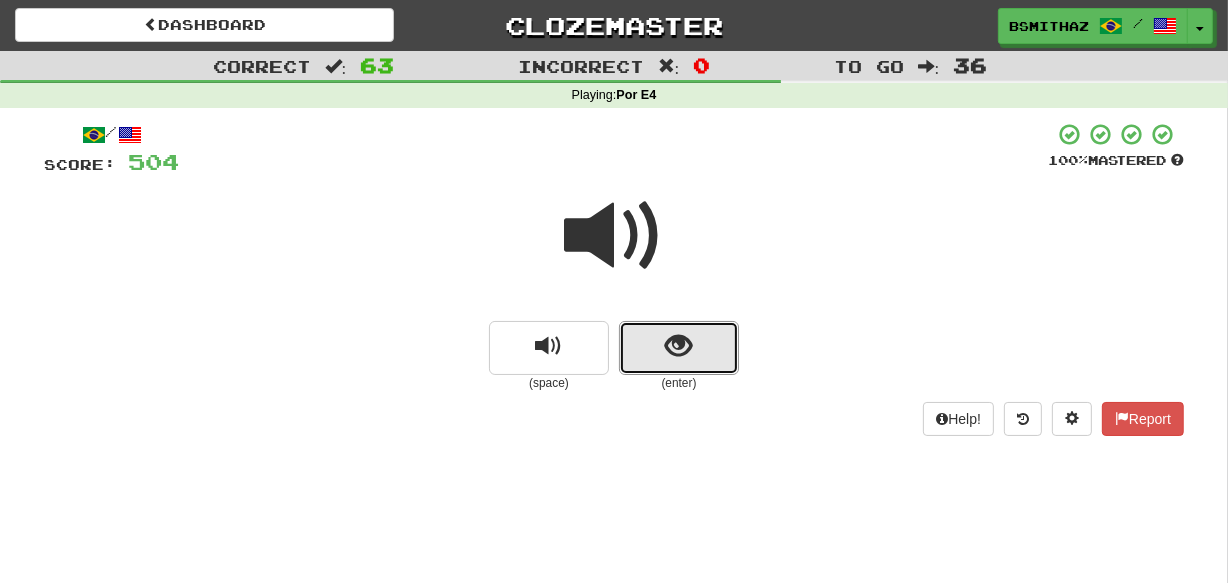 drag, startPoint x: 686, startPoint y: 361, endPoint x: 680, endPoint y: 379, distance: 18.973665 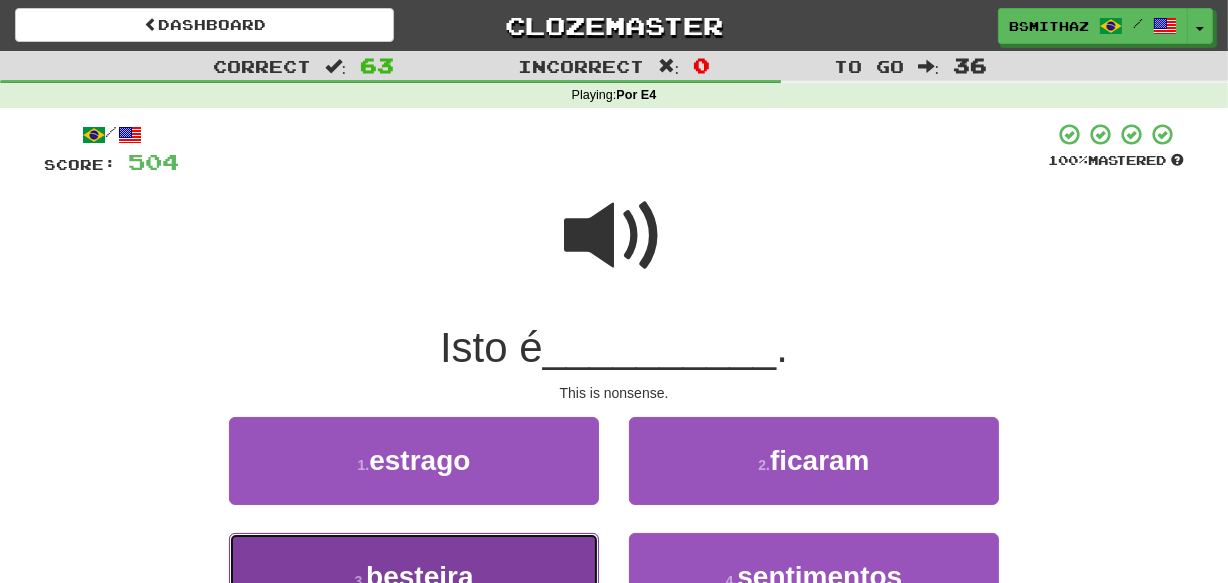 click on "3 .  besteira" at bounding box center [414, 576] 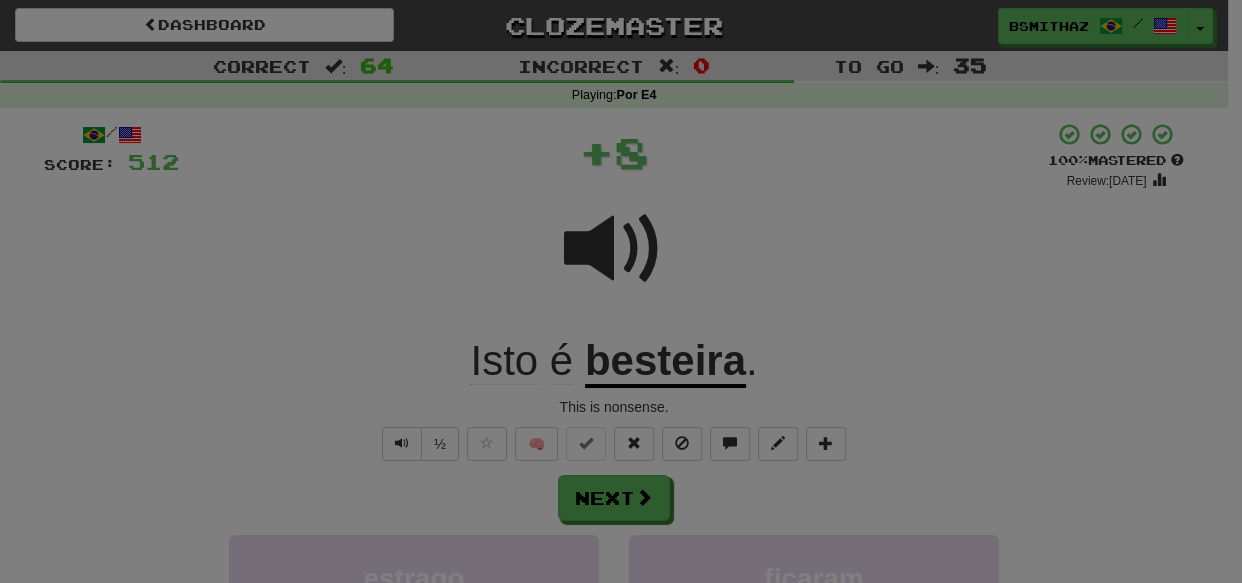 click on "× Leveled Up!  /  Level: 137 +1 Tell the world!  Share Tweet  Post Close" at bounding box center (0, 0) 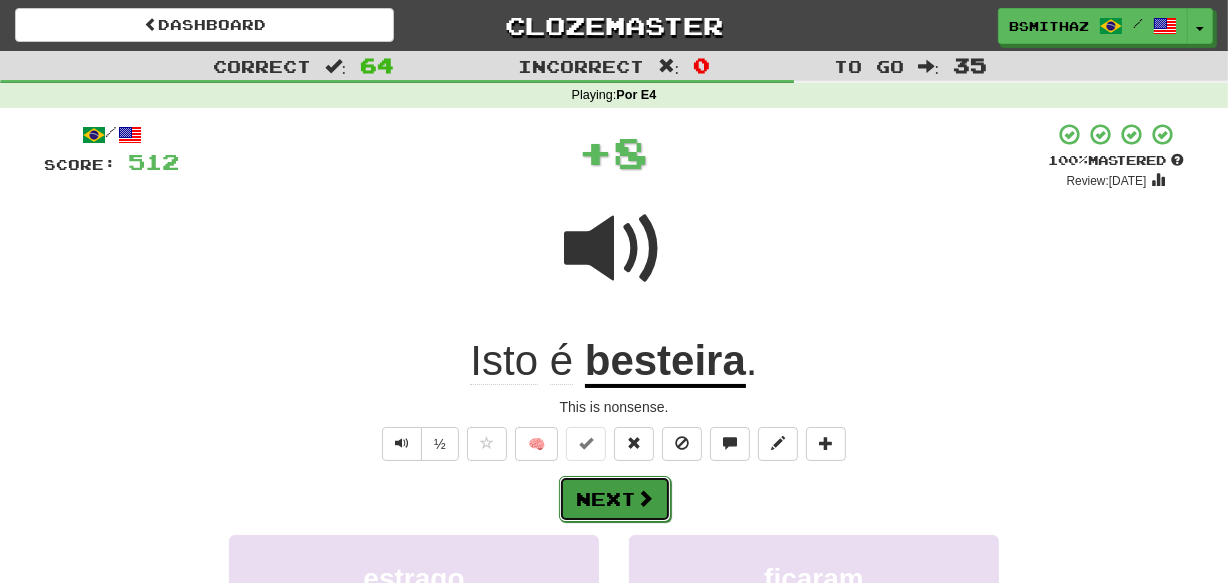 click on "Next" at bounding box center (615, 499) 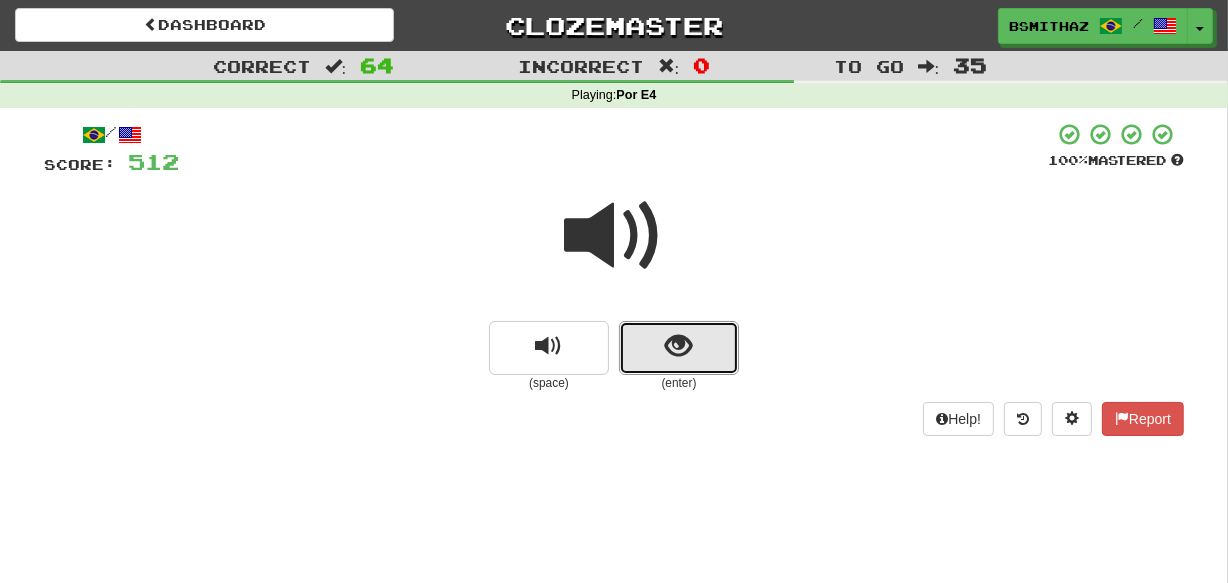 drag, startPoint x: 678, startPoint y: 355, endPoint x: 659, endPoint y: 380, distance: 31.400637 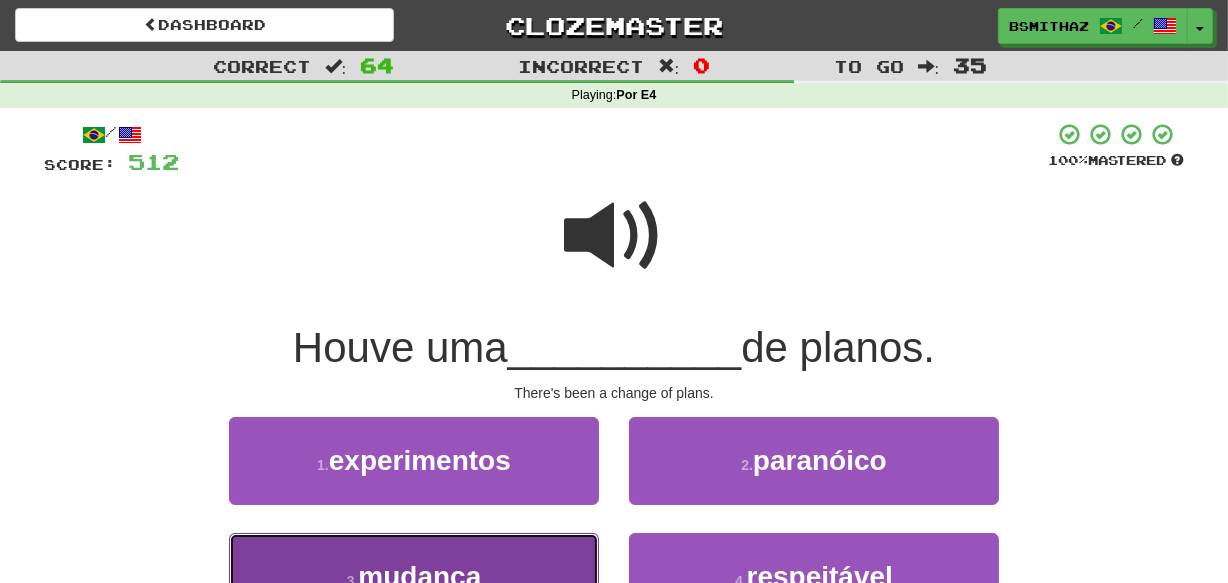 click on "3 .  mudança" at bounding box center (414, 576) 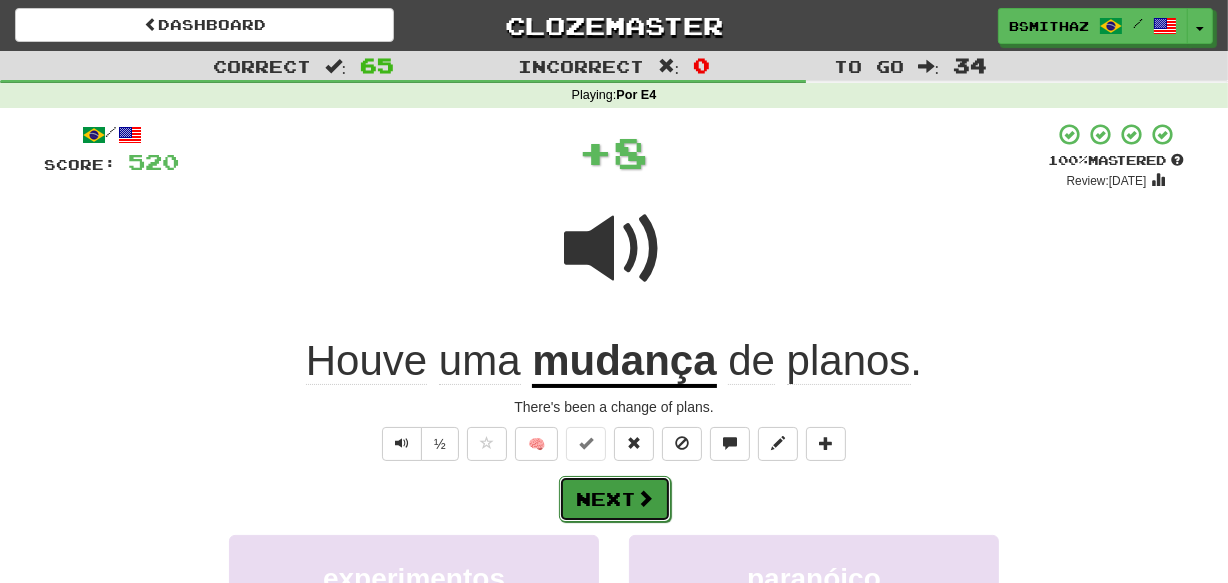 click on "Next" at bounding box center [615, 499] 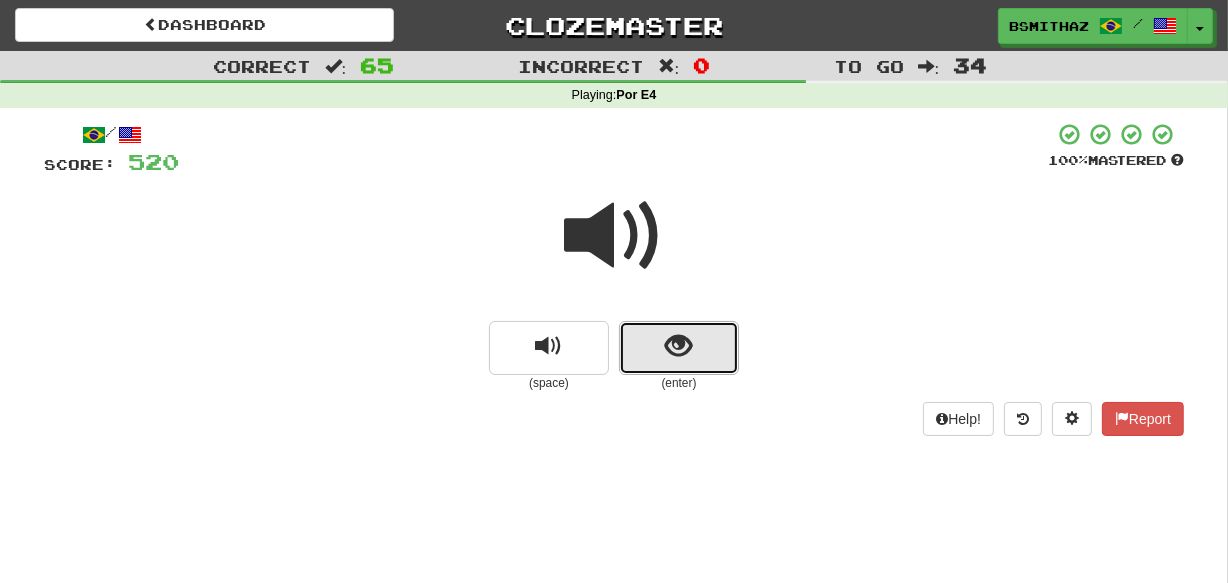 click at bounding box center (679, 348) 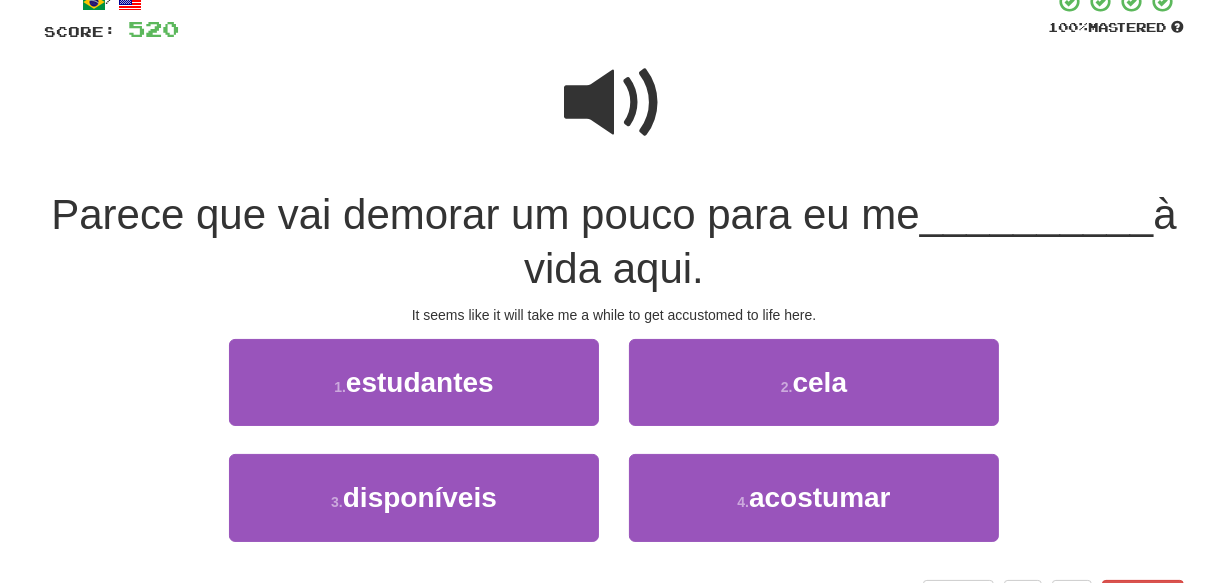 scroll, scrollTop: 254, scrollLeft: 0, axis: vertical 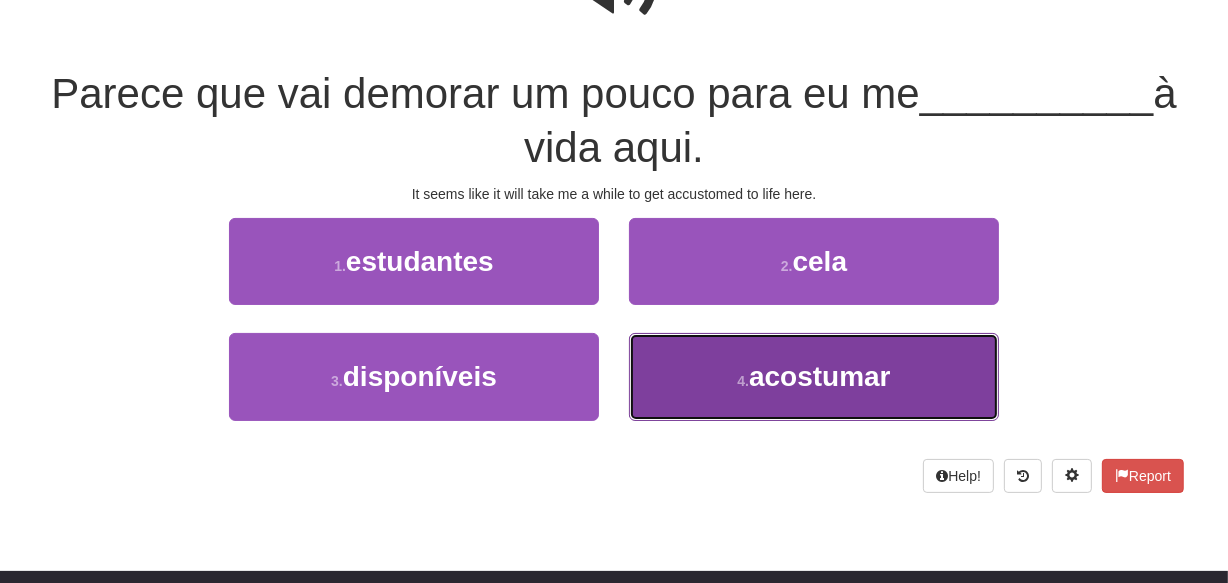 click on "acostumar" at bounding box center [820, 376] 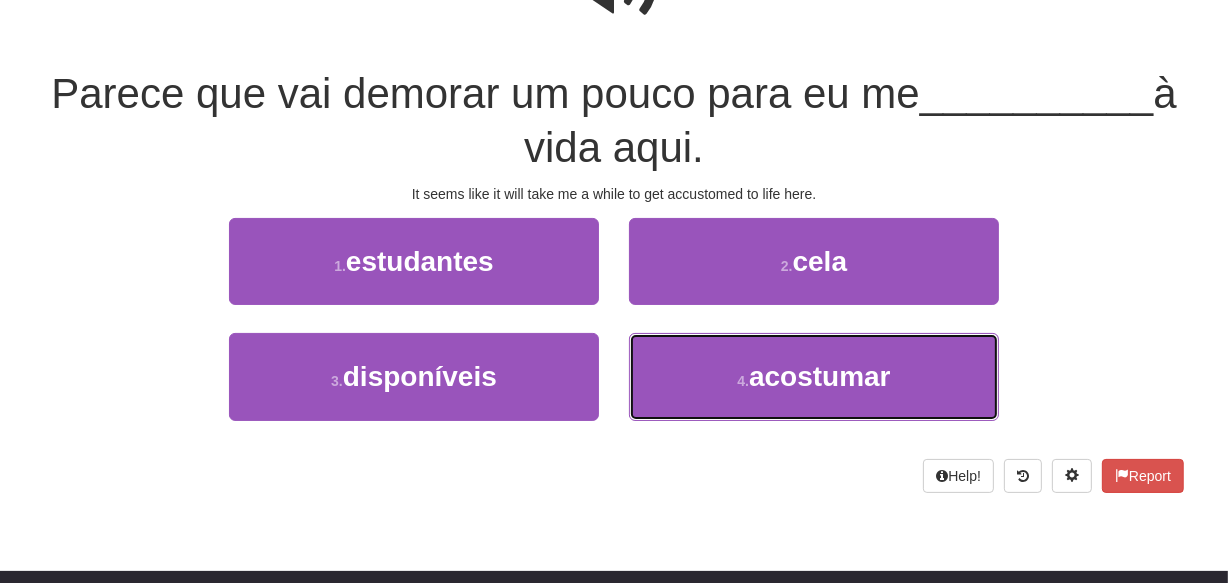 scroll, scrollTop: 268, scrollLeft: 0, axis: vertical 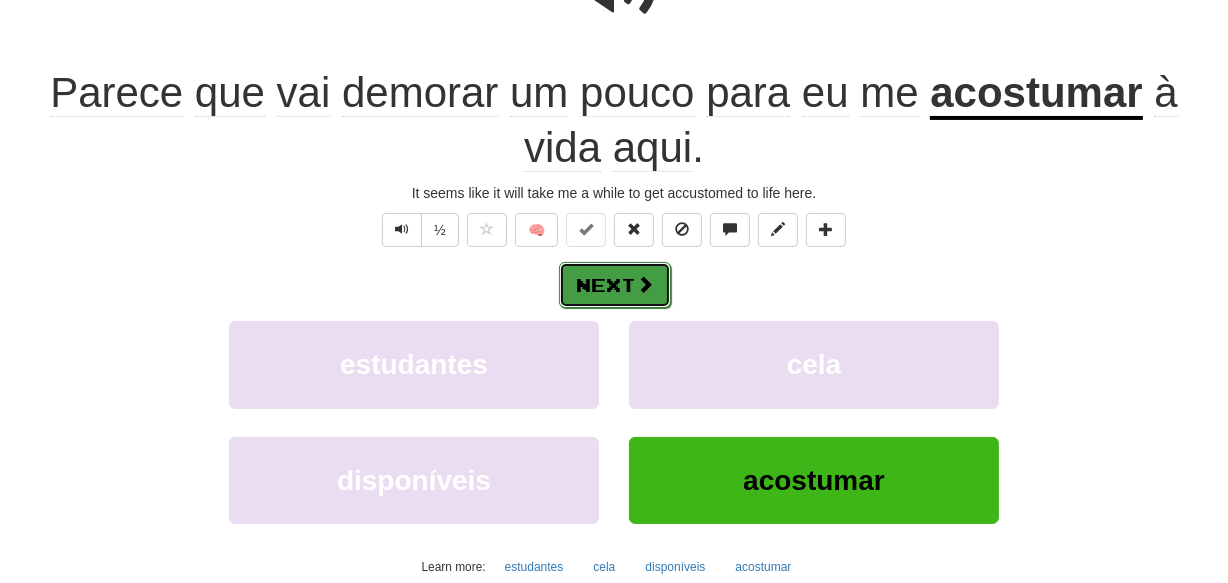 click on "Next" at bounding box center [615, 285] 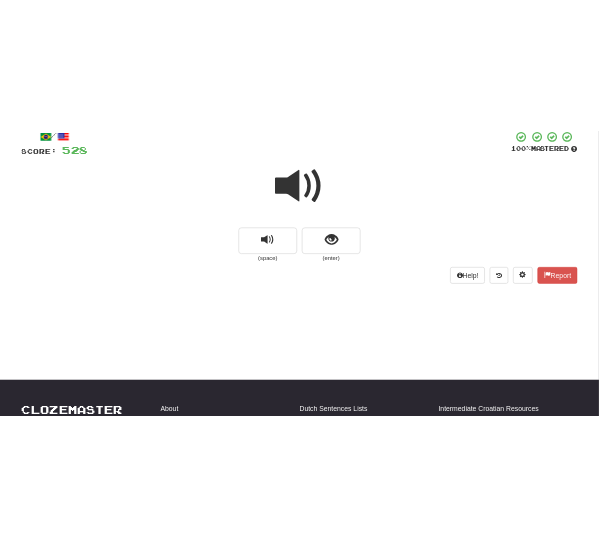 scroll, scrollTop: 110, scrollLeft: 0, axis: vertical 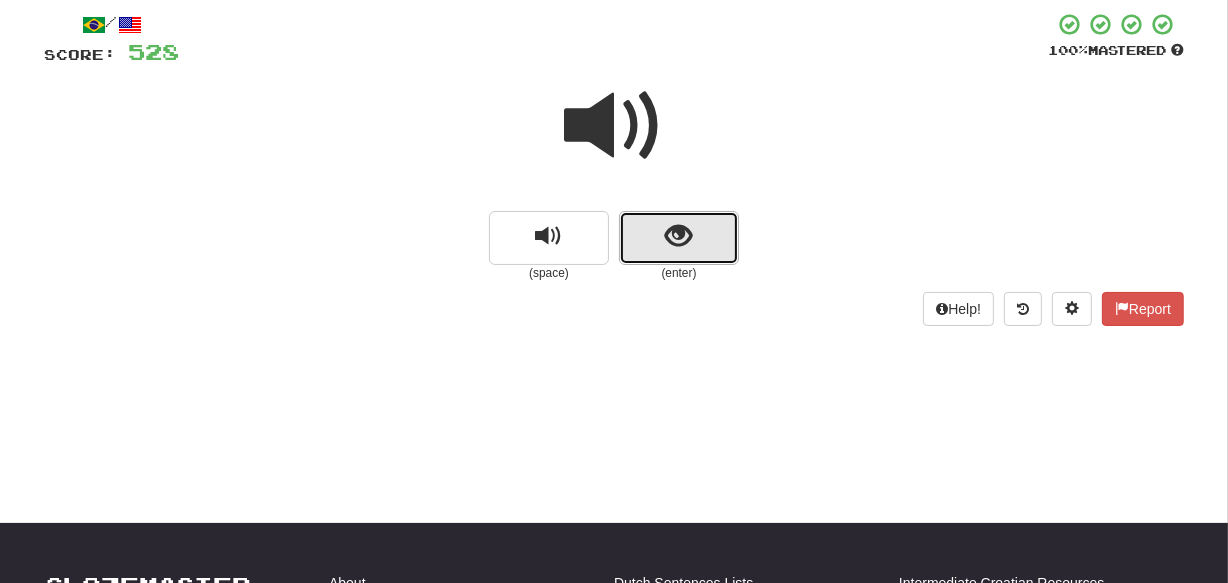 click at bounding box center [679, 238] 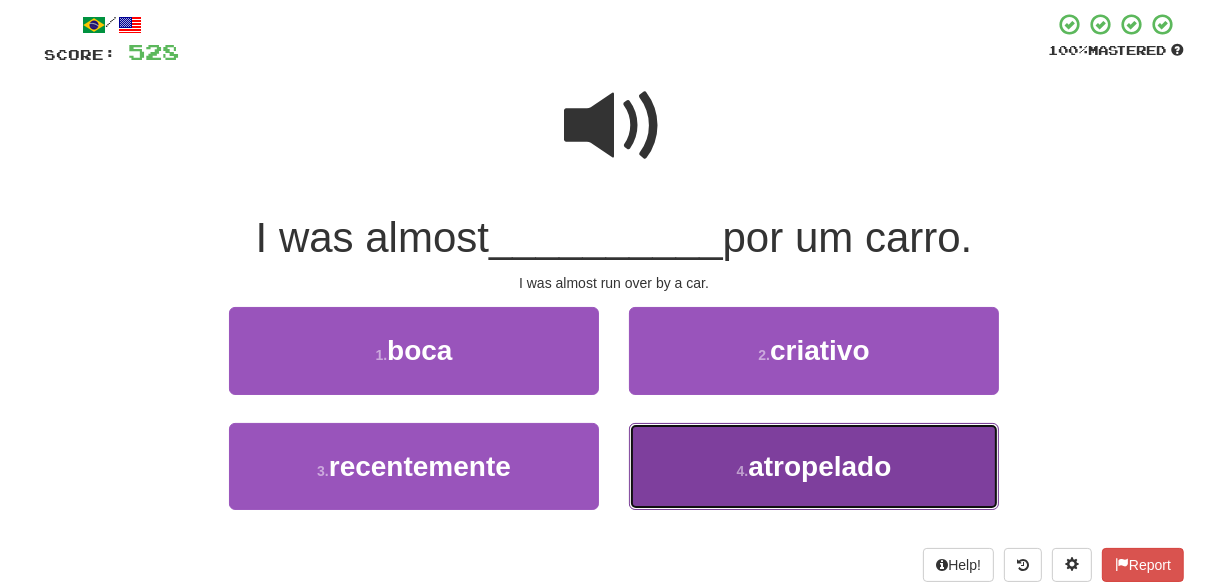 click on "4 ." at bounding box center (743, 471) 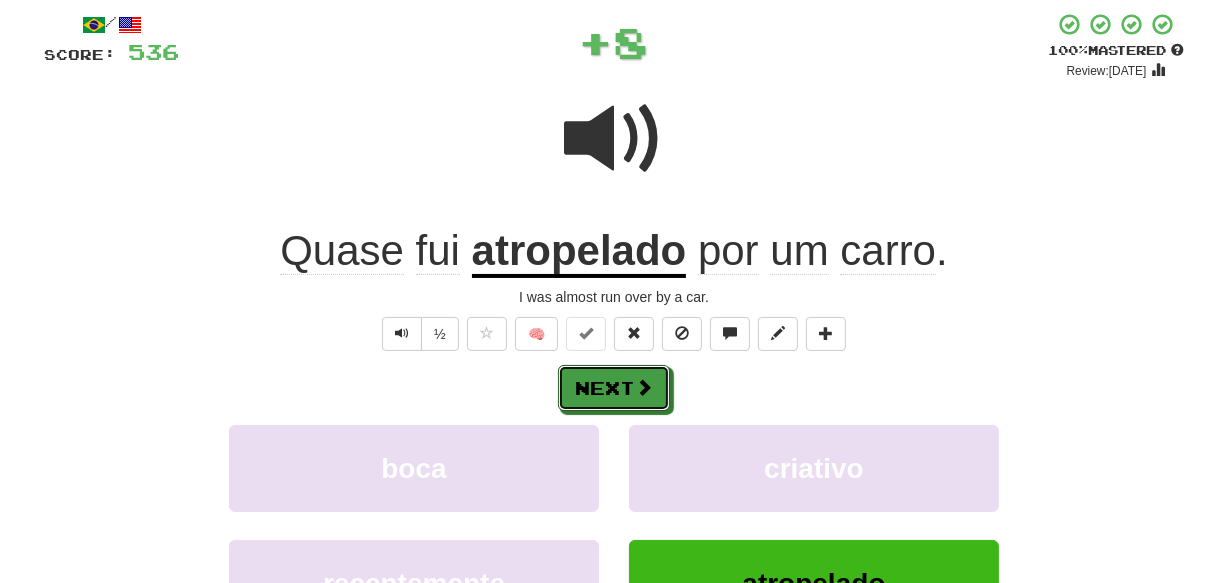 click on "Next" at bounding box center [614, 388] 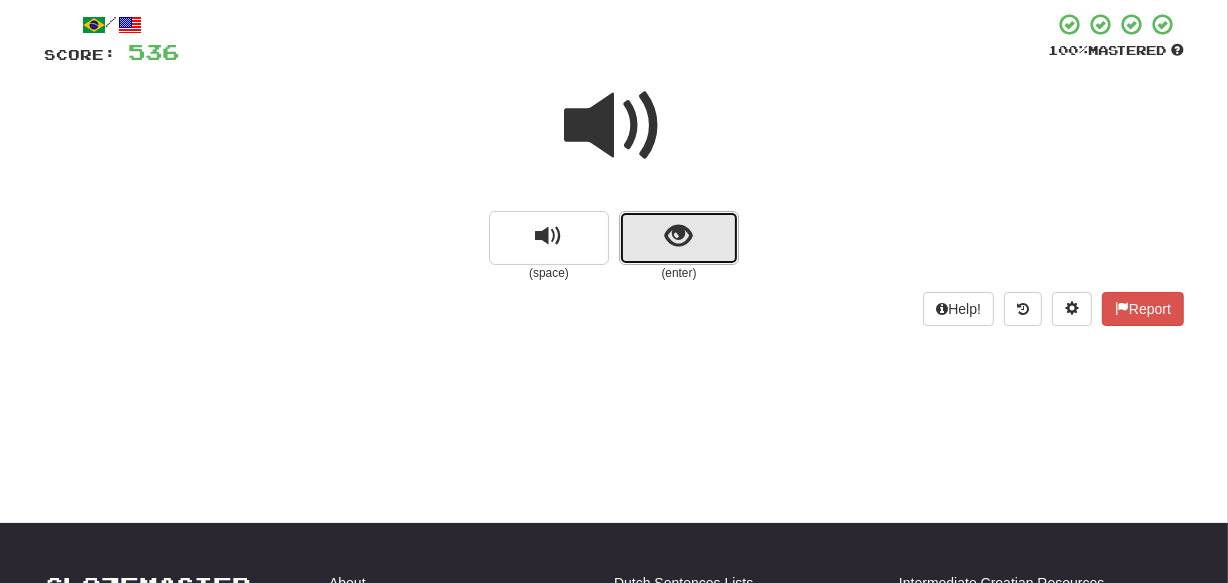 click at bounding box center (679, 238) 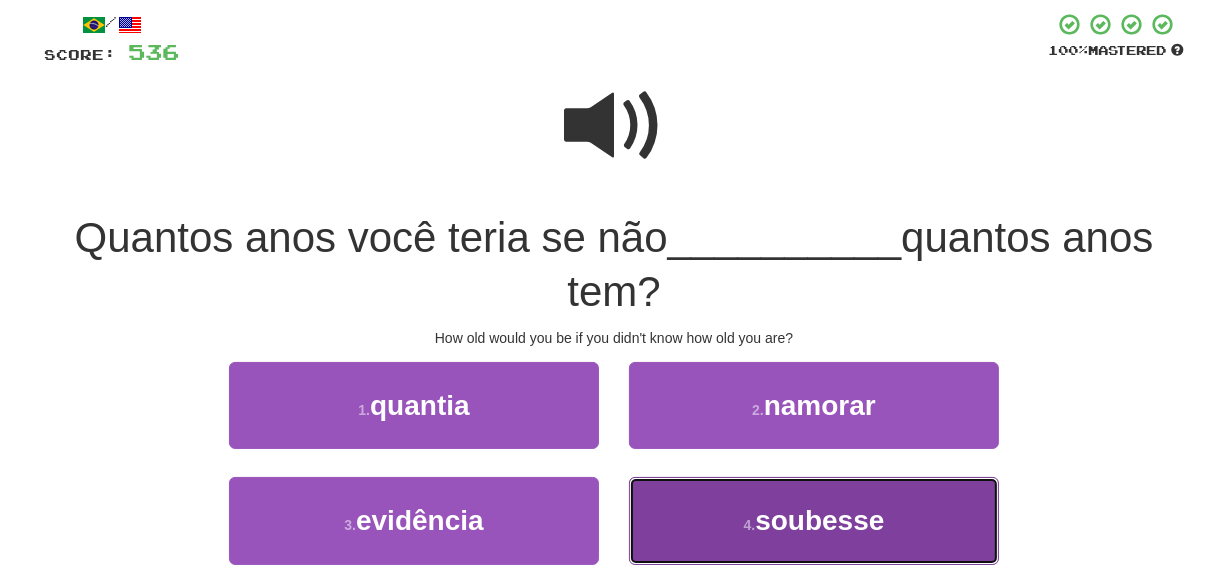 click on "4 .  soubesse" at bounding box center [814, 520] 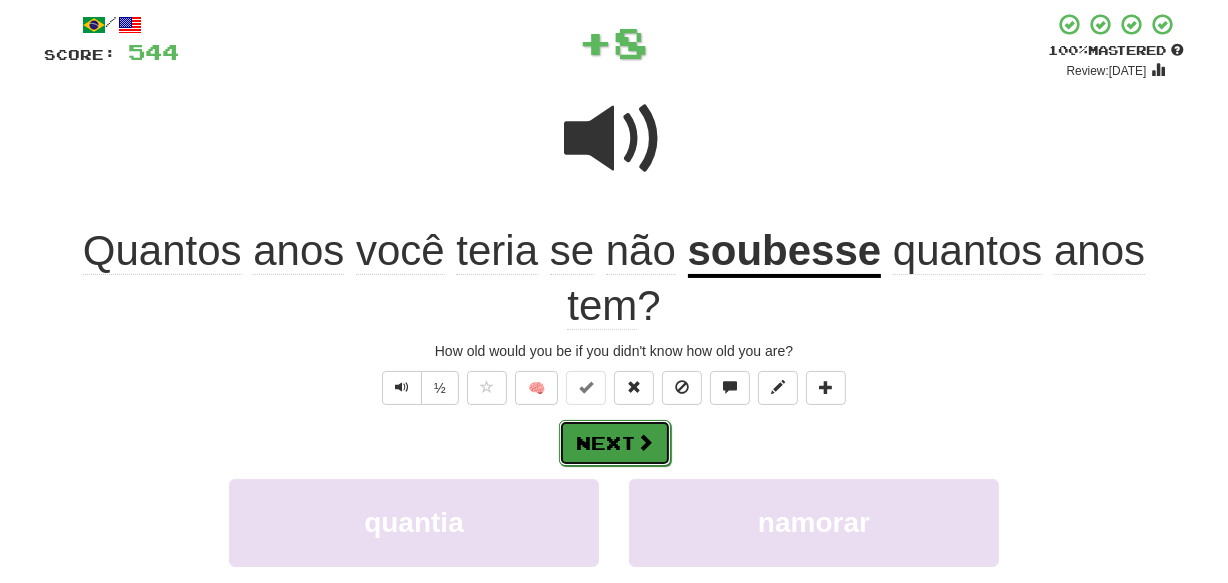 click on "Next" at bounding box center [615, 443] 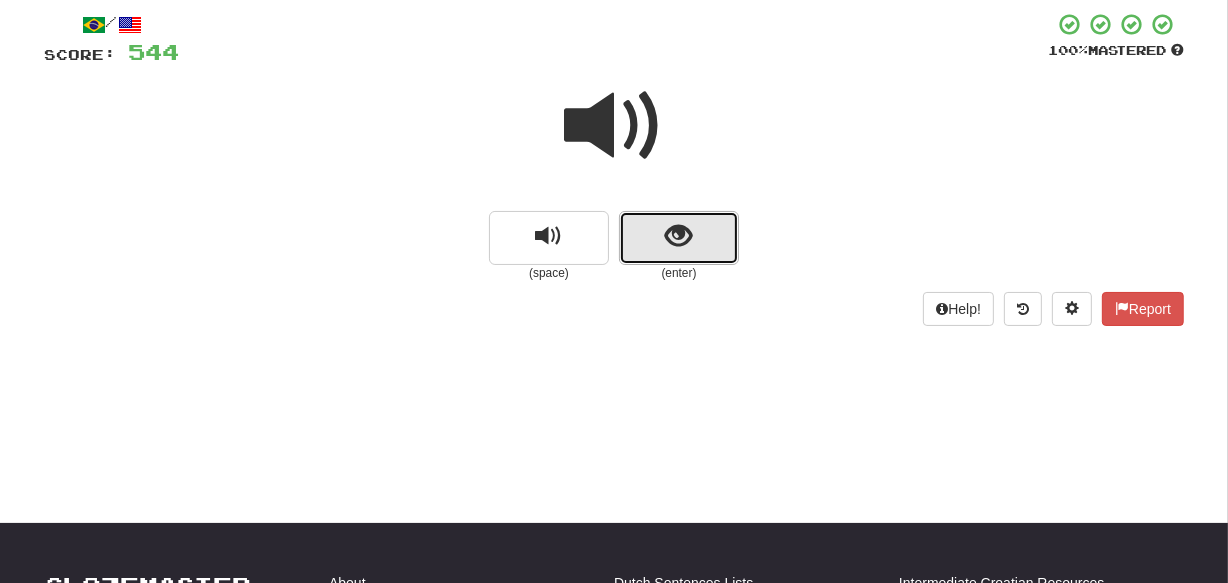 click at bounding box center (679, 236) 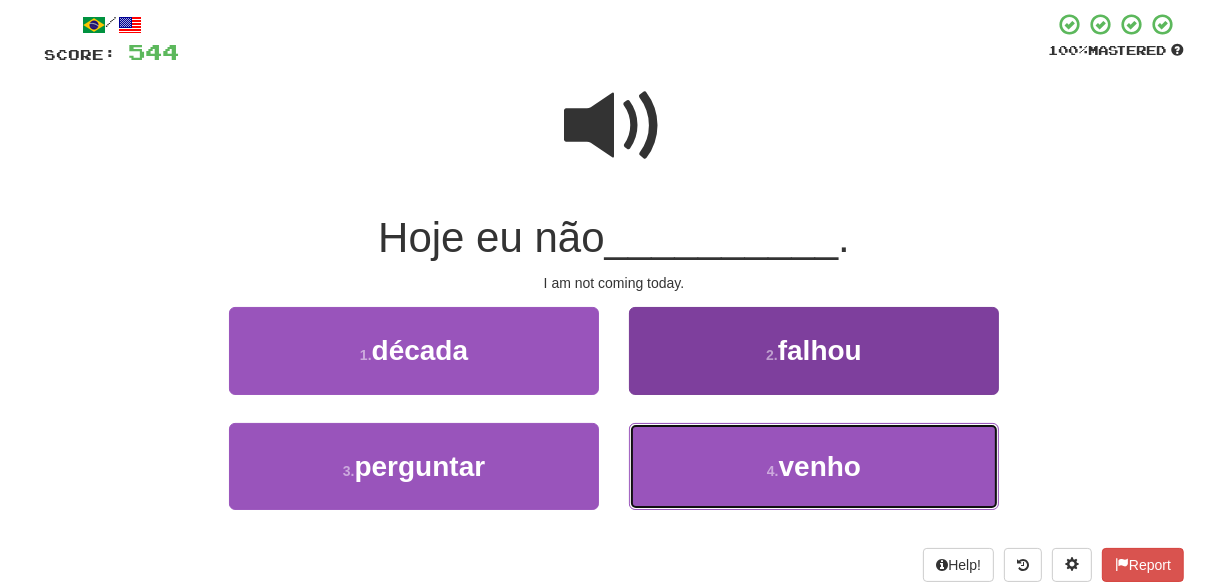 drag, startPoint x: 804, startPoint y: 469, endPoint x: 819, endPoint y: 450, distance: 24.207438 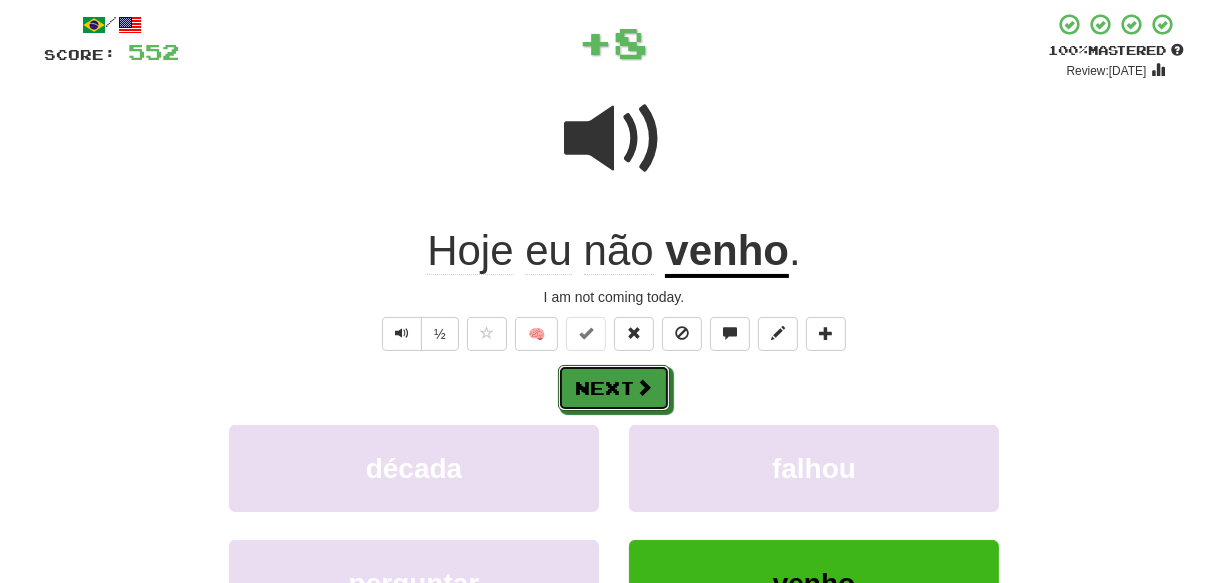 click on "Next" at bounding box center (614, 388) 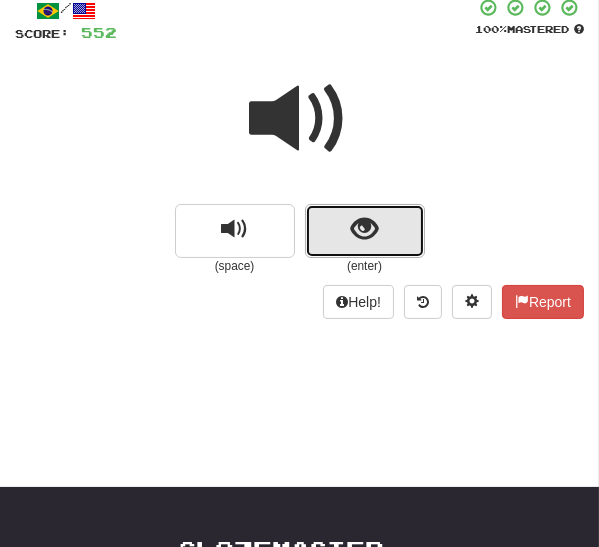click at bounding box center [365, 231] 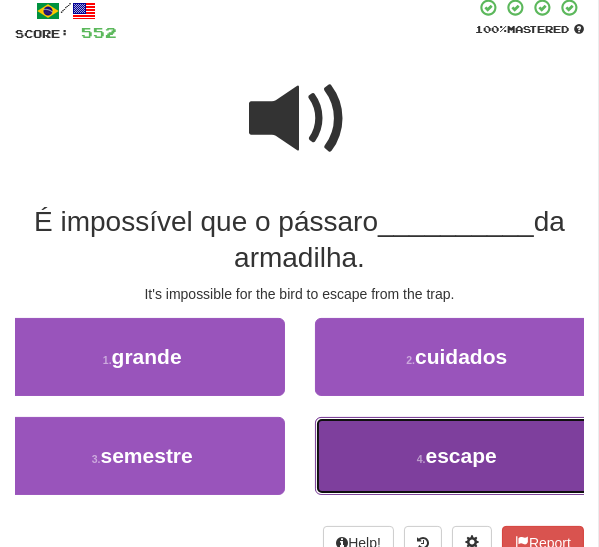 click on "escape" at bounding box center (461, 455) 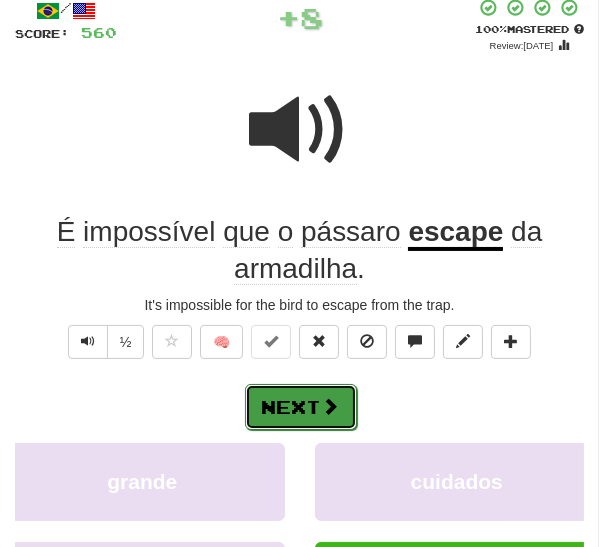click on "Next" at bounding box center (301, 407) 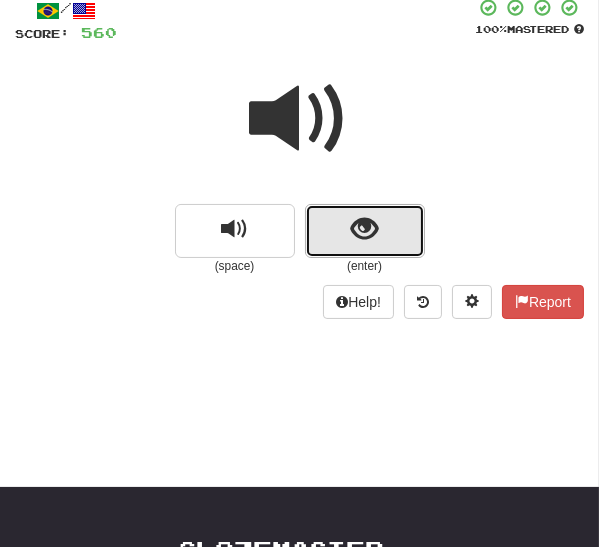 click at bounding box center (365, 231) 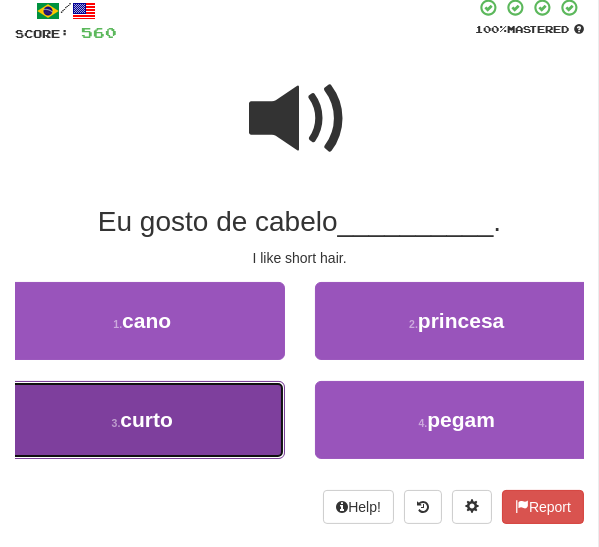 click on "curto" at bounding box center [146, 419] 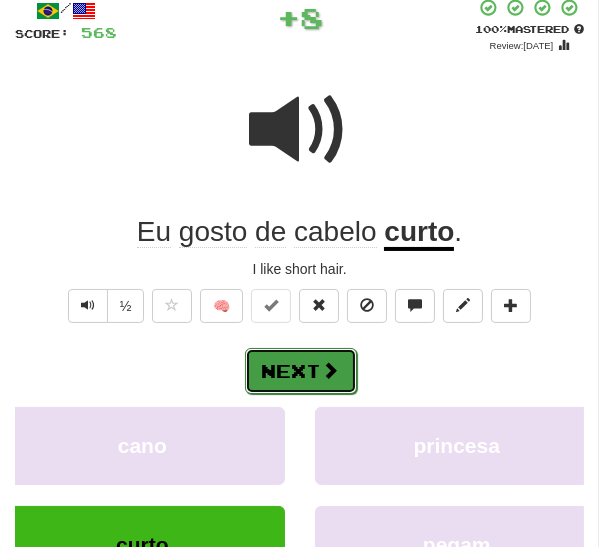 click on "Next" at bounding box center (301, 371) 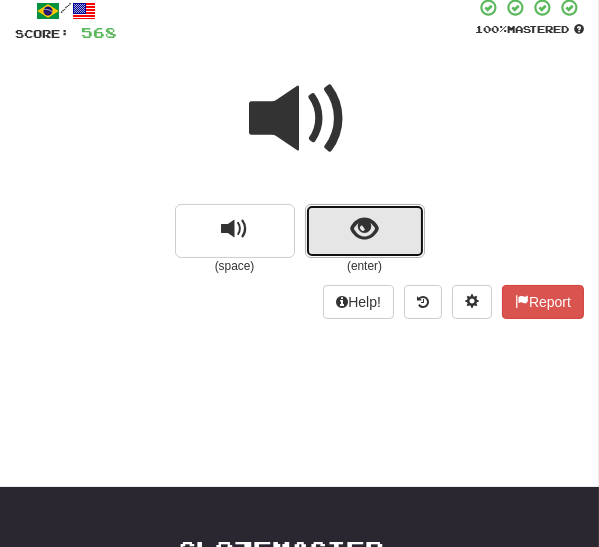click at bounding box center [365, 231] 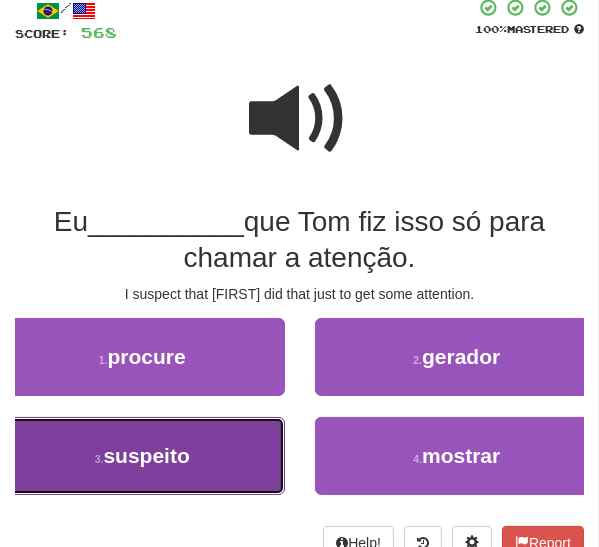 click on "3 .  suspeito" at bounding box center [142, 456] 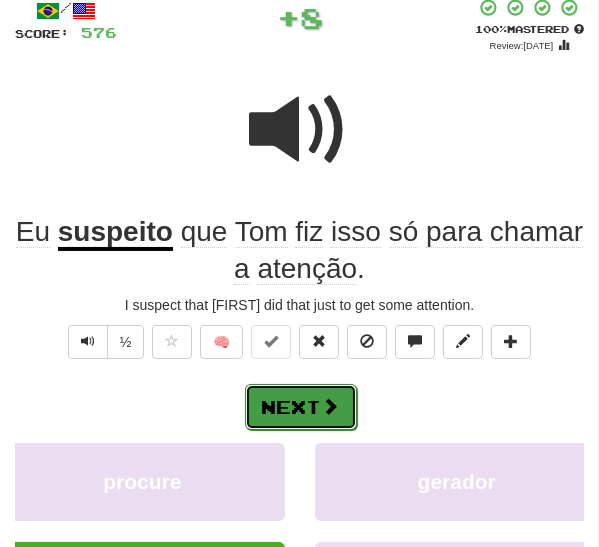 click on "Next" at bounding box center [301, 407] 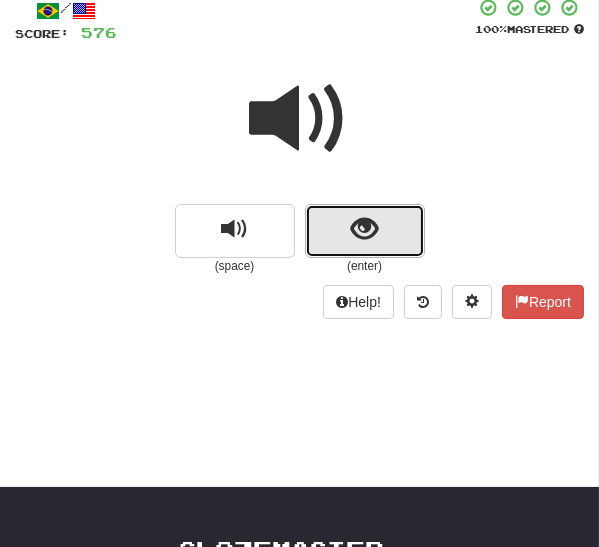click at bounding box center (364, 229) 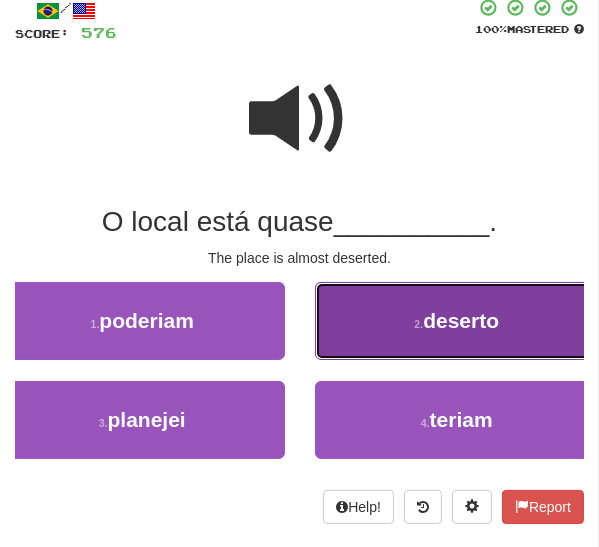 drag, startPoint x: 372, startPoint y: 330, endPoint x: 369, endPoint y: 340, distance: 10.440307 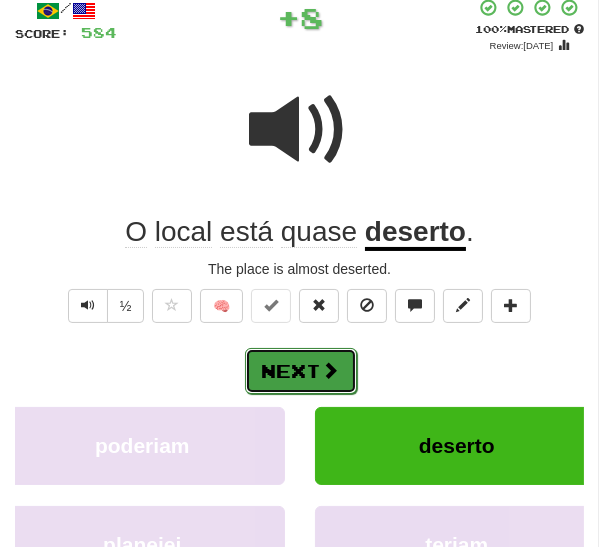 click at bounding box center [331, 370] 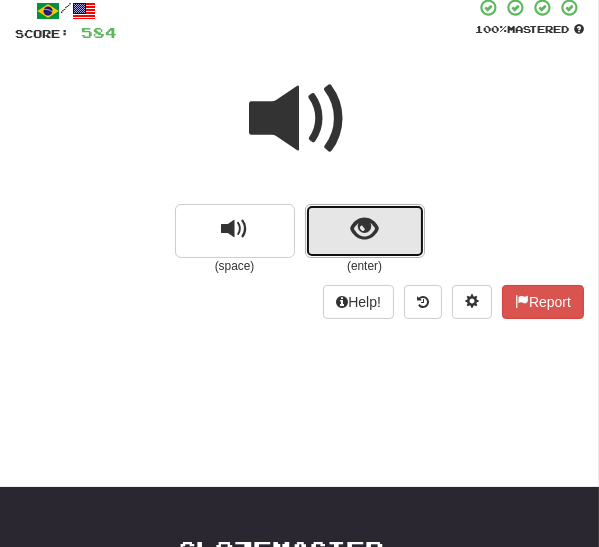 click at bounding box center (365, 231) 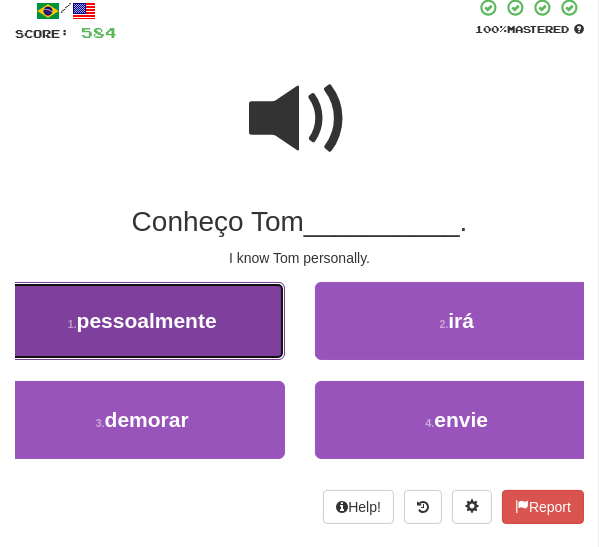 click on "pessoalmente" at bounding box center [147, 320] 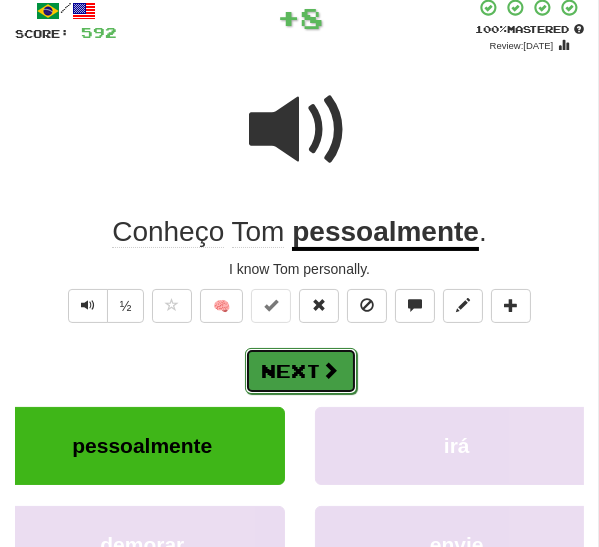 click on "Next" at bounding box center [301, 371] 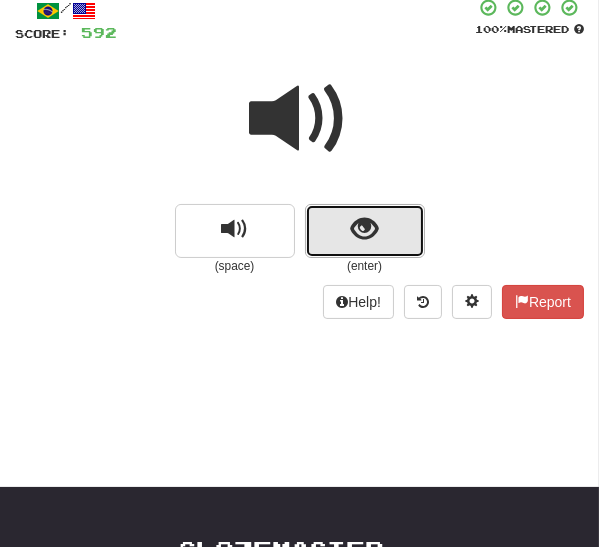 click at bounding box center (364, 229) 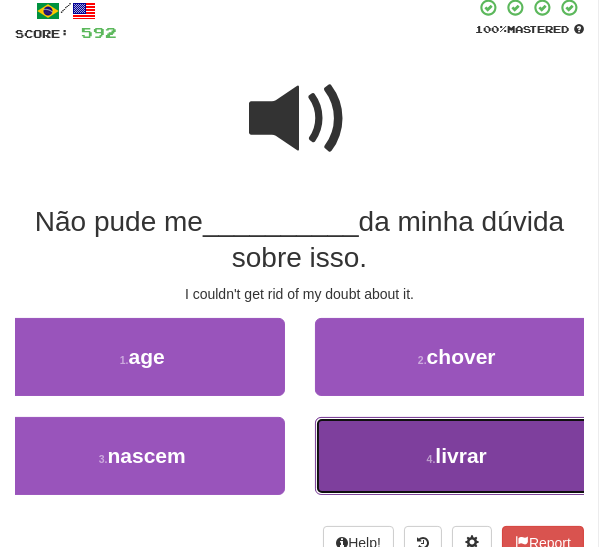 click on "4 .  livrar" at bounding box center (457, 456) 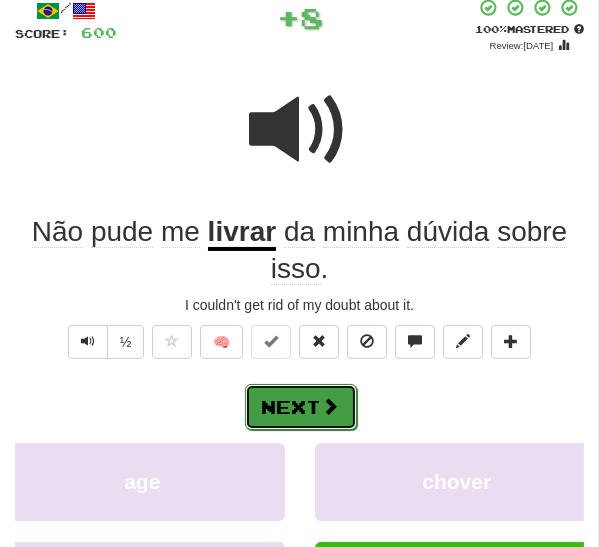 click on "Next" at bounding box center (301, 407) 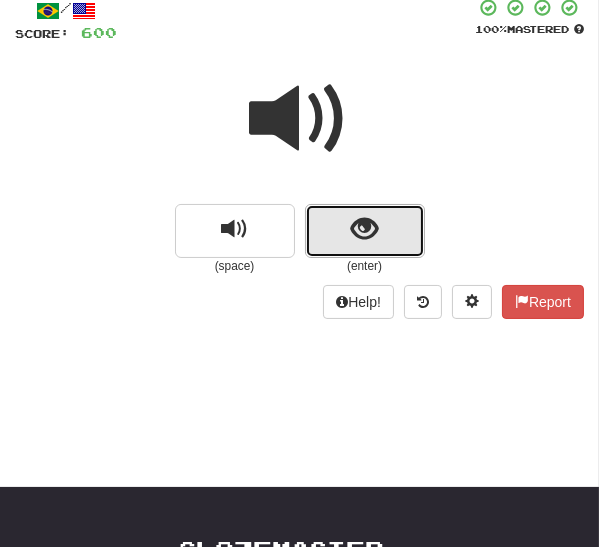 click at bounding box center (364, 229) 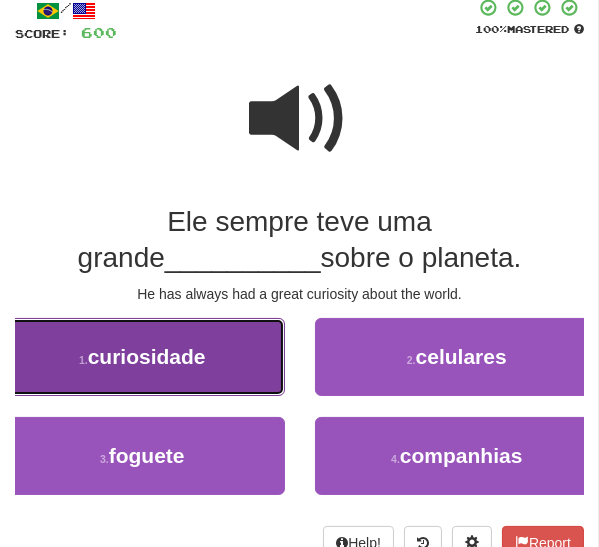 click on "1 .  curiosidade" at bounding box center (142, 357) 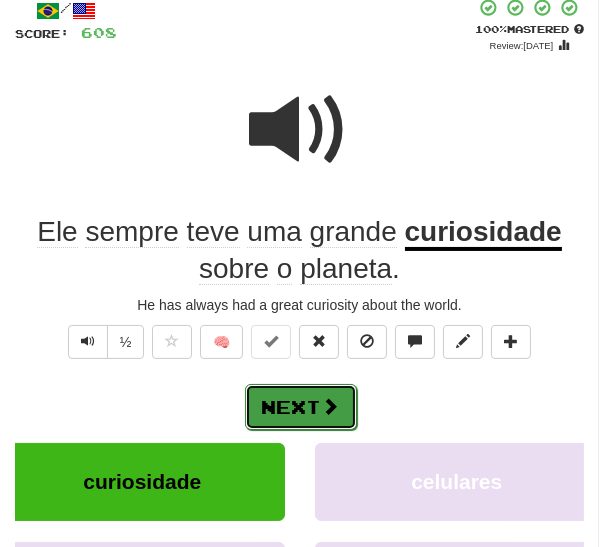 click at bounding box center [331, 406] 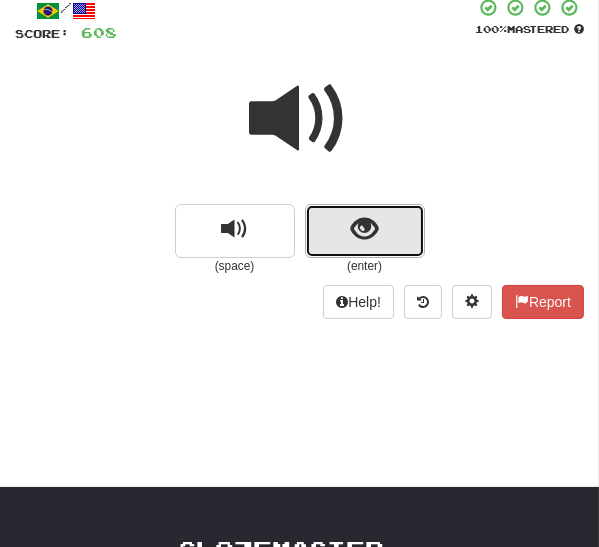 click at bounding box center [364, 229] 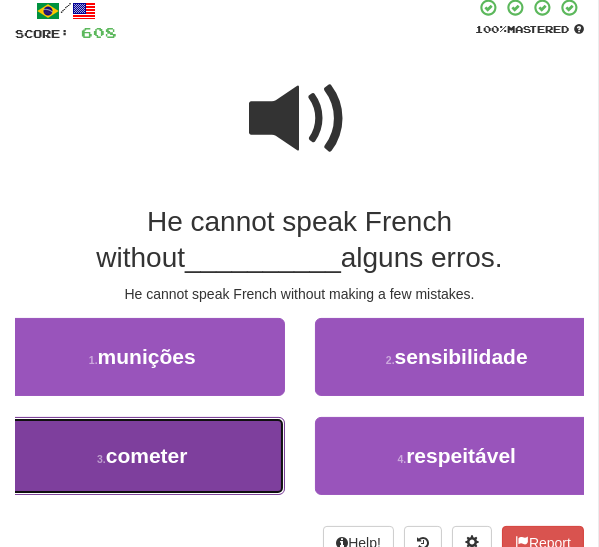 click on "3 .  cometer" at bounding box center (142, 456) 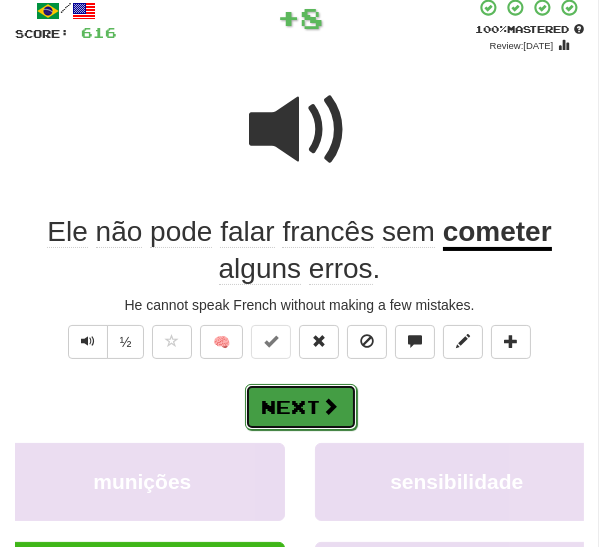 click on "Next" at bounding box center [301, 407] 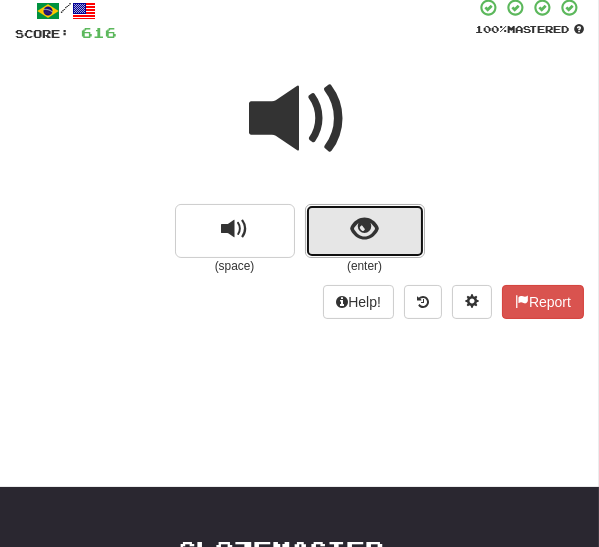 click at bounding box center (364, 229) 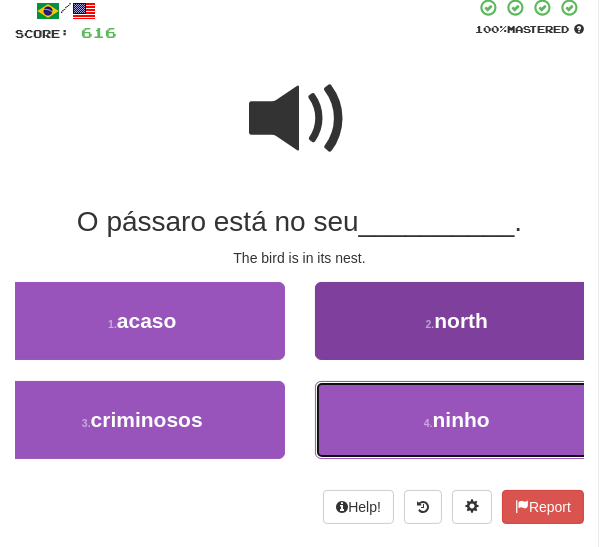 click on "4 ." at bounding box center [428, 423] 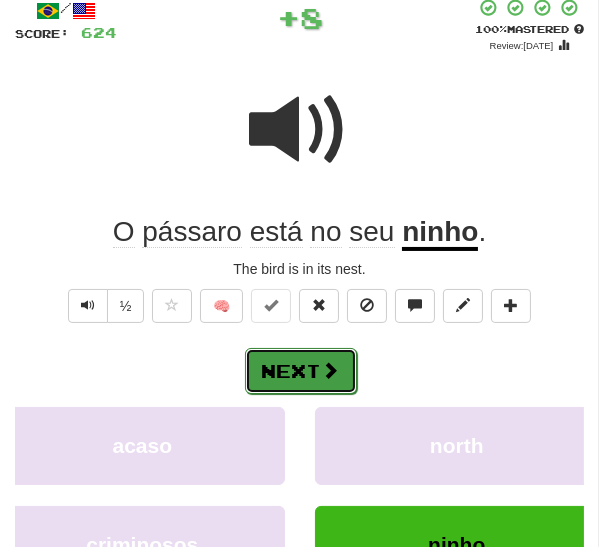 click on "Next" at bounding box center (301, 371) 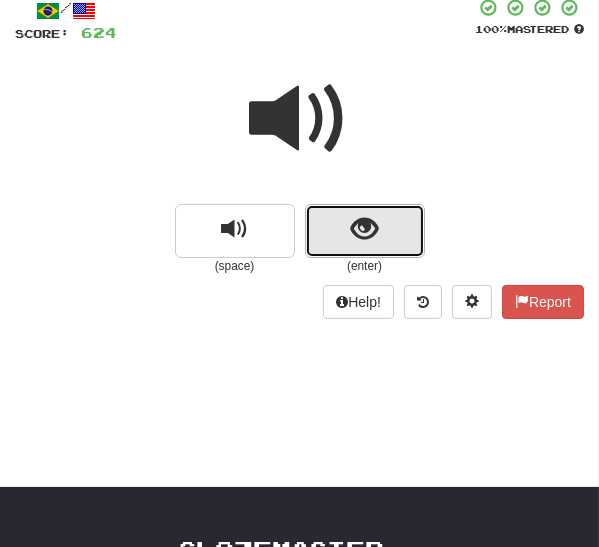 click at bounding box center [365, 231] 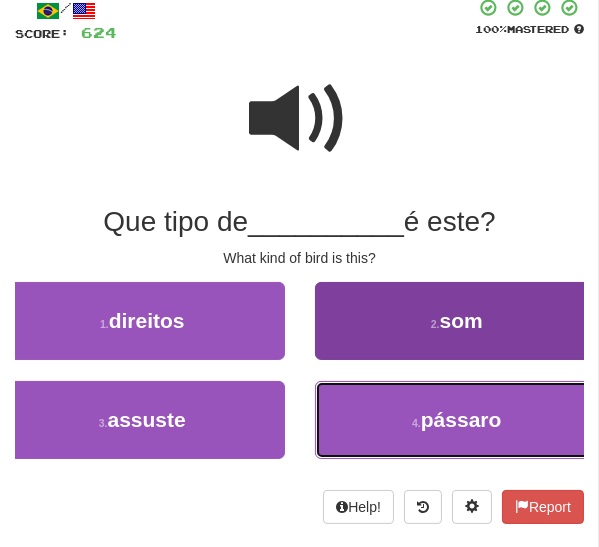 click on "4 .  pássaro" at bounding box center (457, 420) 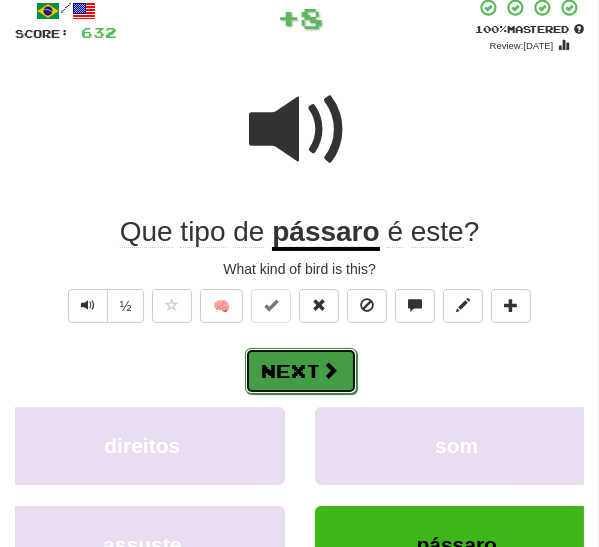 click on "Next" at bounding box center [301, 371] 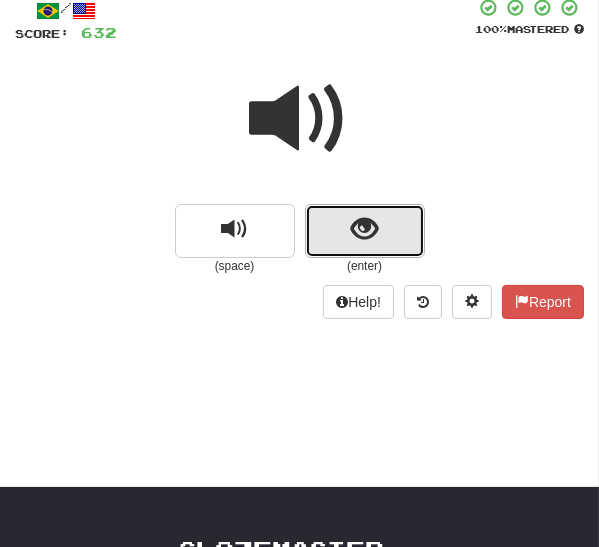 click at bounding box center [364, 229] 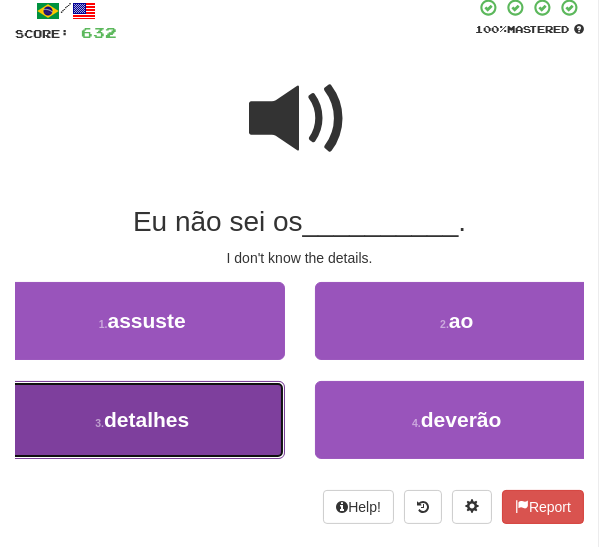 click on "3 .  detalhes" at bounding box center [142, 420] 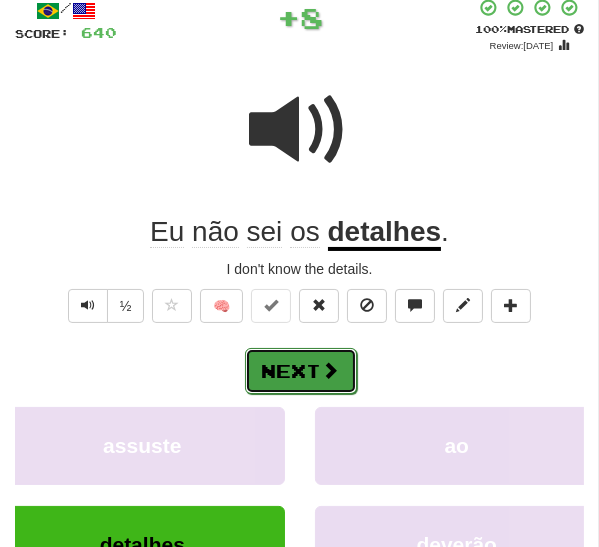 click on "Next" at bounding box center (301, 371) 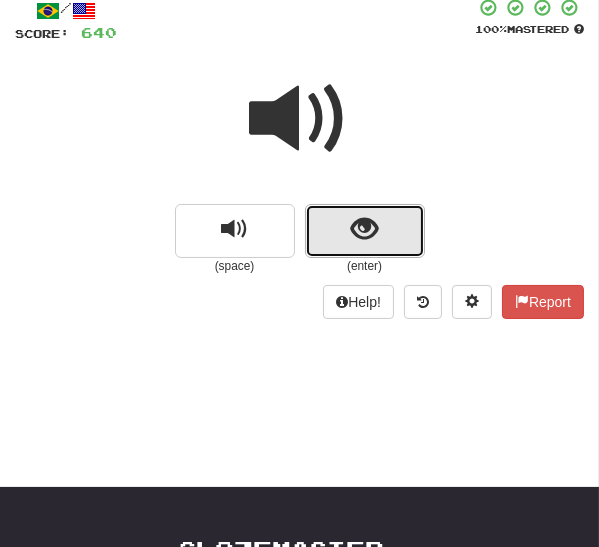click at bounding box center [364, 229] 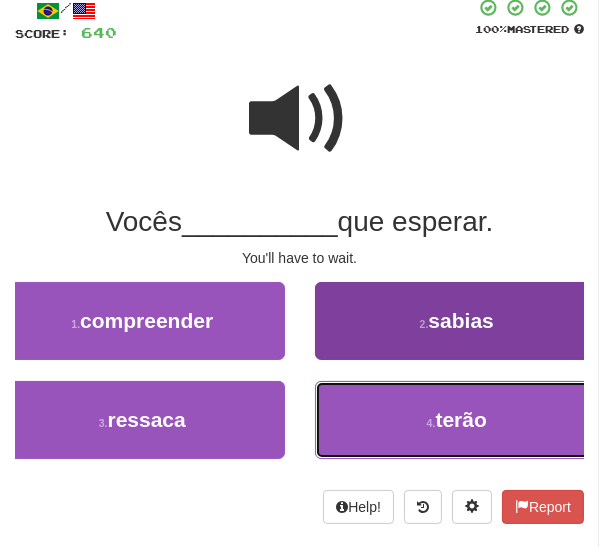 click on "4 .  terão" at bounding box center (457, 420) 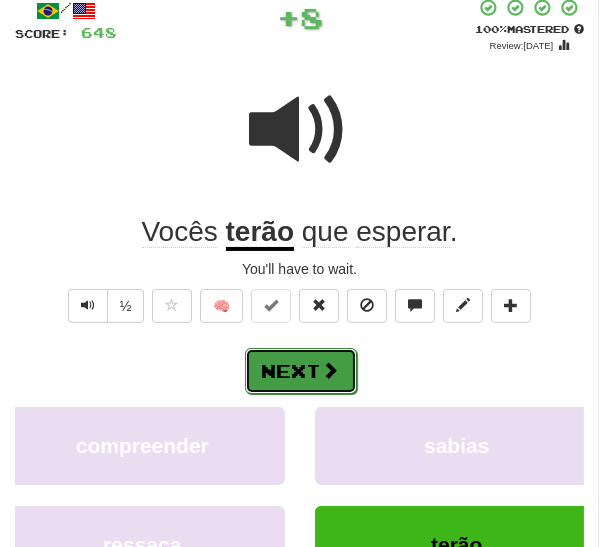 click on "Next" at bounding box center [301, 371] 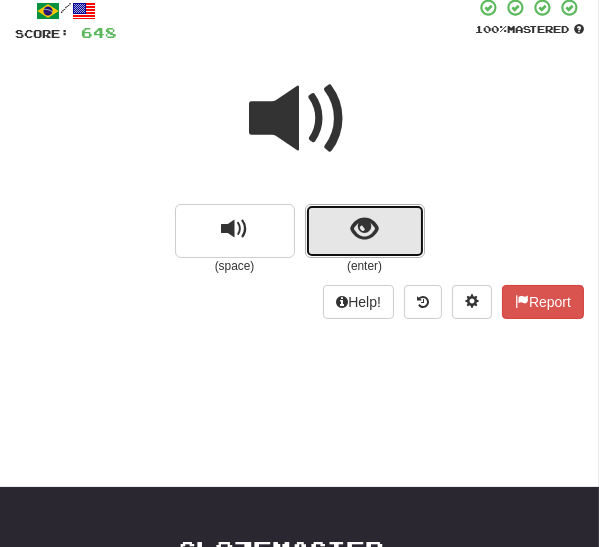 click at bounding box center [365, 231] 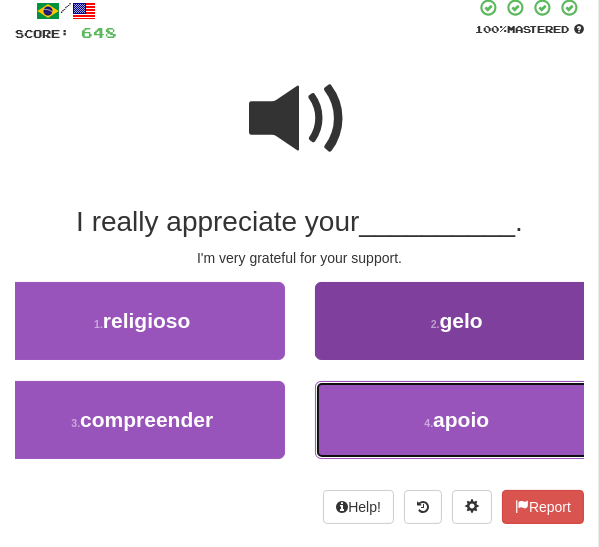 click on "4 .  apoio" at bounding box center [457, 420] 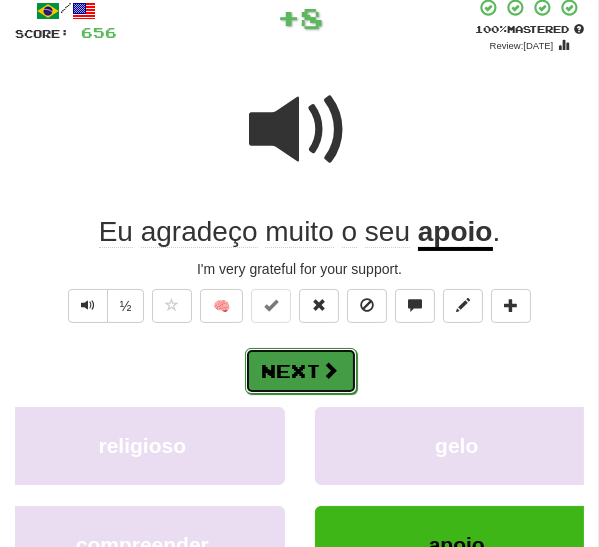 click on "Next" at bounding box center [301, 371] 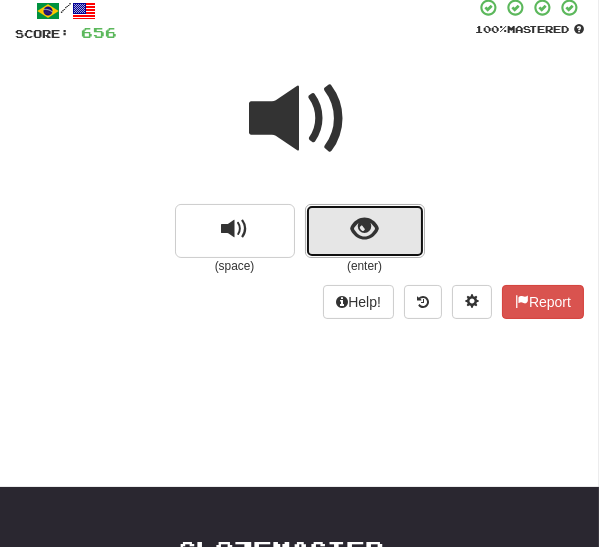 click at bounding box center (365, 231) 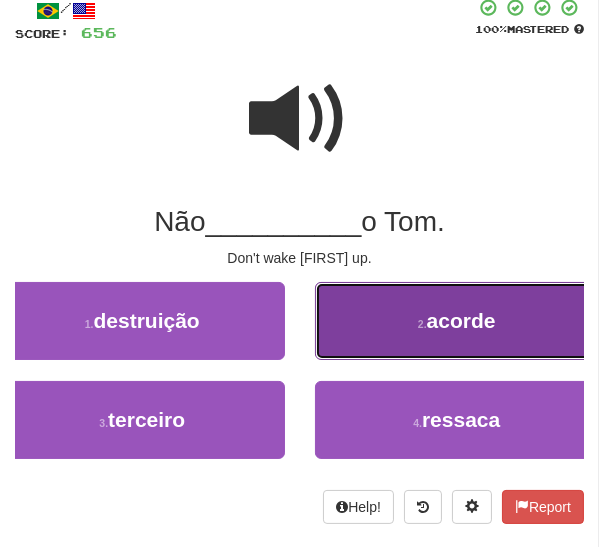 click on "2 .  acorde" at bounding box center [457, 321] 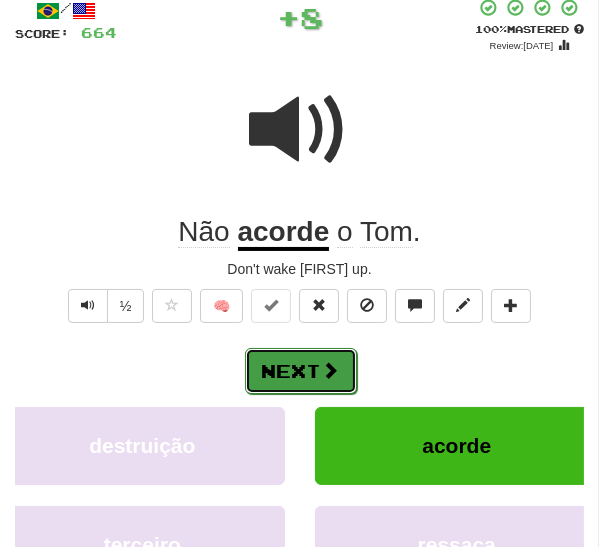 click on "Next" at bounding box center [301, 371] 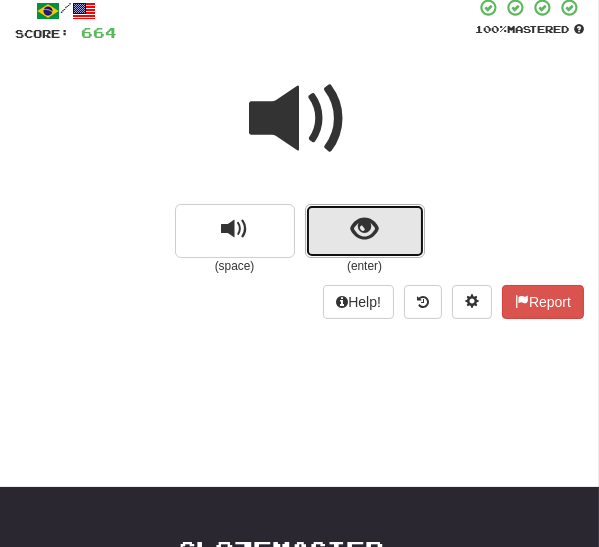 click at bounding box center [365, 231] 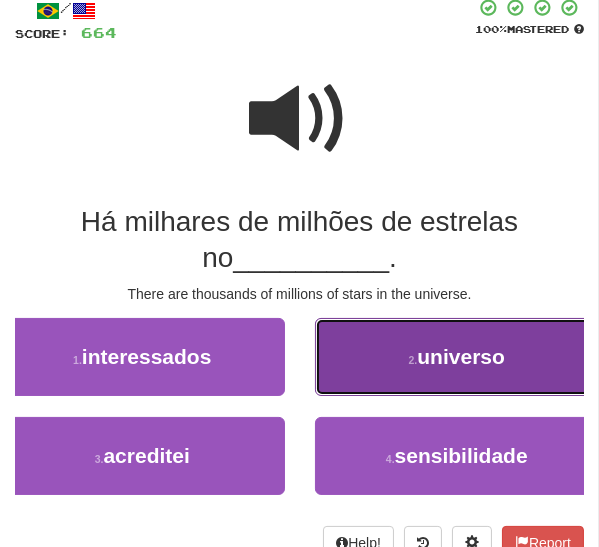 click on "universo" at bounding box center [461, 356] 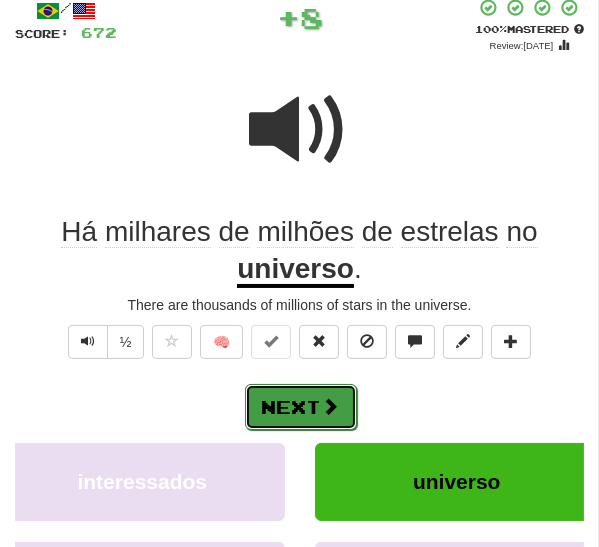 click on "Next" at bounding box center [301, 407] 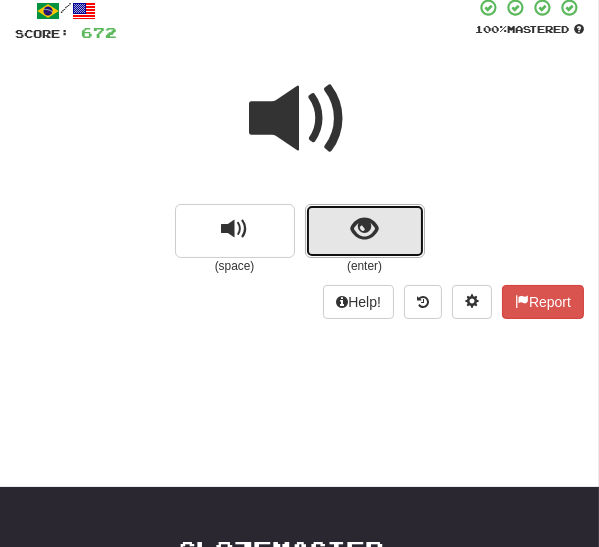 click at bounding box center [364, 229] 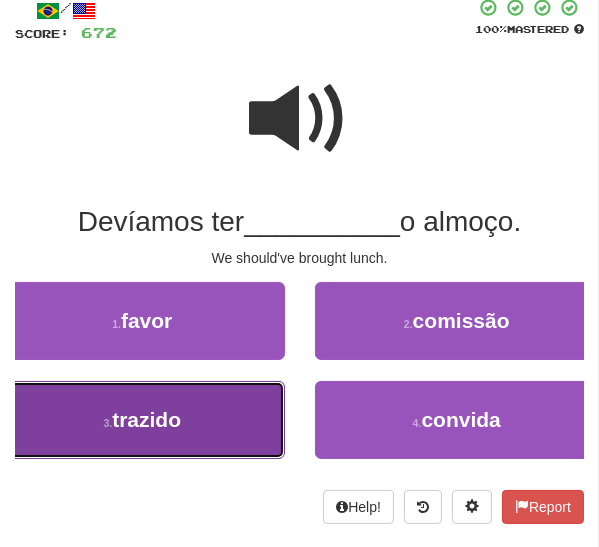 click on "3 .  trazido" at bounding box center [142, 420] 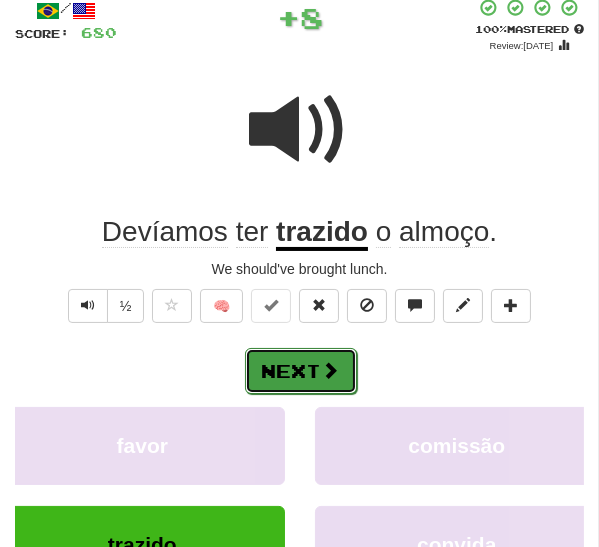 click at bounding box center (331, 370) 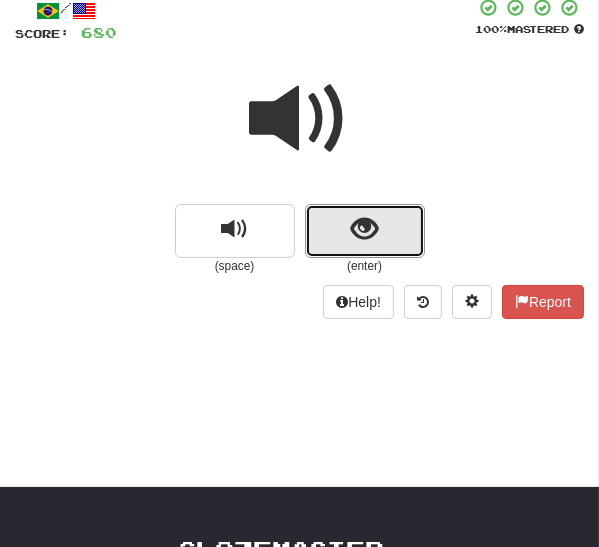 drag, startPoint x: 343, startPoint y: 236, endPoint x: 334, endPoint y: 246, distance: 13.453624 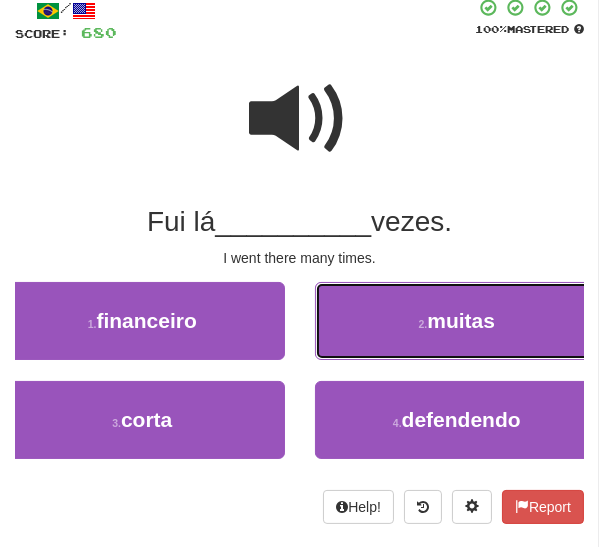drag, startPoint x: 422, startPoint y: 329, endPoint x: 412, endPoint y: 340, distance: 14.866069 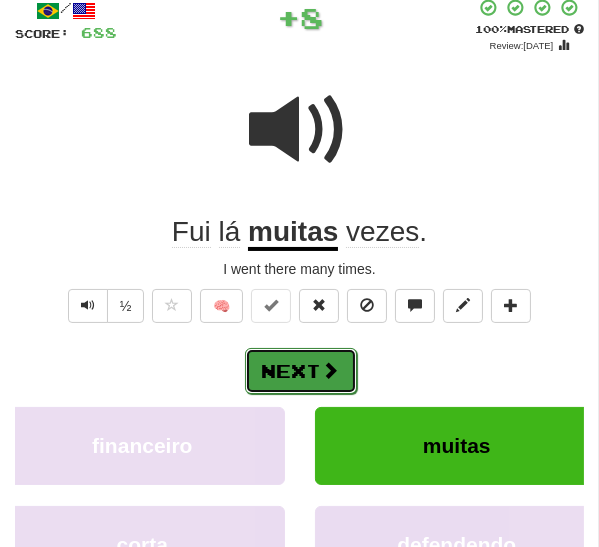 click on "Next" at bounding box center (301, 371) 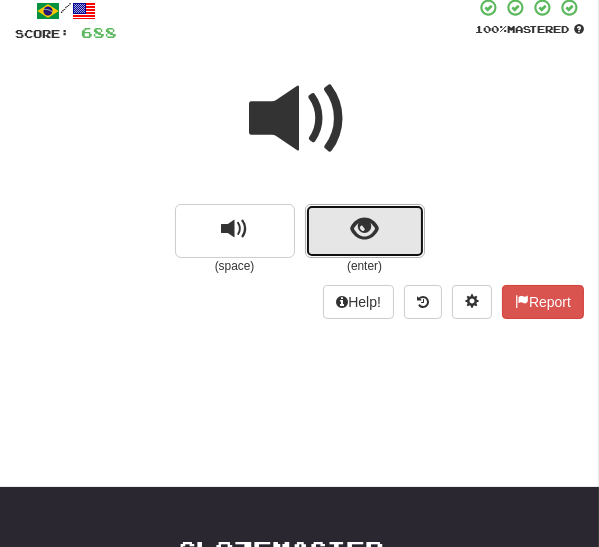 click at bounding box center [365, 231] 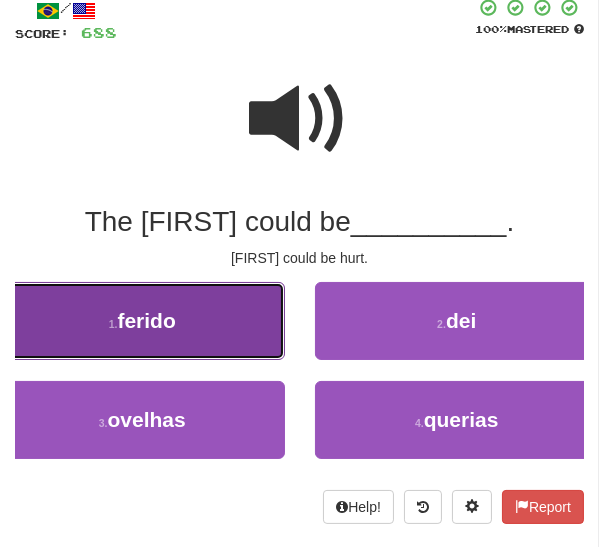 click on "ferido" at bounding box center [146, 320] 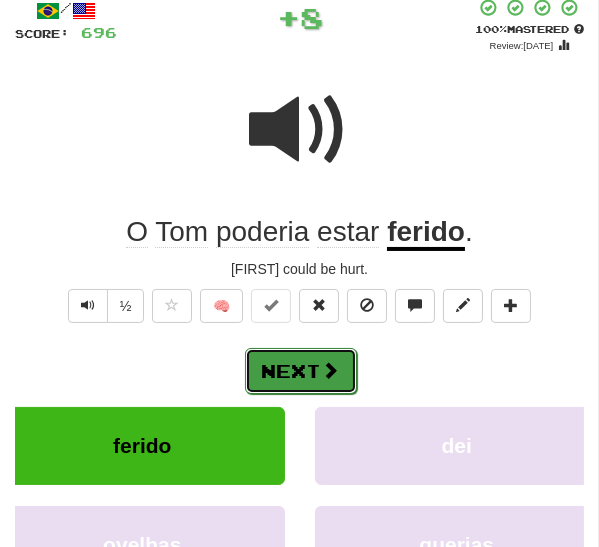 click on "Next" at bounding box center [301, 371] 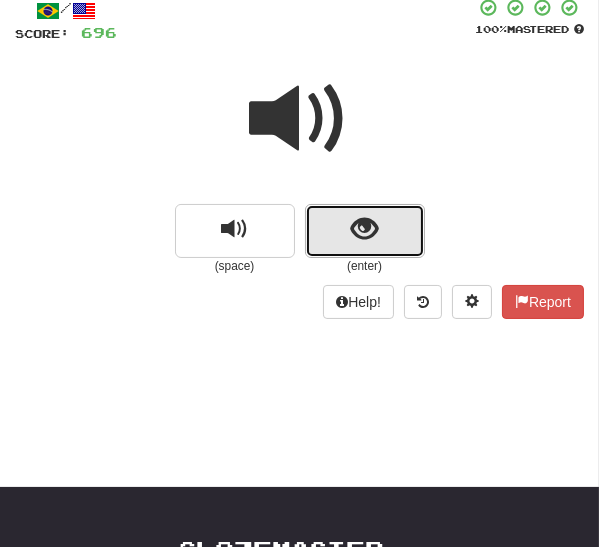 click at bounding box center (364, 229) 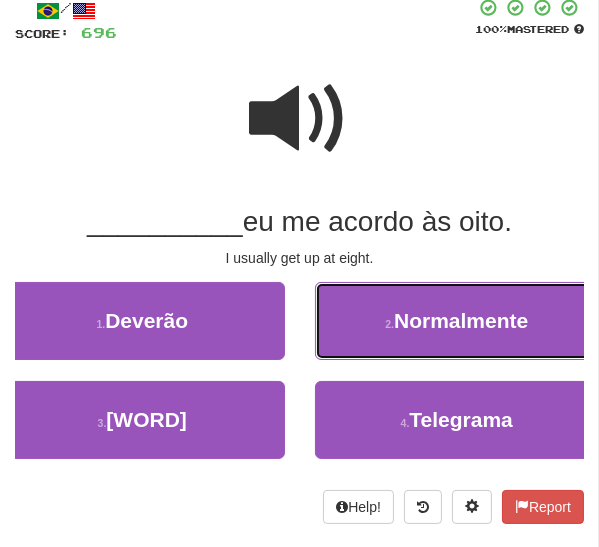 drag, startPoint x: 414, startPoint y: 330, endPoint x: 402, endPoint y: 343, distance: 17.691807 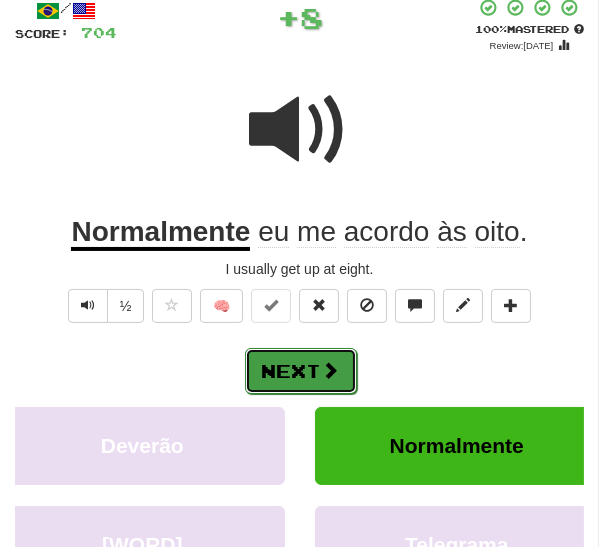 click at bounding box center [331, 370] 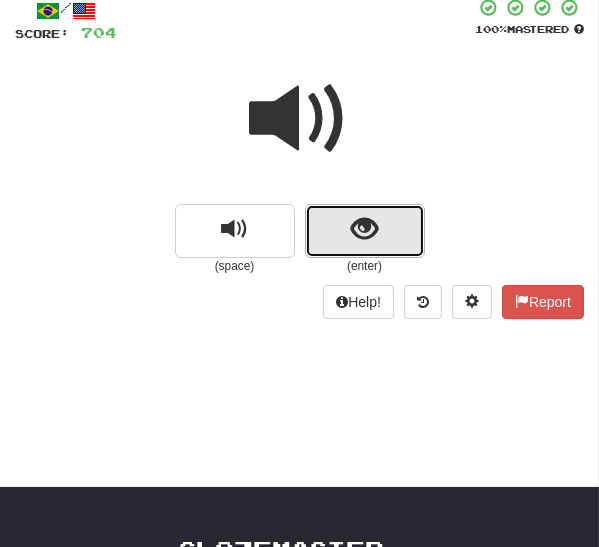 click at bounding box center [364, 229] 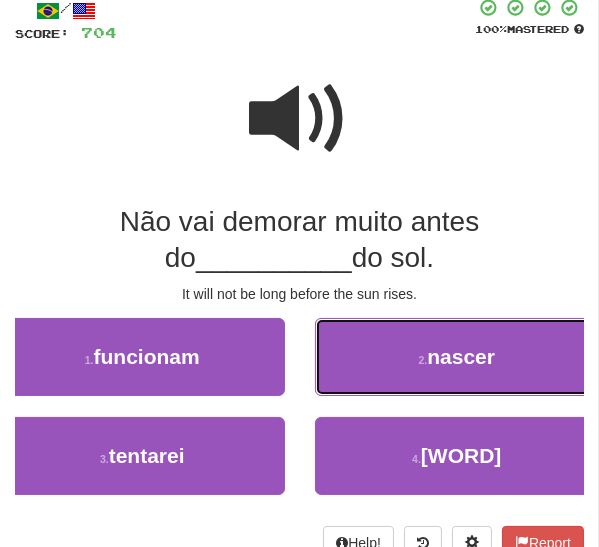 drag, startPoint x: 451, startPoint y: 366, endPoint x: 445, endPoint y: 380, distance: 15.231546 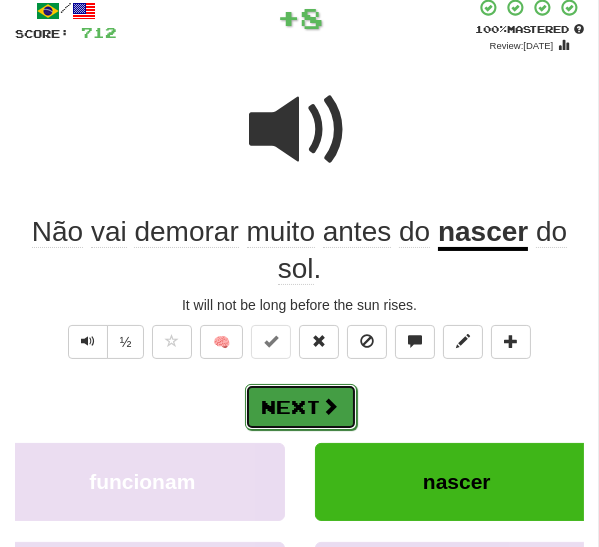 click at bounding box center [331, 406] 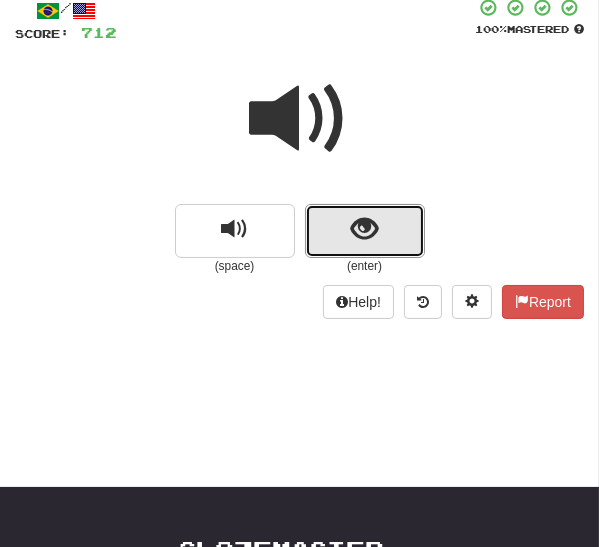 drag, startPoint x: 368, startPoint y: 232, endPoint x: 357, endPoint y: 246, distance: 17.804493 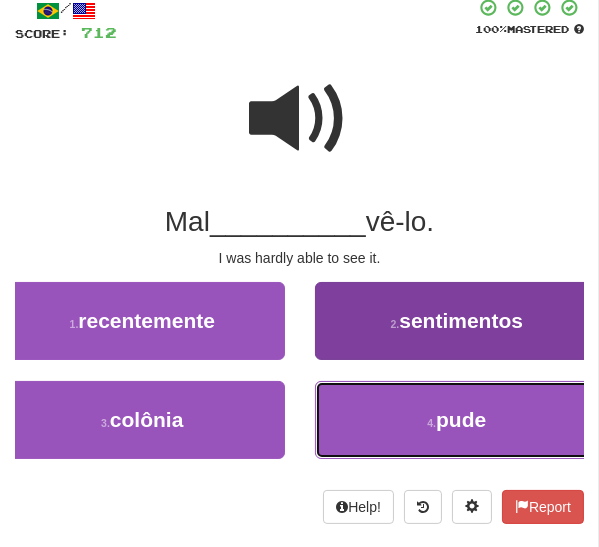 drag, startPoint x: 410, startPoint y: 435, endPoint x: 391, endPoint y: 412, distance: 29.832869 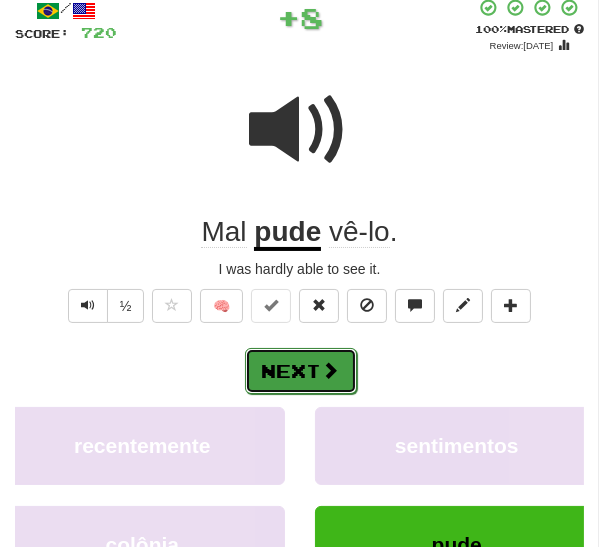 click at bounding box center [331, 370] 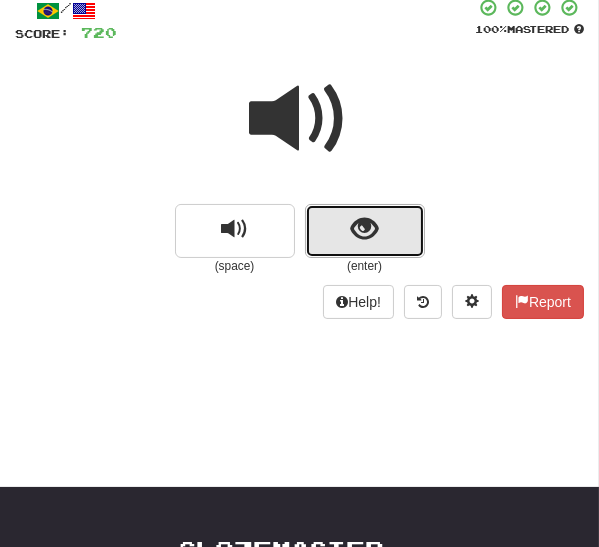 drag, startPoint x: 333, startPoint y: 233, endPoint x: 322, endPoint y: 241, distance: 13.601471 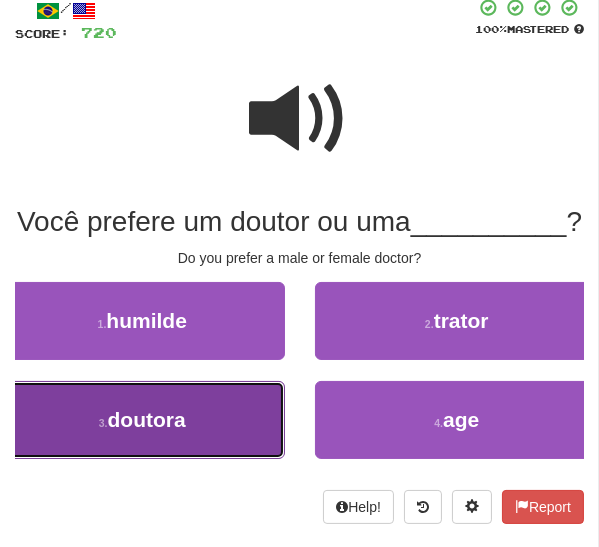 click on "3 .  doutora" at bounding box center [142, 420] 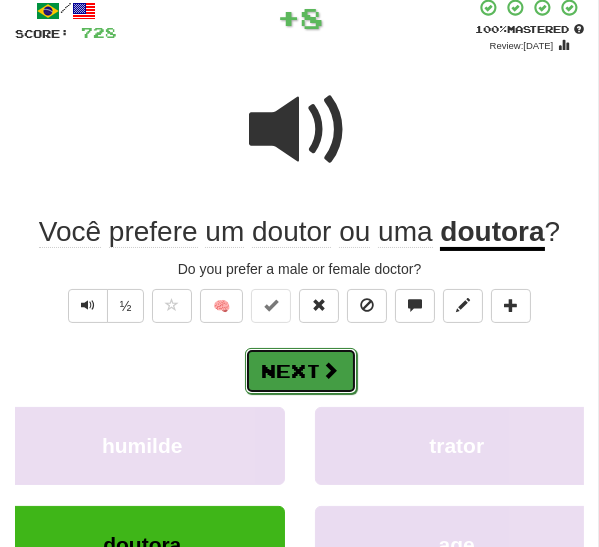 click on "Next" at bounding box center (301, 371) 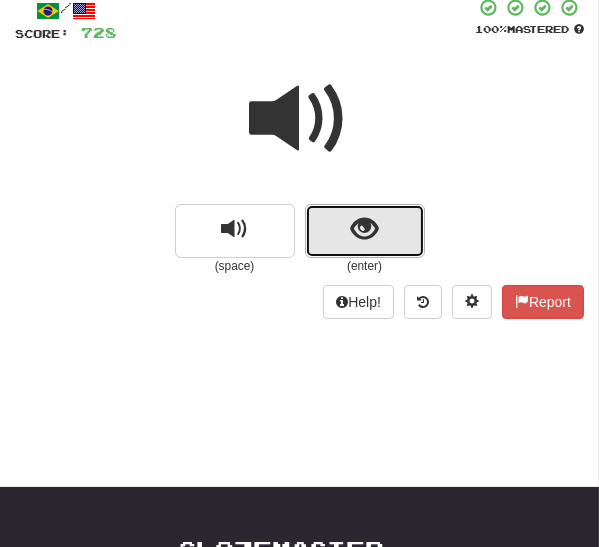 click at bounding box center (364, 229) 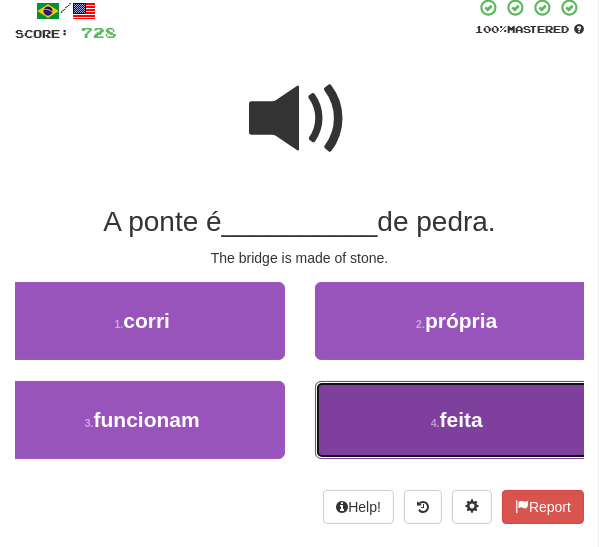 click on "4 .  feita" at bounding box center (457, 420) 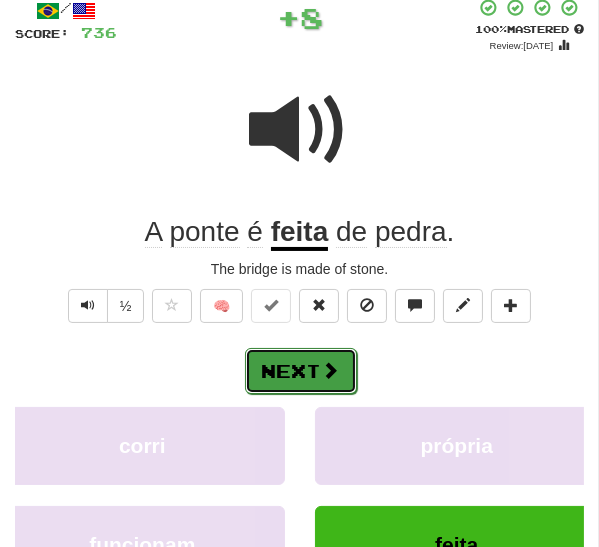 click on "Next" at bounding box center (301, 371) 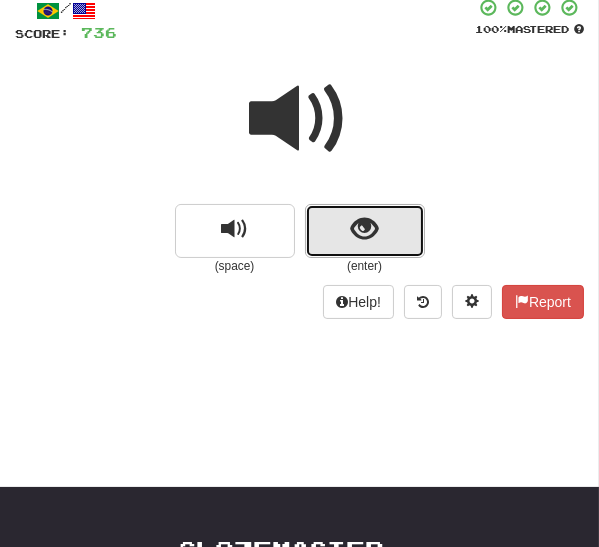 click at bounding box center (364, 229) 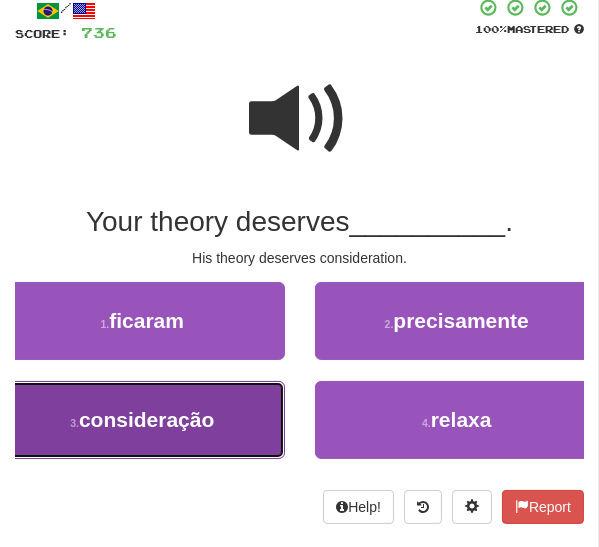 click on "3 .  consideração" at bounding box center [142, 420] 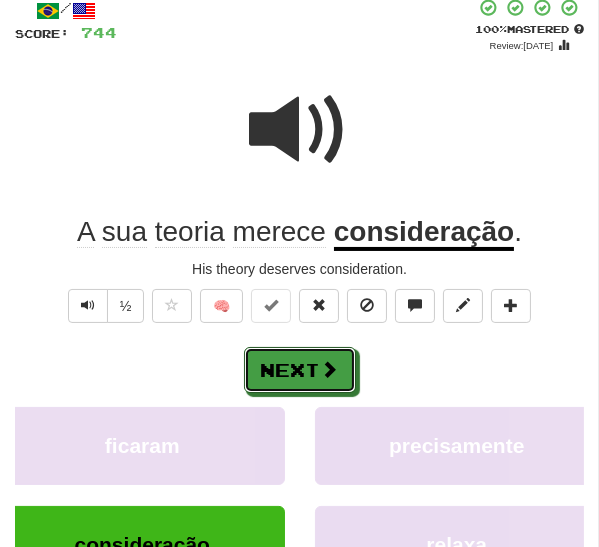 click at bounding box center [330, 369] 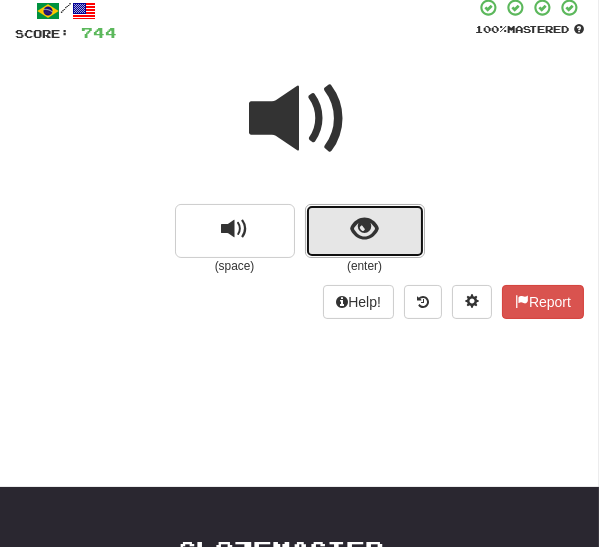 click at bounding box center (365, 231) 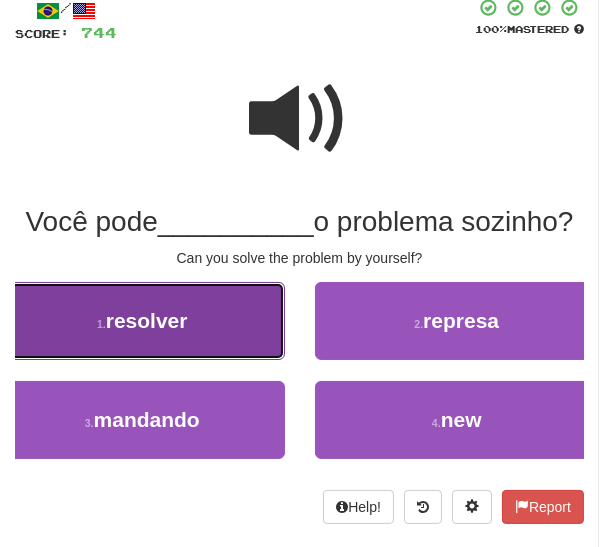 click on "resolver" at bounding box center [147, 320] 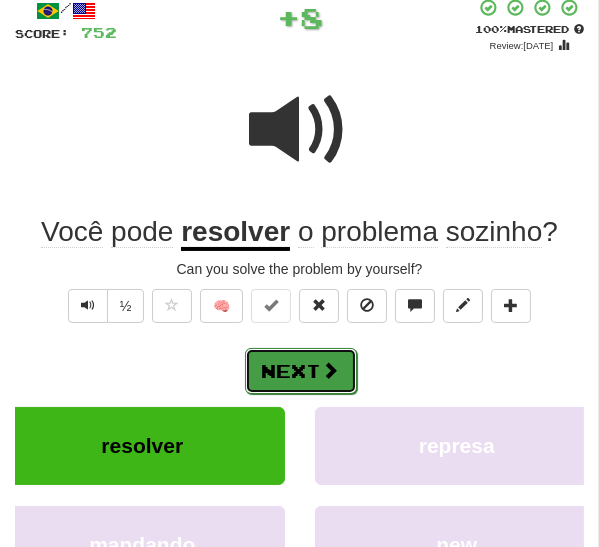 click on "Next" at bounding box center [301, 371] 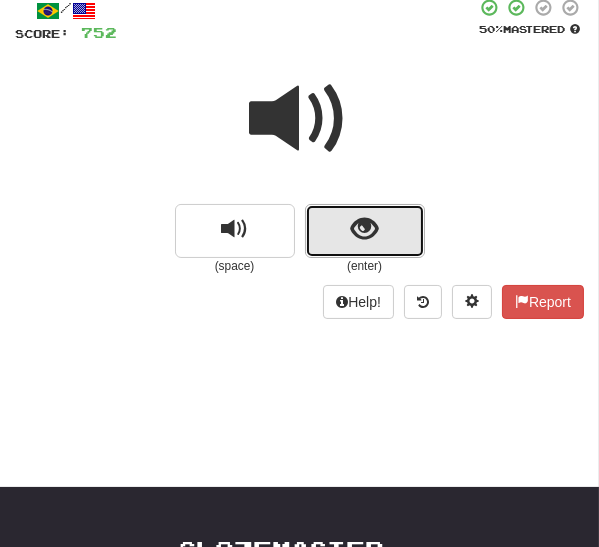 click at bounding box center [365, 231] 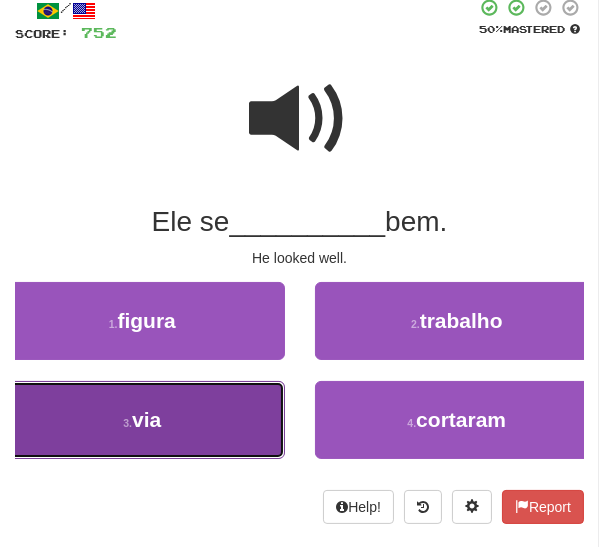 click on "3 .  via" at bounding box center [142, 420] 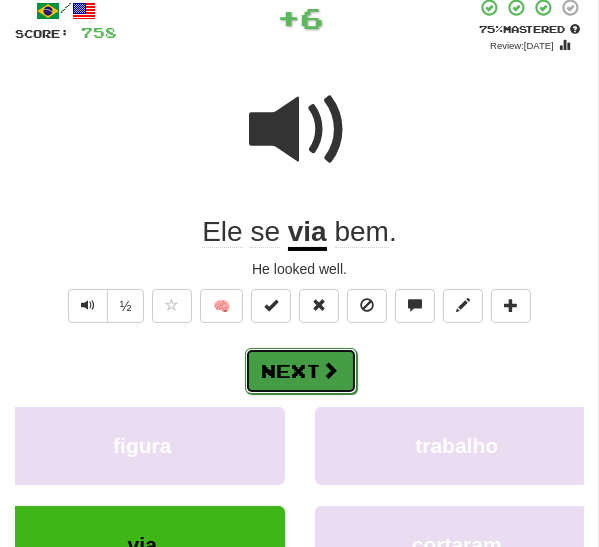 click on "Next" at bounding box center (301, 371) 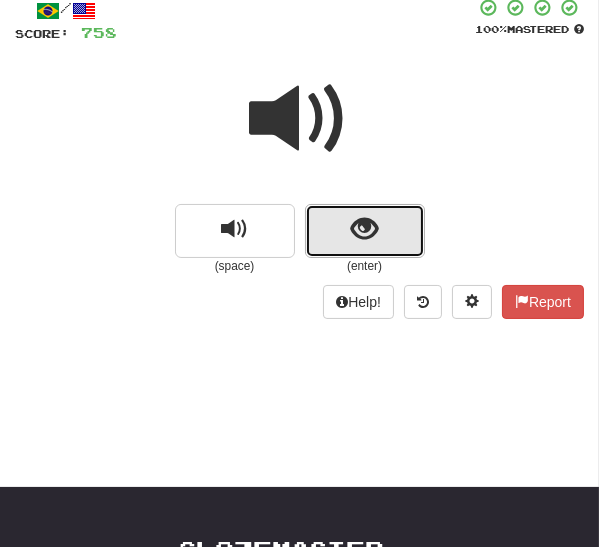 click at bounding box center (364, 229) 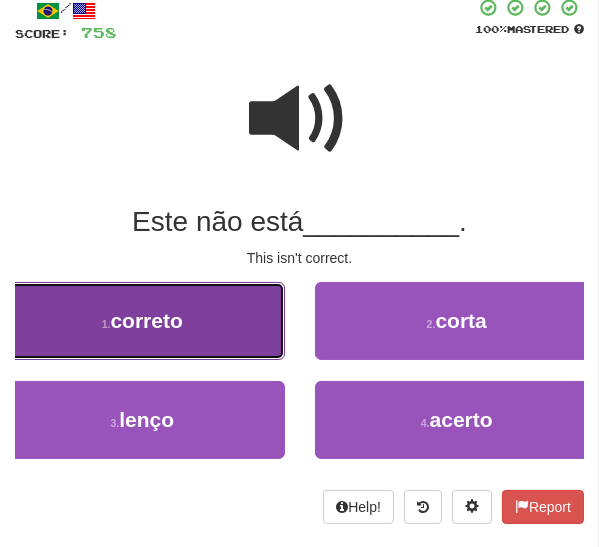 click on "correto" at bounding box center [146, 320] 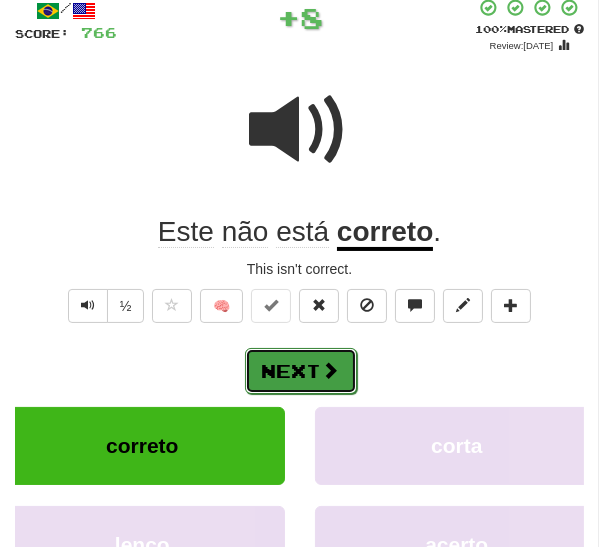click on "Next" at bounding box center (301, 371) 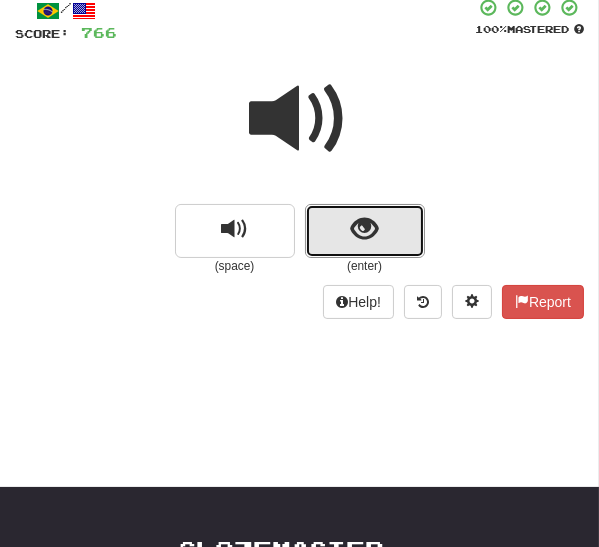 drag, startPoint x: 336, startPoint y: 236, endPoint x: 328, endPoint y: 245, distance: 12.0415945 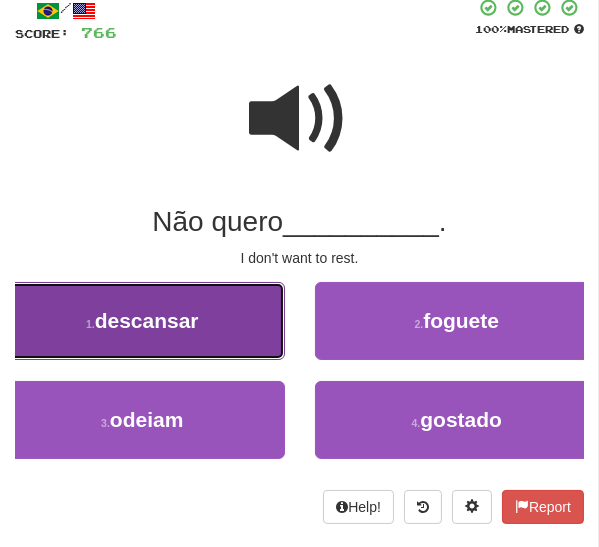 click on "descansar" at bounding box center (147, 320) 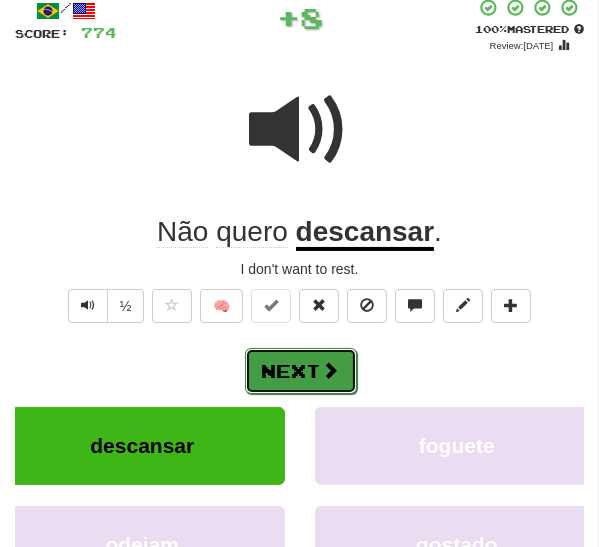 click on "Next" at bounding box center [301, 371] 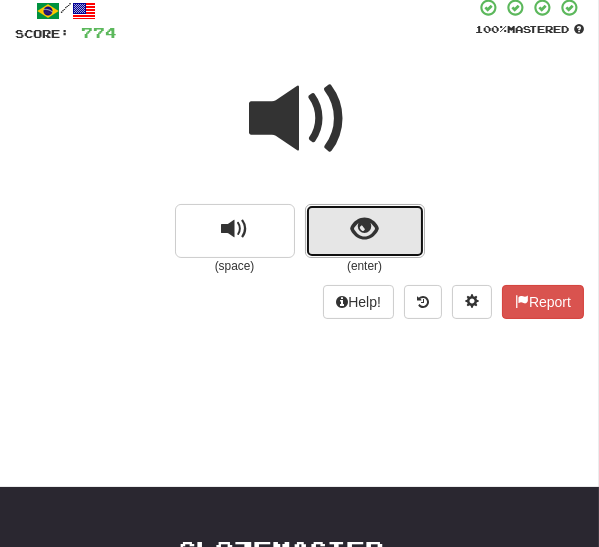 click at bounding box center [365, 231] 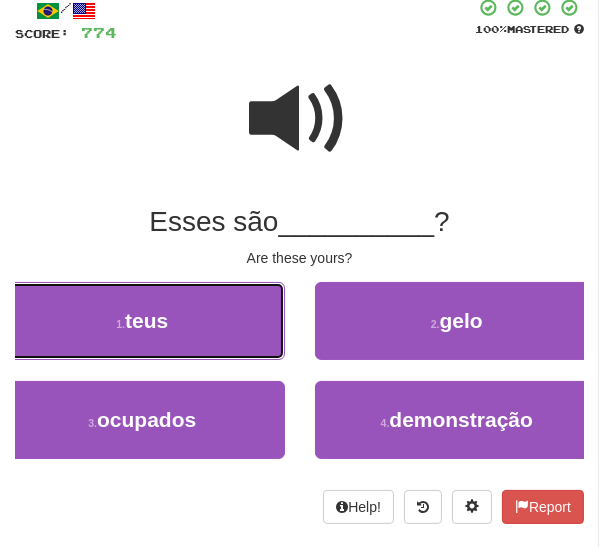 click on "1 .  teus" at bounding box center [142, 321] 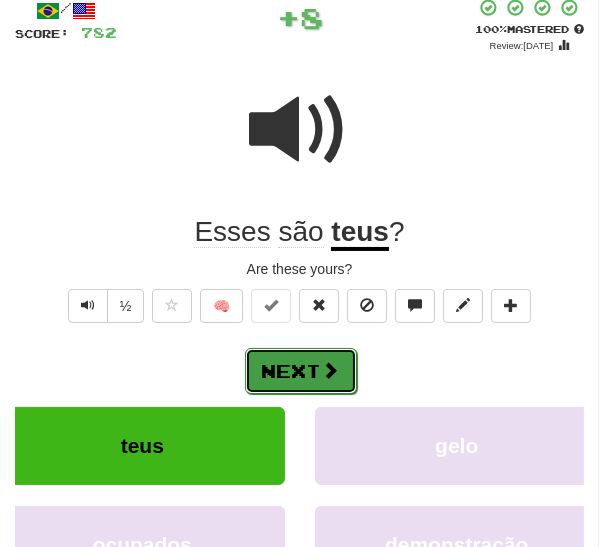 click on "Next" at bounding box center (301, 371) 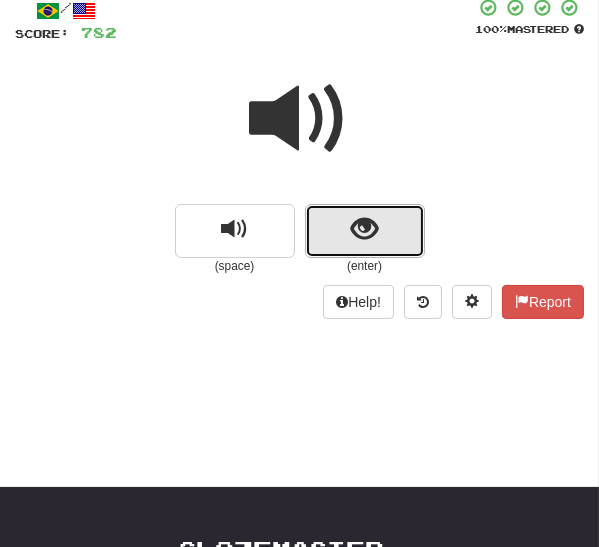 click at bounding box center [364, 229] 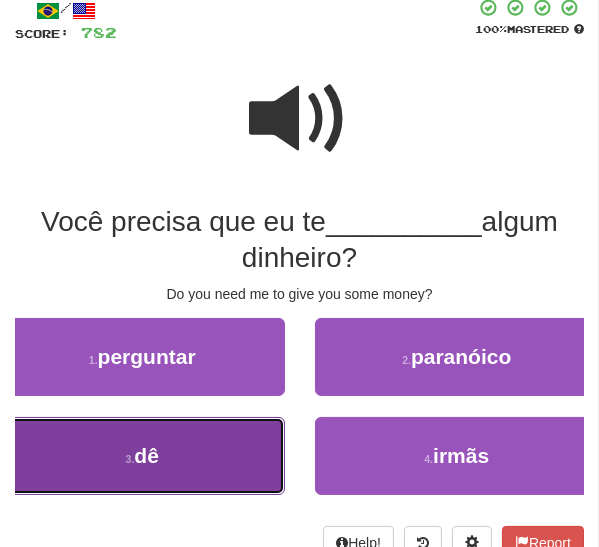 click on "3 .  dê" at bounding box center (142, 456) 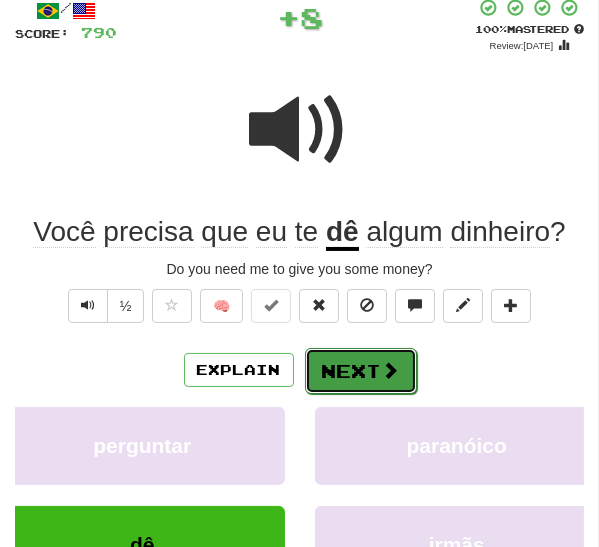 click on "Next" at bounding box center [361, 371] 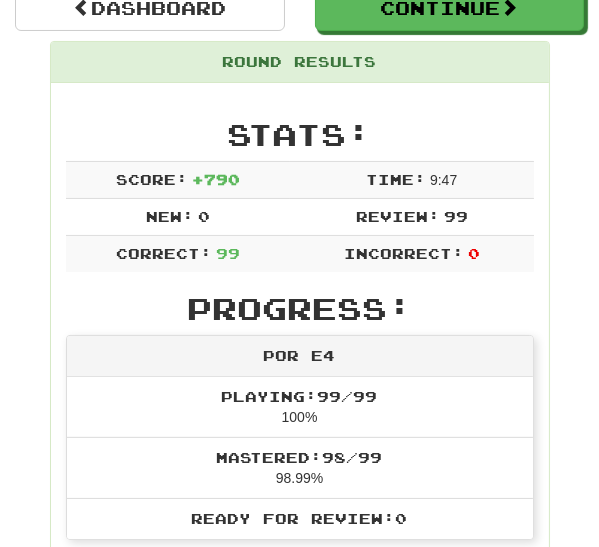 scroll, scrollTop: 0, scrollLeft: 0, axis: both 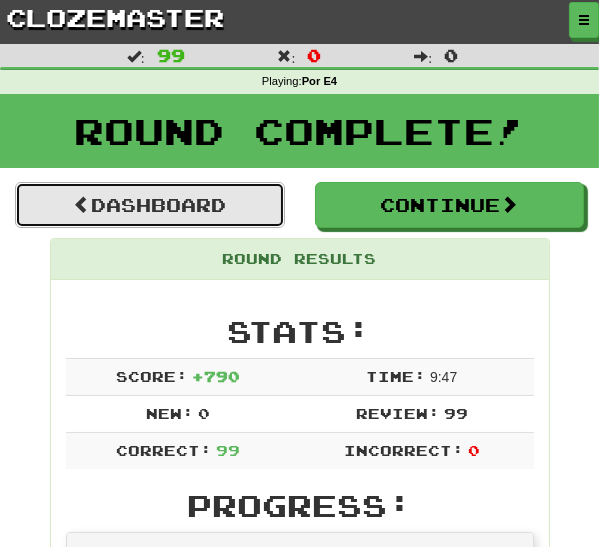 click on "Dashboard" at bounding box center [150, 205] 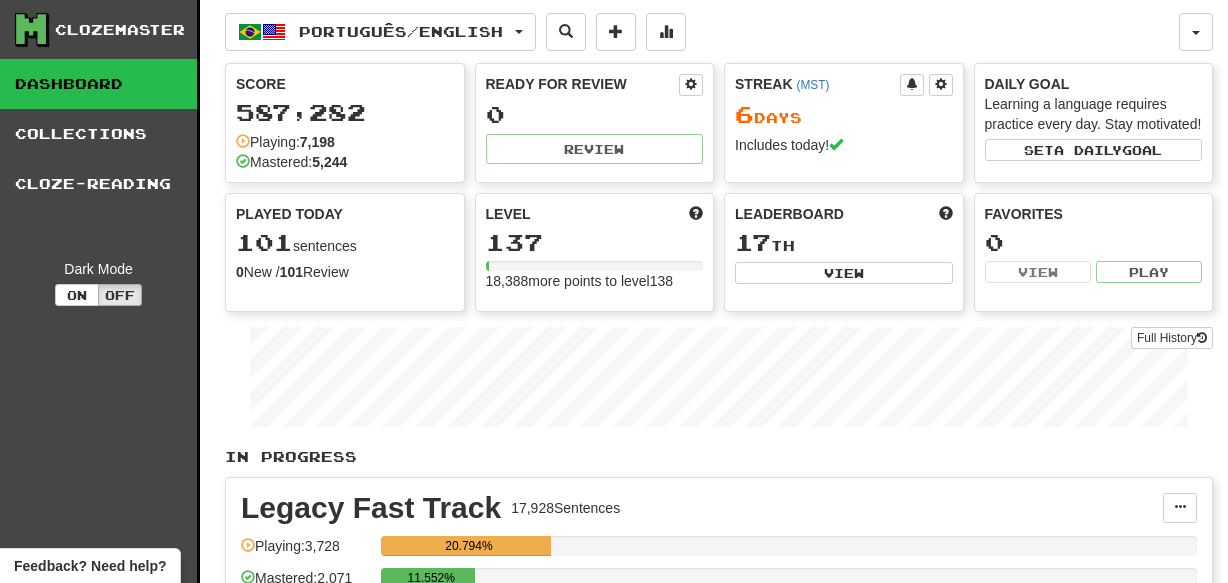 scroll, scrollTop: 0, scrollLeft: 0, axis: both 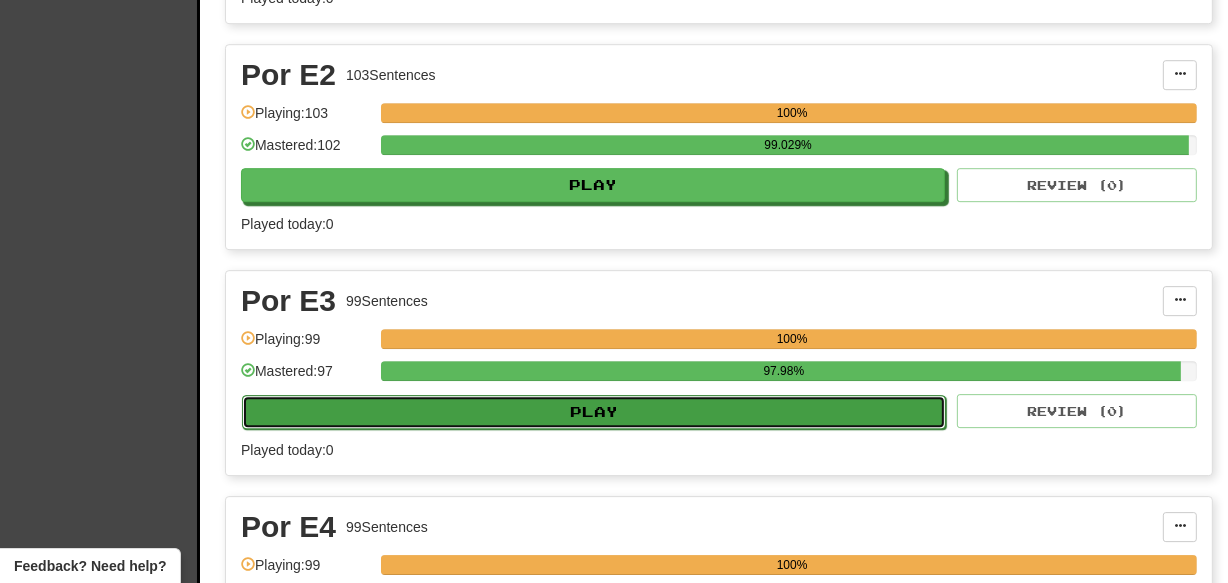 click on "Play" at bounding box center (594, 412) 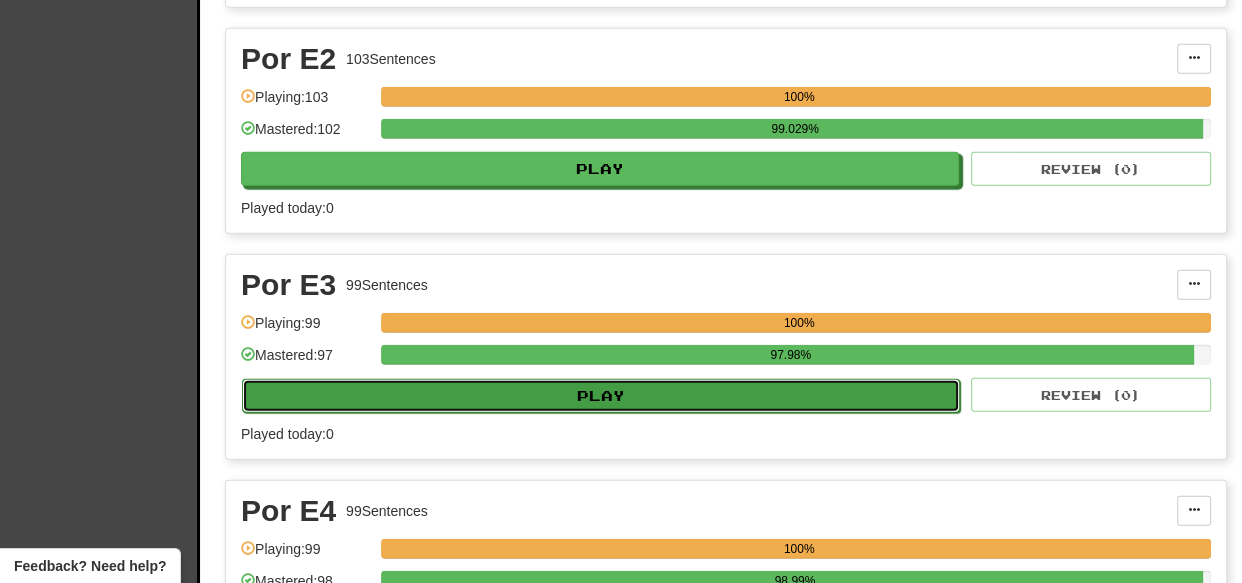 select on "***" 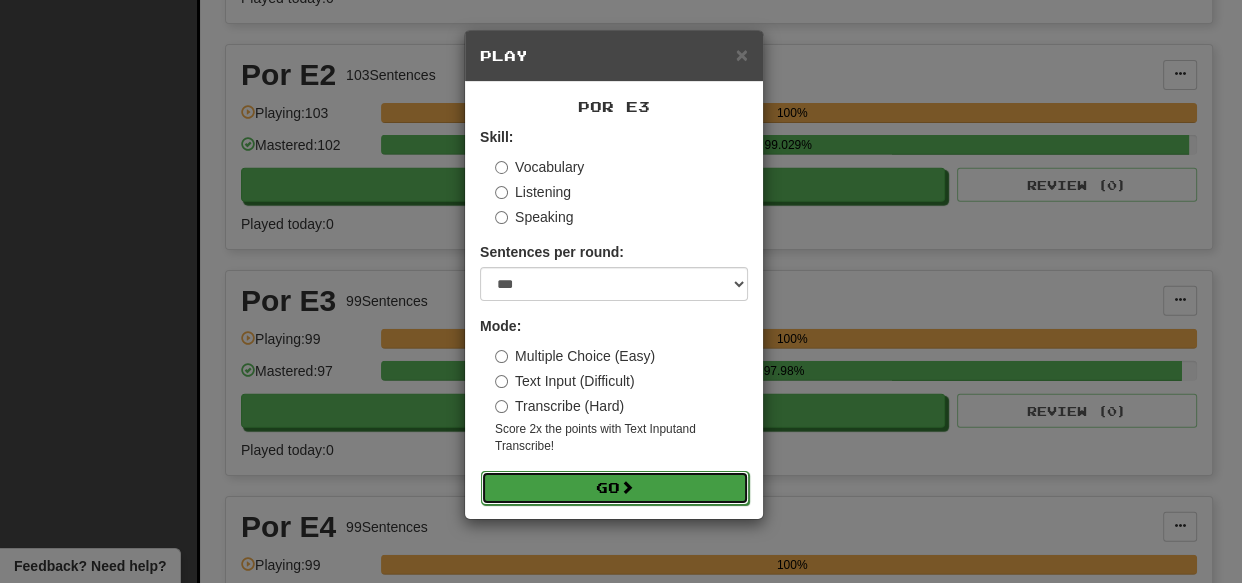click on "Go" at bounding box center [615, 488] 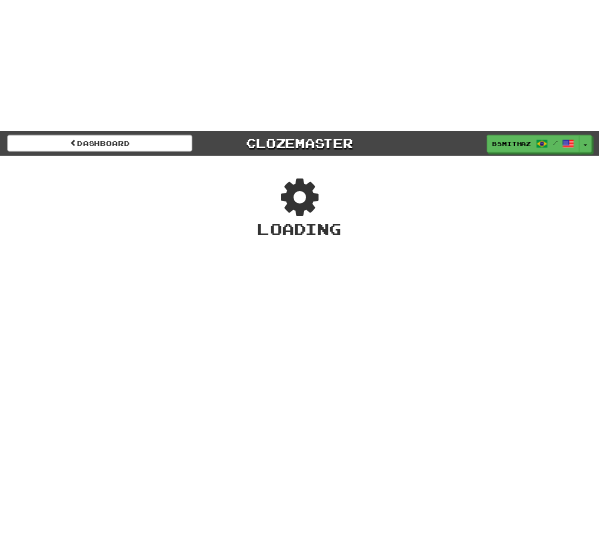 scroll, scrollTop: 0, scrollLeft: 0, axis: both 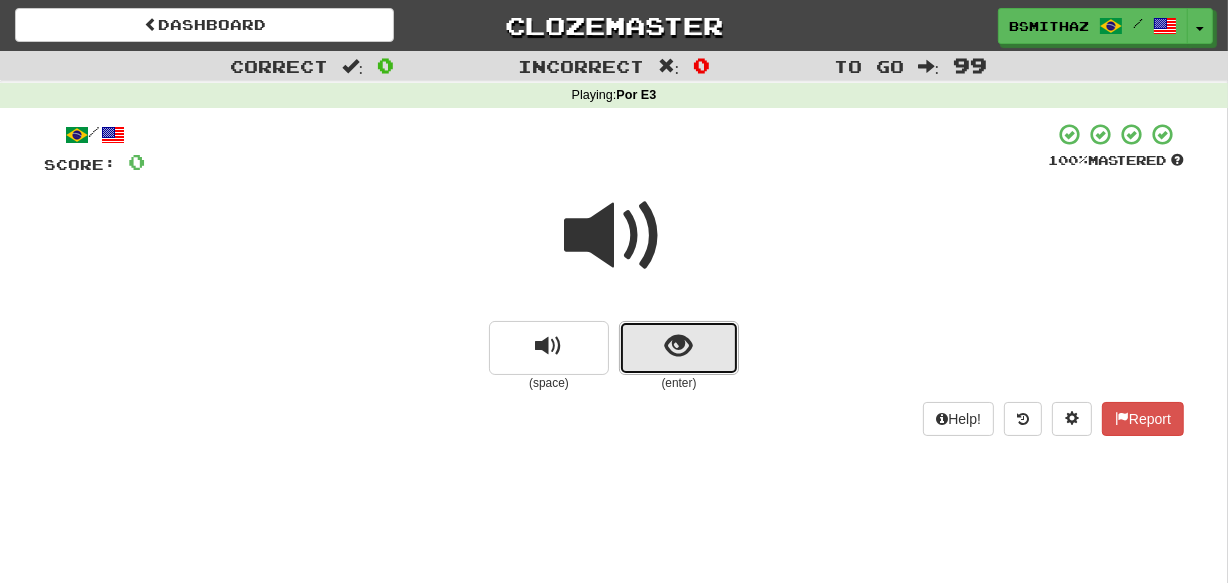 click at bounding box center [679, 346] 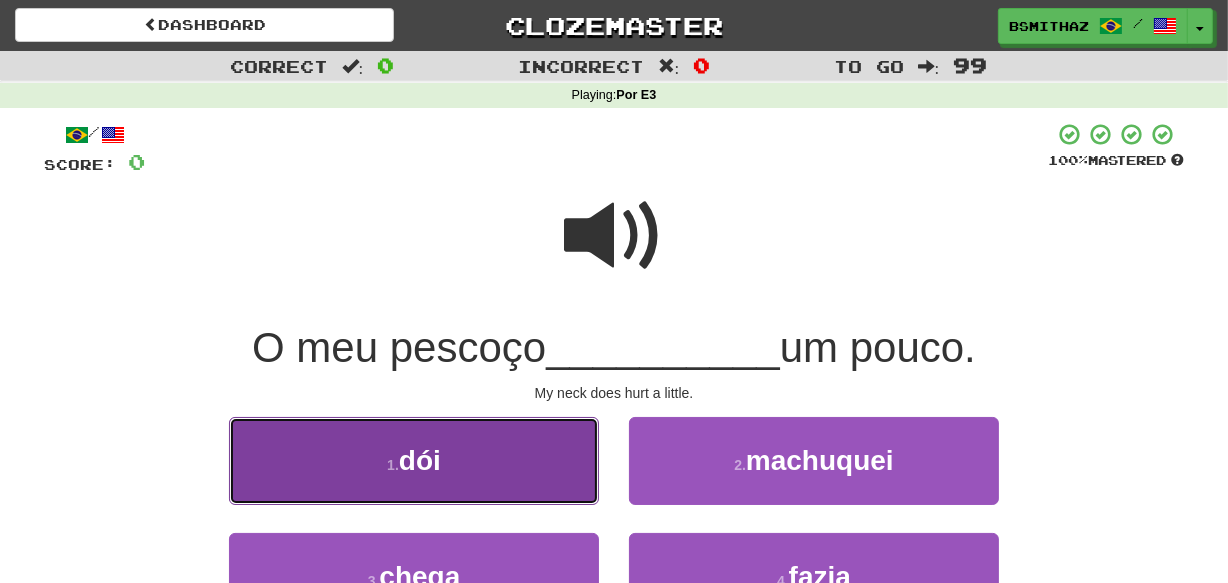 click on "1 .  dói" at bounding box center (414, 460) 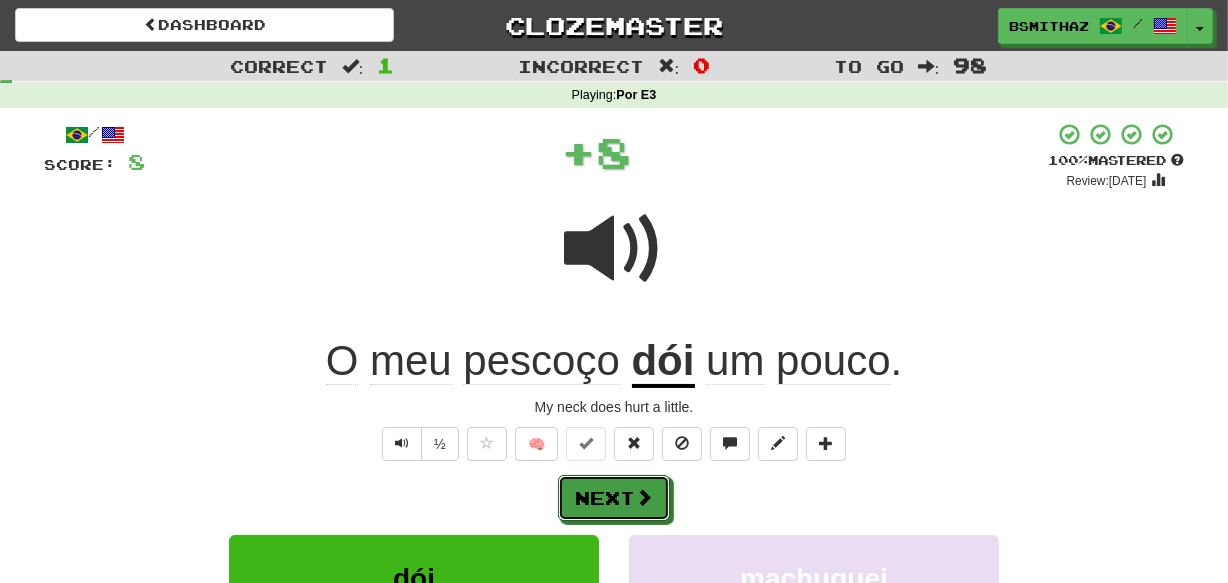 click on "Next" at bounding box center (614, 498) 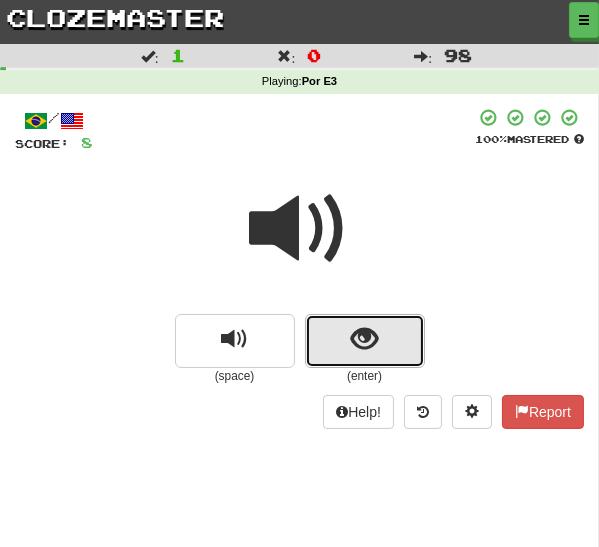 click at bounding box center (364, 339) 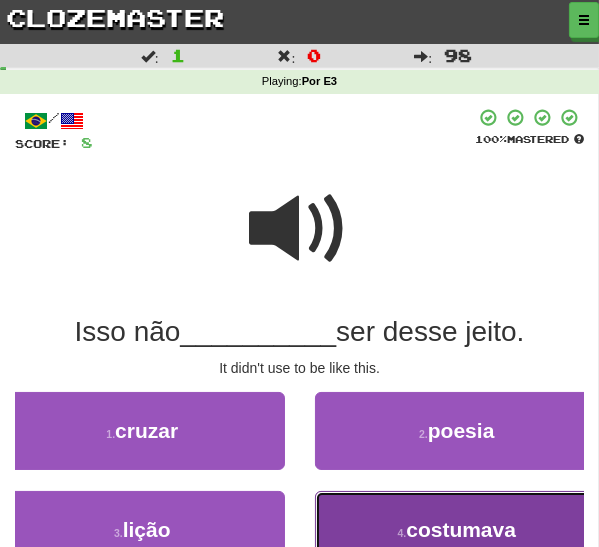 click on "4 .  costumava" at bounding box center [457, 530] 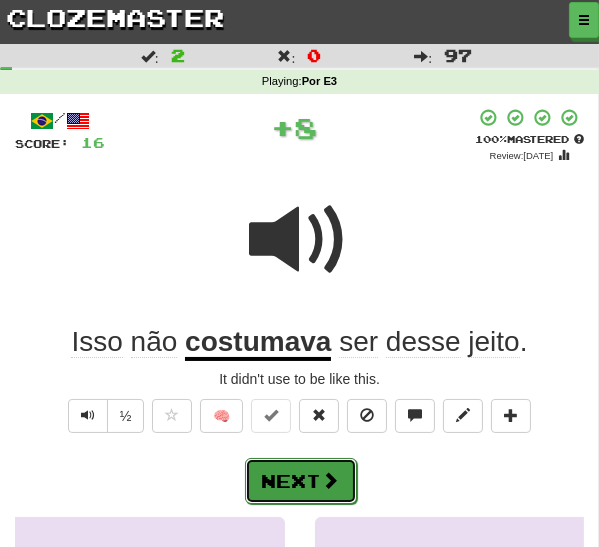 click at bounding box center (331, 480) 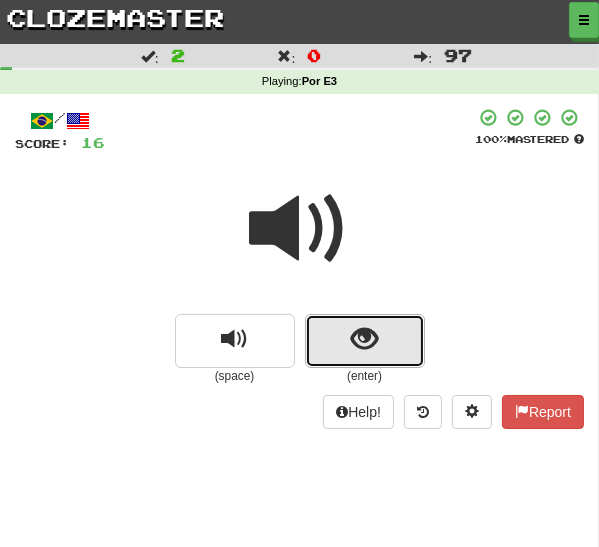 click at bounding box center (365, 341) 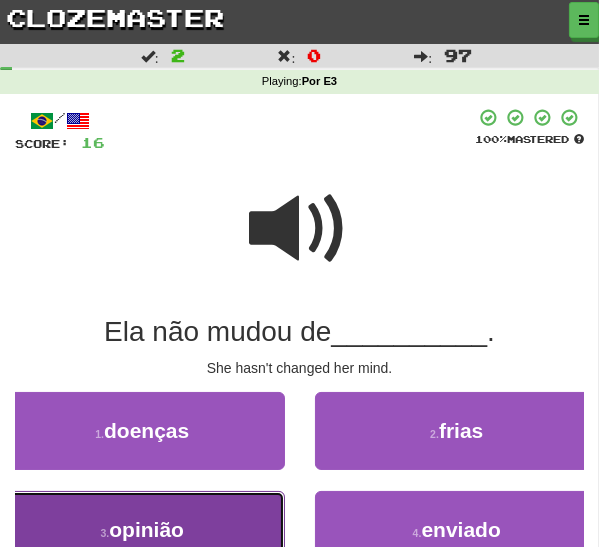 click on "3 .  opinião" at bounding box center (142, 530) 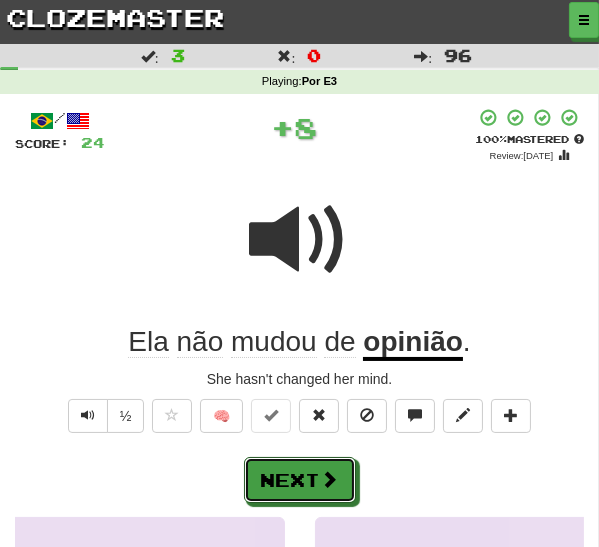 click on "Next" at bounding box center (300, 480) 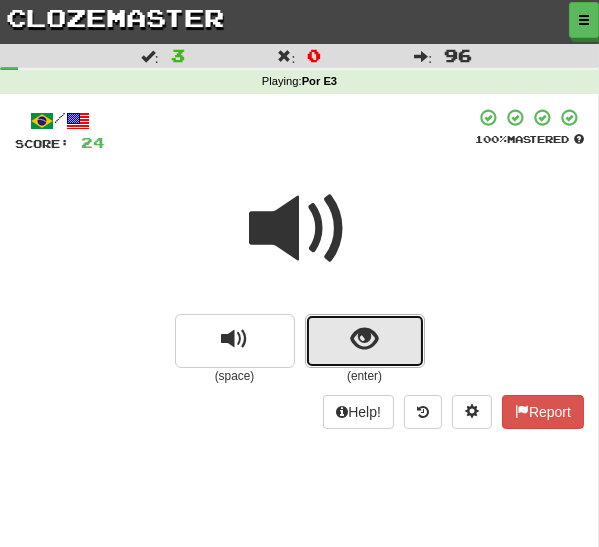 click at bounding box center [365, 341] 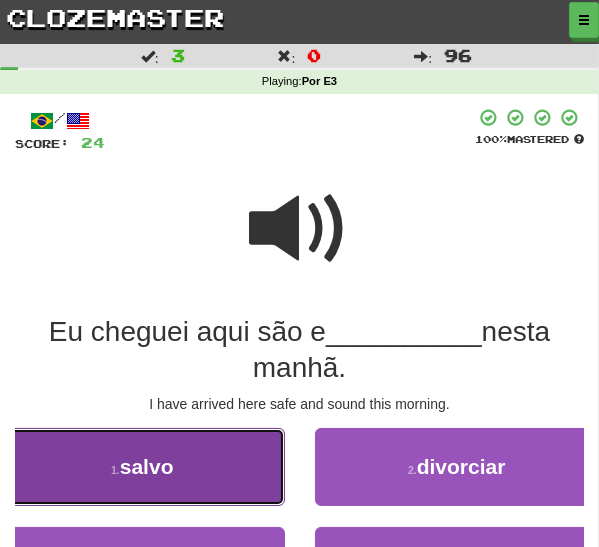 click on "1 .  salvo" at bounding box center [142, 467] 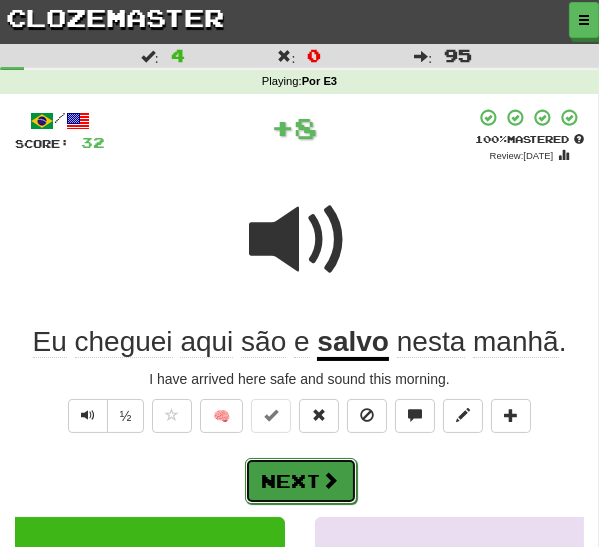 click on "Next" at bounding box center (301, 481) 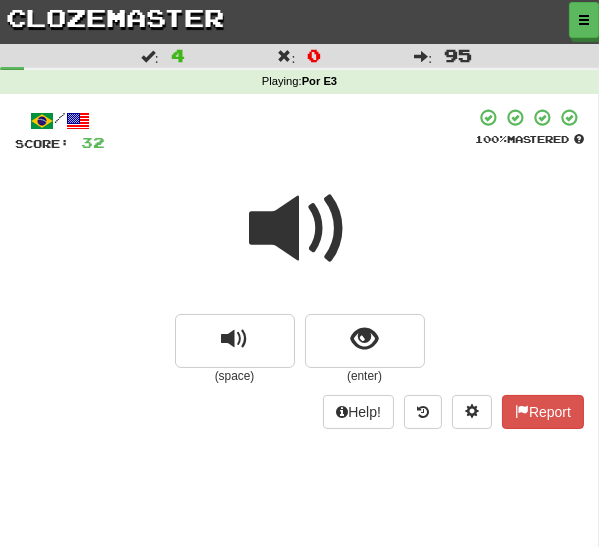 click at bounding box center (300, 229) 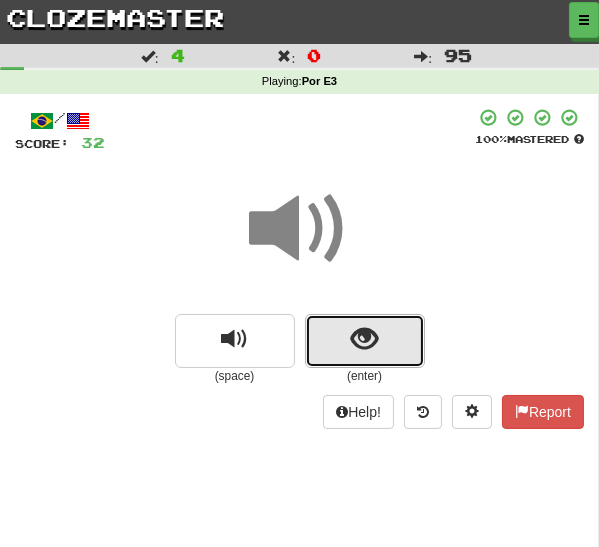 click at bounding box center [364, 339] 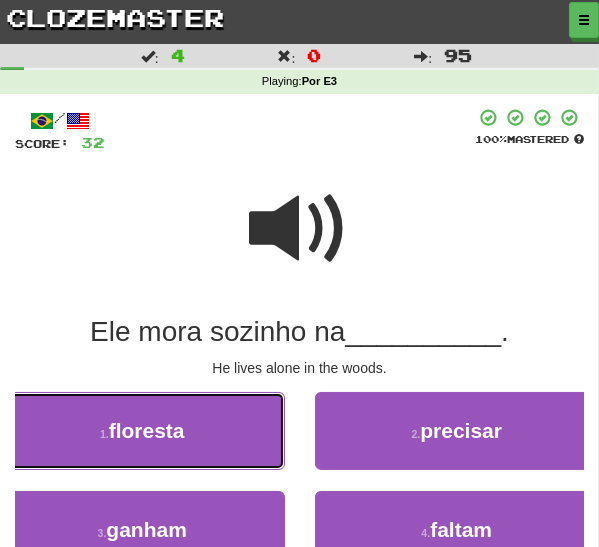 drag, startPoint x: 209, startPoint y: 435, endPoint x: 240, endPoint y: 438, distance: 31.144823 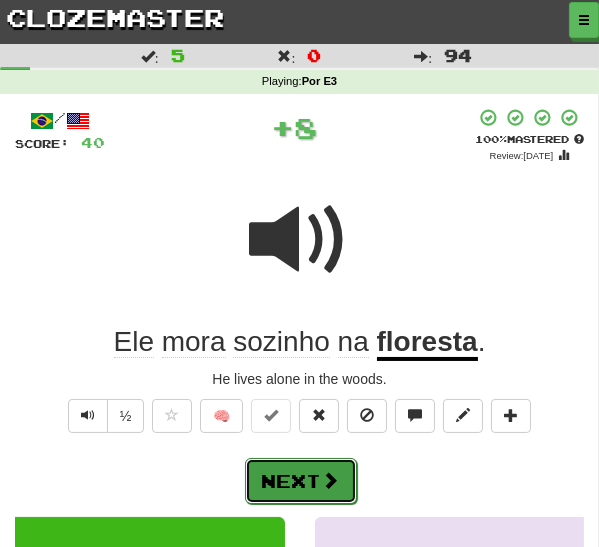 click on "Next" at bounding box center (301, 481) 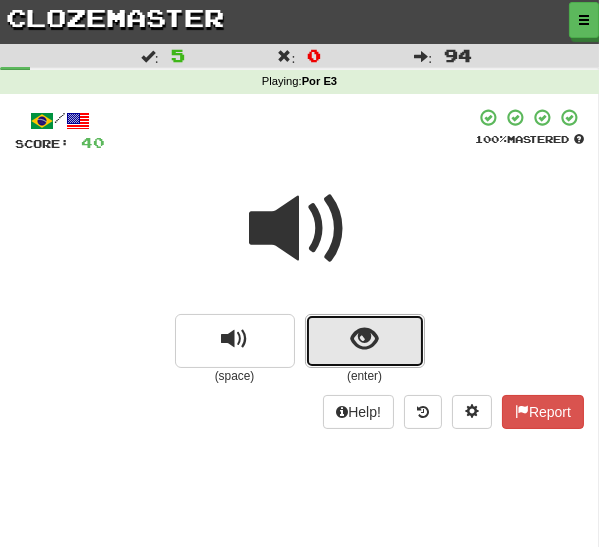 click at bounding box center [365, 341] 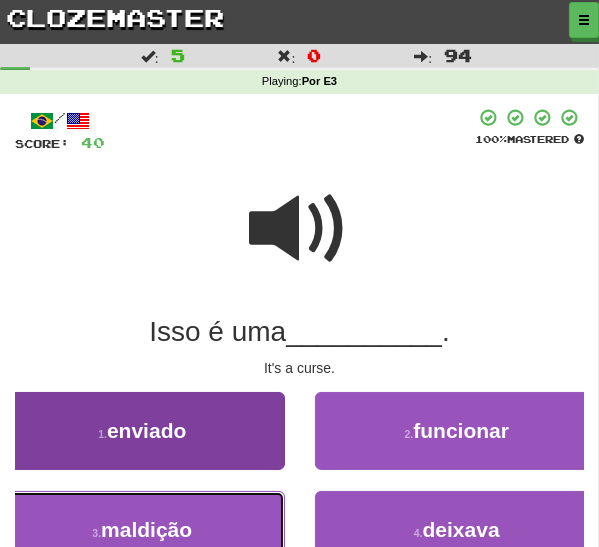 click on "3 .  maldição" at bounding box center [142, 530] 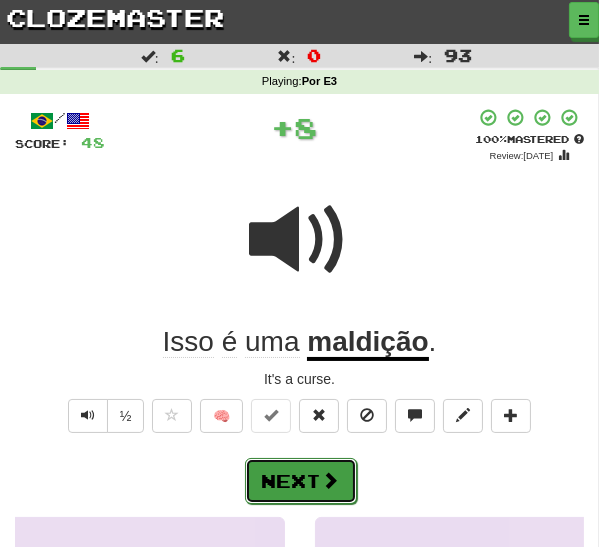 click on "Next" at bounding box center (301, 481) 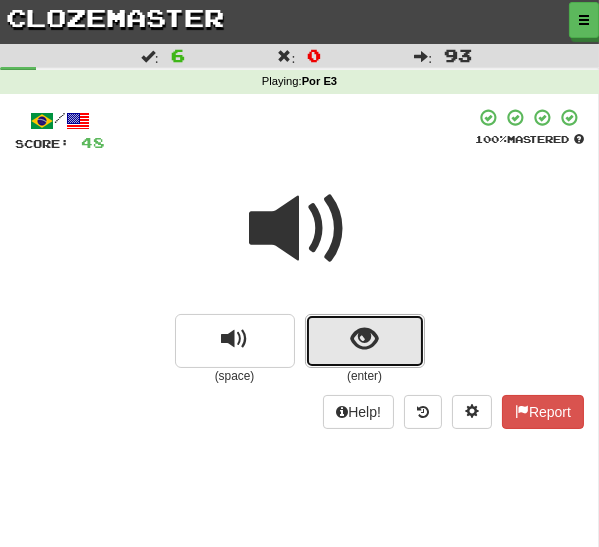 click at bounding box center (365, 341) 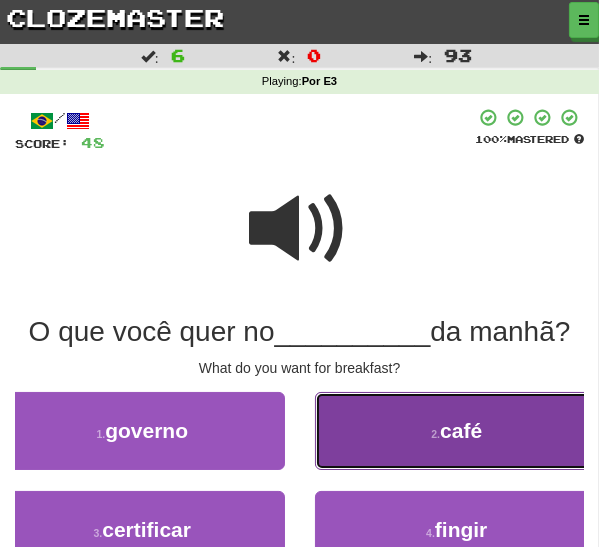 click on "2 .  café" at bounding box center [457, 431] 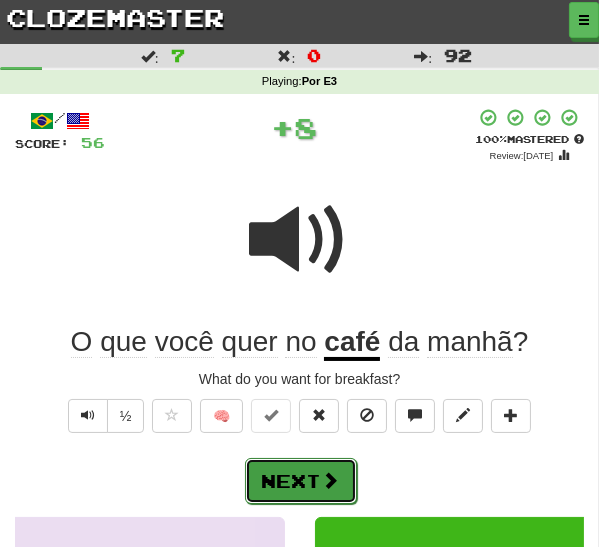 click at bounding box center (331, 480) 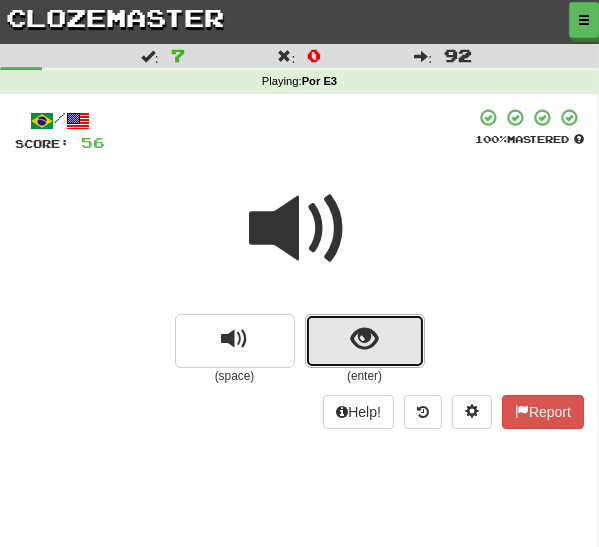 click at bounding box center (364, 339) 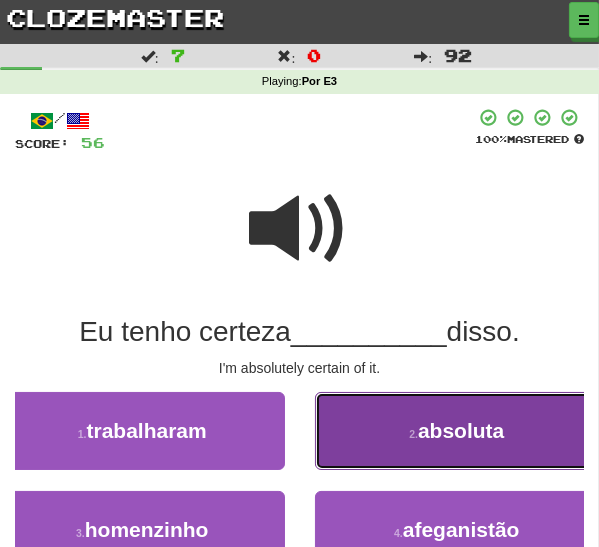 click on "2 ." at bounding box center (413, 434) 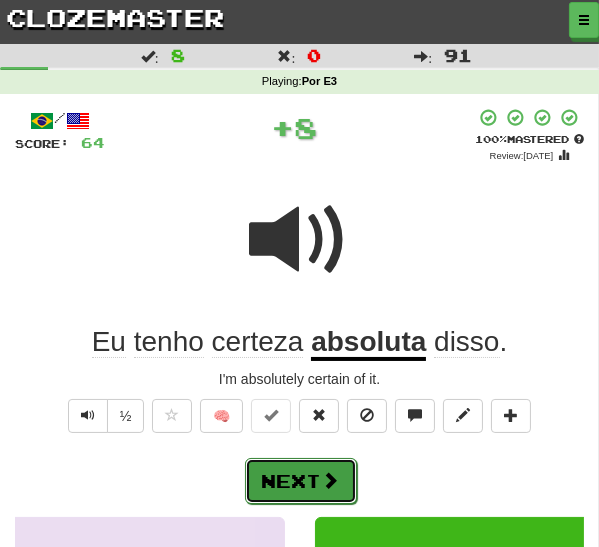 click on "Next" at bounding box center (301, 481) 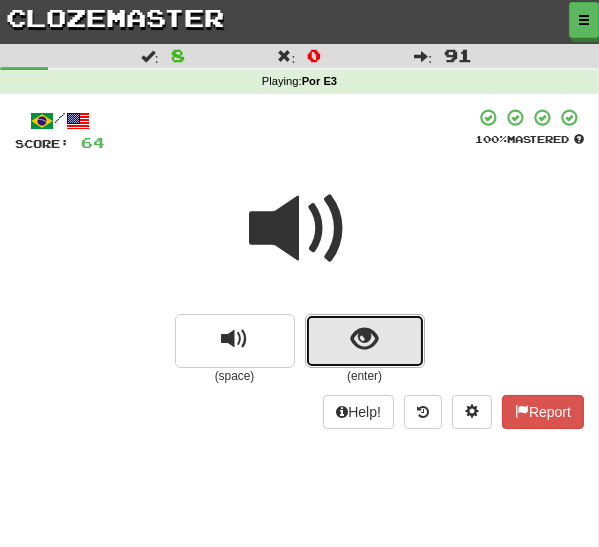 click at bounding box center [364, 339] 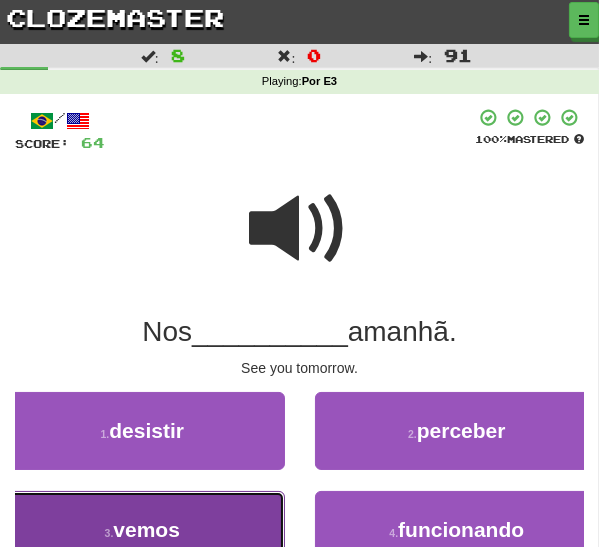 click on "3 .  vemos" at bounding box center (142, 530) 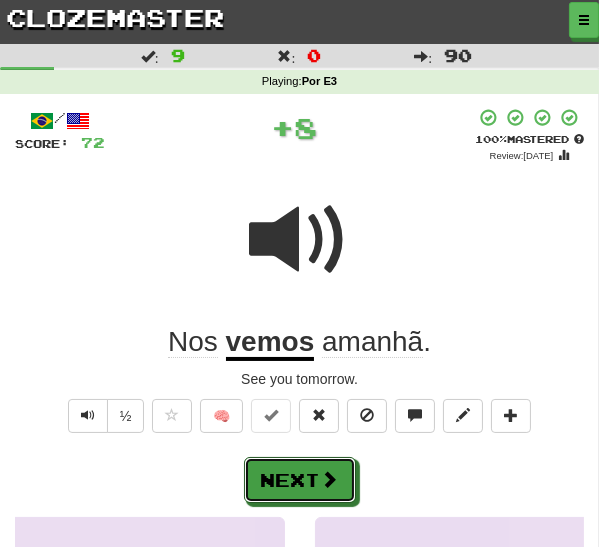 click on "Next" at bounding box center (300, 480) 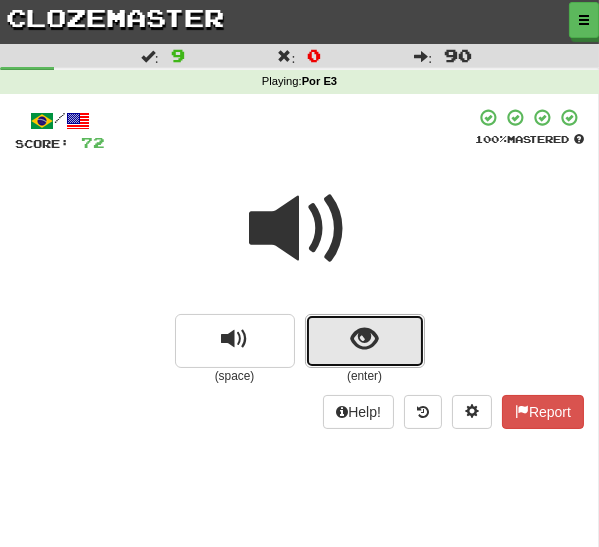 click at bounding box center [364, 339] 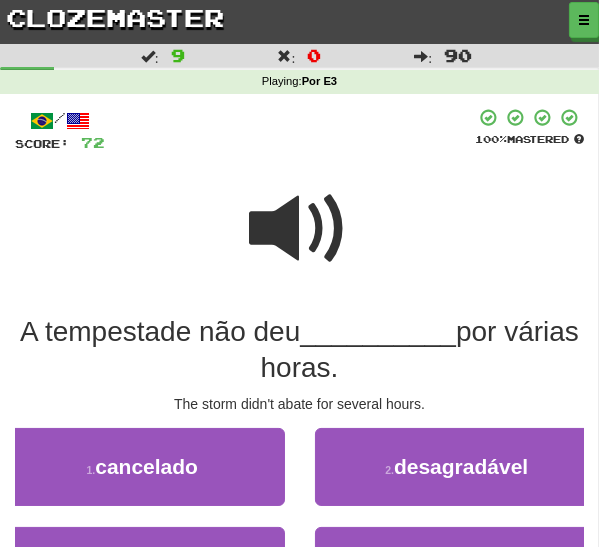 scroll, scrollTop: 36, scrollLeft: 0, axis: vertical 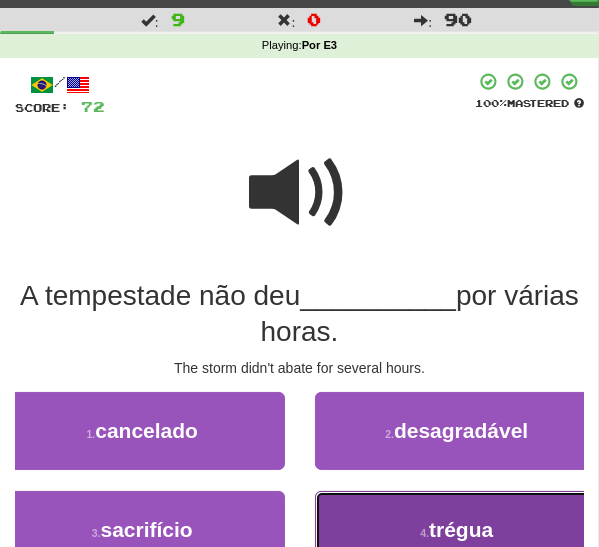 click on "trégua" at bounding box center [461, 529] 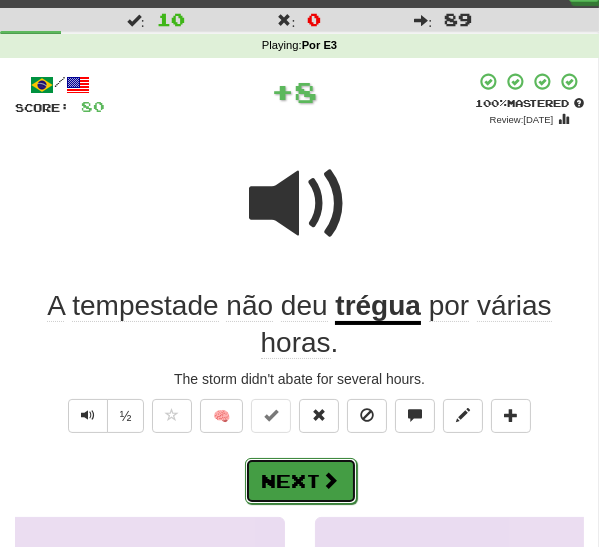 click at bounding box center (331, 480) 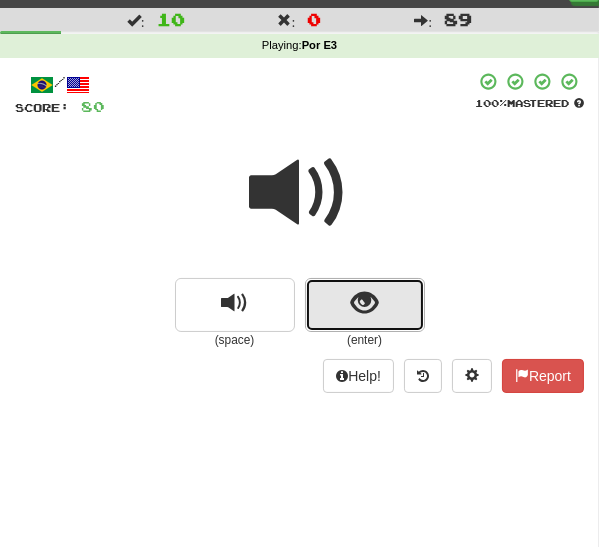 click at bounding box center (364, 303) 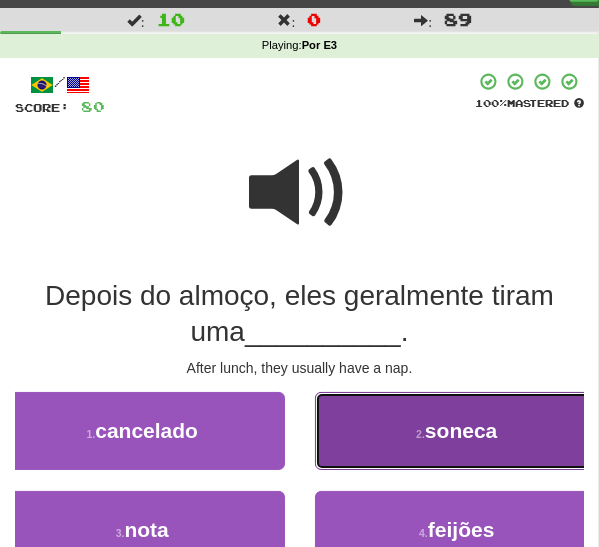click on "2 ." at bounding box center (420, 434) 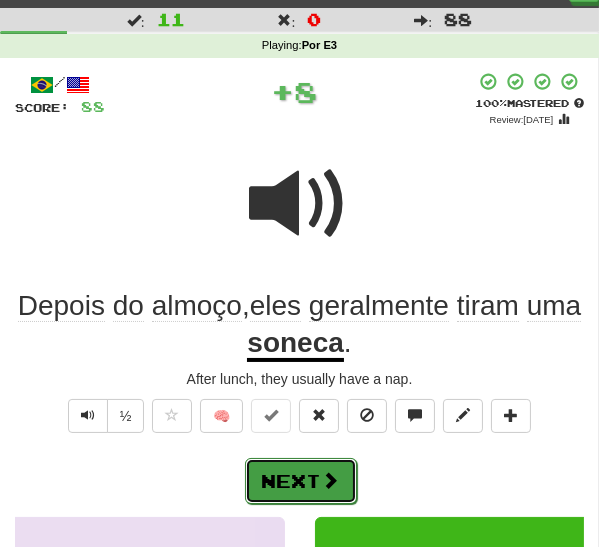 click on "Next" at bounding box center (301, 481) 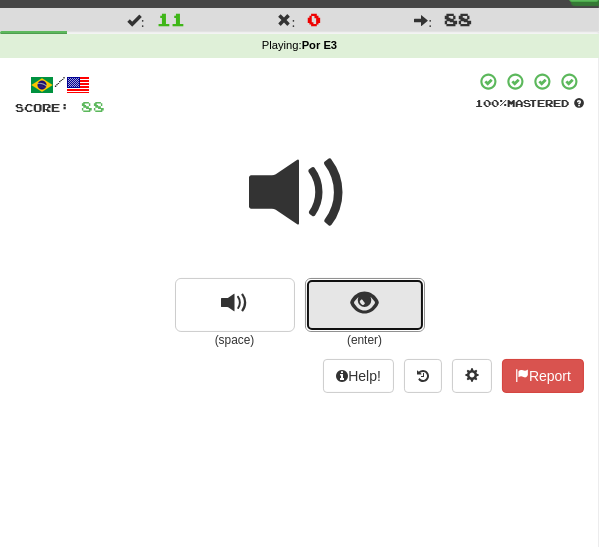 click at bounding box center [365, 305] 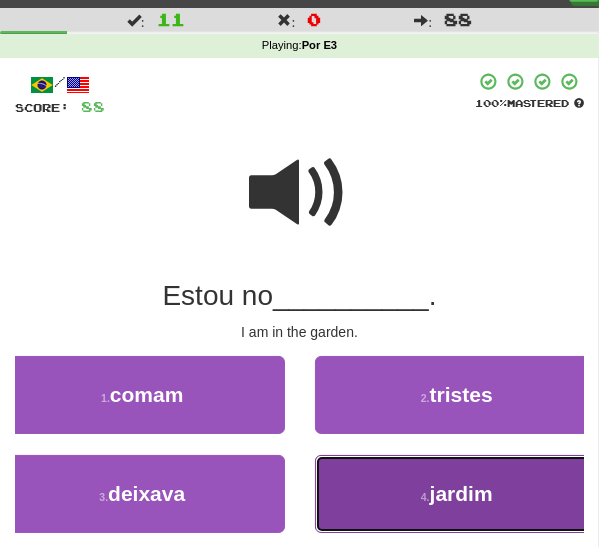 click on "4 .  jardim" at bounding box center (457, 494) 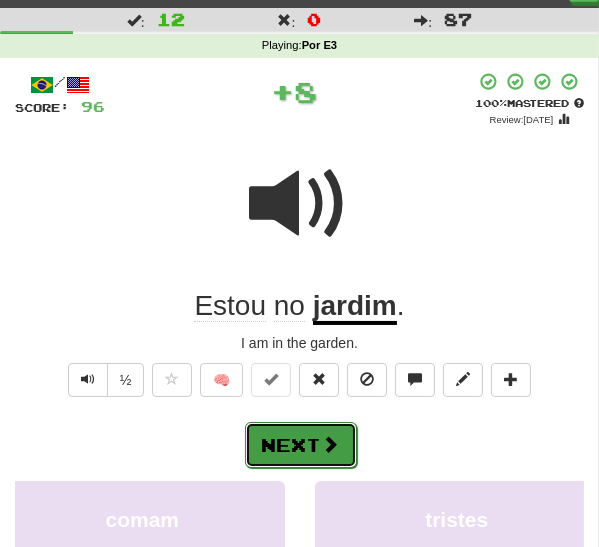 click at bounding box center [331, 444] 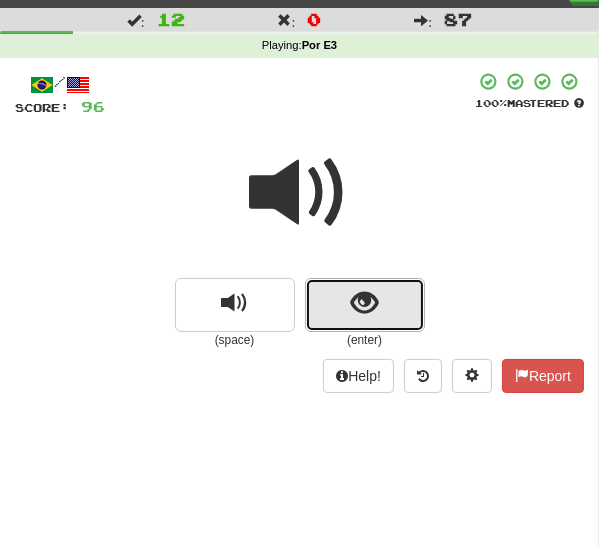 click at bounding box center [364, 303] 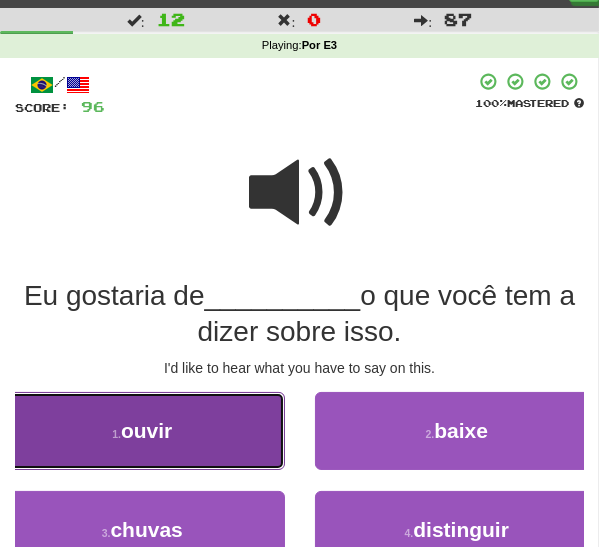click on "1 .  ouvir" at bounding box center (142, 431) 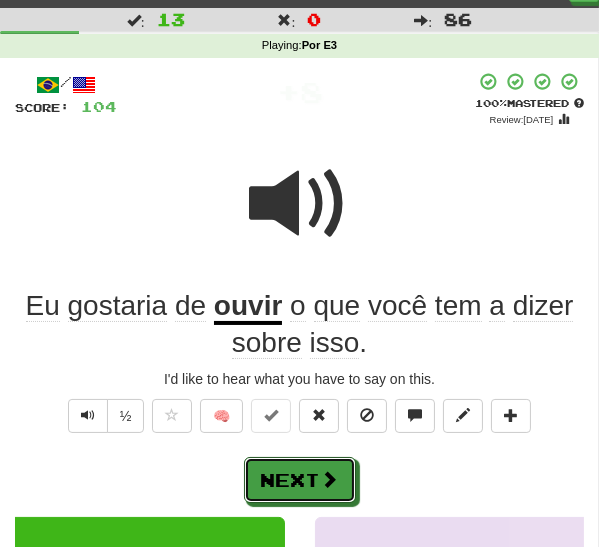 drag, startPoint x: 312, startPoint y: 485, endPoint x: 328, endPoint y: 469, distance: 22.627417 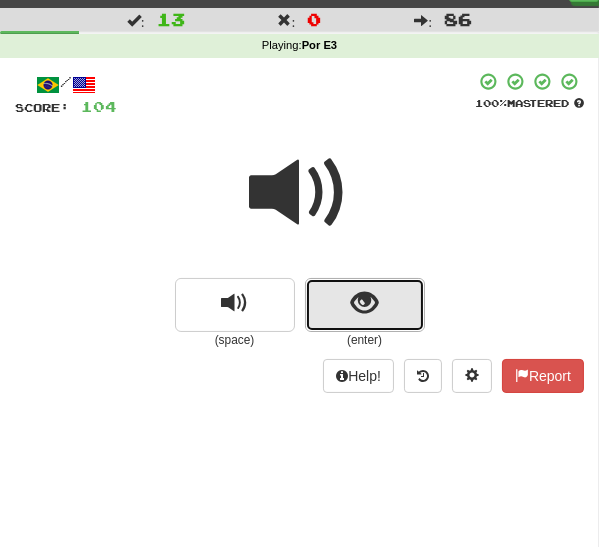 click at bounding box center [364, 303] 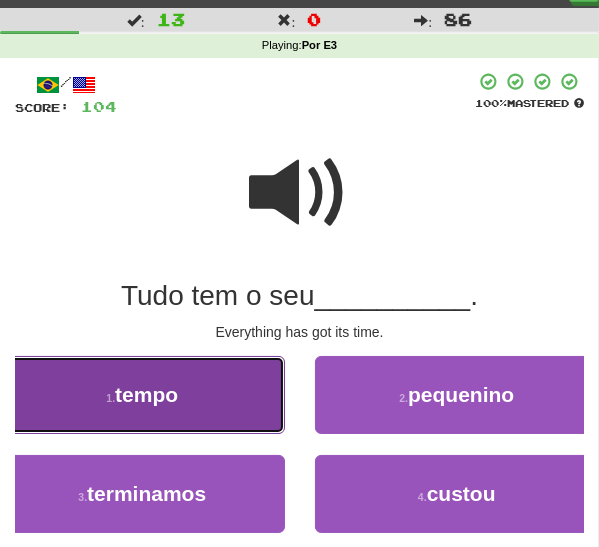 click on "1 .  tempo" at bounding box center [142, 395] 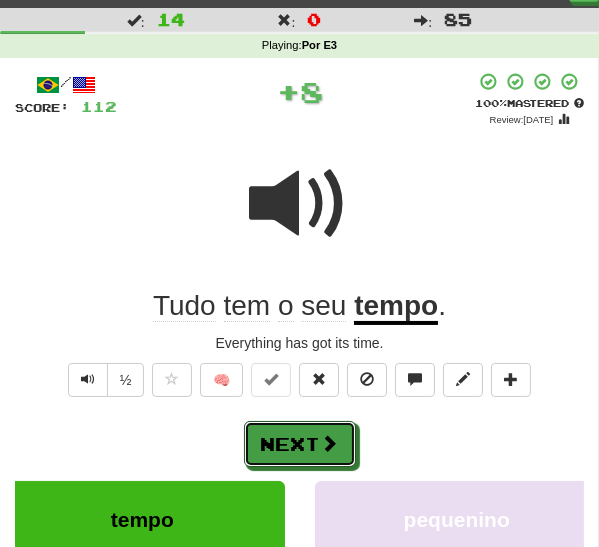click on "Next" at bounding box center [300, 444] 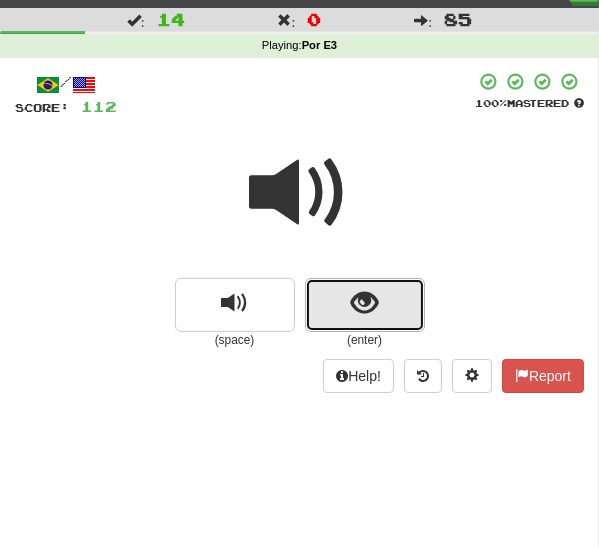 click at bounding box center [364, 303] 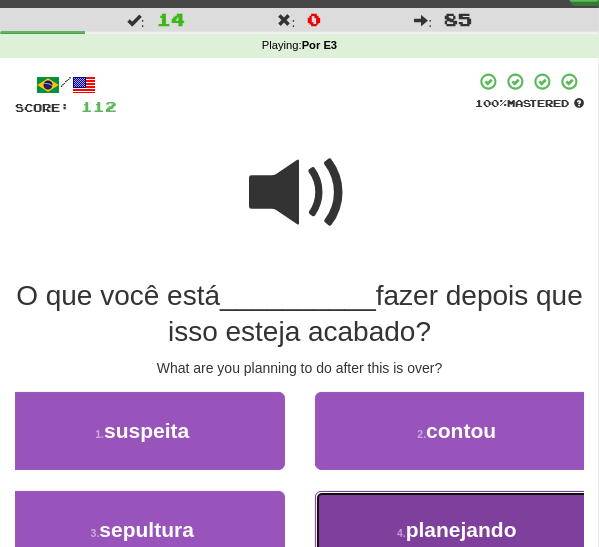 click on "planejando" at bounding box center (461, 529) 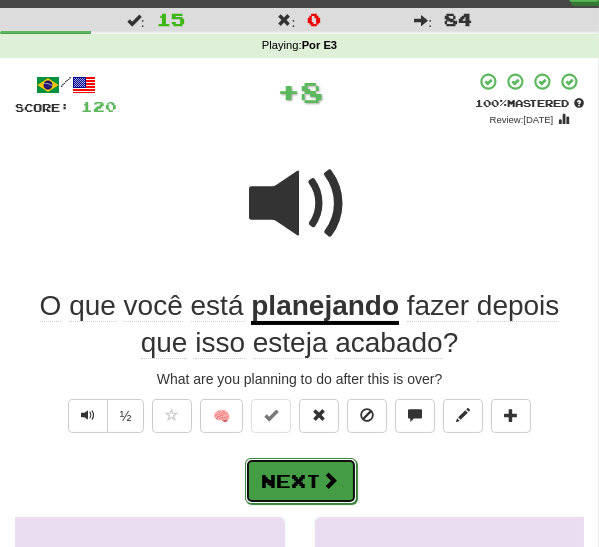 click on "Next" at bounding box center (301, 481) 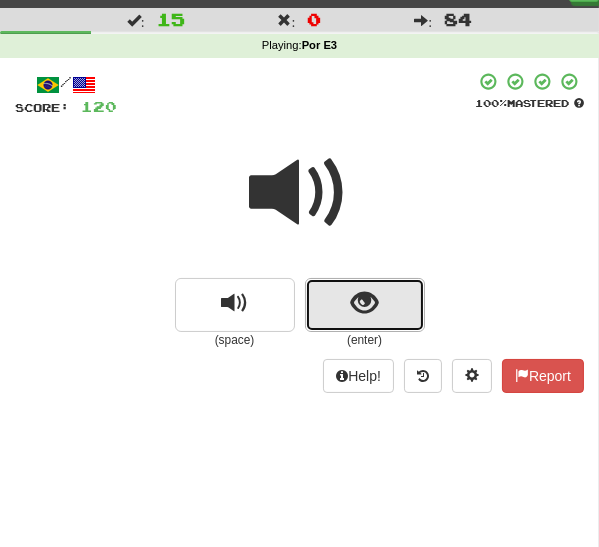 click at bounding box center (365, 305) 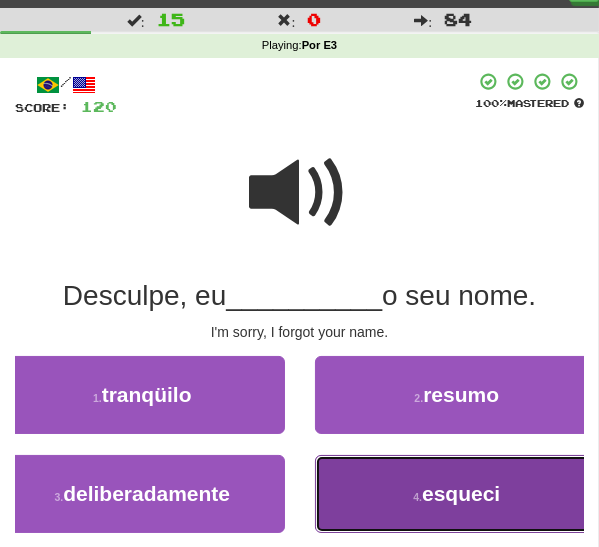 click on "4 .  esqueci" at bounding box center [457, 494] 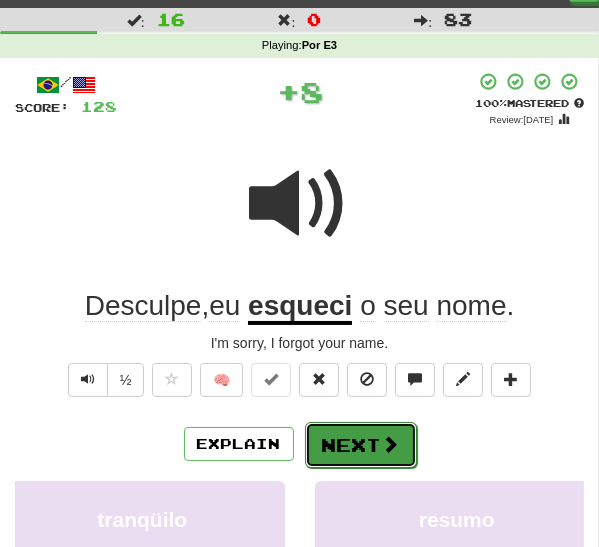 click on "Next" at bounding box center (361, 445) 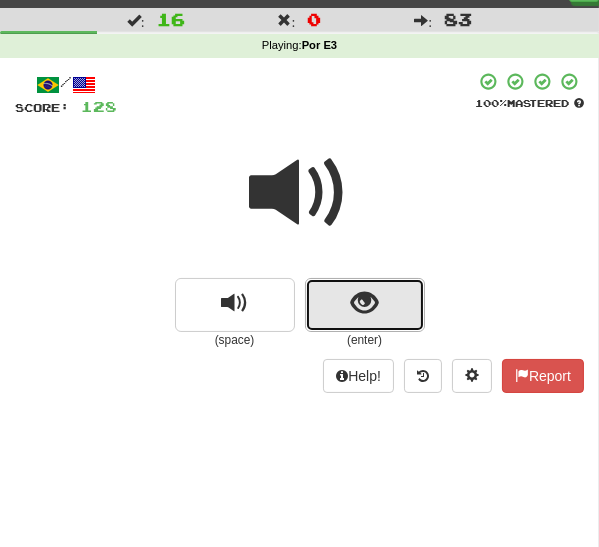 click at bounding box center [365, 305] 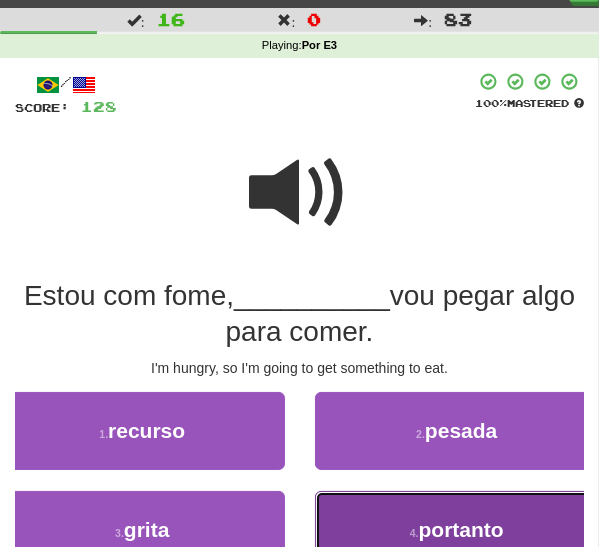 click on "4 .  portanto" at bounding box center [457, 530] 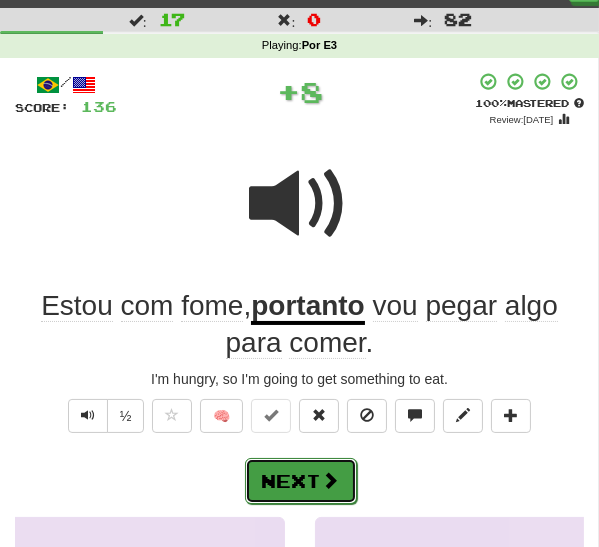 click on "Next" at bounding box center (301, 481) 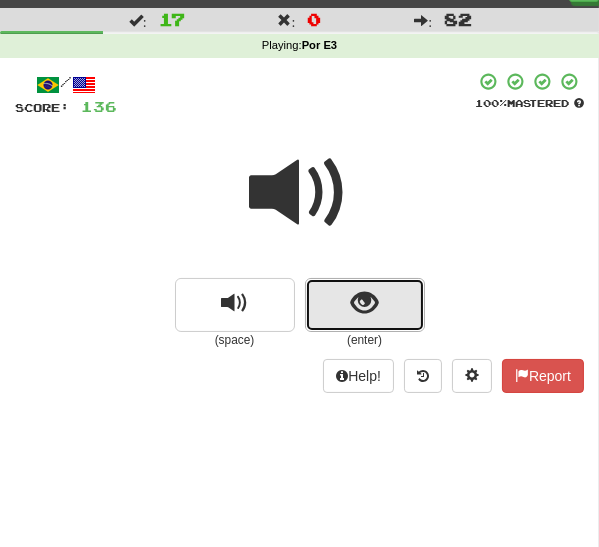 click at bounding box center [365, 305] 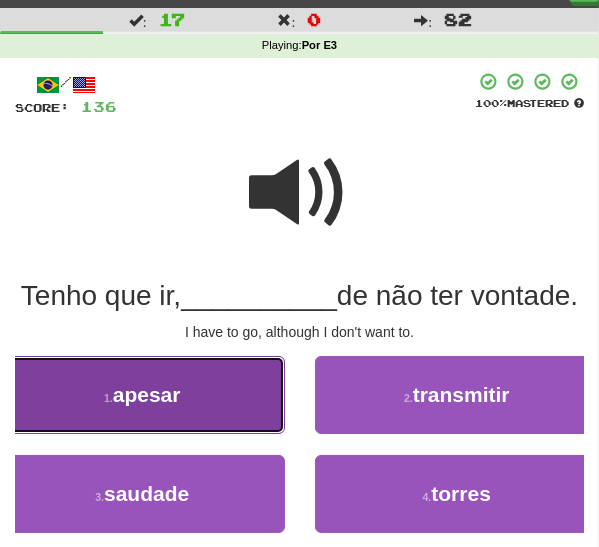 click on "1 .  apesar" at bounding box center (142, 395) 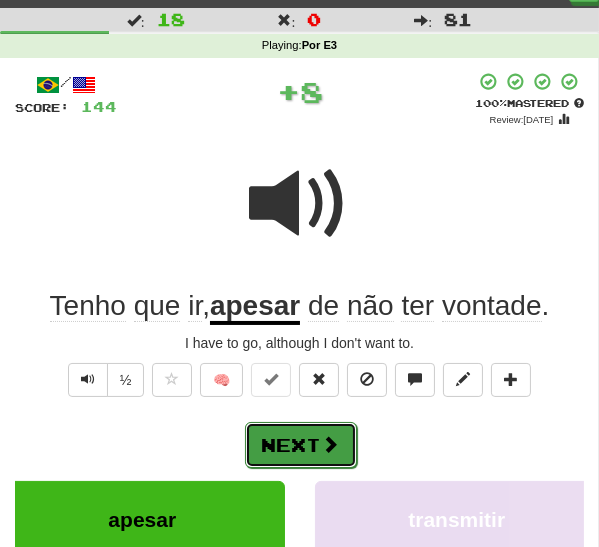 click at bounding box center (331, 444) 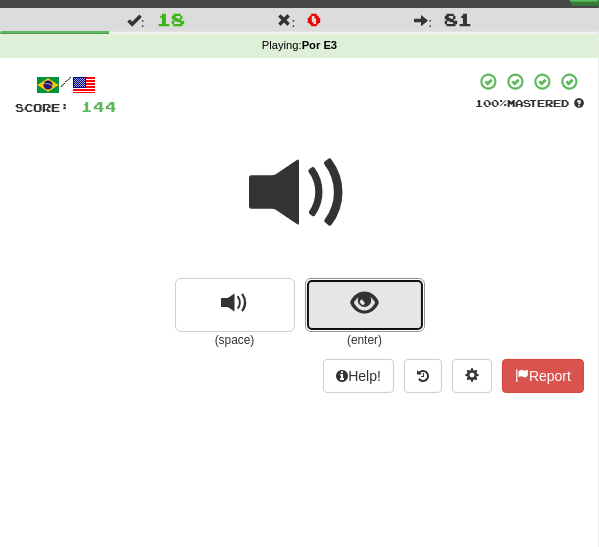 drag, startPoint x: 357, startPoint y: 298, endPoint x: 326, endPoint y: 316, distance: 35.846897 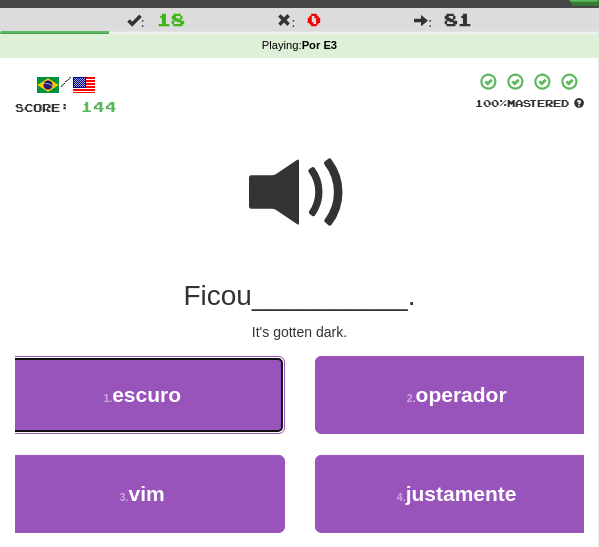 click on "1 .  escuro" at bounding box center (142, 395) 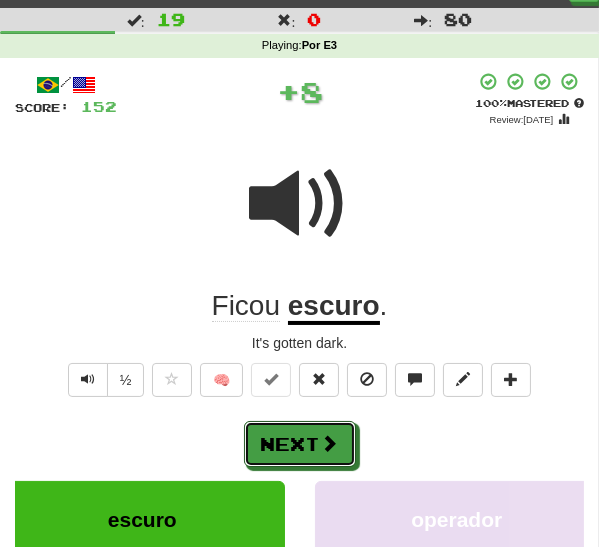 click on "Next" at bounding box center (300, 444) 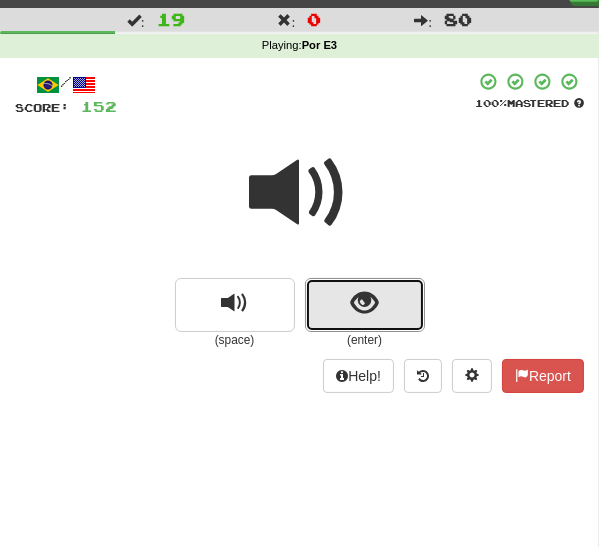 drag, startPoint x: 323, startPoint y: 312, endPoint x: 315, endPoint y: 319, distance: 10.630146 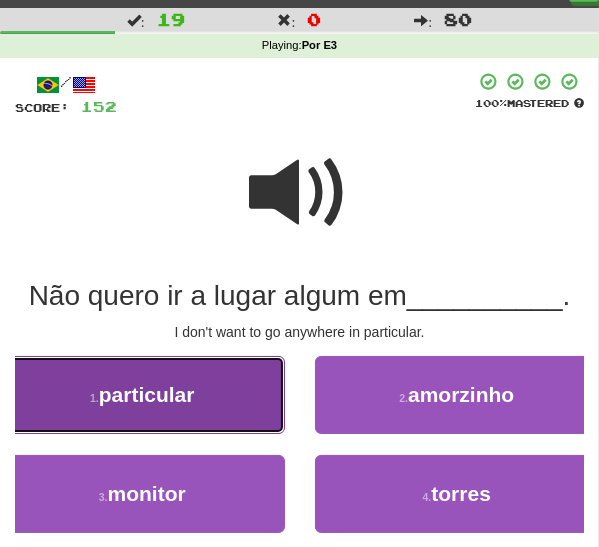 click on "1 .  particular" at bounding box center [142, 395] 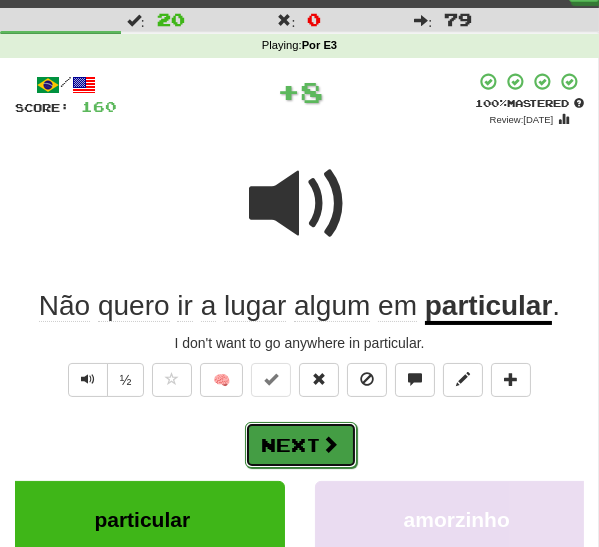 click on "Next" at bounding box center [301, 445] 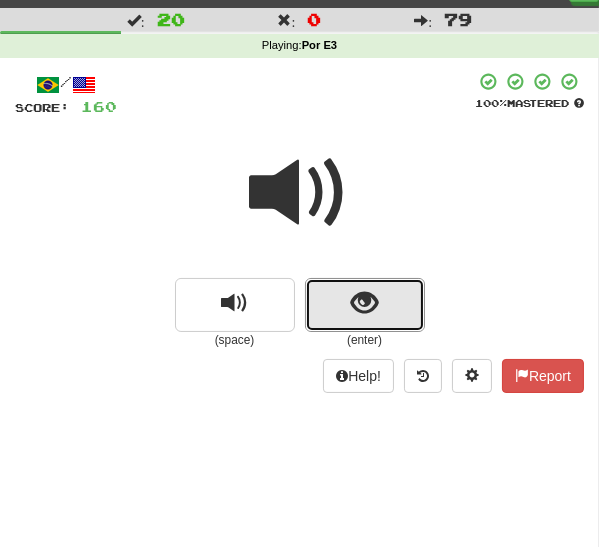 click at bounding box center (364, 303) 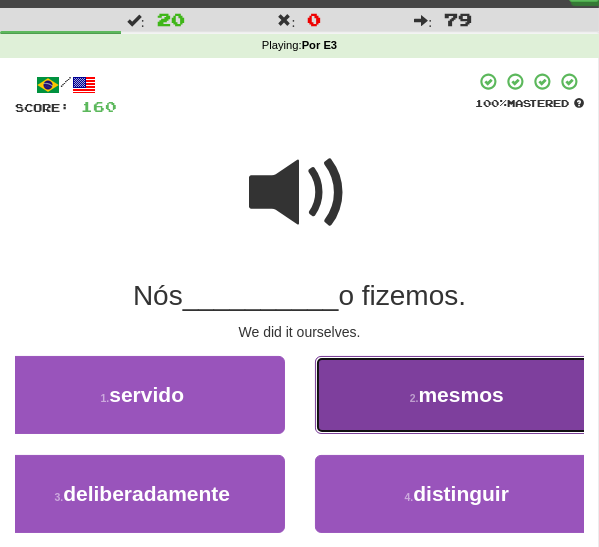 click on "2 .  mesmos" at bounding box center (457, 395) 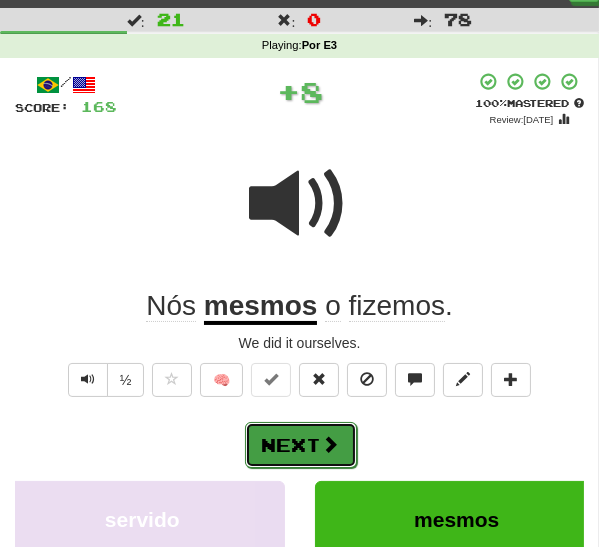 click at bounding box center (331, 444) 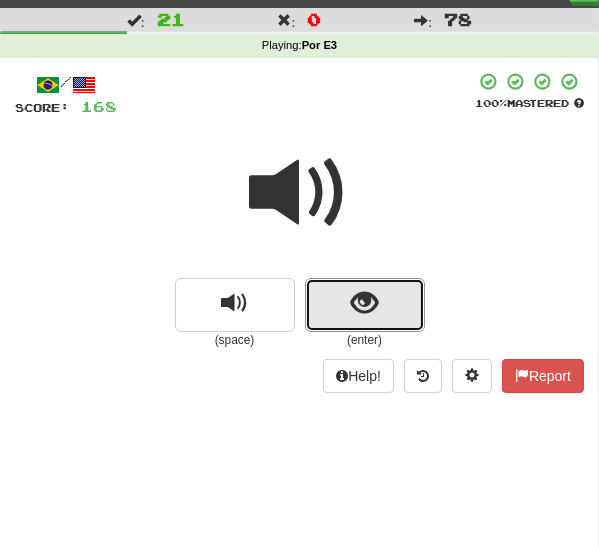 click at bounding box center [365, 305] 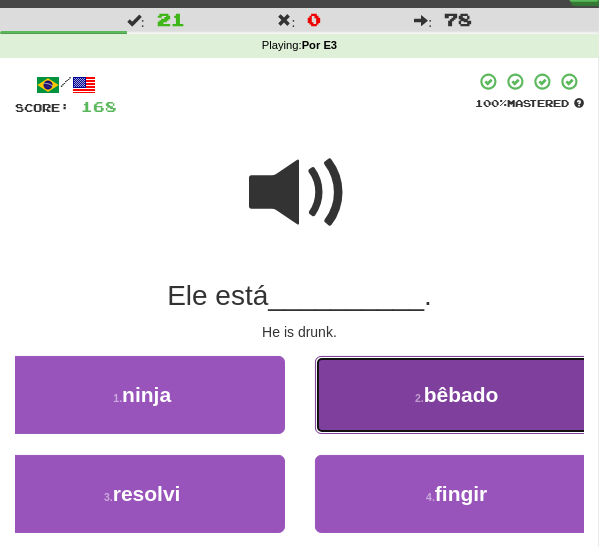 click on "2 .  bêbado" at bounding box center (457, 395) 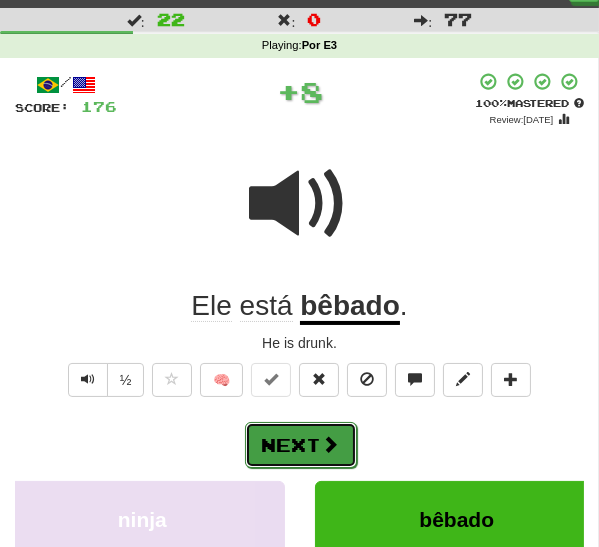 click on "Next" at bounding box center [301, 445] 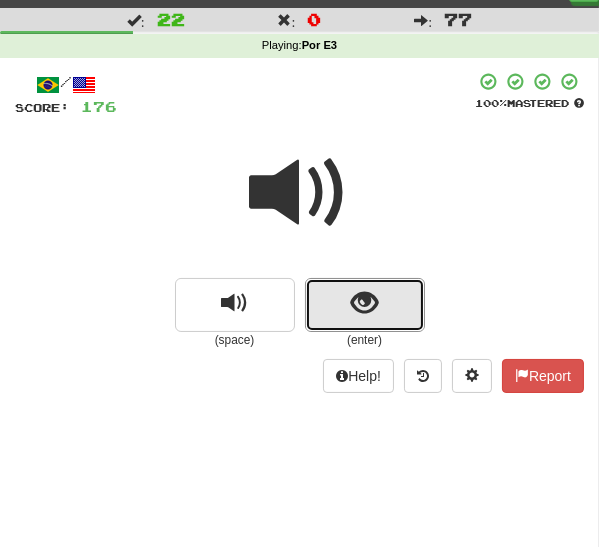 drag, startPoint x: 353, startPoint y: 304, endPoint x: 337, endPoint y: 318, distance: 21.260292 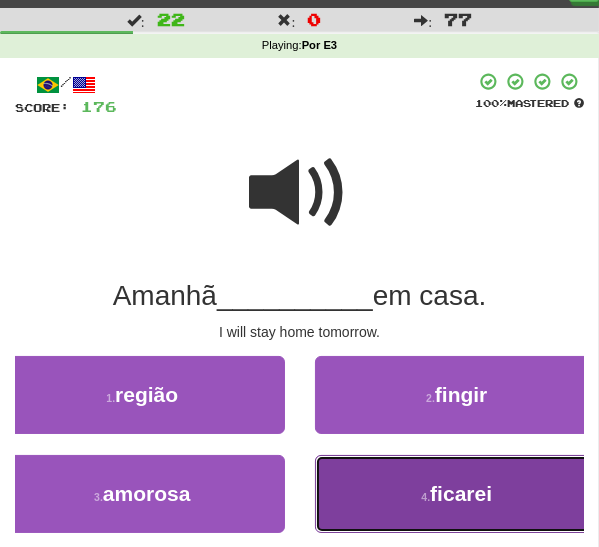 click on "4 .  ficarei" at bounding box center (457, 494) 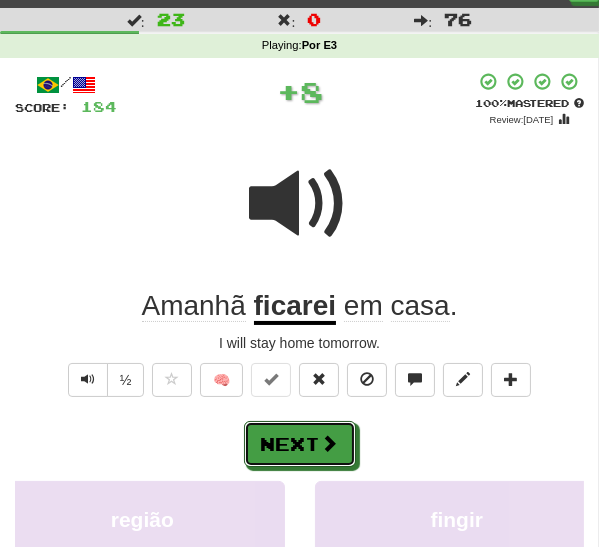 click at bounding box center [330, 443] 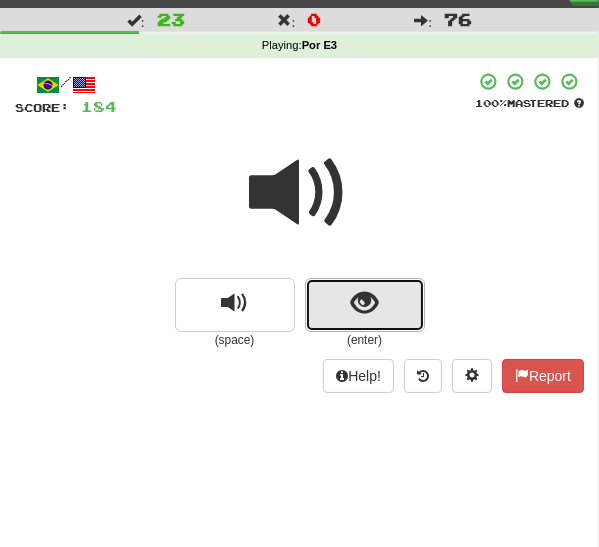 click at bounding box center [364, 303] 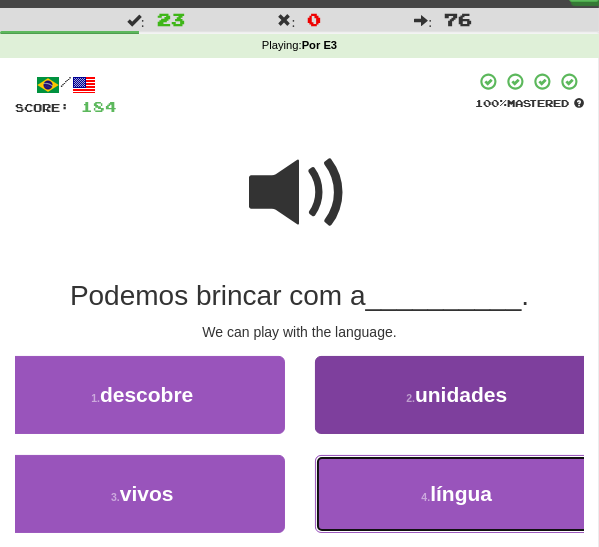 drag, startPoint x: 418, startPoint y: 496, endPoint x: 379, endPoint y: 483, distance: 41.109608 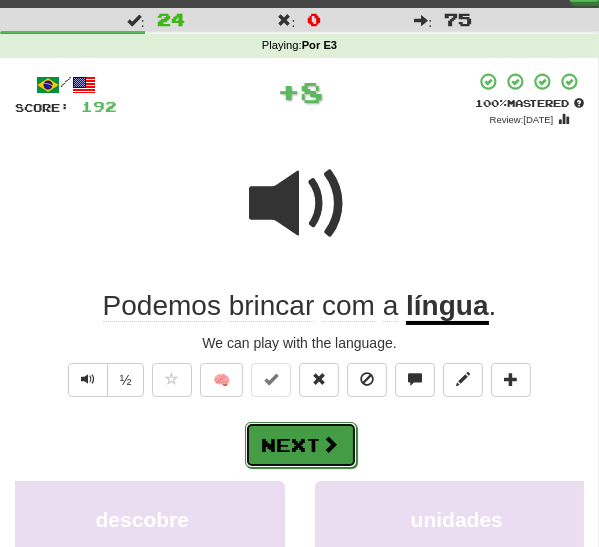 click at bounding box center [331, 444] 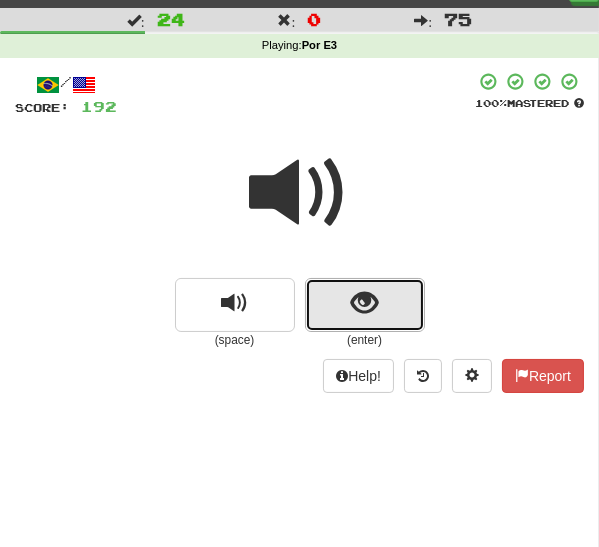 click at bounding box center (365, 305) 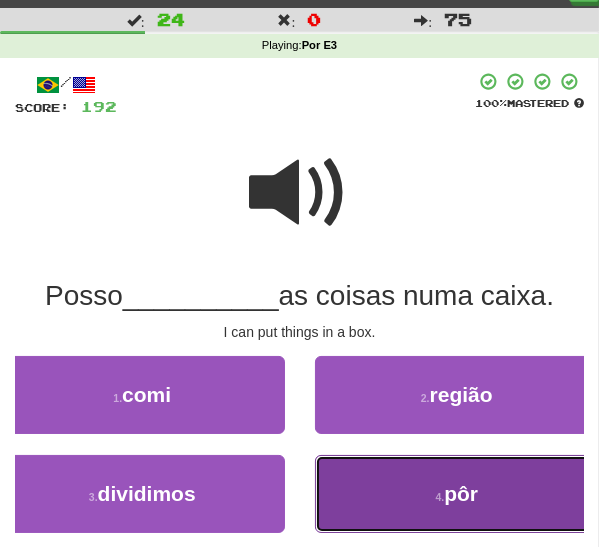 click on "pôr" at bounding box center [461, 493] 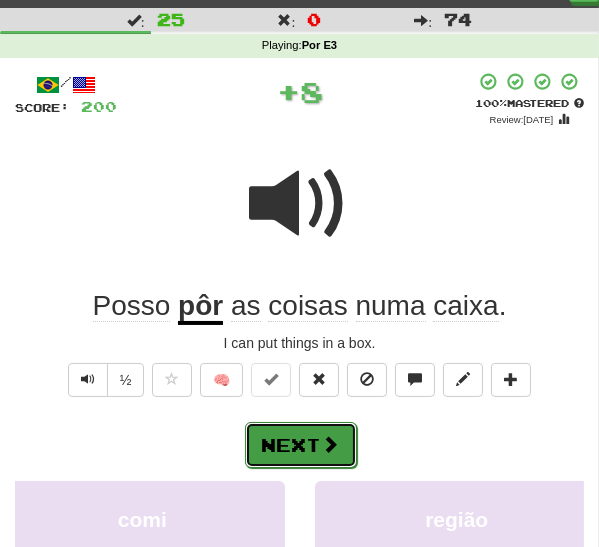 click on "Next" at bounding box center (301, 445) 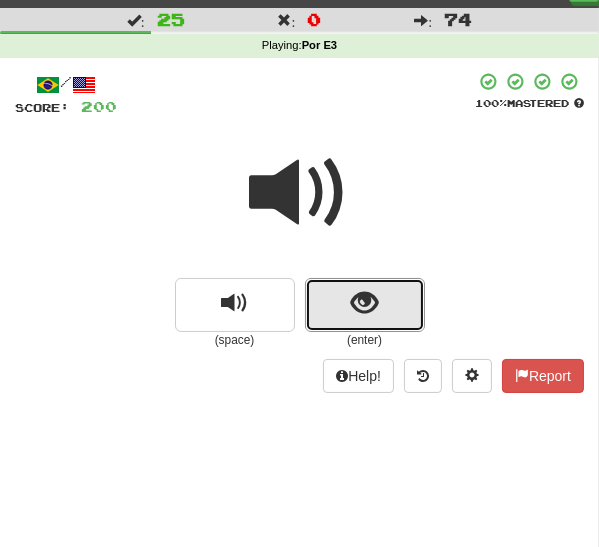 drag, startPoint x: 336, startPoint y: 301, endPoint x: 329, endPoint y: 318, distance: 18.384777 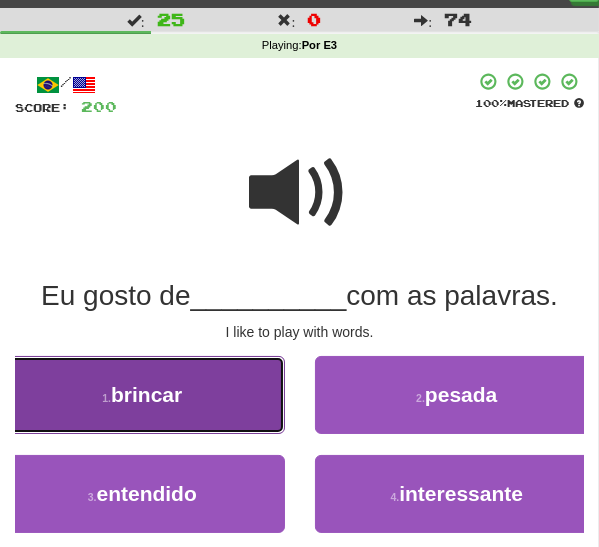 click on "1 .  brincar" at bounding box center [142, 395] 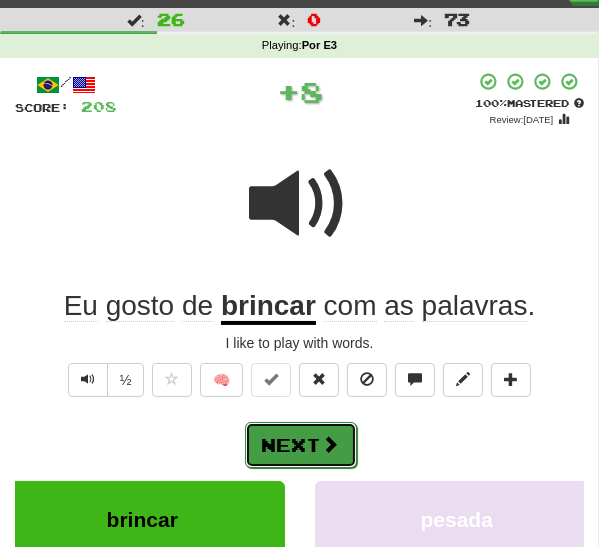 click on "Next" at bounding box center (301, 445) 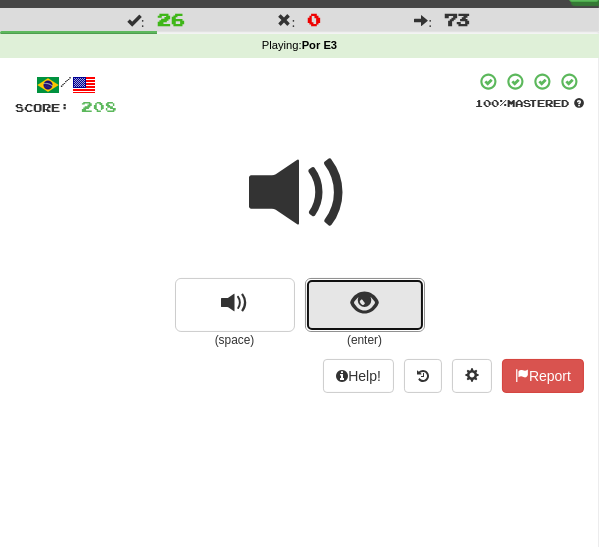 drag, startPoint x: 322, startPoint y: 306, endPoint x: 317, endPoint y: 317, distance: 12.083046 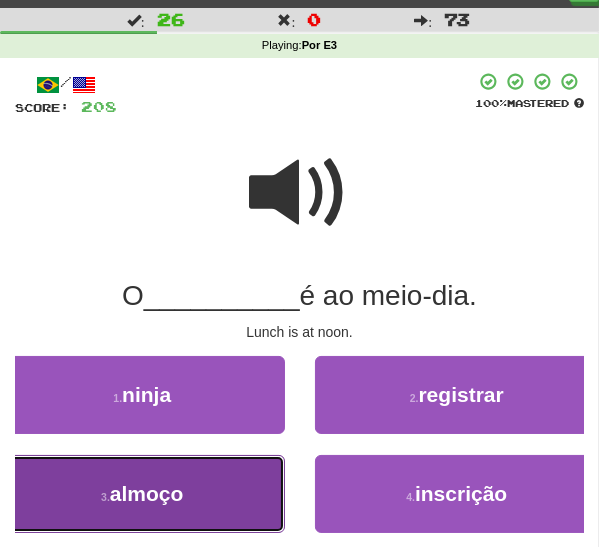 click on "3 .  almoço" at bounding box center (142, 494) 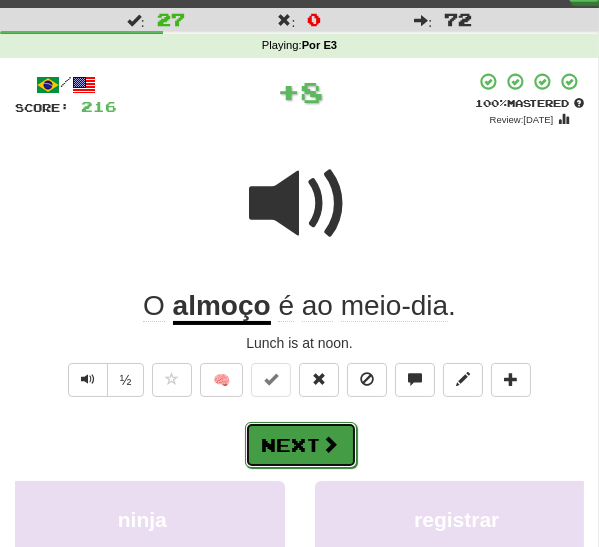 click on "Next" at bounding box center [301, 445] 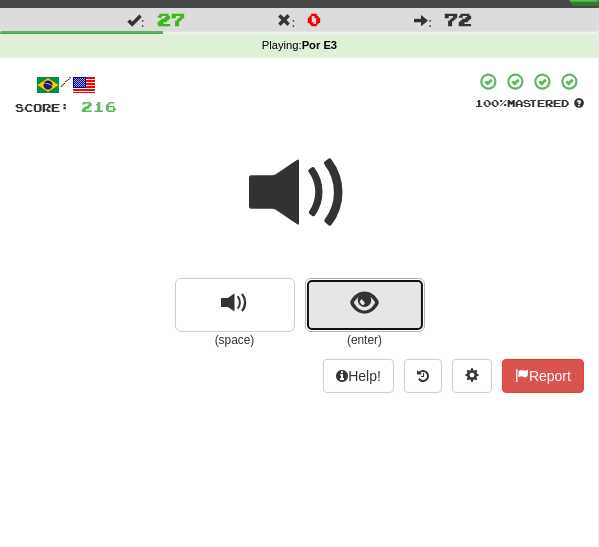 click at bounding box center (365, 305) 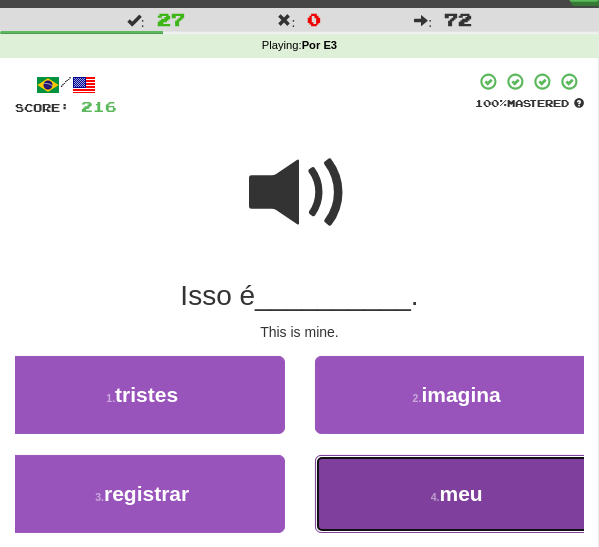 click on "4 .  meu" at bounding box center [457, 494] 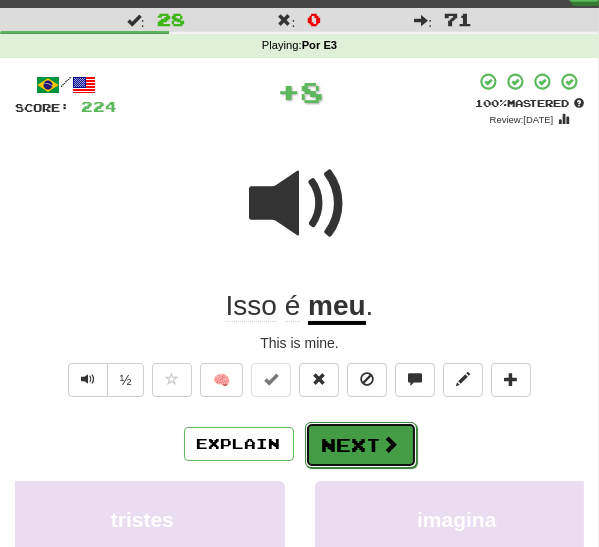 click at bounding box center (391, 444) 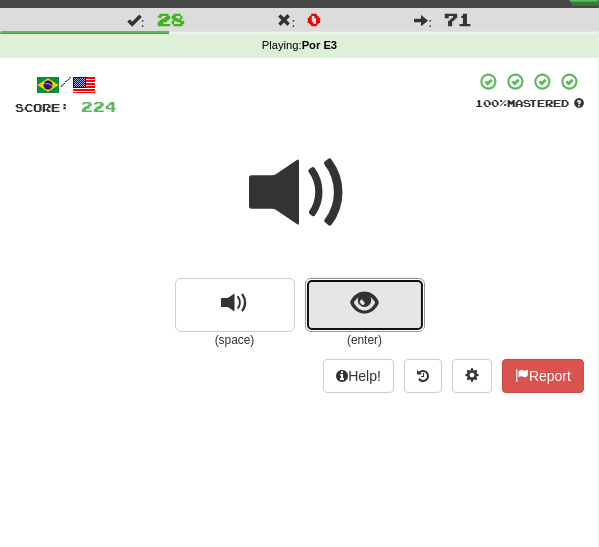 drag, startPoint x: 380, startPoint y: 302, endPoint x: 369, endPoint y: 320, distance: 21.095022 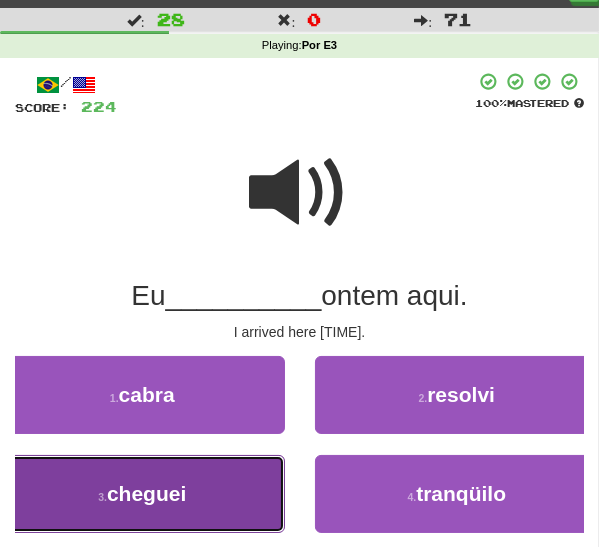 click on "3 .  cheguei" at bounding box center [142, 494] 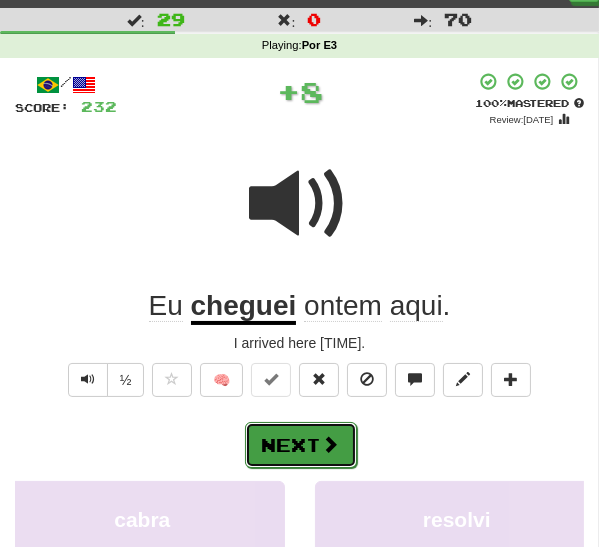 click at bounding box center [331, 444] 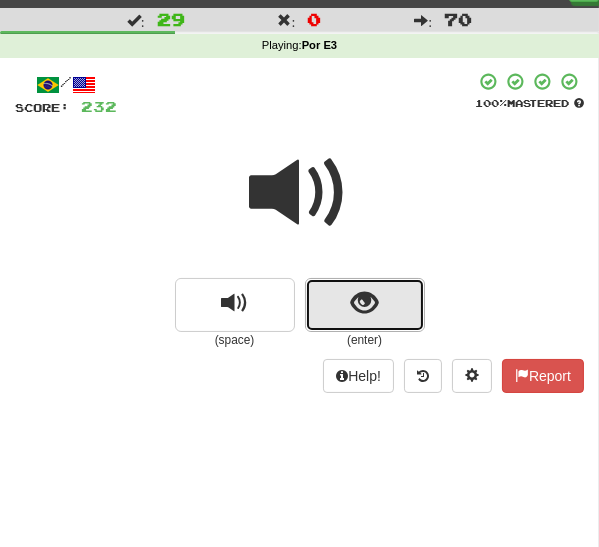 click at bounding box center [365, 305] 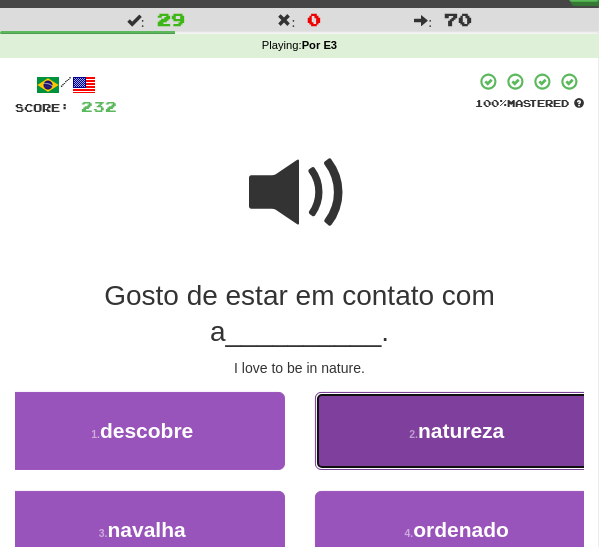 click on "2 .  natureza" at bounding box center (457, 431) 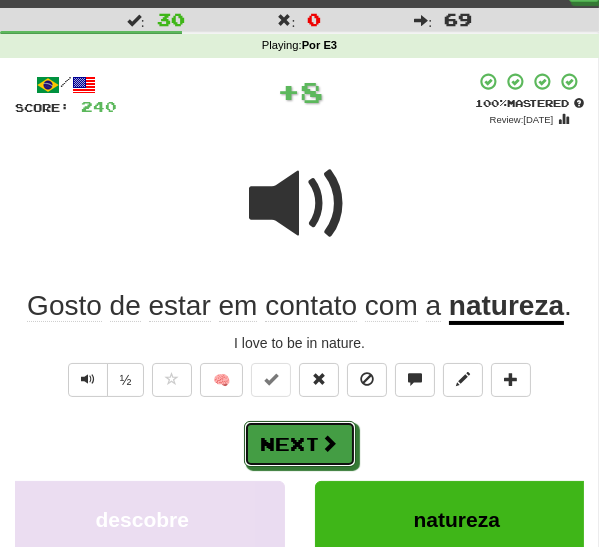 click on "Next" at bounding box center (300, 444) 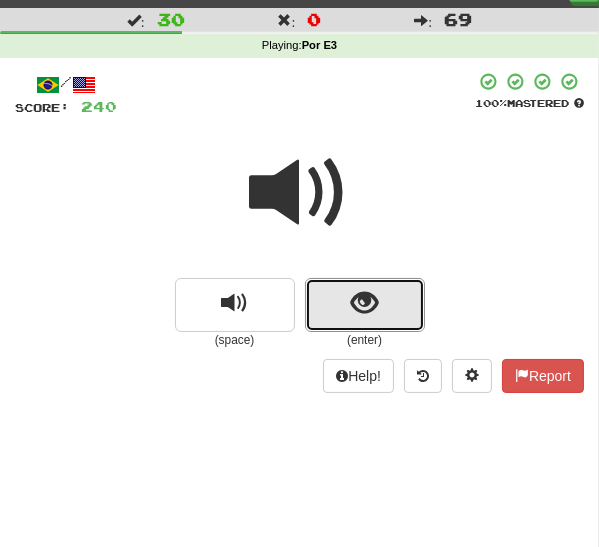 click at bounding box center (365, 305) 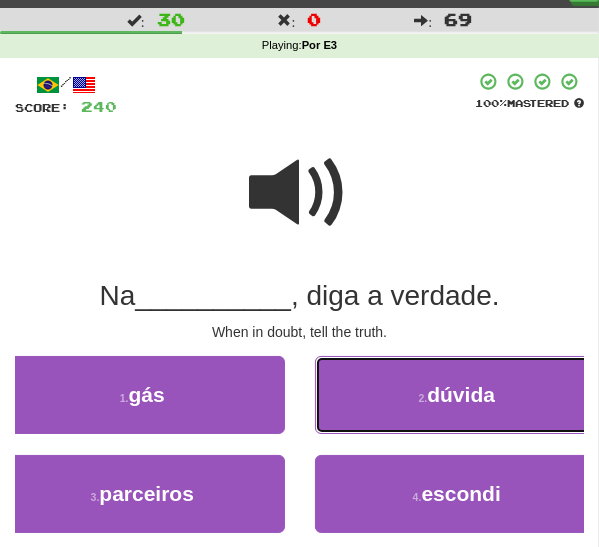 drag, startPoint x: 390, startPoint y: 396, endPoint x: 361, endPoint y: 413, distance: 33.61547 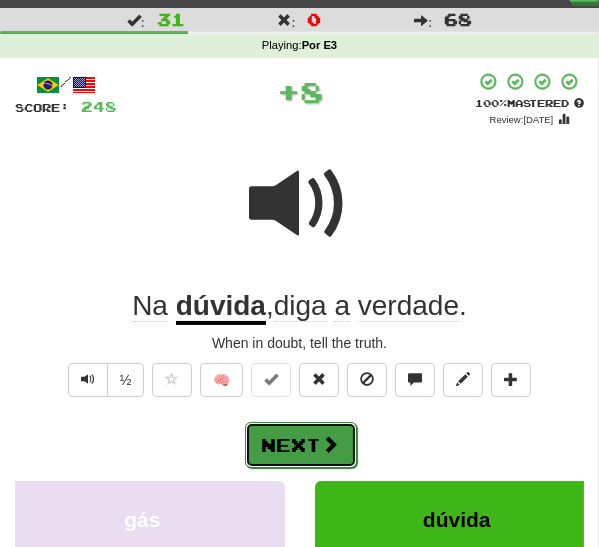 click at bounding box center [331, 444] 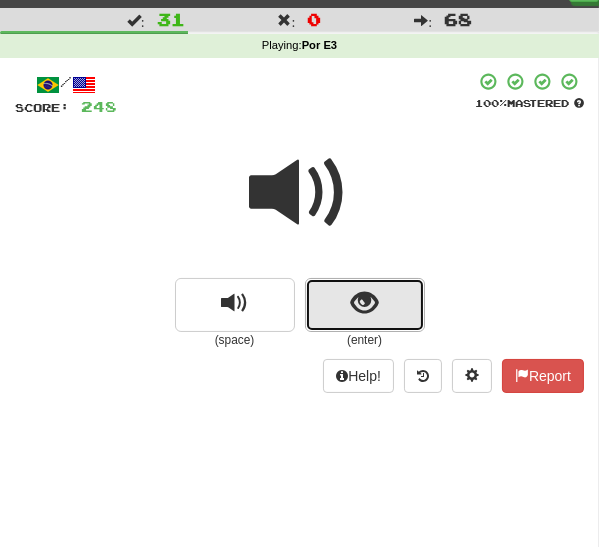 click at bounding box center [364, 303] 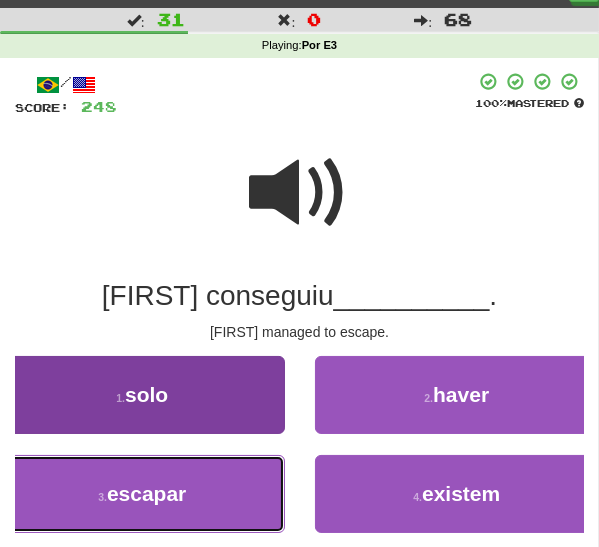 click on "3 .  escapar" at bounding box center [142, 494] 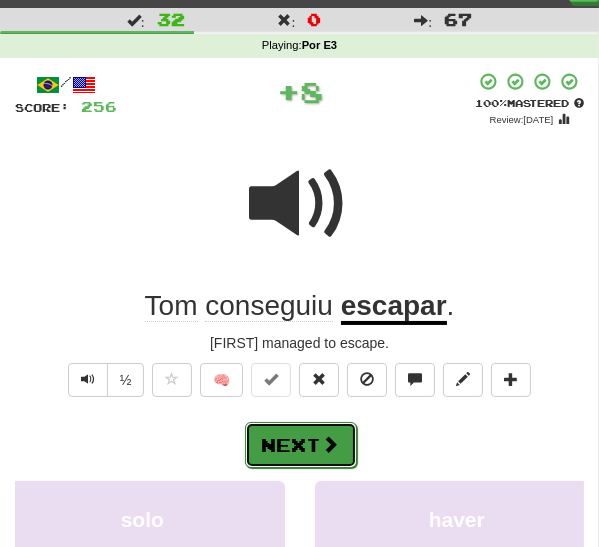 click on "Next" at bounding box center [301, 445] 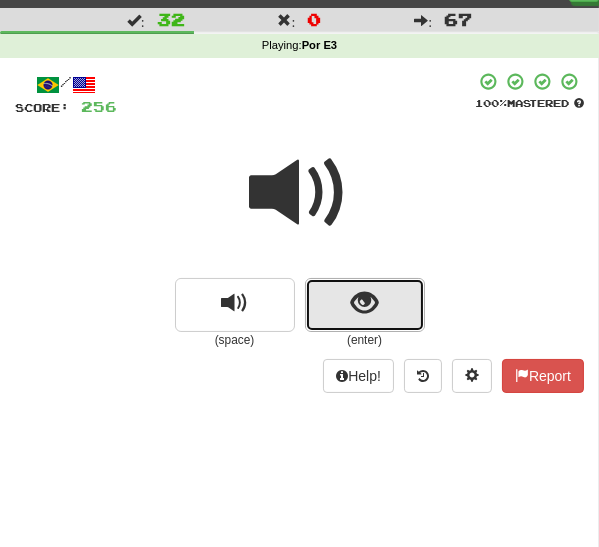 drag, startPoint x: 351, startPoint y: 306, endPoint x: 346, endPoint y: 318, distance: 13 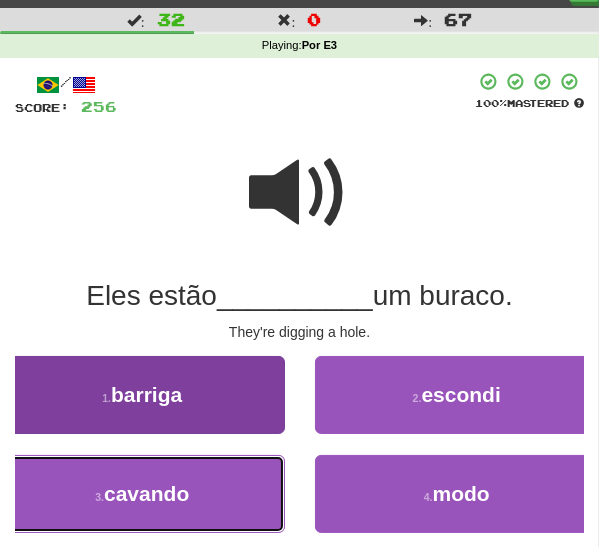 click on "cavando" at bounding box center (146, 493) 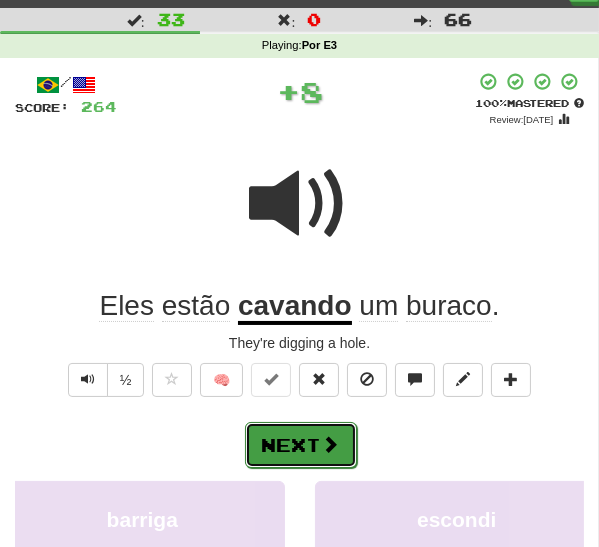 click on "Next" at bounding box center (301, 445) 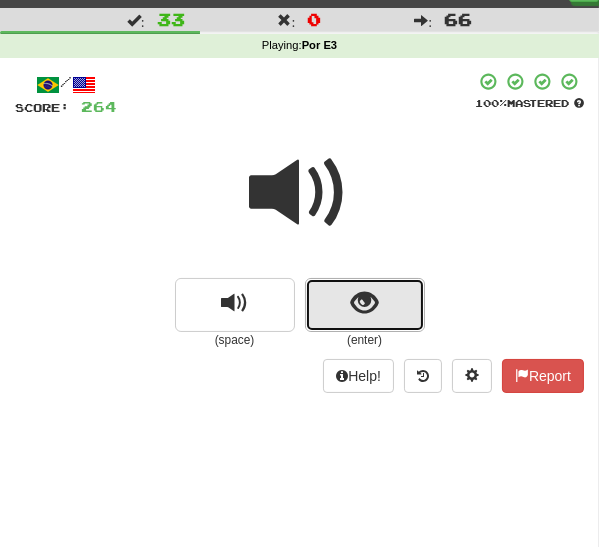 click at bounding box center (365, 305) 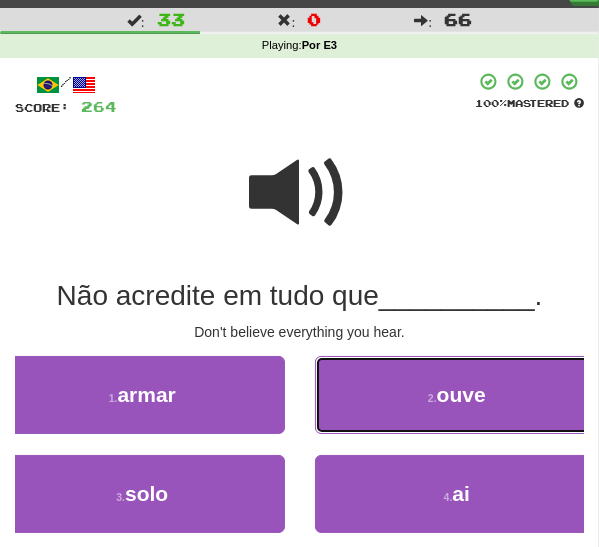 drag, startPoint x: 390, startPoint y: 400, endPoint x: 373, endPoint y: 417, distance: 24.04163 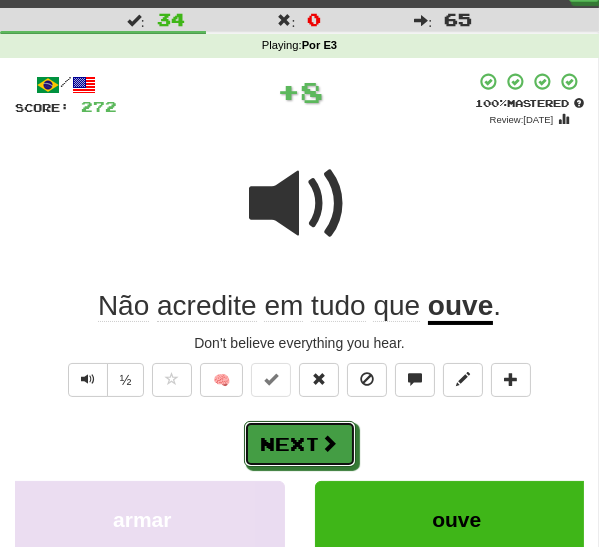 click at bounding box center (330, 443) 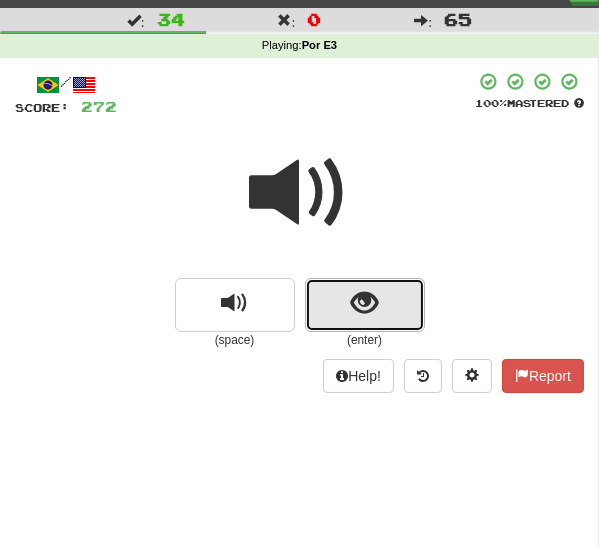 drag, startPoint x: 356, startPoint y: 313, endPoint x: 348, endPoint y: 327, distance: 16.124516 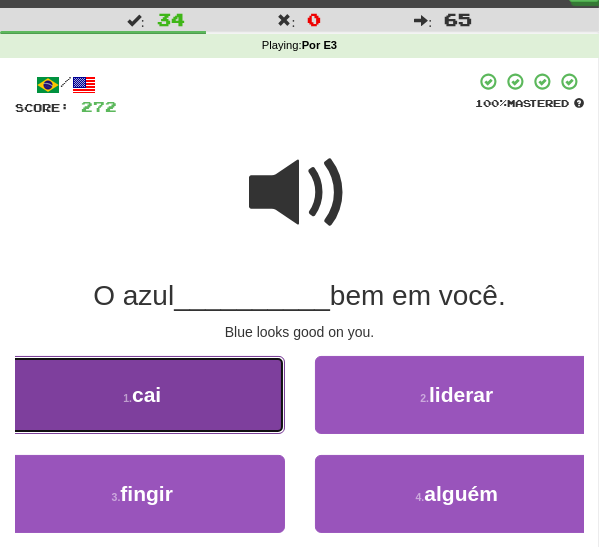 click on "1 .  cai" at bounding box center (142, 395) 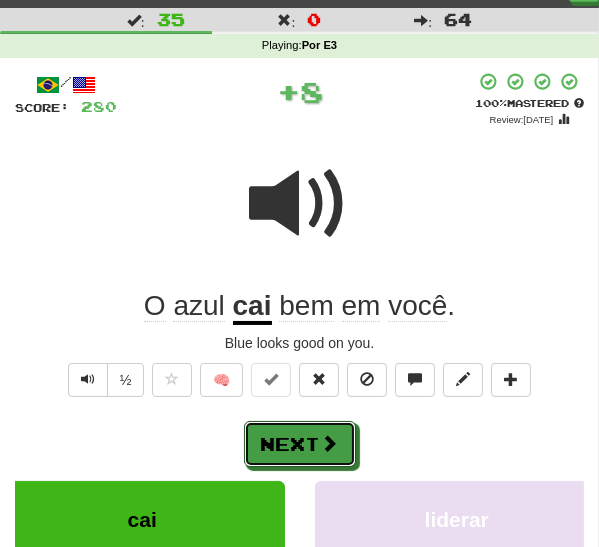 drag, startPoint x: 292, startPoint y: 444, endPoint x: 307, endPoint y: 438, distance: 16.155495 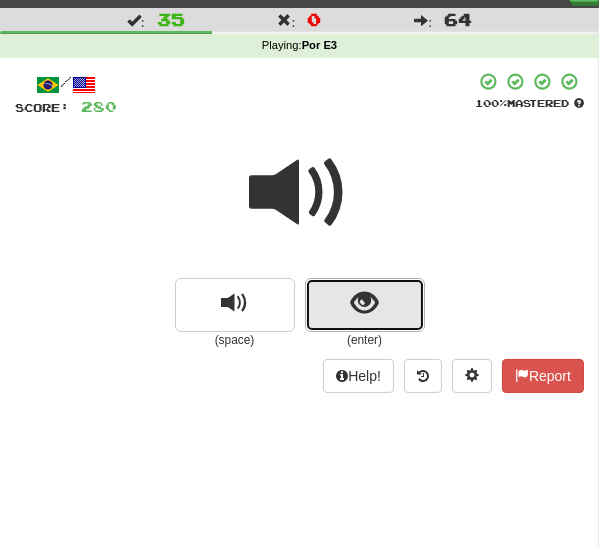 click at bounding box center [364, 303] 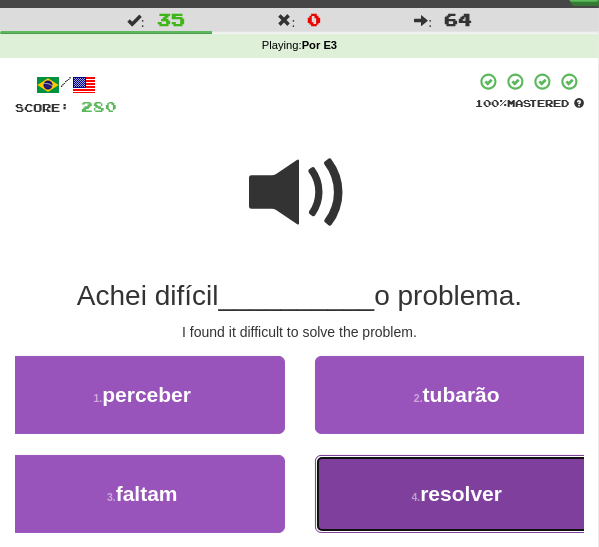click on "4 .  resolver" at bounding box center (457, 494) 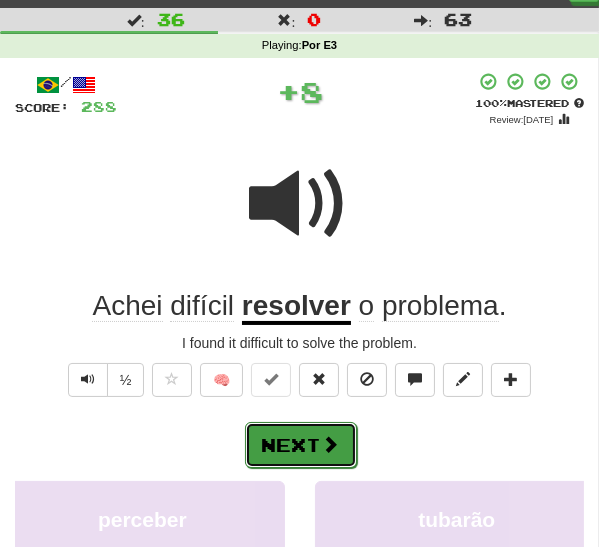click on "Next" at bounding box center (301, 445) 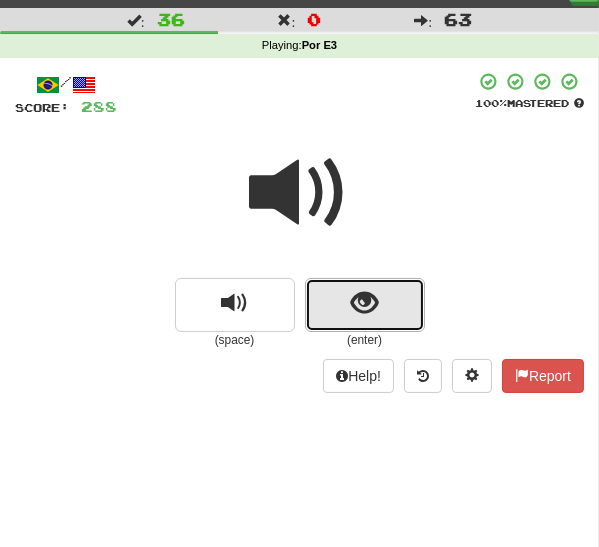 click at bounding box center (364, 303) 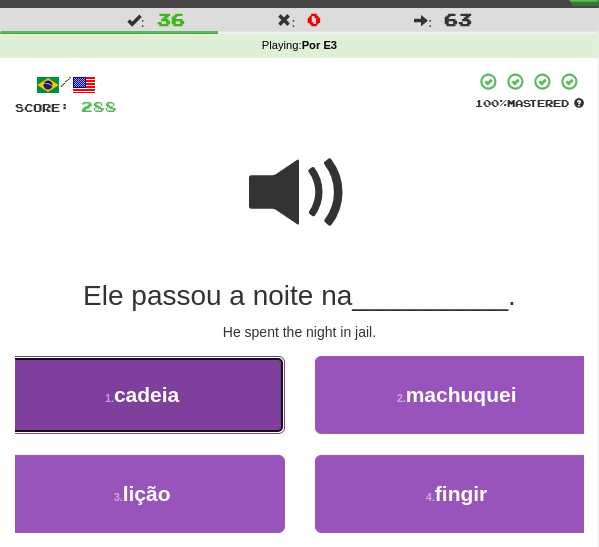click on "1 .  cadeia" at bounding box center (142, 395) 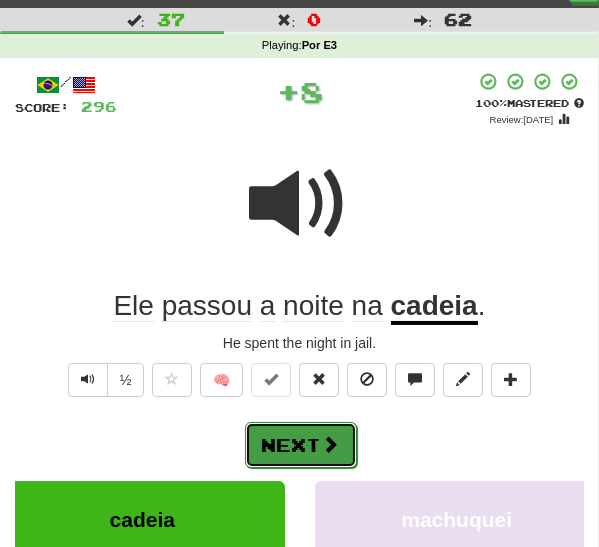 click on "Next" at bounding box center (301, 445) 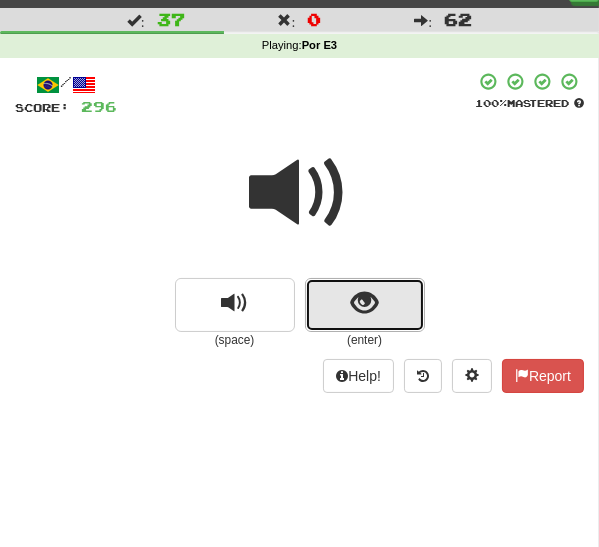 click at bounding box center (365, 305) 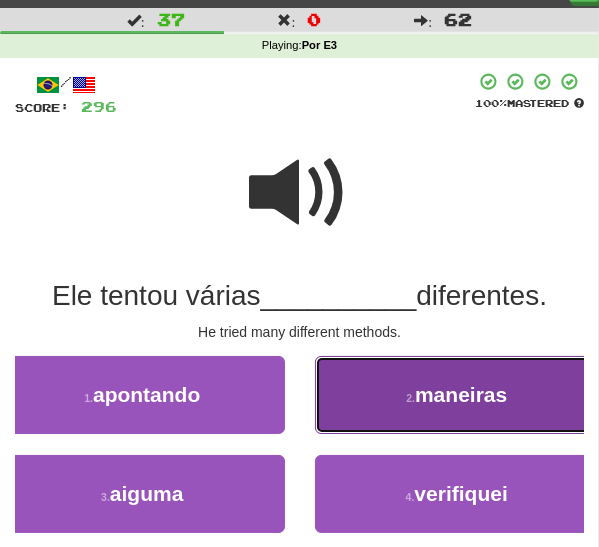 click on "2 .  maneiras" at bounding box center [457, 395] 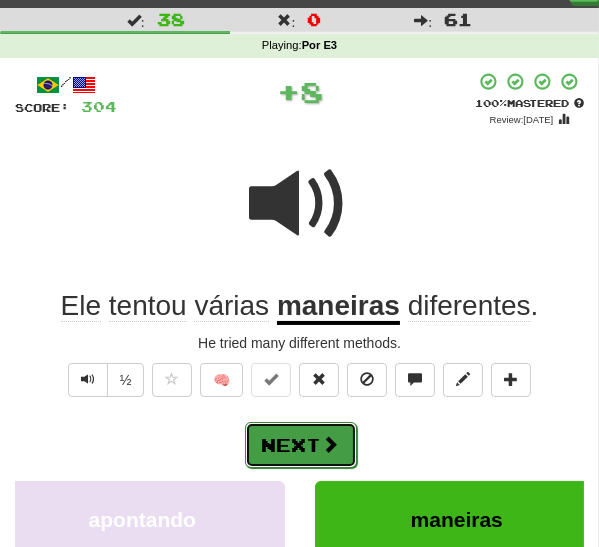 click on "Next" at bounding box center [301, 445] 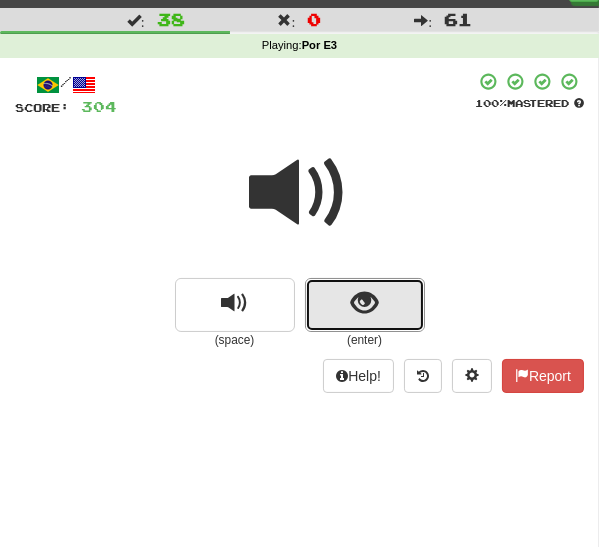 drag, startPoint x: 331, startPoint y: 304, endPoint x: 311, endPoint y: 318, distance: 24.41311 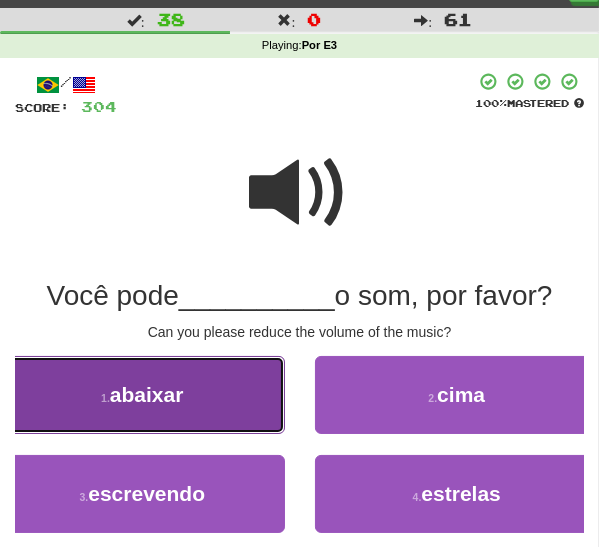 click on "abaixar" at bounding box center [147, 394] 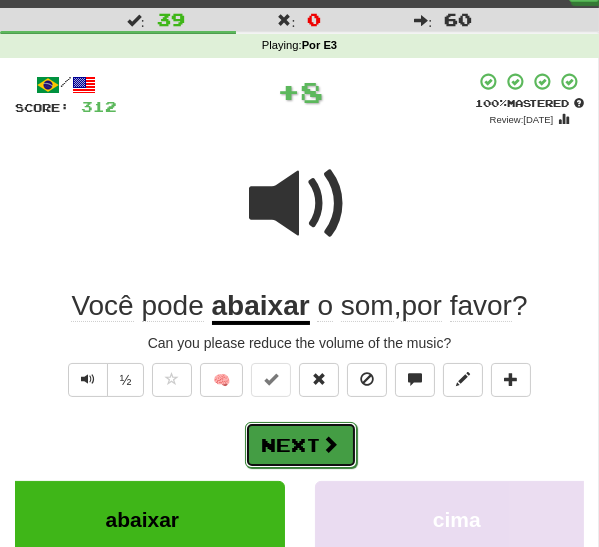 click on "Next" at bounding box center (301, 445) 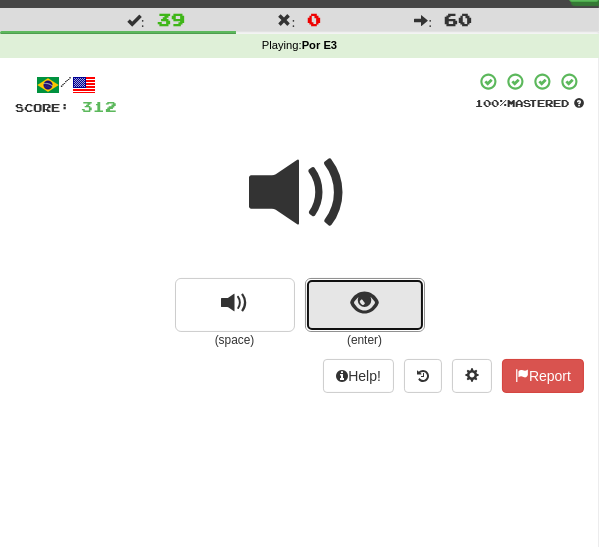 drag, startPoint x: 332, startPoint y: 302, endPoint x: 306, endPoint y: 320, distance: 31.622776 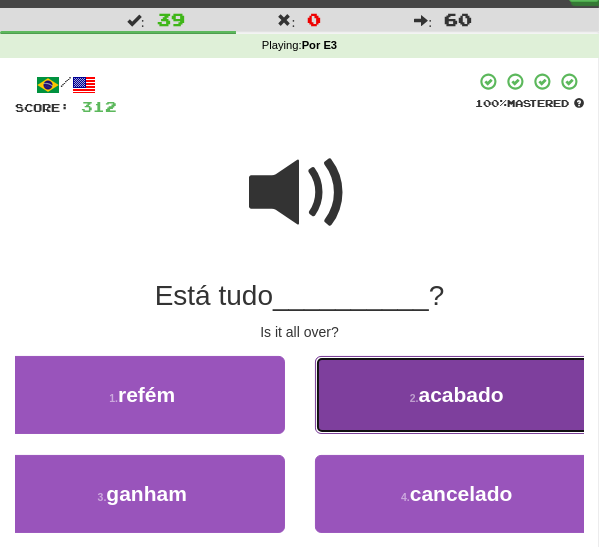 drag, startPoint x: 372, startPoint y: 404, endPoint x: 356, endPoint y: 410, distance: 17.088007 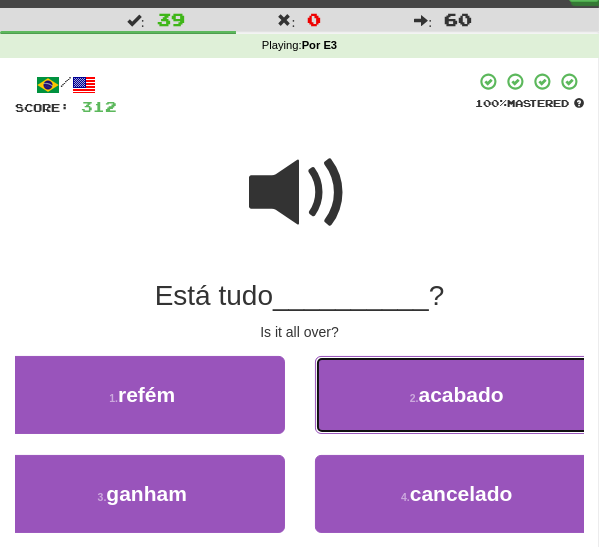 click on "2 .  acabado" at bounding box center (457, 395) 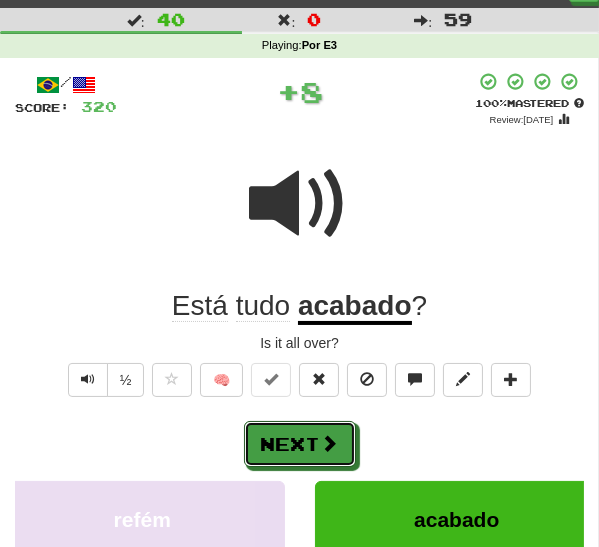 drag, startPoint x: 300, startPoint y: 434, endPoint x: 311, endPoint y: 424, distance: 14.866069 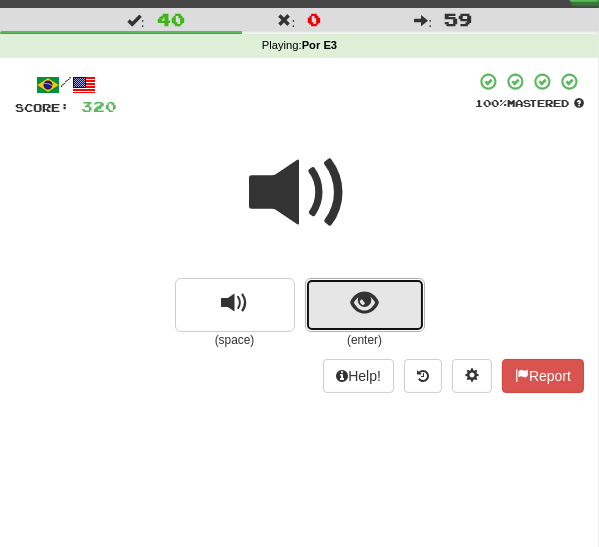 drag, startPoint x: 342, startPoint y: 309, endPoint x: 330, endPoint y: 319, distance: 15.6205 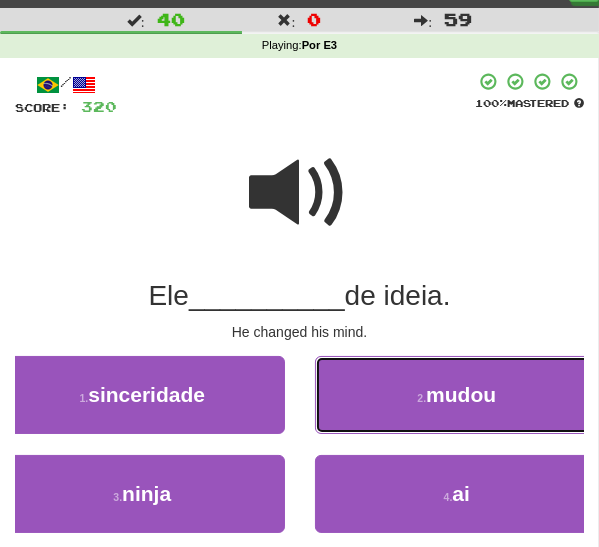 drag, startPoint x: 373, startPoint y: 399, endPoint x: 361, endPoint y: 407, distance: 14.422205 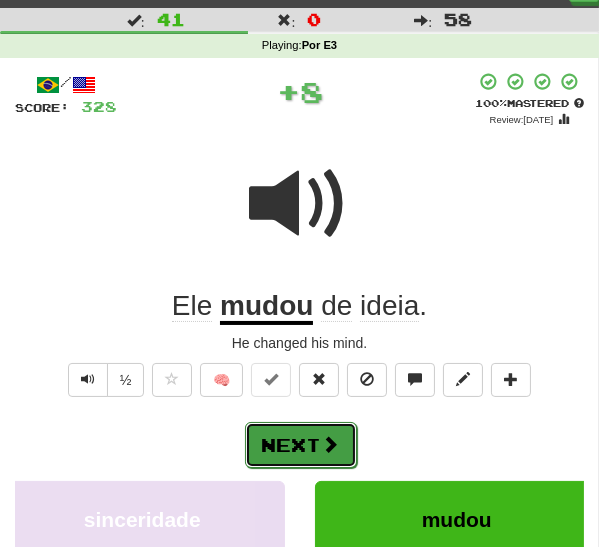 click on "Next" at bounding box center (301, 445) 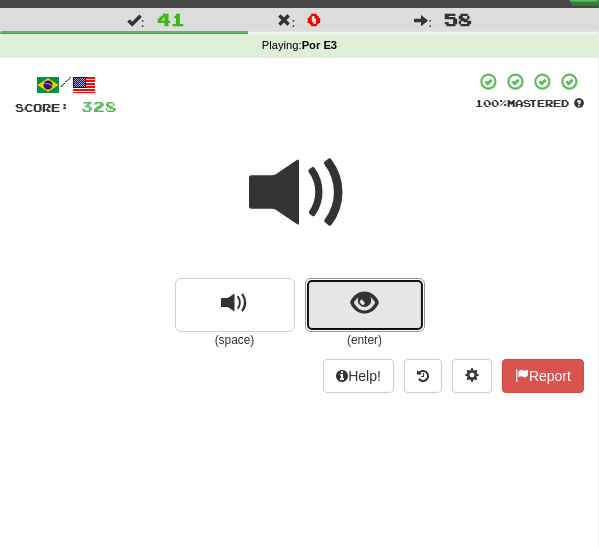 drag, startPoint x: 346, startPoint y: 308, endPoint x: 333, endPoint y: 315, distance: 14.764823 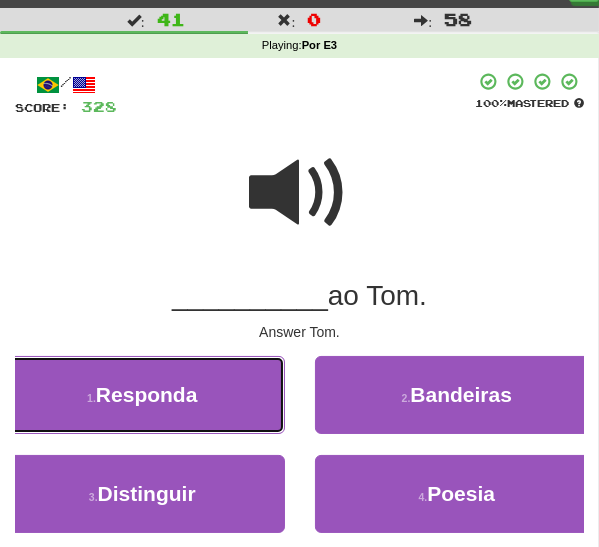 click on "Responda" at bounding box center (147, 394) 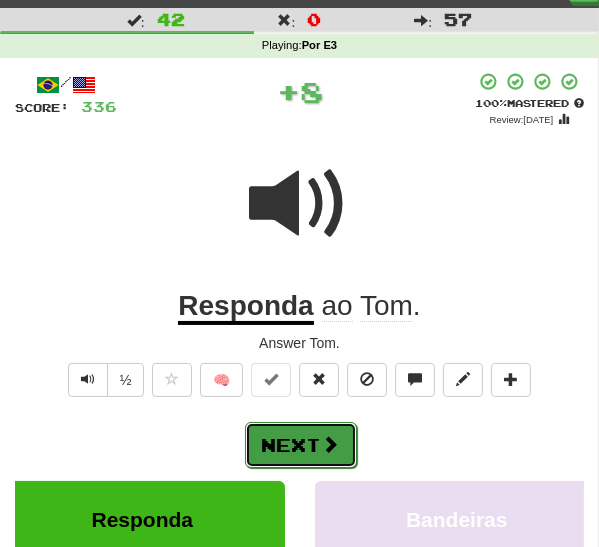 click on "Next" at bounding box center (301, 445) 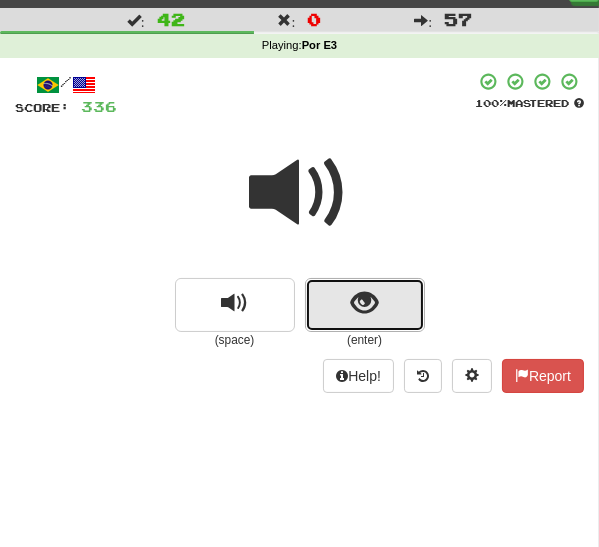 drag, startPoint x: 355, startPoint y: 301, endPoint x: 335, endPoint y: 321, distance: 28.284271 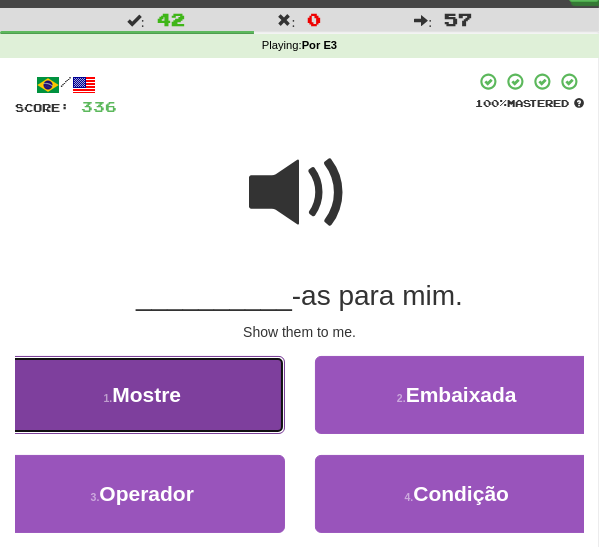 click on "Mostre" at bounding box center (146, 394) 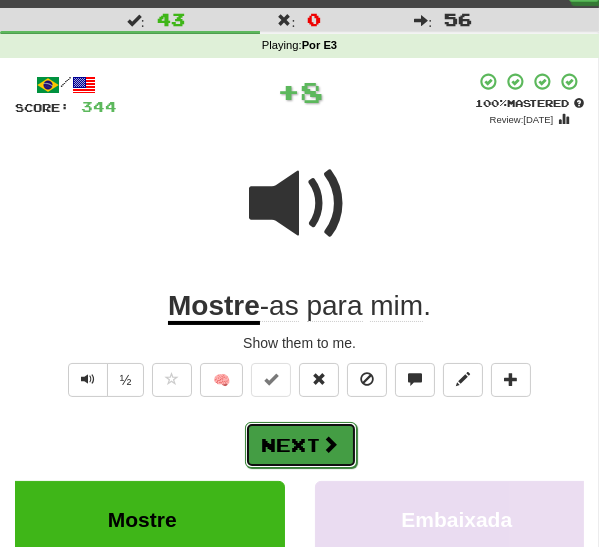 click on "Next" at bounding box center [301, 445] 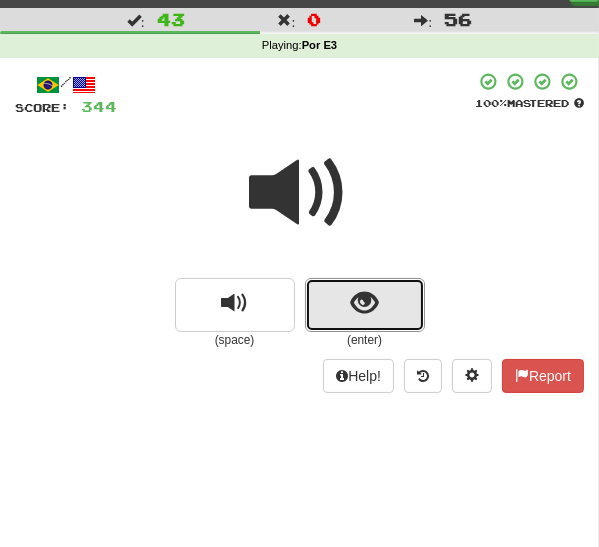 drag, startPoint x: 341, startPoint y: 301, endPoint x: 326, endPoint y: 317, distance: 21.931713 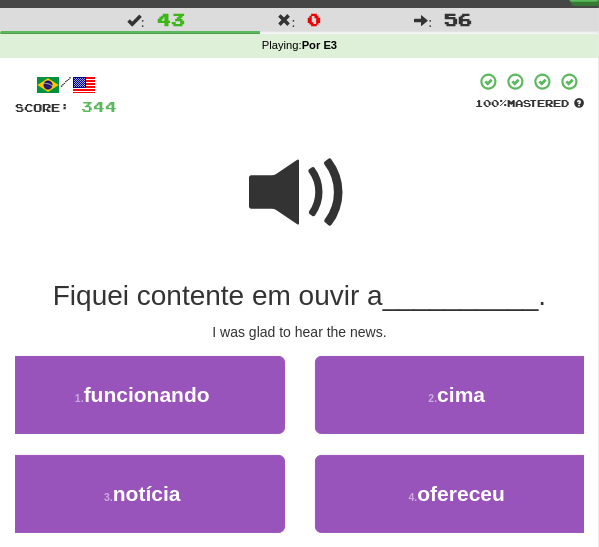 click at bounding box center (300, 193) 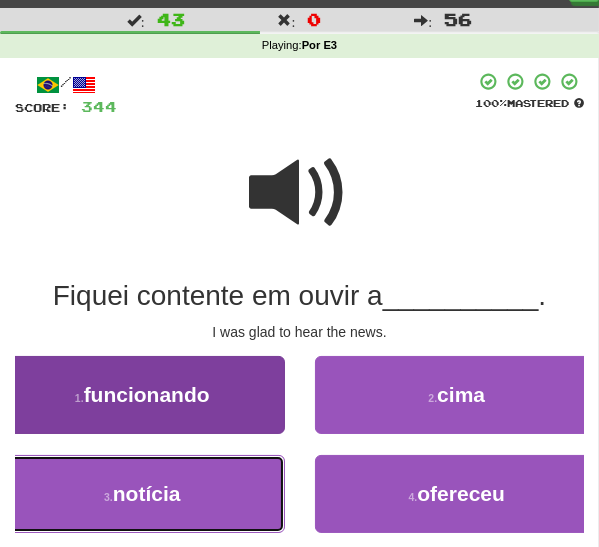drag, startPoint x: 197, startPoint y: 496, endPoint x: 234, endPoint y: 488, distance: 37.85499 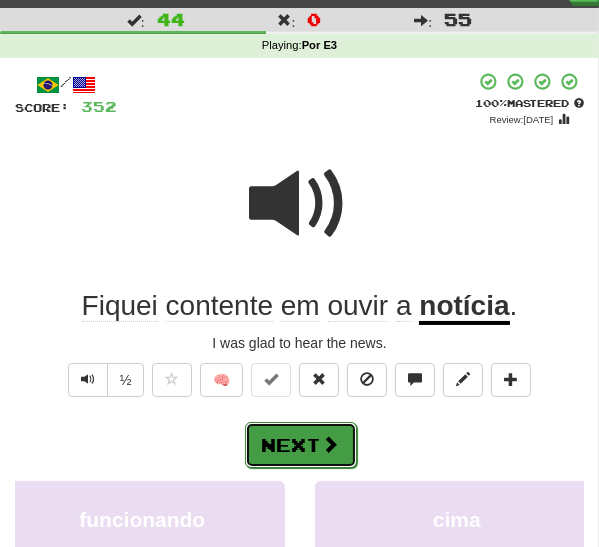 click on "Next" at bounding box center (301, 445) 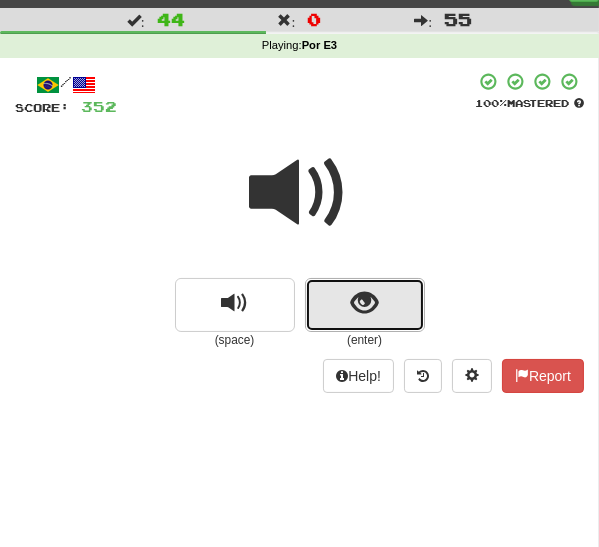 click at bounding box center (365, 305) 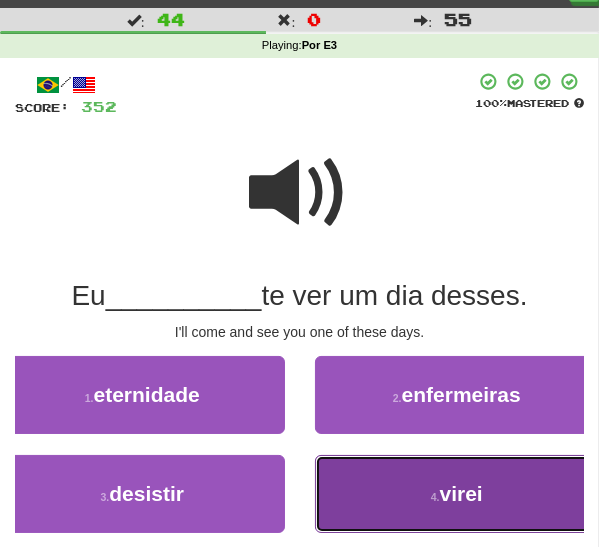 click on "4 .  virei" at bounding box center [457, 494] 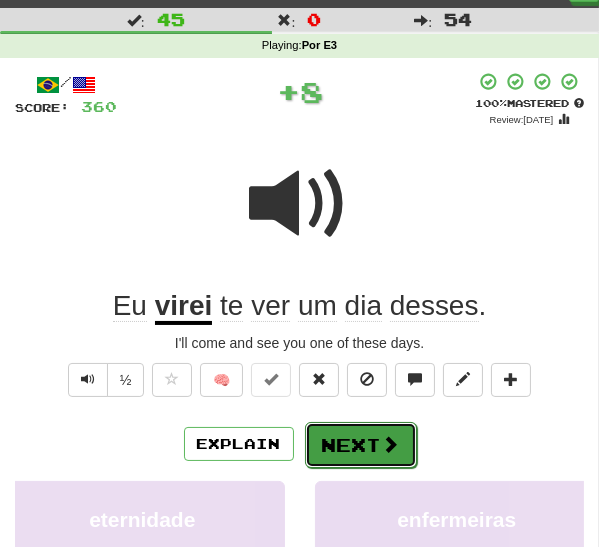click on "Next" at bounding box center (361, 445) 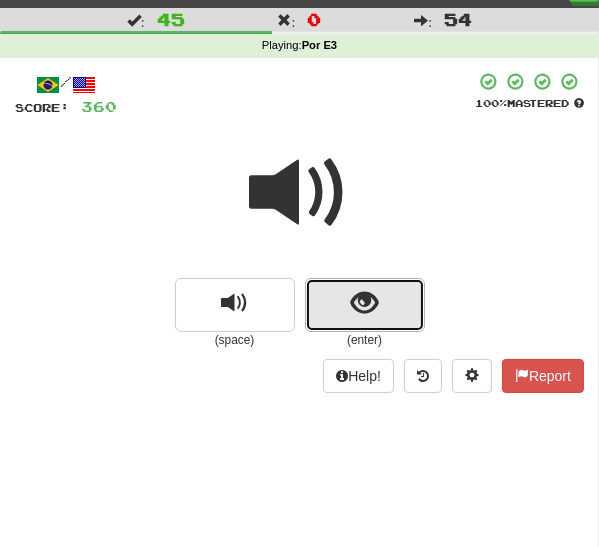 click at bounding box center [364, 303] 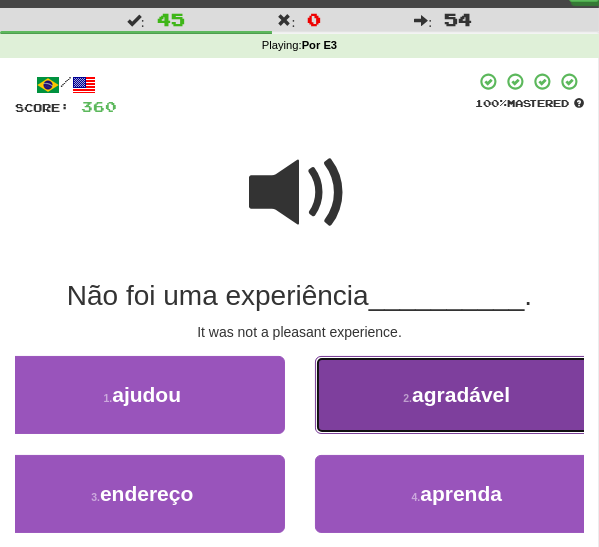 click on "agradável" at bounding box center (461, 394) 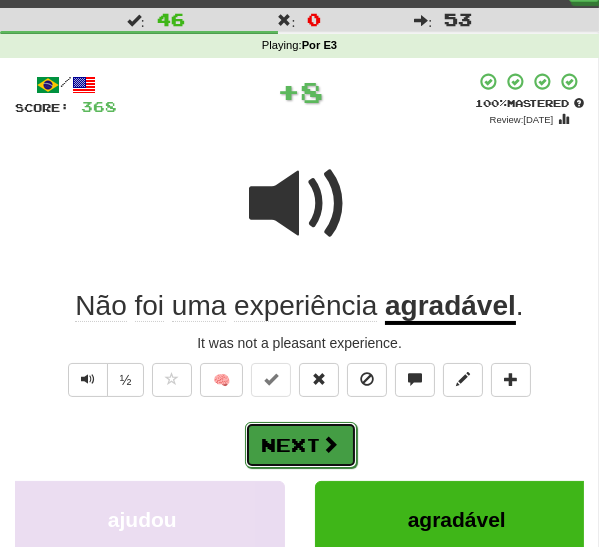 click on "Next" at bounding box center [301, 445] 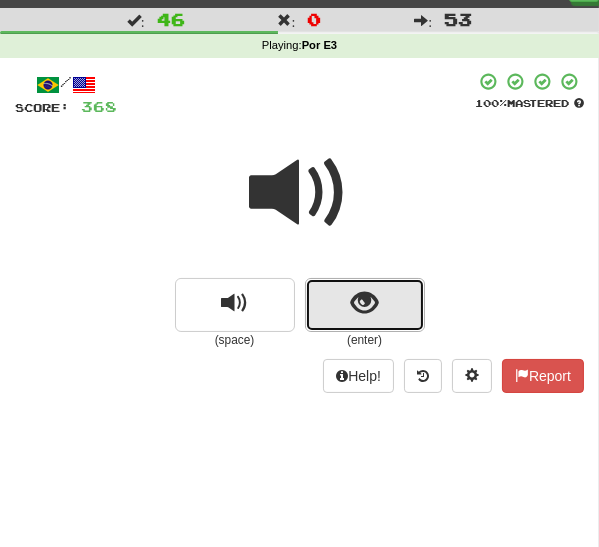 drag, startPoint x: 356, startPoint y: 304, endPoint x: 348, endPoint y: 313, distance: 12.0415945 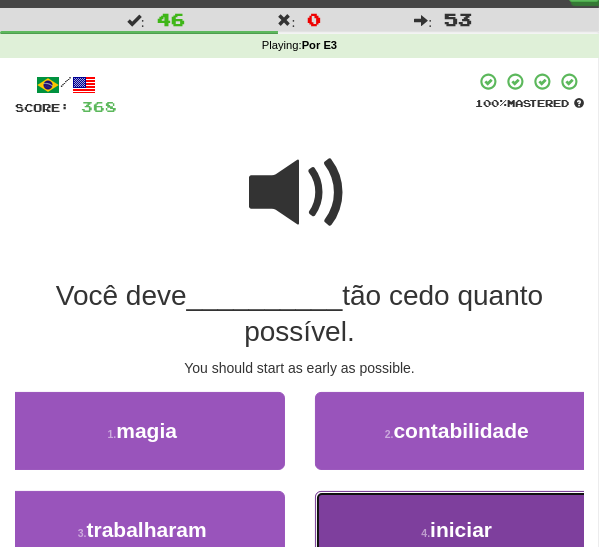 click on "4 .  iniciar" at bounding box center (457, 530) 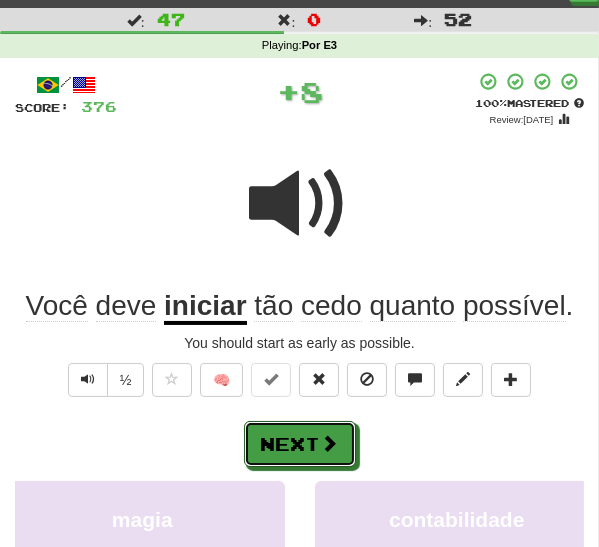 click on "Next" at bounding box center [300, 444] 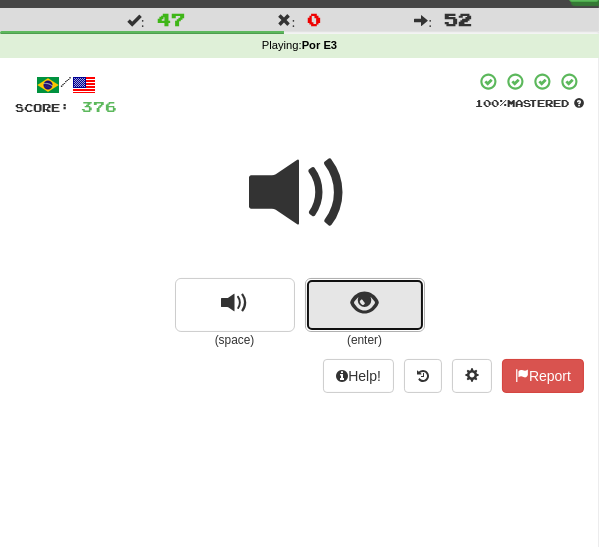 click at bounding box center [364, 303] 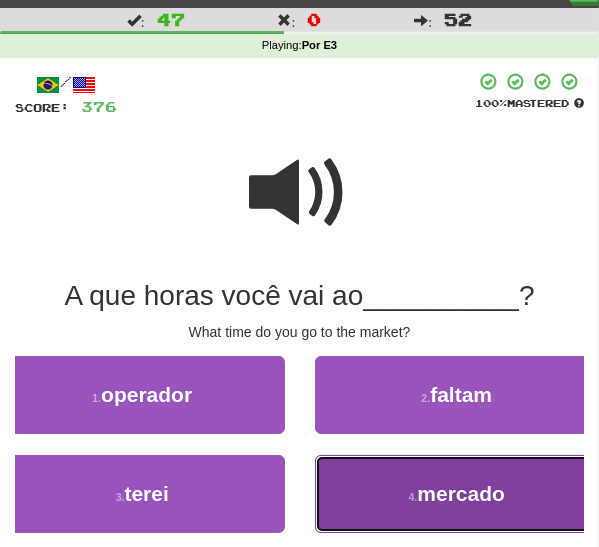 click on "4 .  mercado" at bounding box center (457, 494) 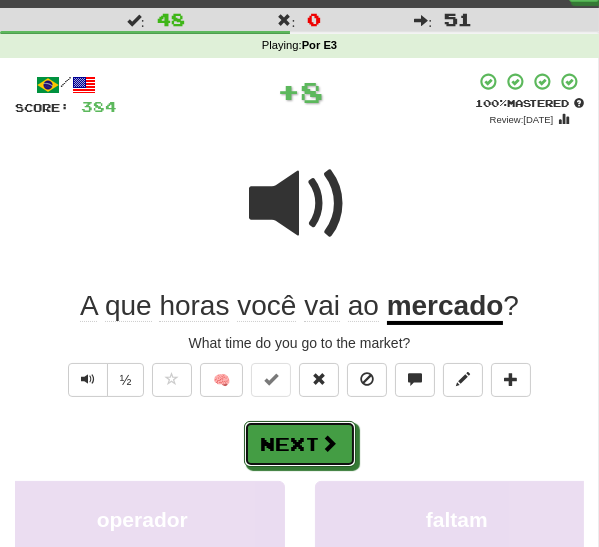 drag, startPoint x: 282, startPoint y: 447, endPoint x: 386, endPoint y: 412, distance: 109.73149 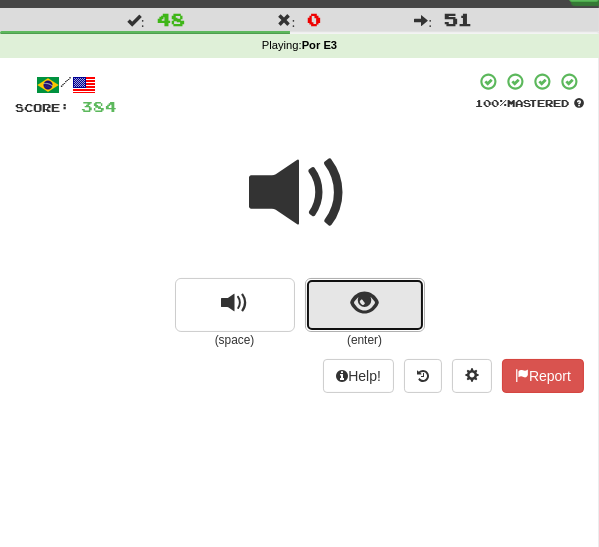 click at bounding box center (365, 305) 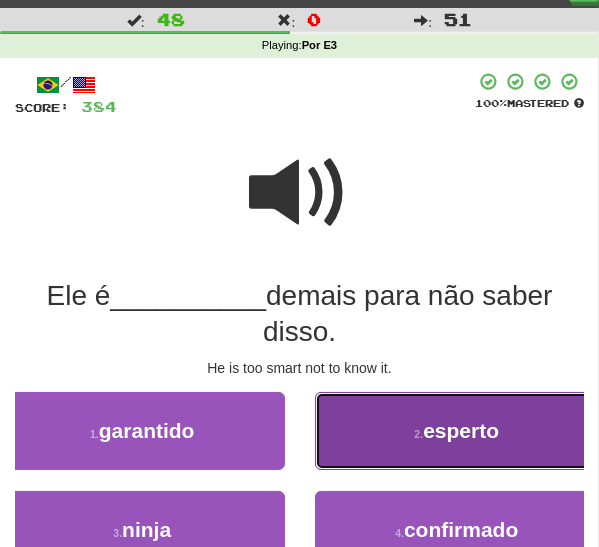 click on "esperto" at bounding box center (461, 430) 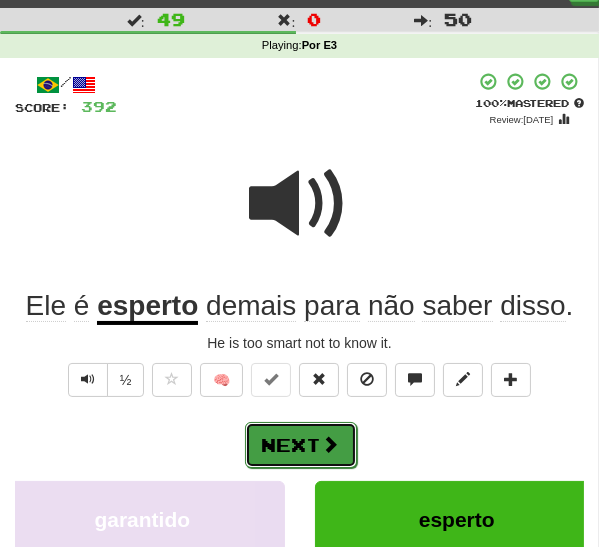 click at bounding box center [331, 444] 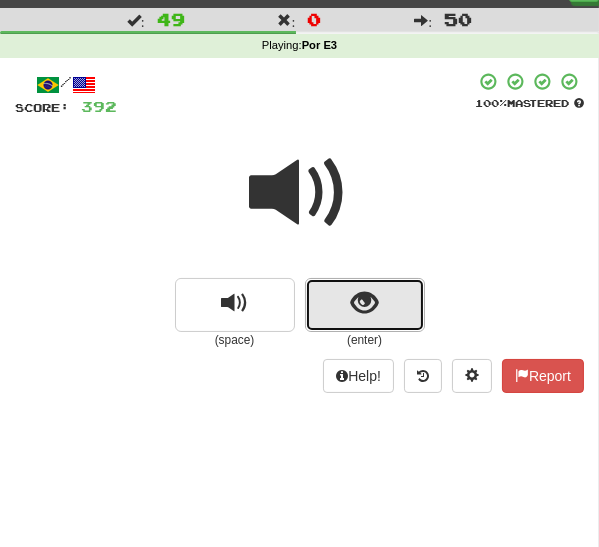 click at bounding box center [365, 305] 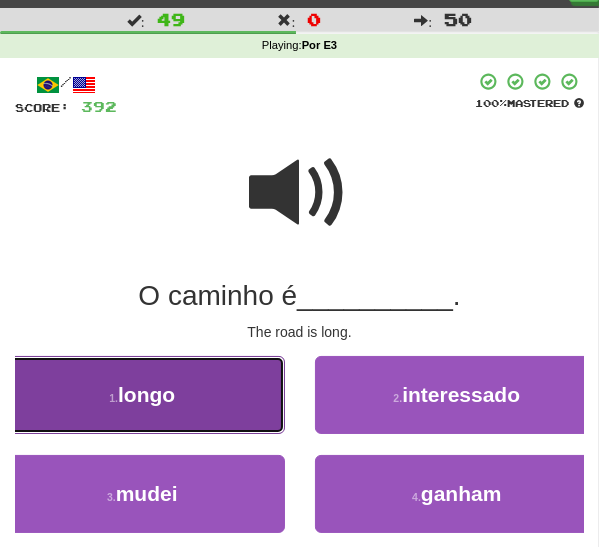 click on "1 .  longo" at bounding box center [142, 395] 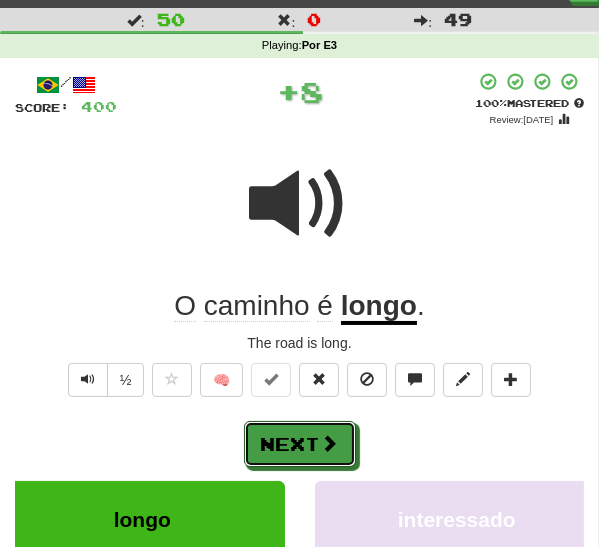 click on "Next" at bounding box center [300, 444] 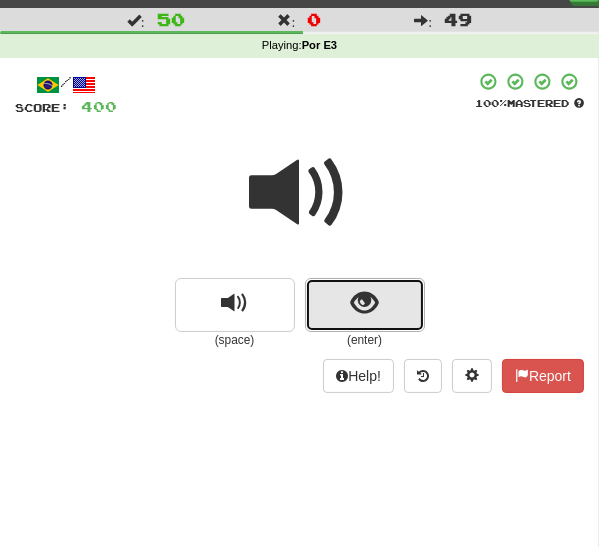 click at bounding box center (365, 305) 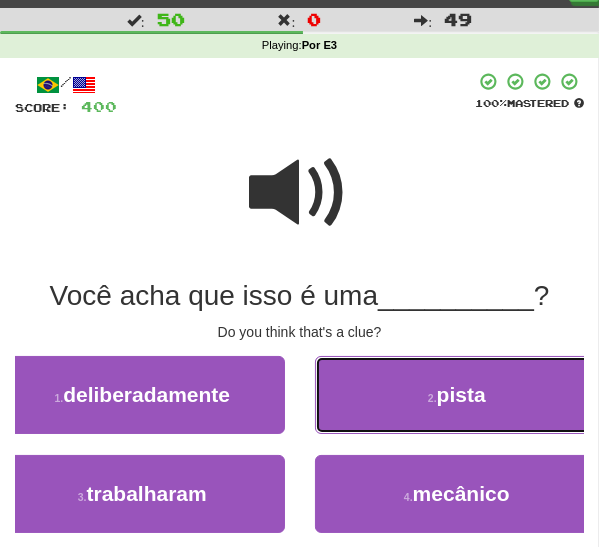 drag, startPoint x: 373, startPoint y: 398, endPoint x: 351, endPoint y: 412, distance: 26.076809 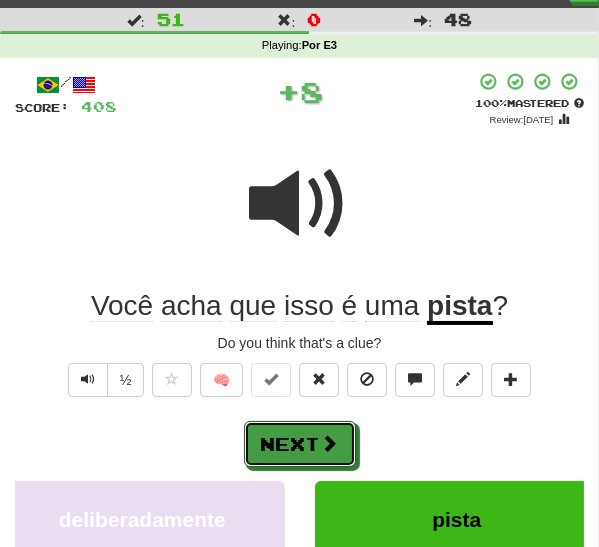 click on "Next" at bounding box center (300, 444) 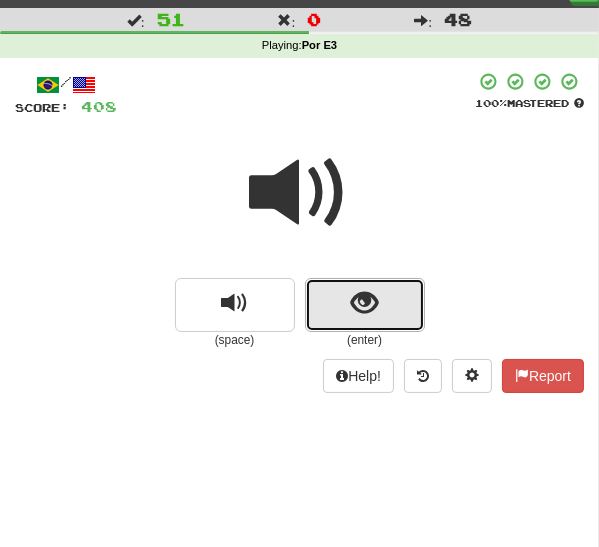 click at bounding box center (364, 303) 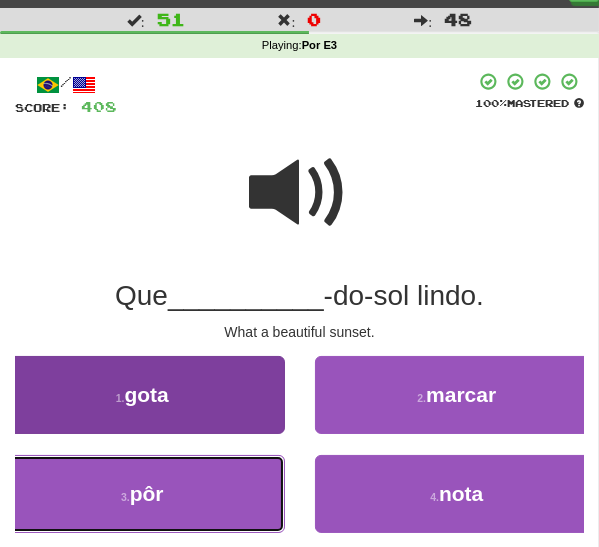 click on "3 .  pôr" at bounding box center [142, 494] 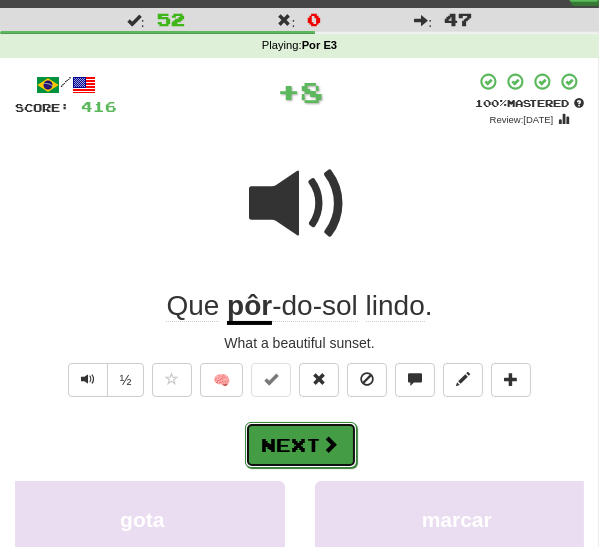 click on "Next" at bounding box center [301, 445] 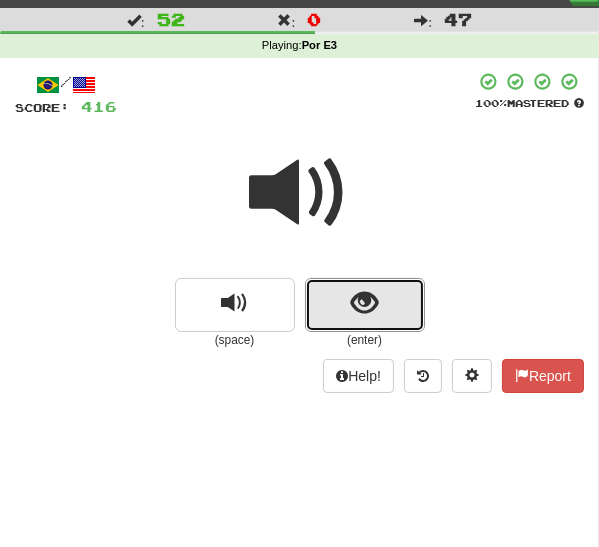 drag, startPoint x: 339, startPoint y: 306, endPoint x: 336, endPoint y: 318, distance: 12.369317 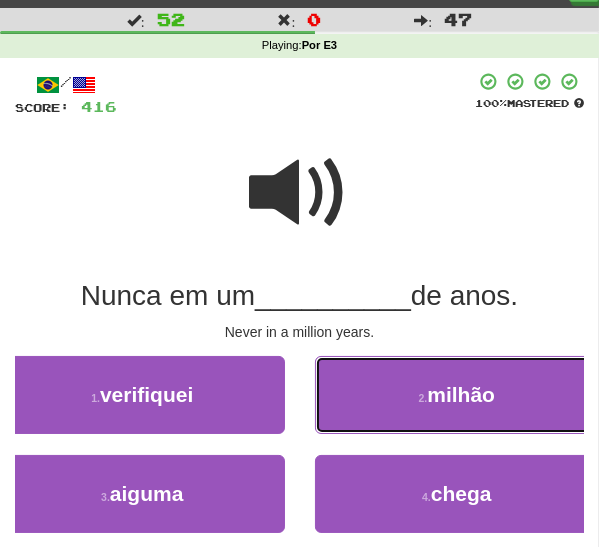 drag, startPoint x: 415, startPoint y: 404, endPoint x: 401, endPoint y: 411, distance: 15.652476 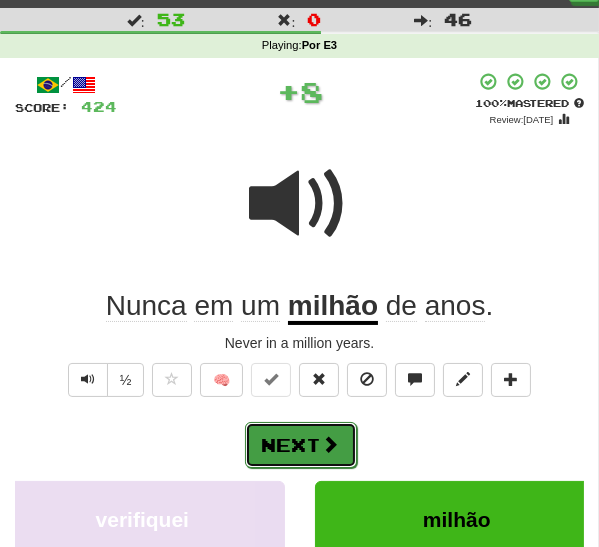 click on "Next" at bounding box center (301, 445) 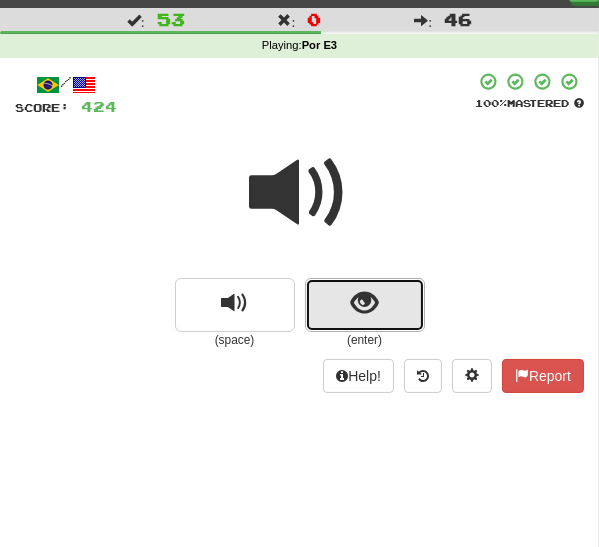 click at bounding box center (365, 305) 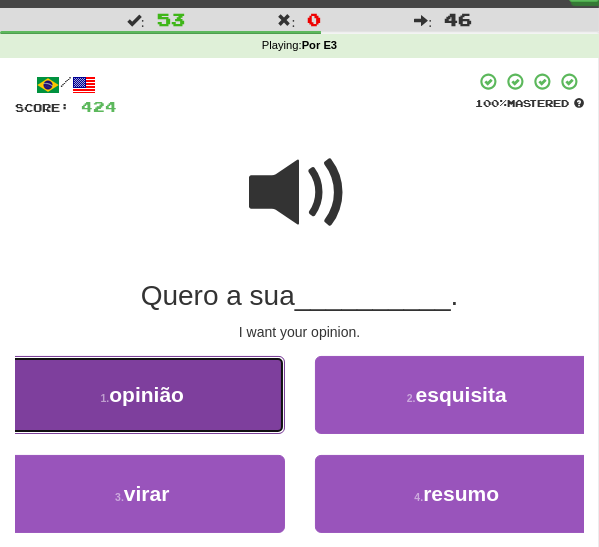 click on "opinião" at bounding box center [146, 394] 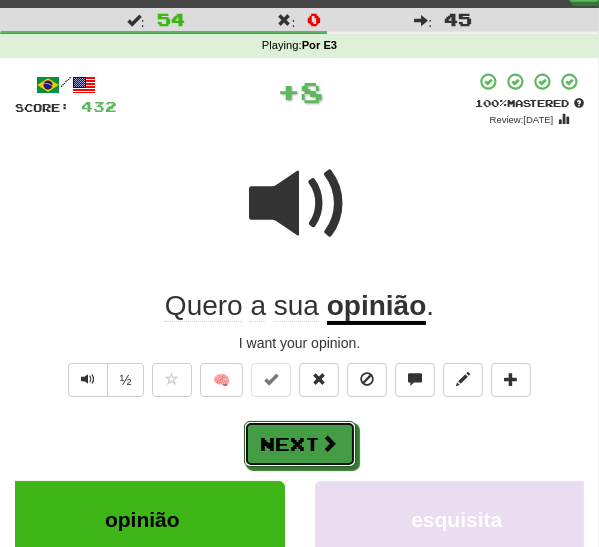 click on "Next" at bounding box center (300, 444) 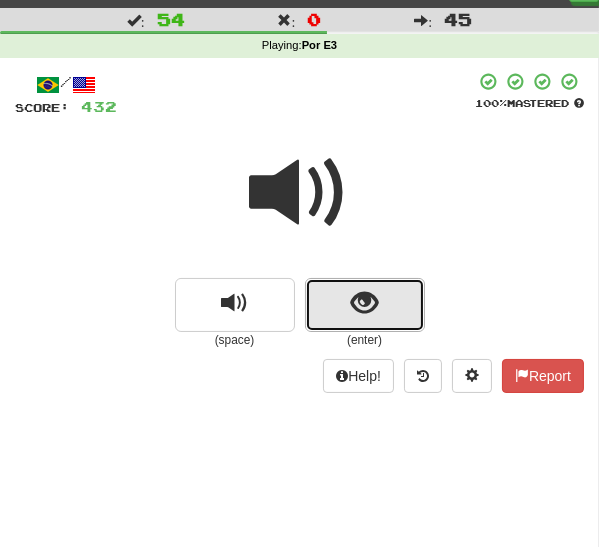 click at bounding box center [364, 303] 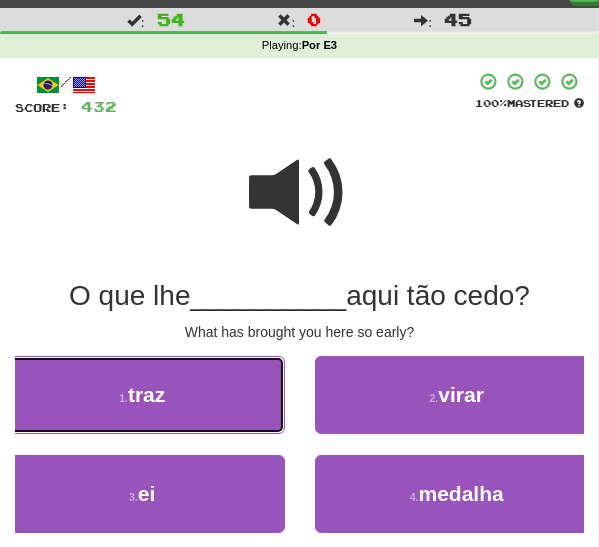 click on "1 .  traz" at bounding box center [142, 395] 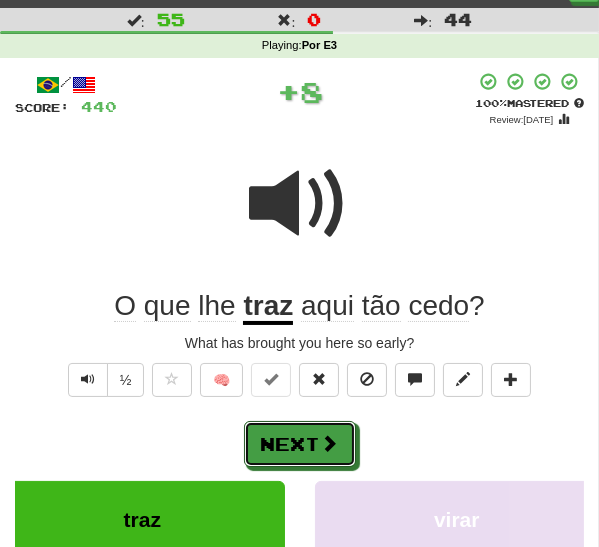 click on "Next" at bounding box center (300, 444) 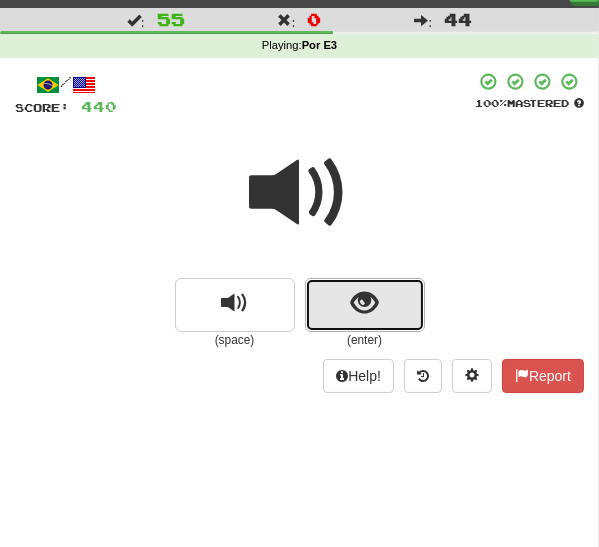 drag, startPoint x: 355, startPoint y: 311, endPoint x: 347, endPoint y: 319, distance: 11.313708 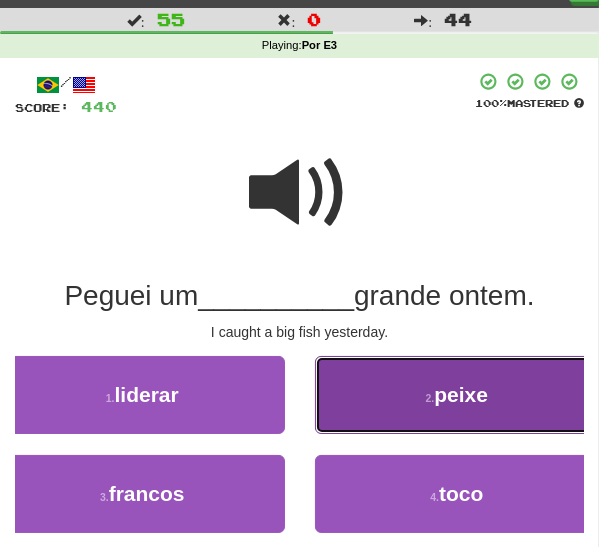 click on "2 .  peixe" at bounding box center [457, 395] 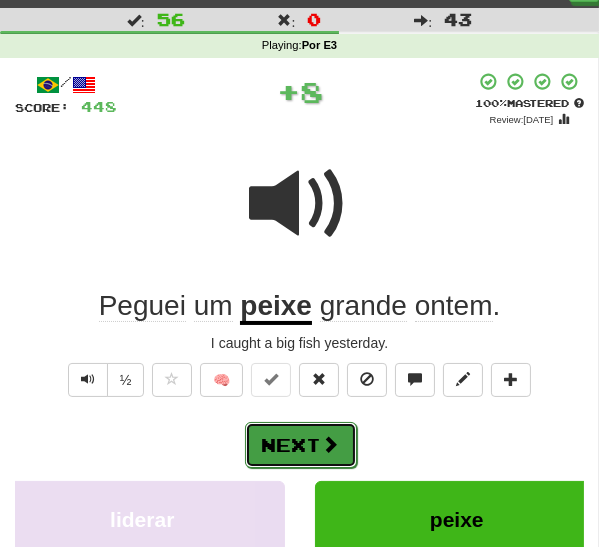 click on "Next" at bounding box center [301, 445] 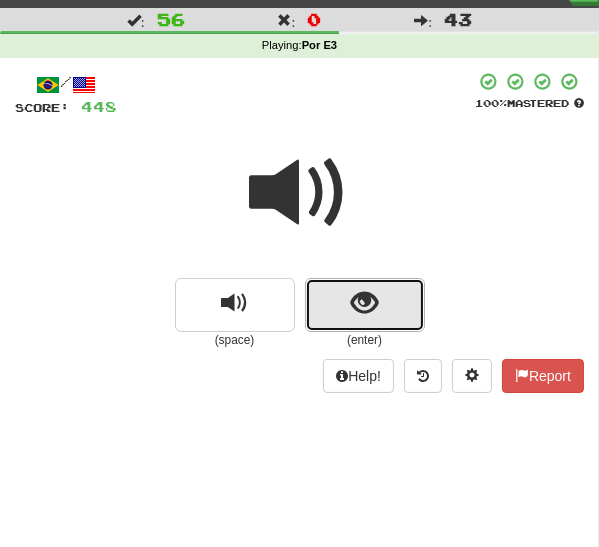 click at bounding box center (365, 305) 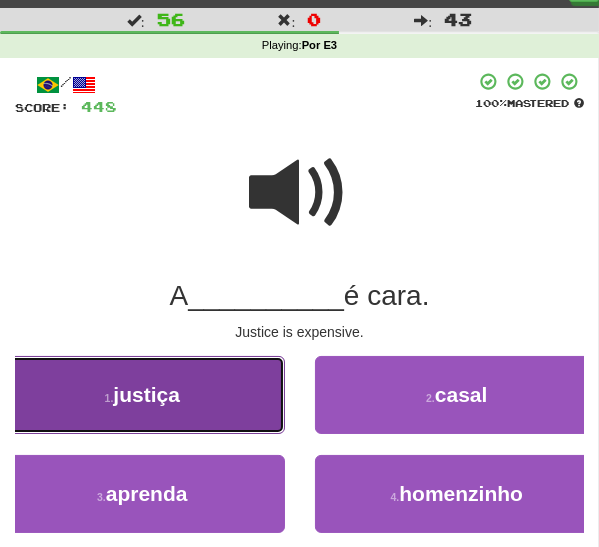 click on "1 .  justiça" at bounding box center (142, 395) 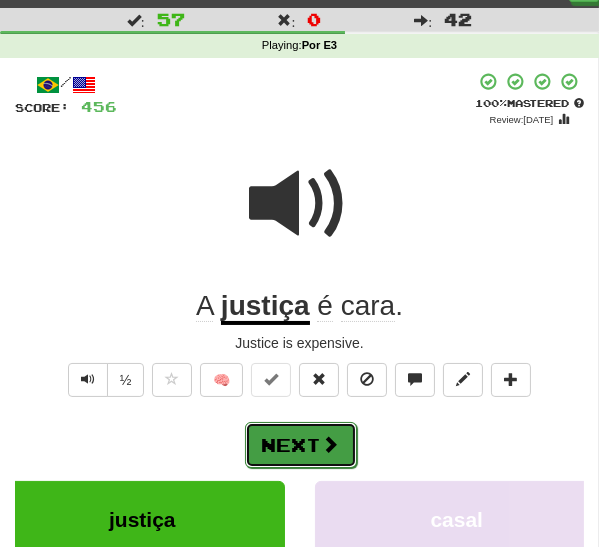 click on "Next" at bounding box center (301, 445) 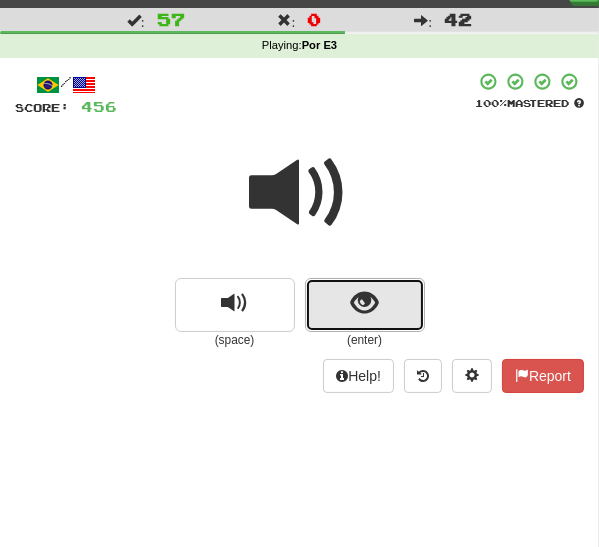 click at bounding box center [364, 303] 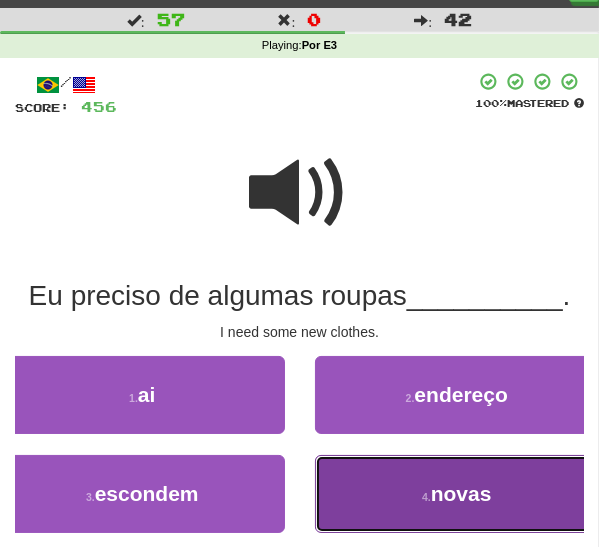 click on "4 .  novas" at bounding box center (457, 494) 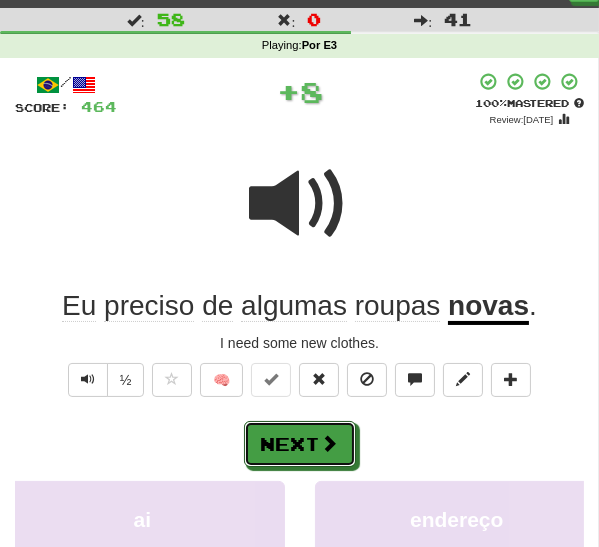 click on "Next" at bounding box center [300, 444] 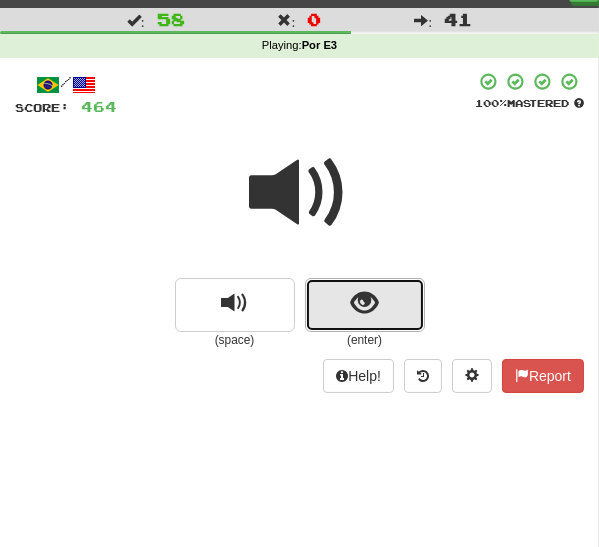 click at bounding box center [365, 305] 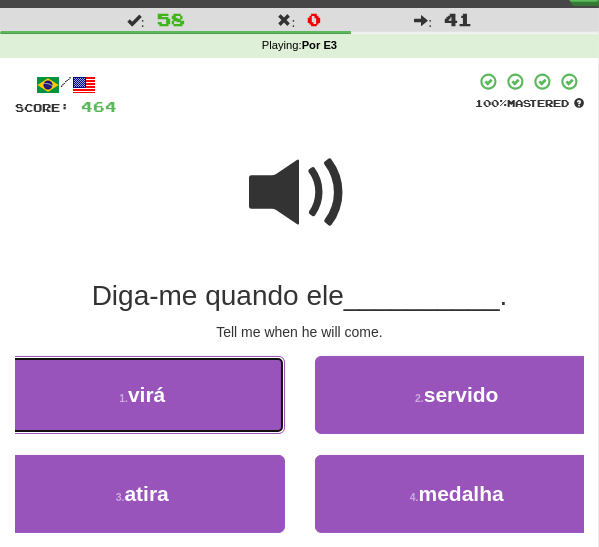drag, startPoint x: 206, startPoint y: 410, endPoint x: 235, endPoint y: 414, distance: 29.274563 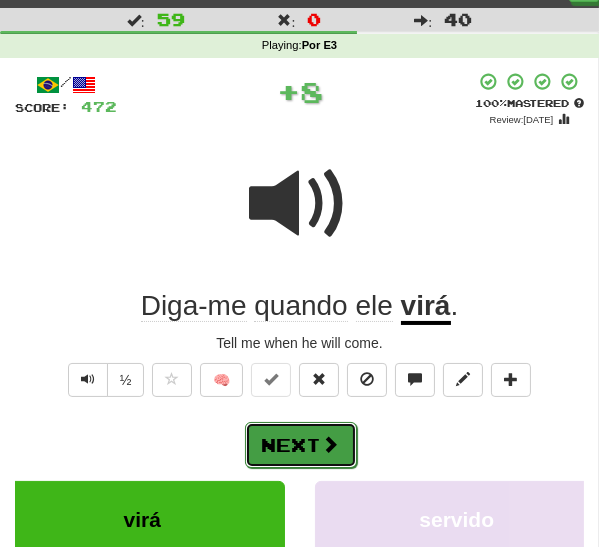 click on "Next" at bounding box center (301, 445) 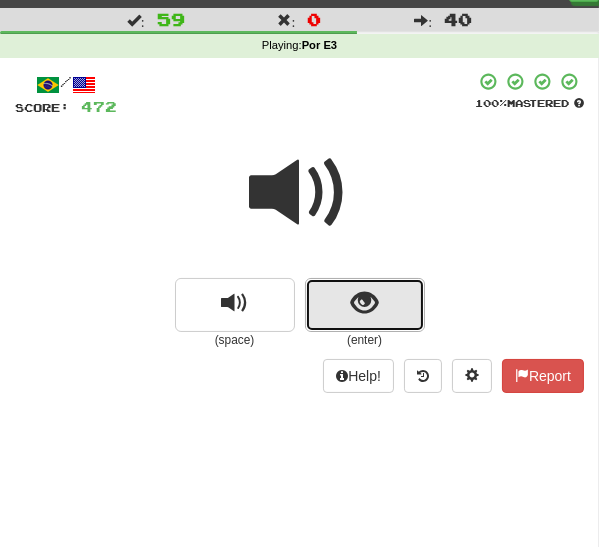 click at bounding box center (365, 305) 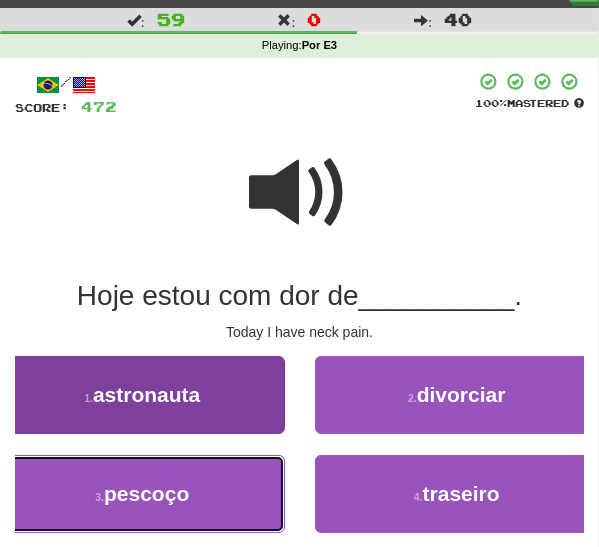 click on "3 .  pescoço" at bounding box center (142, 494) 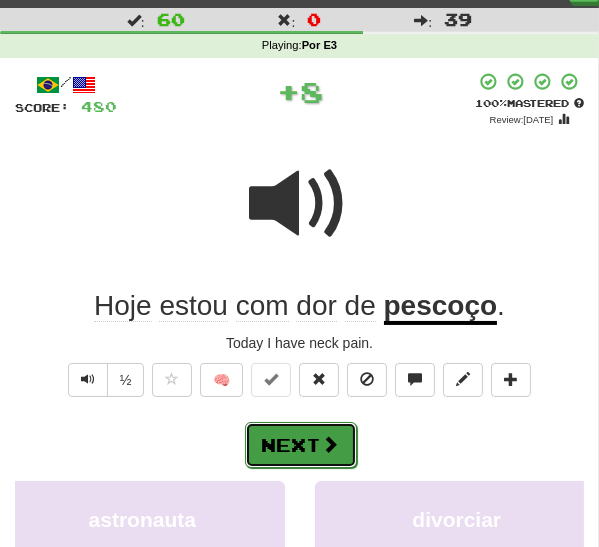 click on "Next" at bounding box center [301, 445] 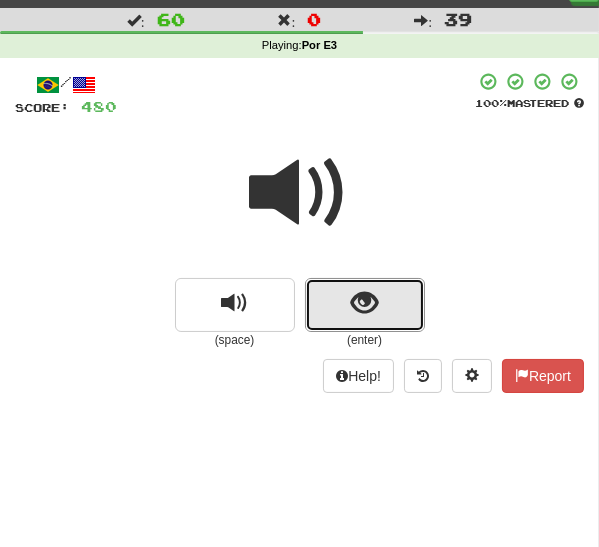 drag, startPoint x: 346, startPoint y: 303, endPoint x: 335, endPoint y: 319, distance: 19.416489 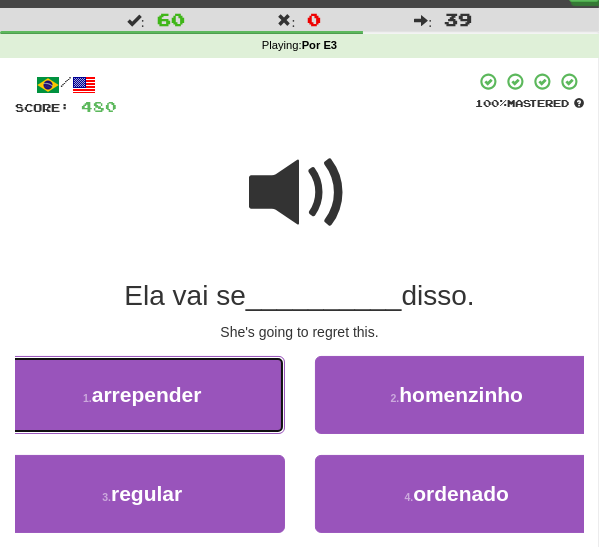 drag, startPoint x: 185, startPoint y: 413, endPoint x: 213, endPoint y: 417, distance: 28.284271 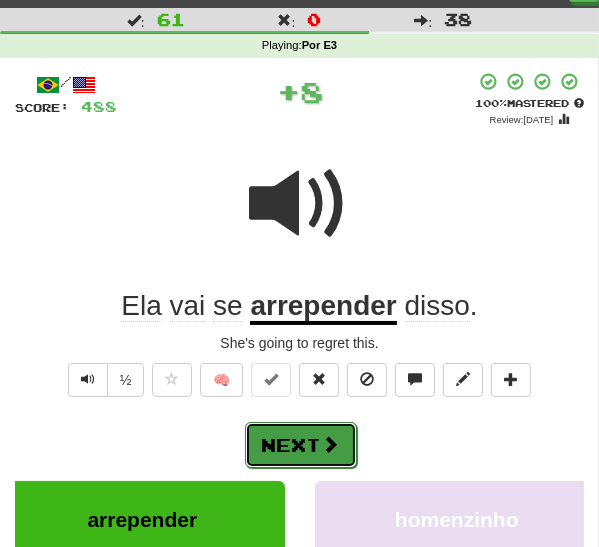 click on "Next" at bounding box center [301, 445] 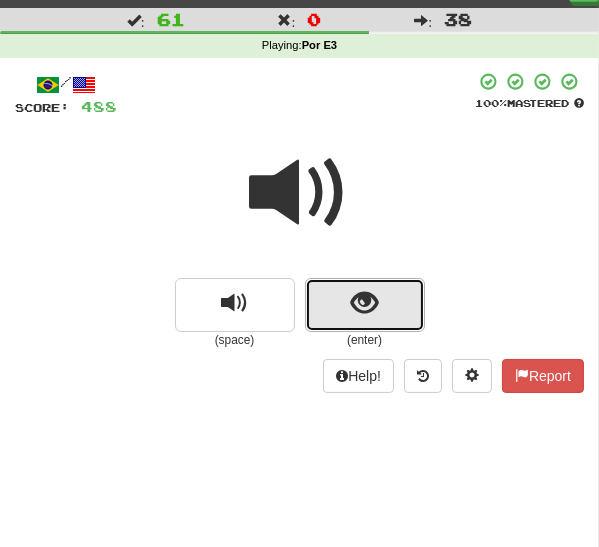 click at bounding box center [365, 305] 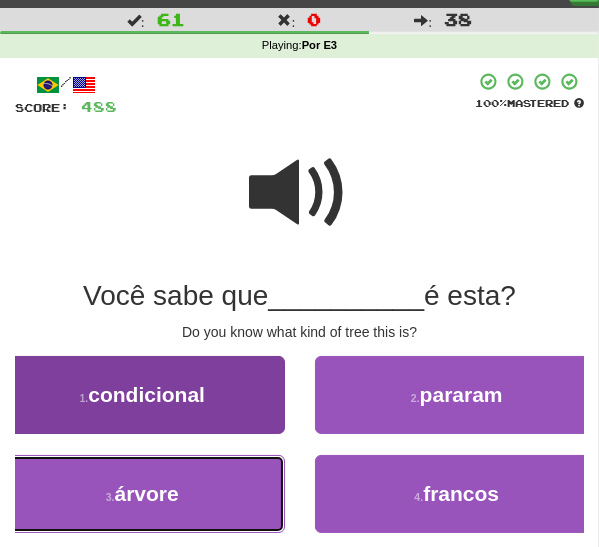 click on "3 .  árvore" at bounding box center [142, 494] 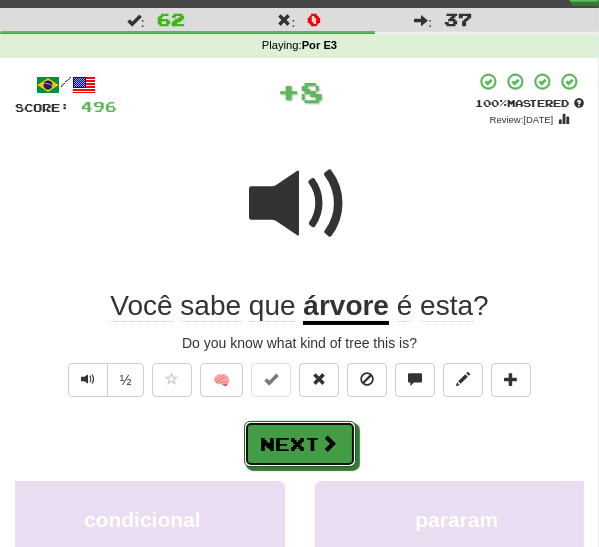 click on "Next" at bounding box center (300, 444) 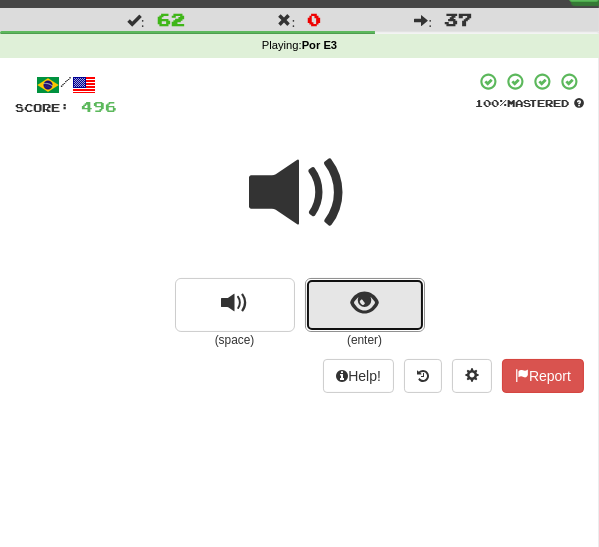 drag, startPoint x: 351, startPoint y: 303, endPoint x: 339, endPoint y: 314, distance: 16.27882 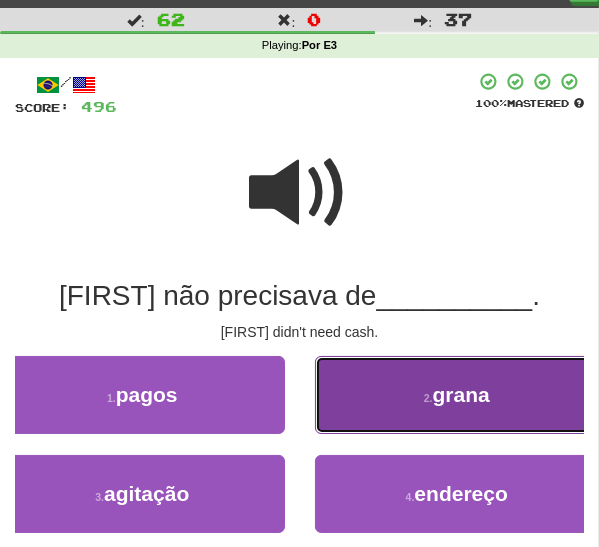 click on "2 .  grana" at bounding box center [457, 395] 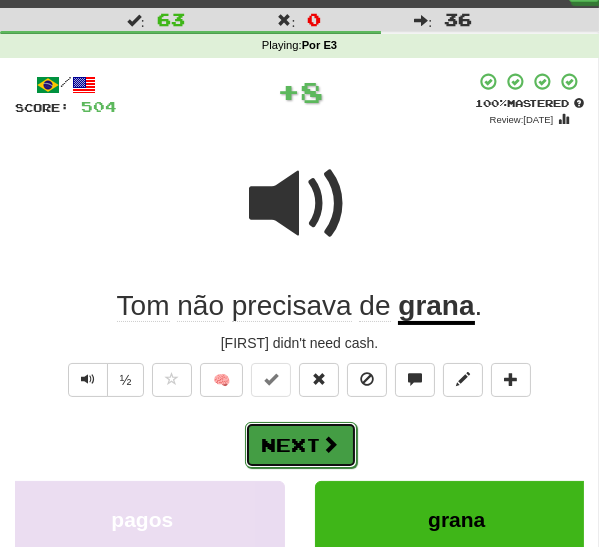 click at bounding box center (331, 444) 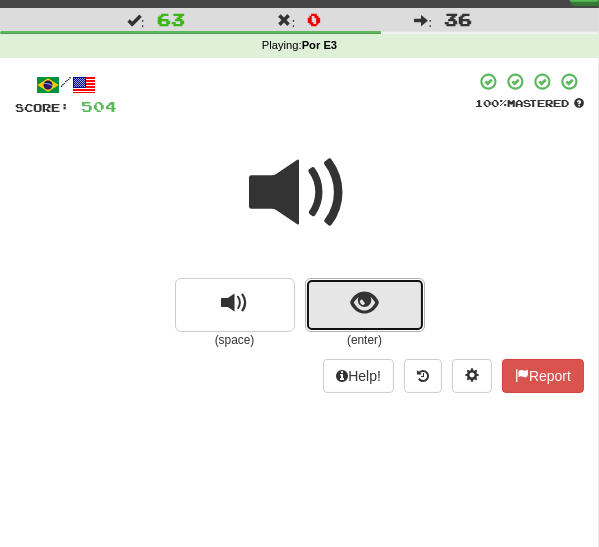 click at bounding box center [364, 303] 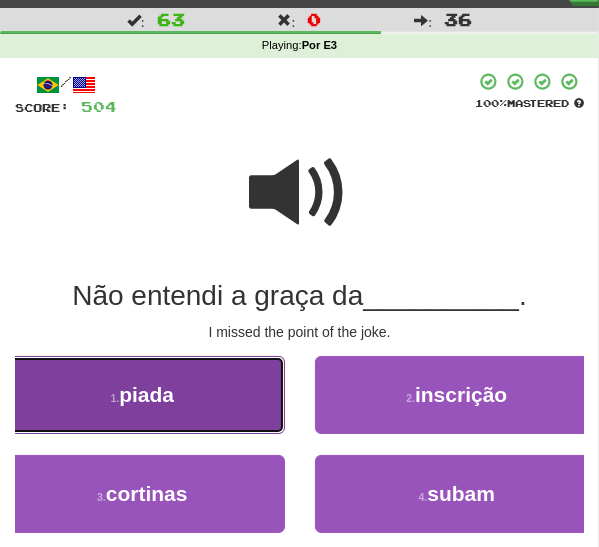 click on "1 .  piada" at bounding box center (142, 395) 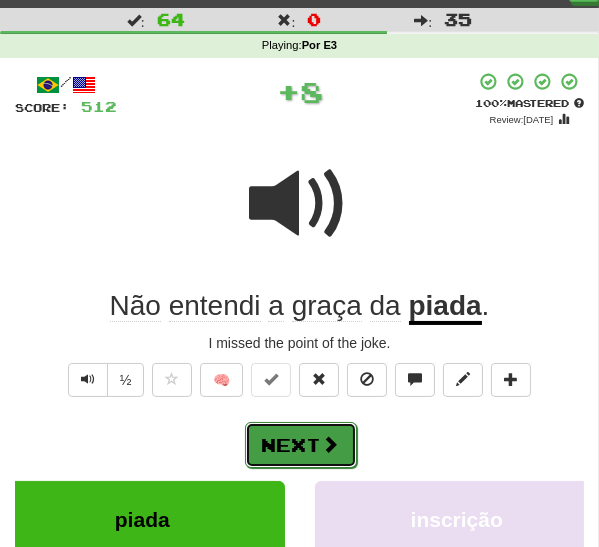 click on "Next" at bounding box center [301, 445] 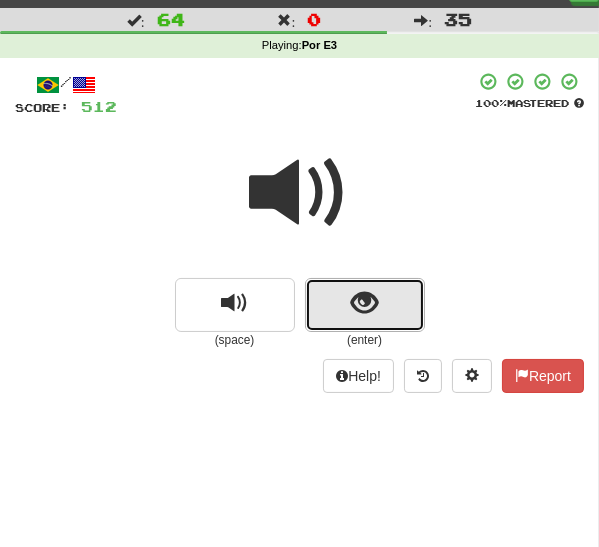 click at bounding box center (364, 303) 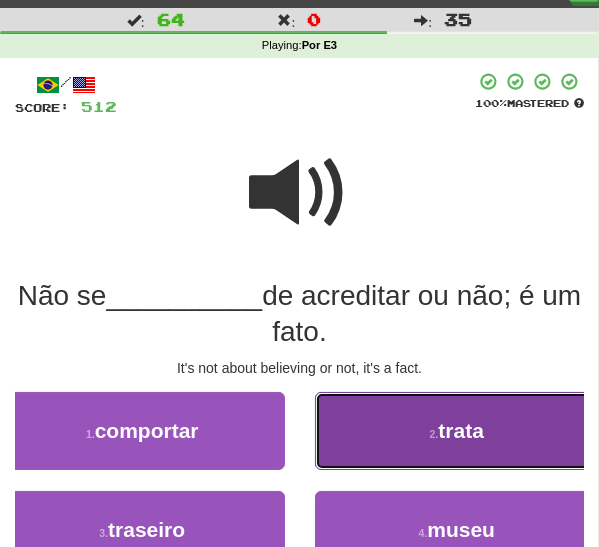 click on "2 .  trata" at bounding box center [457, 431] 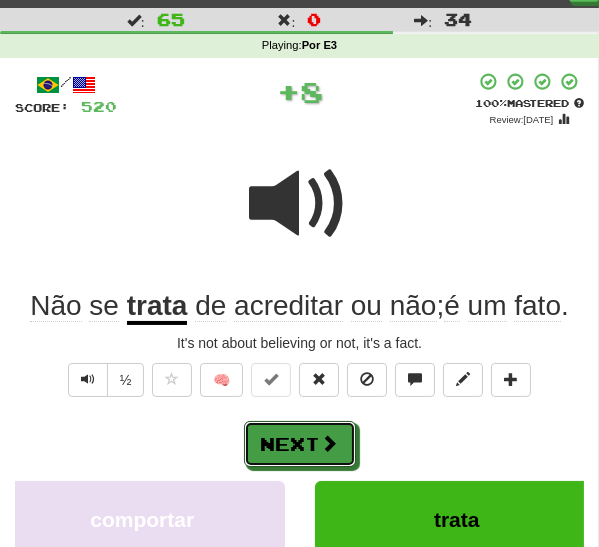 click on "Next" at bounding box center [300, 444] 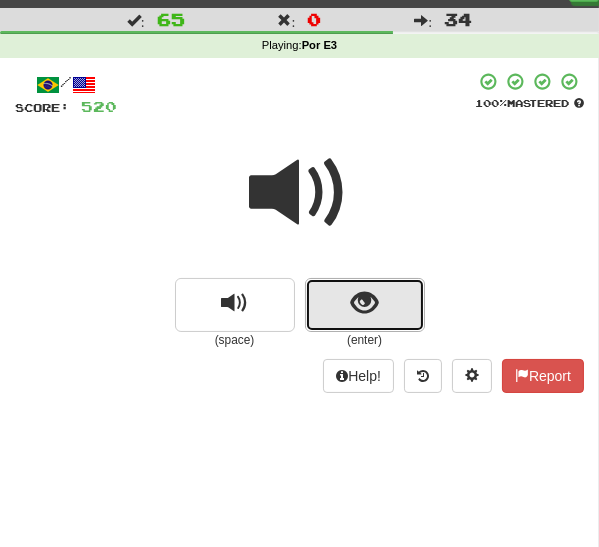click at bounding box center (364, 303) 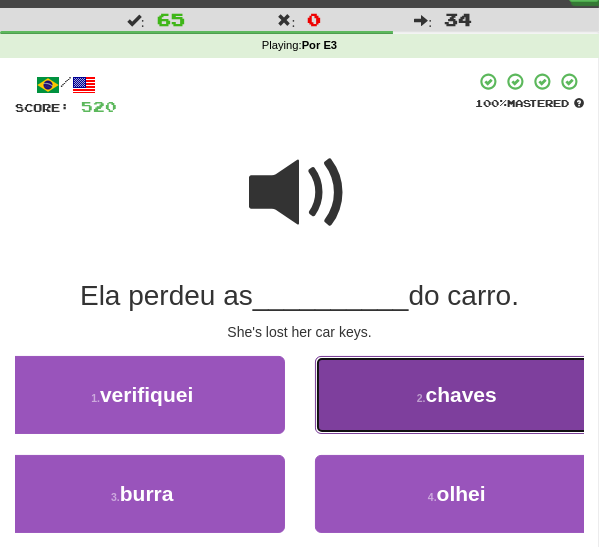 click on "2 .  chaves" at bounding box center [457, 395] 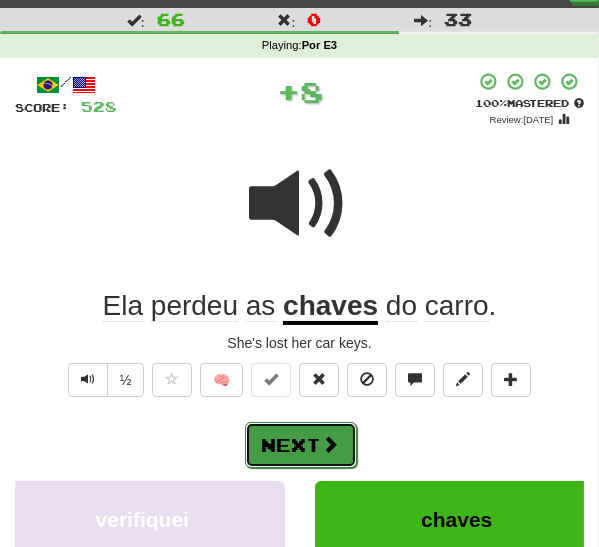 click at bounding box center (331, 444) 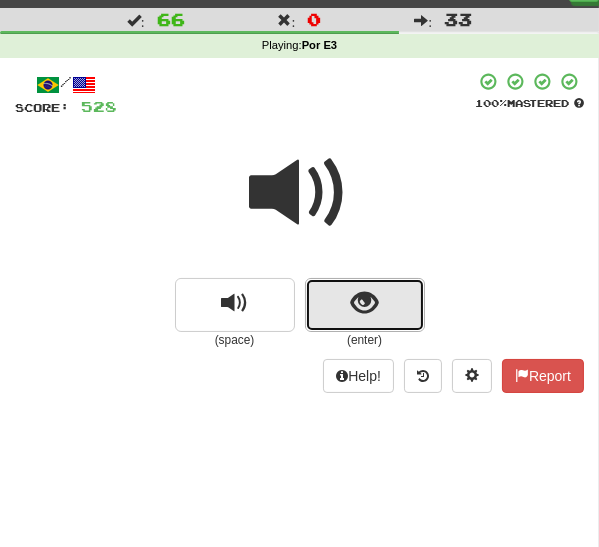 click at bounding box center (365, 305) 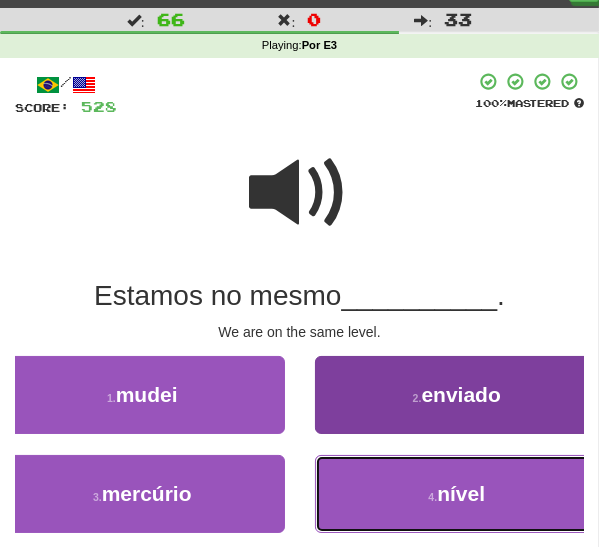 drag, startPoint x: 404, startPoint y: 499, endPoint x: 374, endPoint y: 491, distance: 31.04835 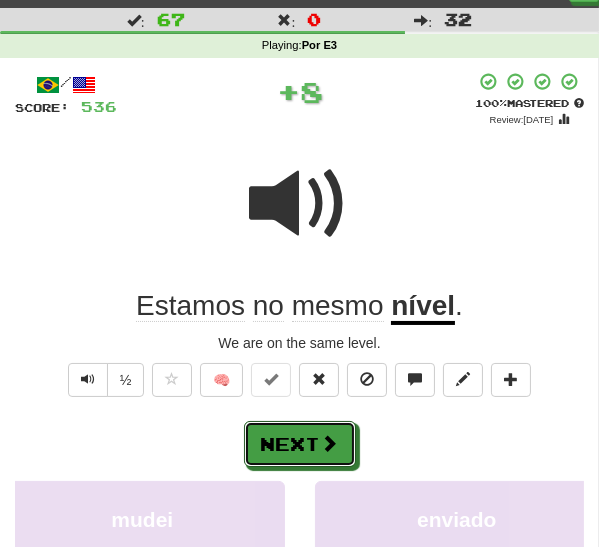 drag, startPoint x: 303, startPoint y: 445, endPoint x: 373, endPoint y: 429, distance: 71.80529 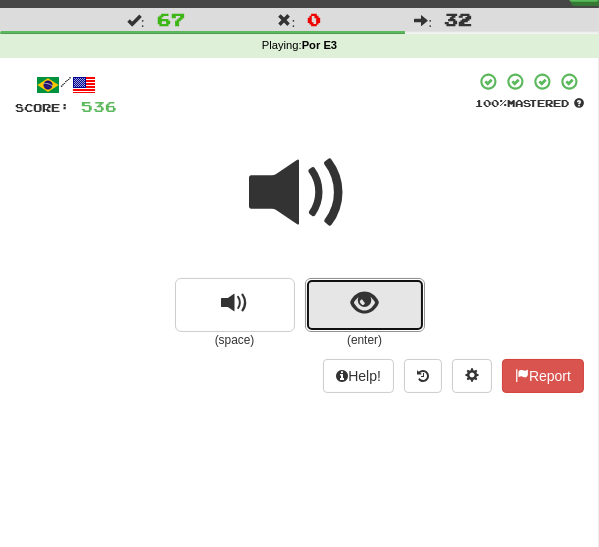 drag, startPoint x: 339, startPoint y: 308, endPoint x: 332, endPoint y: 316, distance: 10.630146 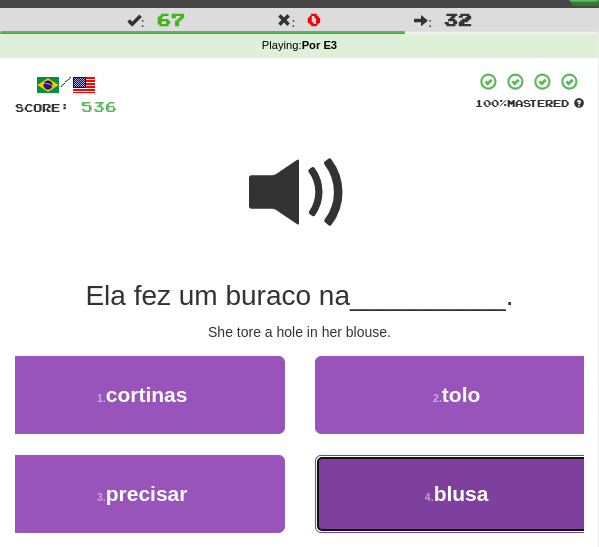 click on "4 .  blusa" at bounding box center (457, 494) 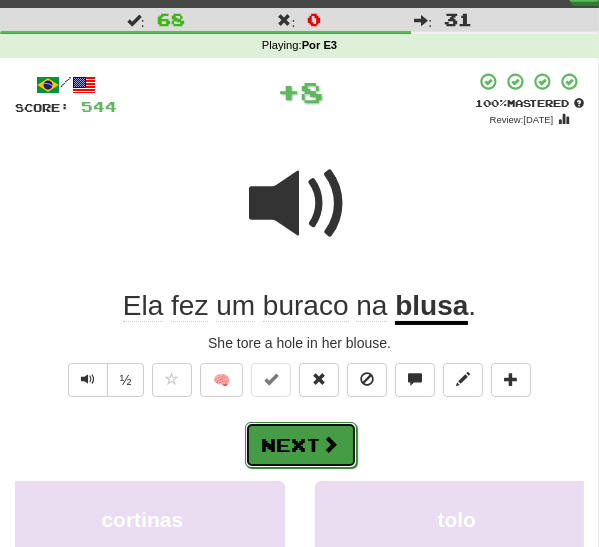 click on "Next" at bounding box center [301, 445] 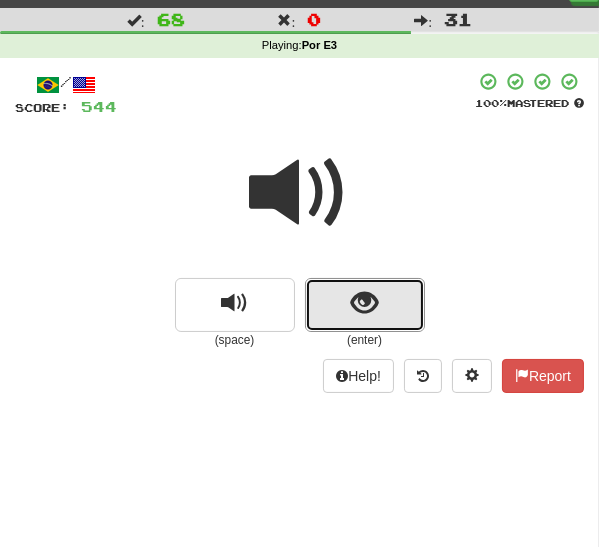 click at bounding box center (364, 303) 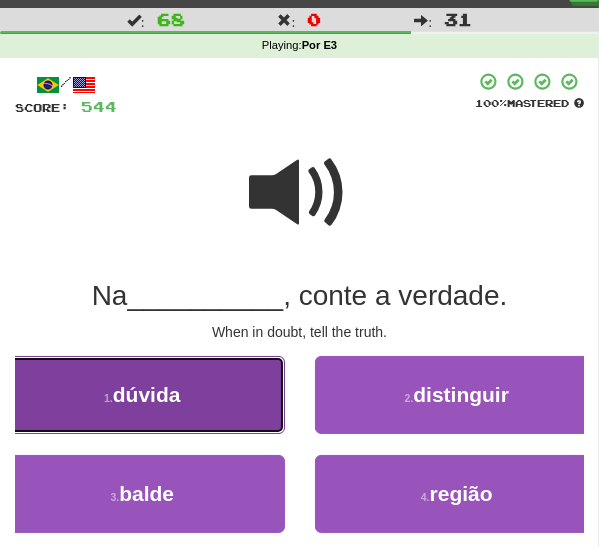 click on "1 .  dúvida" at bounding box center [142, 395] 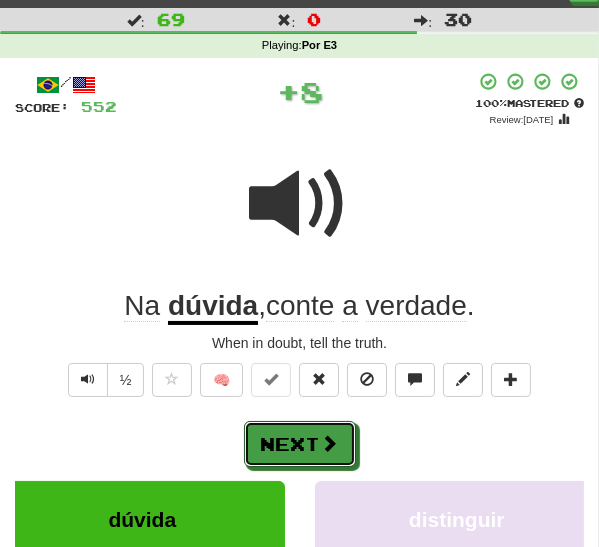 click on "Next" at bounding box center (300, 444) 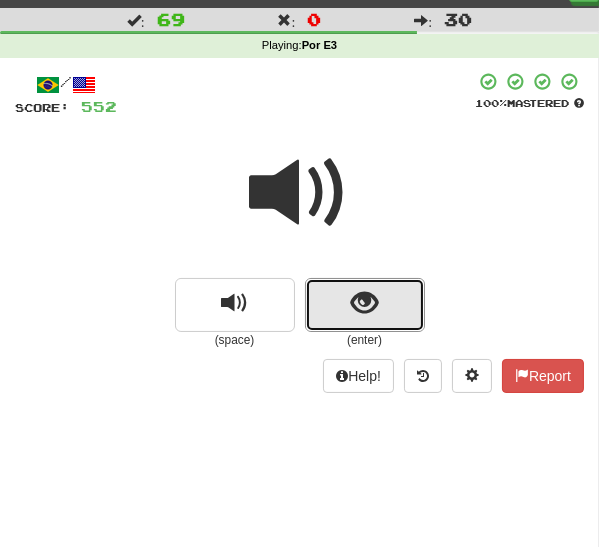 click at bounding box center (364, 303) 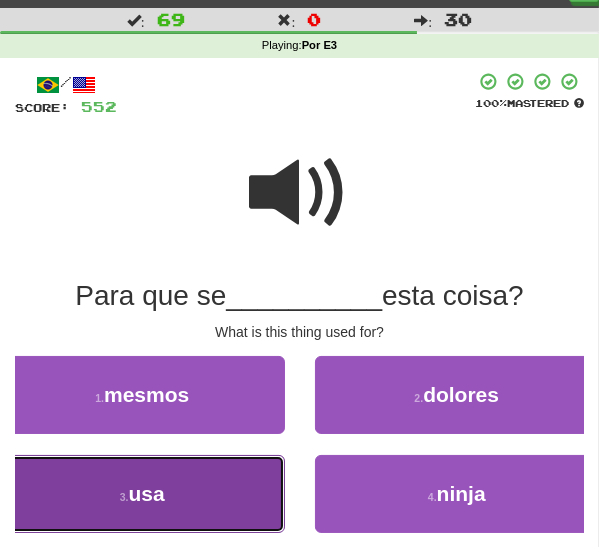 click on "3 .  usa" at bounding box center (142, 494) 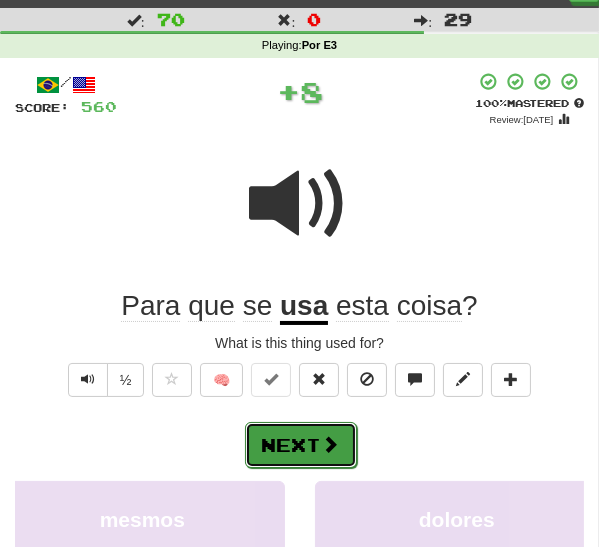 click on "Next" at bounding box center (301, 445) 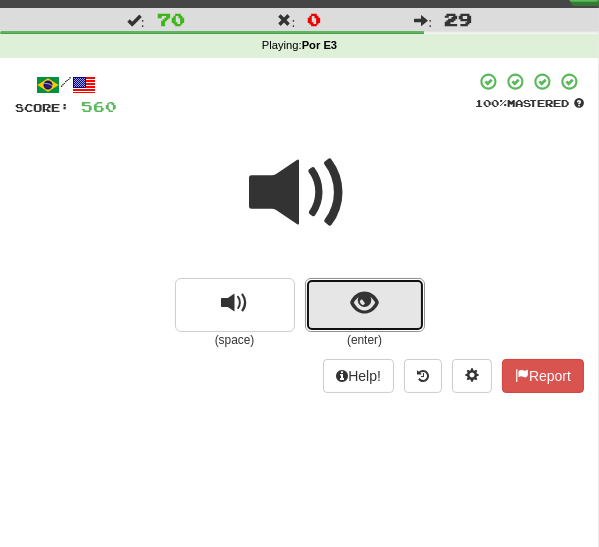 drag, startPoint x: 363, startPoint y: 311, endPoint x: 351, endPoint y: 320, distance: 15 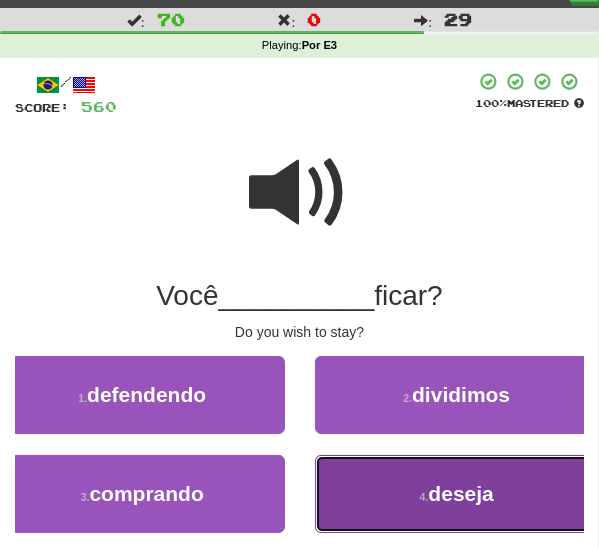 click on "4 .  deseja" at bounding box center (457, 494) 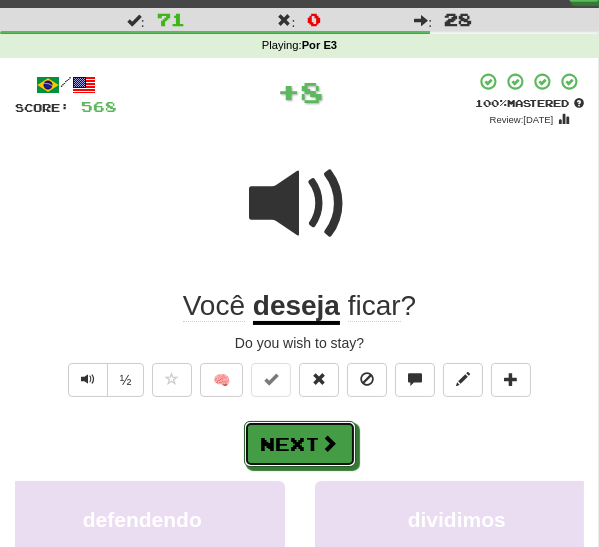 drag, startPoint x: 300, startPoint y: 446, endPoint x: 326, endPoint y: 438, distance: 27.202942 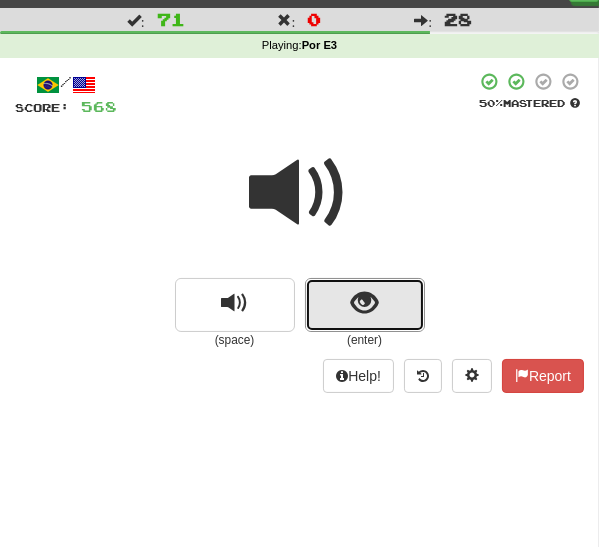 click at bounding box center [365, 305] 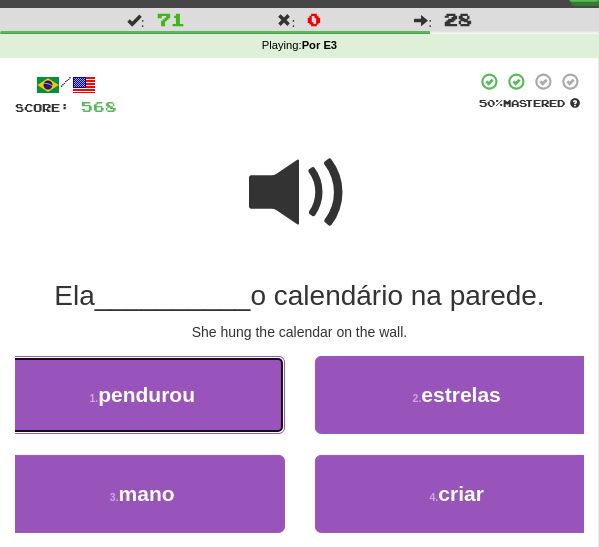 click on "1 .  pendurou" at bounding box center [142, 395] 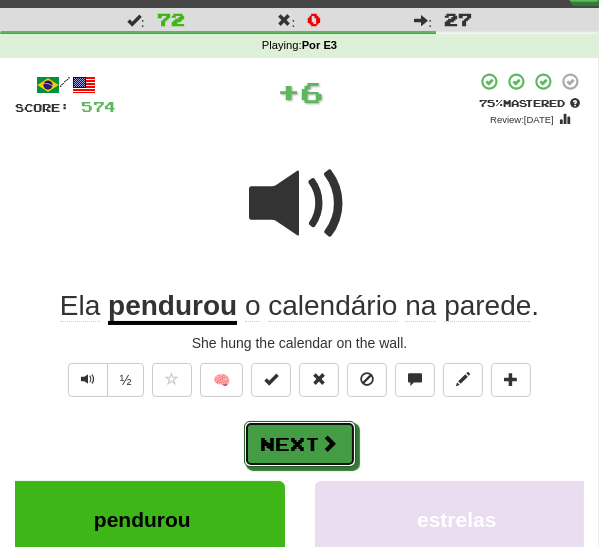 click at bounding box center [330, 443] 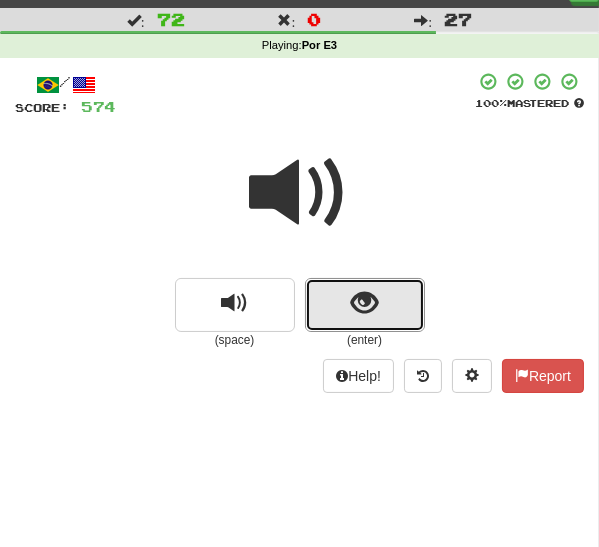 click at bounding box center (364, 303) 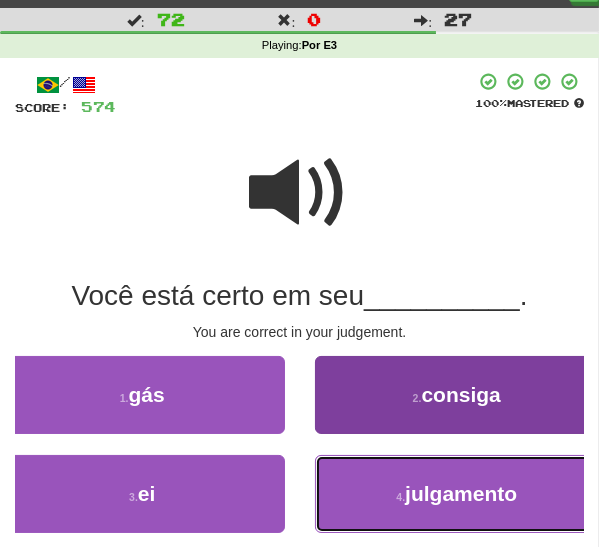 click on "4 .  julgamento" at bounding box center (457, 494) 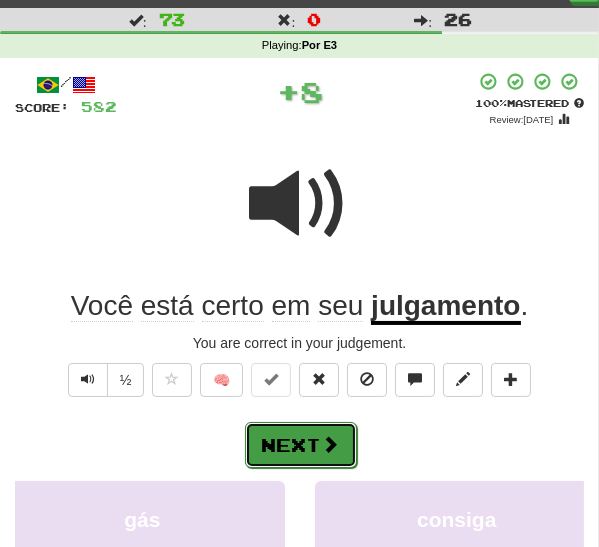 click on "Next" at bounding box center (301, 445) 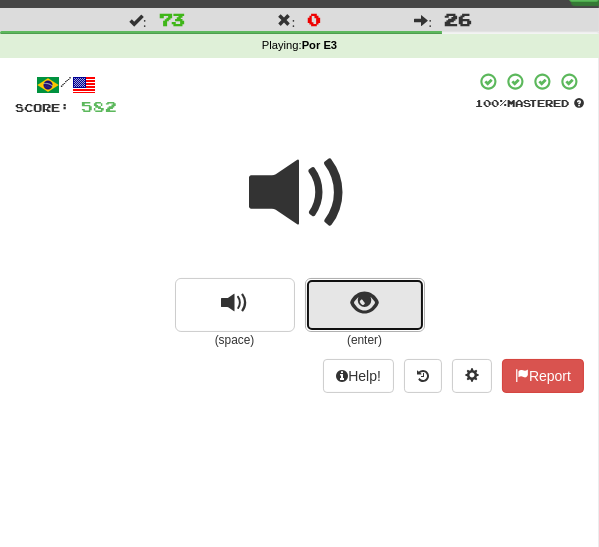 click at bounding box center (365, 305) 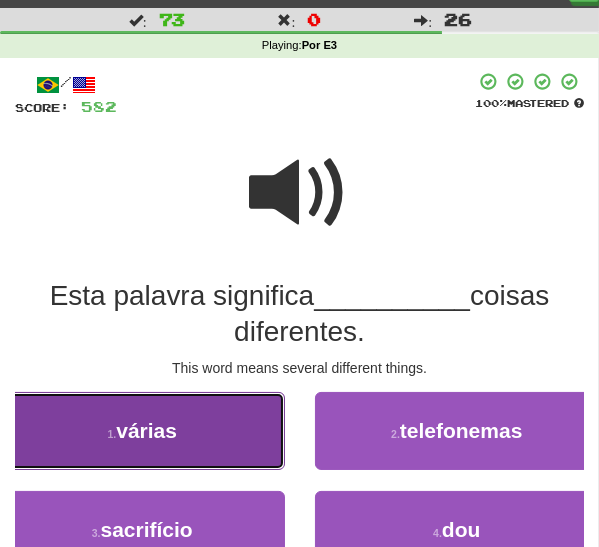 click on "1 .  várias" at bounding box center (142, 431) 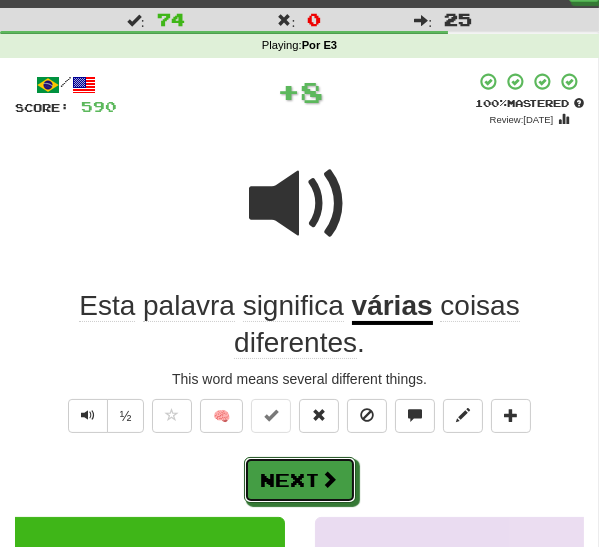 drag, startPoint x: 296, startPoint y: 469, endPoint x: 295, endPoint y: 450, distance: 19.026299 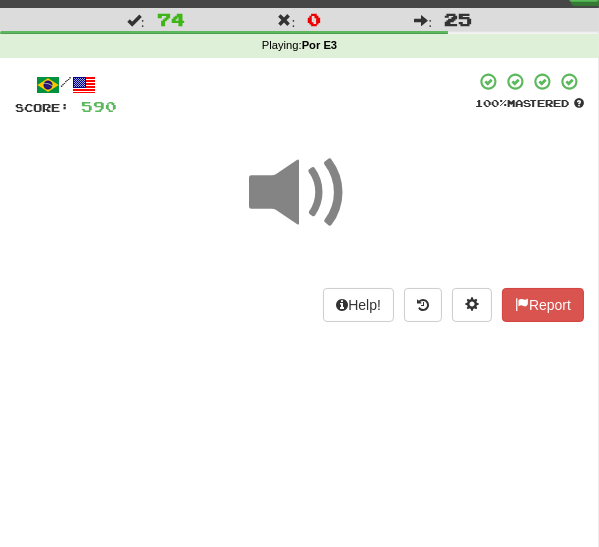click at bounding box center [300, 193] 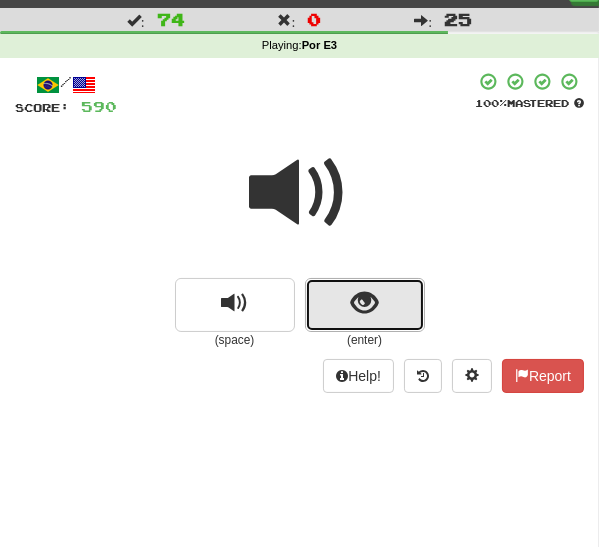 click at bounding box center [365, 305] 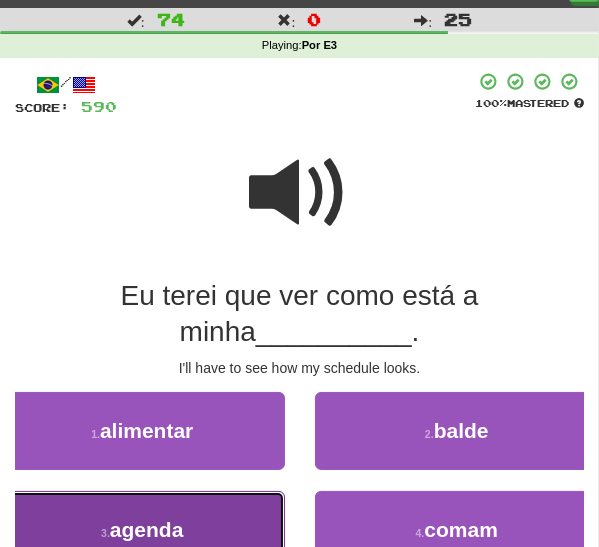 click on "3 .  agenda" at bounding box center (142, 530) 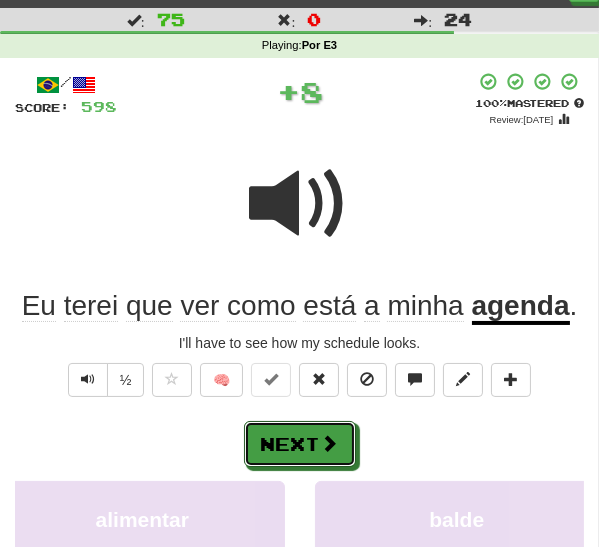 click on "Next" at bounding box center [300, 444] 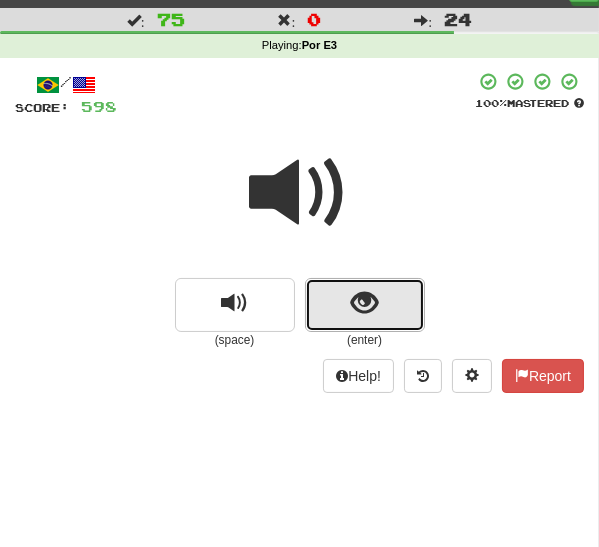click at bounding box center (365, 305) 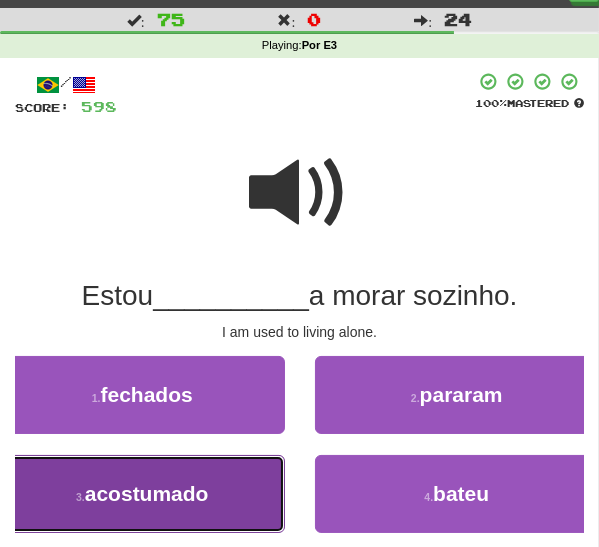 click on "3 .  acostumado" at bounding box center [142, 494] 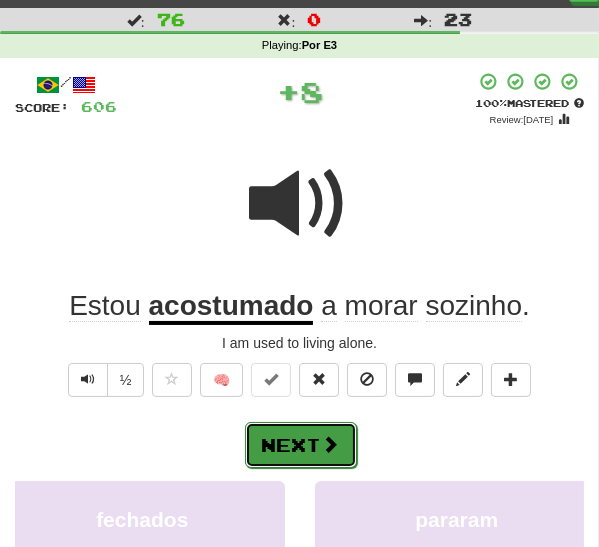 click on "Next" at bounding box center [301, 445] 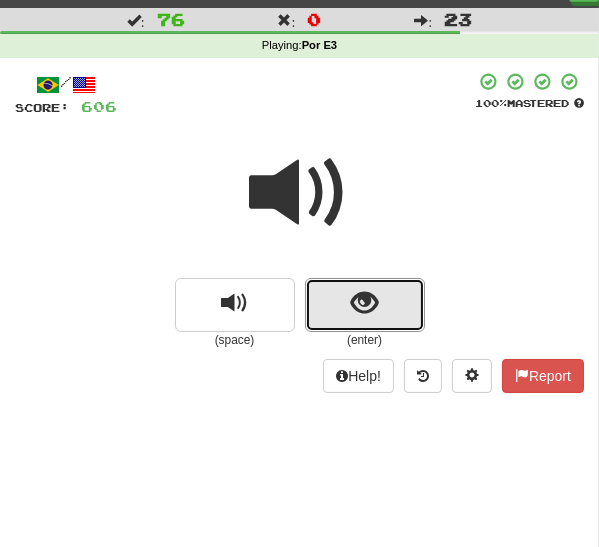 click at bounding box center (365, 305) 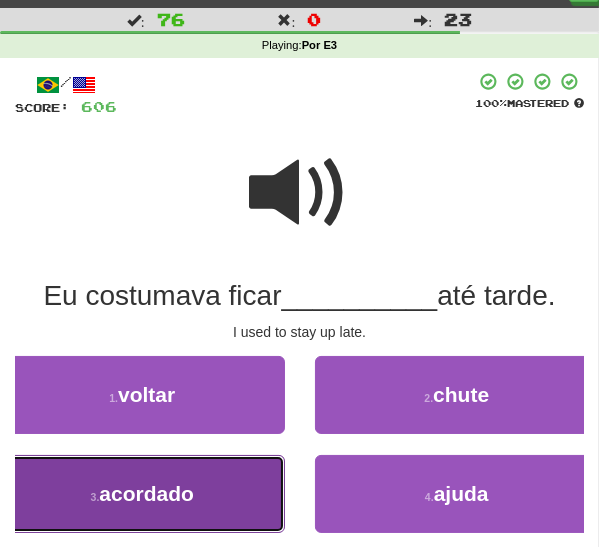 click on "acordado" at bounding box center [146, 493] 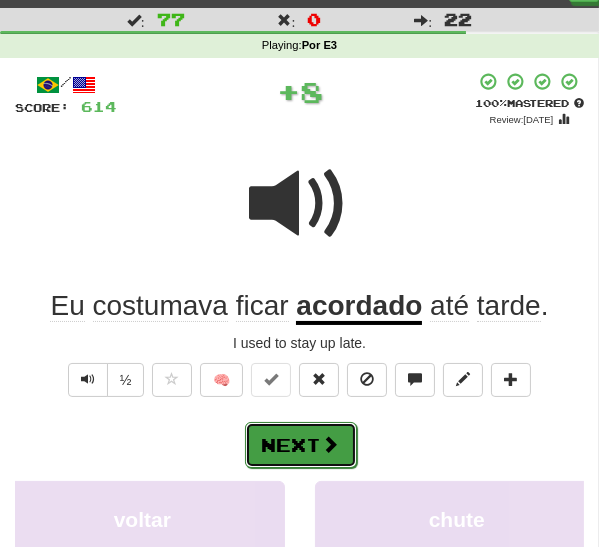 click on "Next" at bounding box center (301, 445) 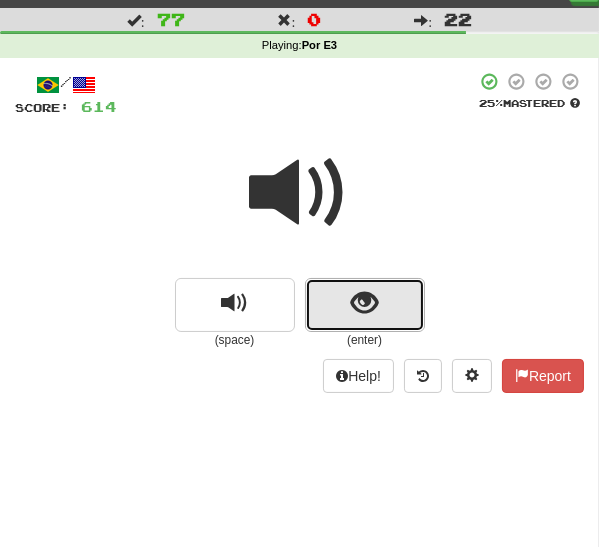 click at bounding box center (365, 305) 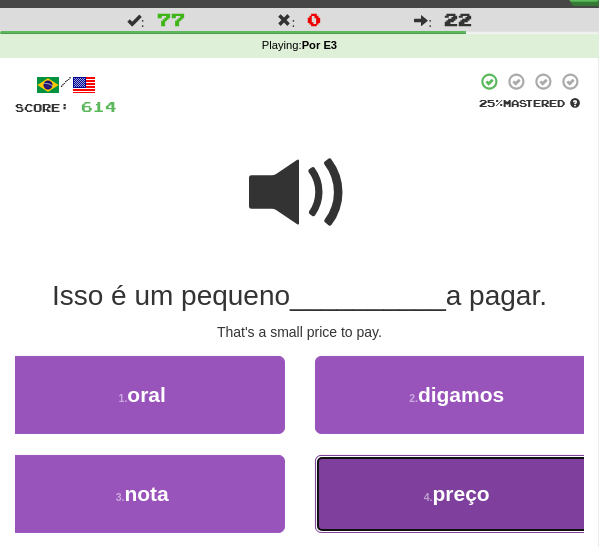 click on "4 .  preço" at bounding box center [457, 494] 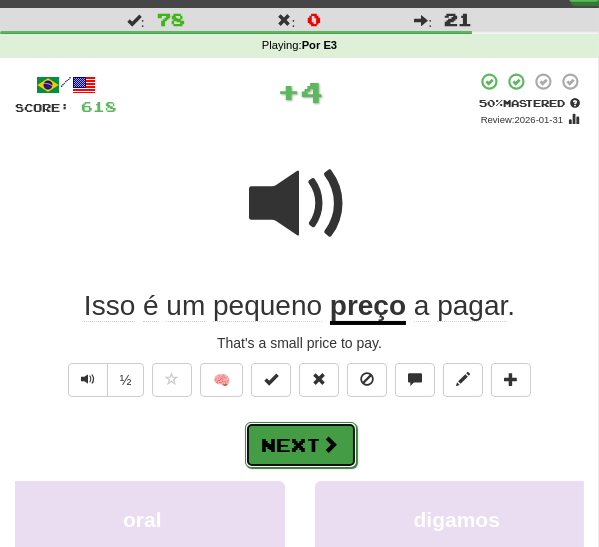 click on "Next" at bounding box center [301, 445] 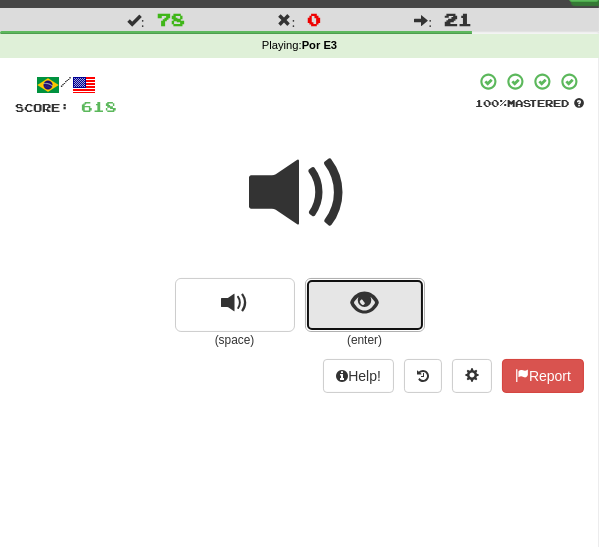 click at bounding box center (364, 303) 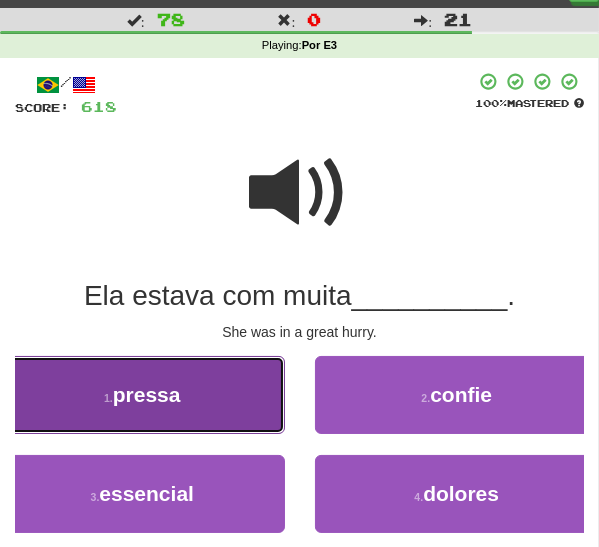 click on "1 .  pressa" at bounding box center (142, 395) 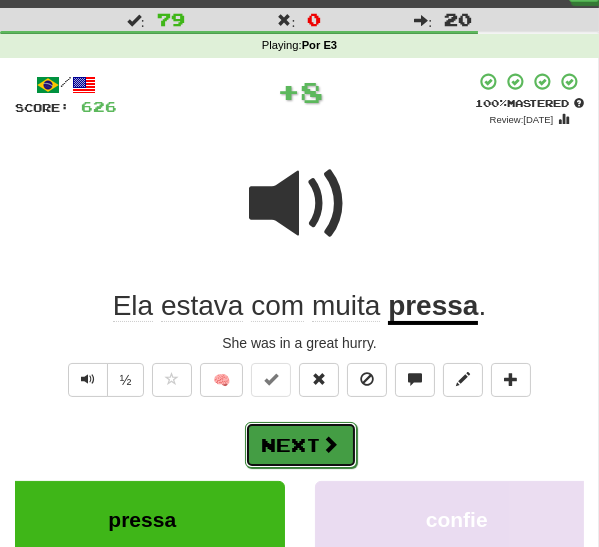 click at bounding box center (331, 444) 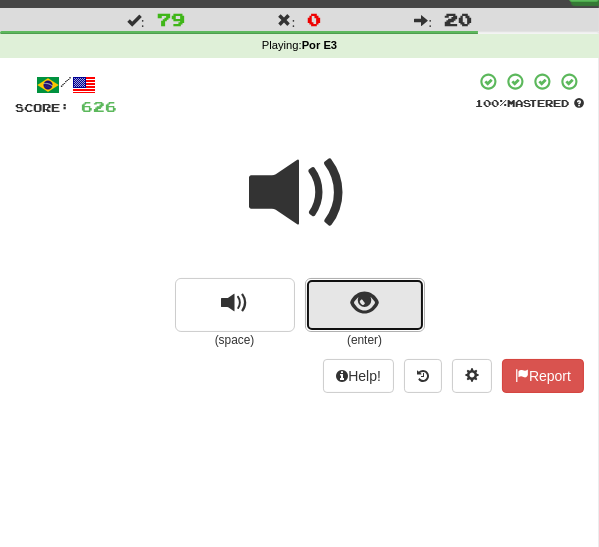 click at bounding box center [365, 305] 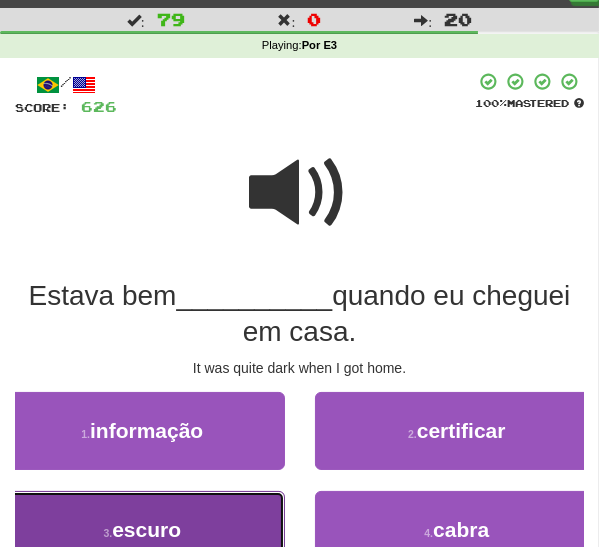 click on "3 .  escuro" at bounding box center (142, 530) 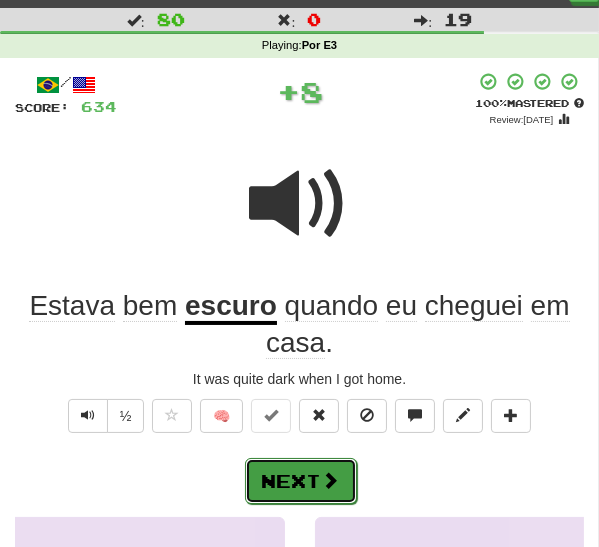 click on "Next" at bounding box center (301, 481) 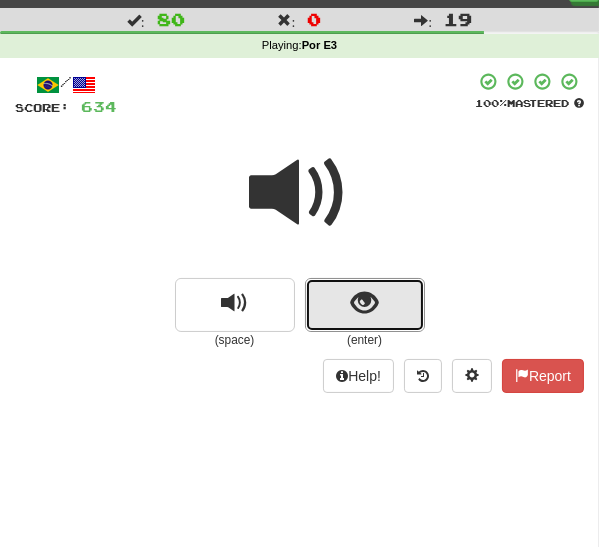 drag, startPoint x: 344, startPoint y: 305, endPoint x: 334, endPoint y: 317, distance: 15.6205 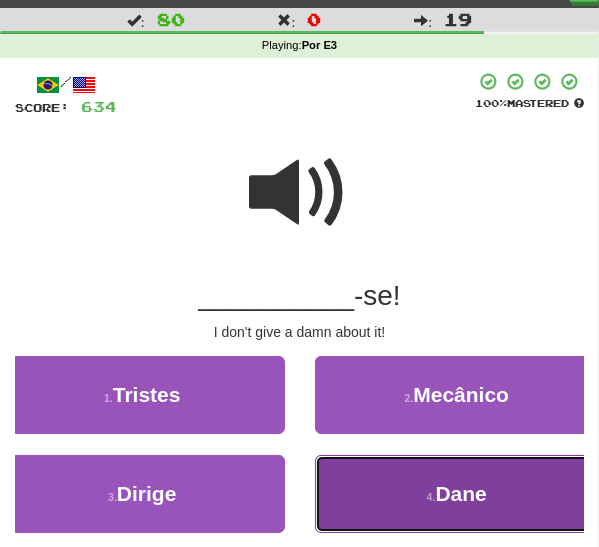 click on "4 .  Dane" at bounding box center (457, 494) 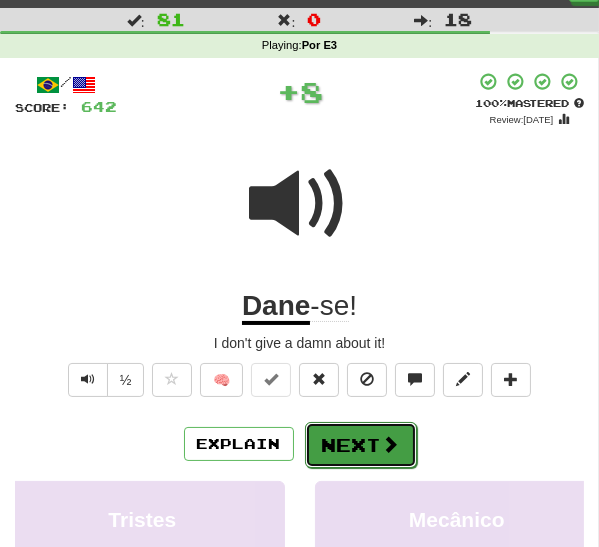 click on "Next" at bounding box center (361, 445) 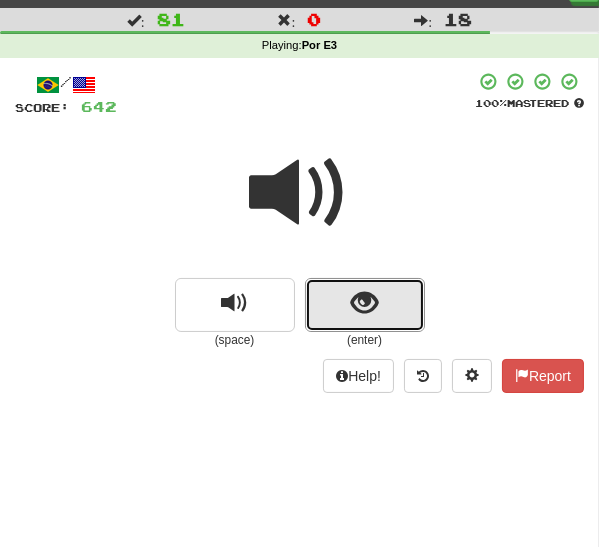 click at bounding box center (365, 305) 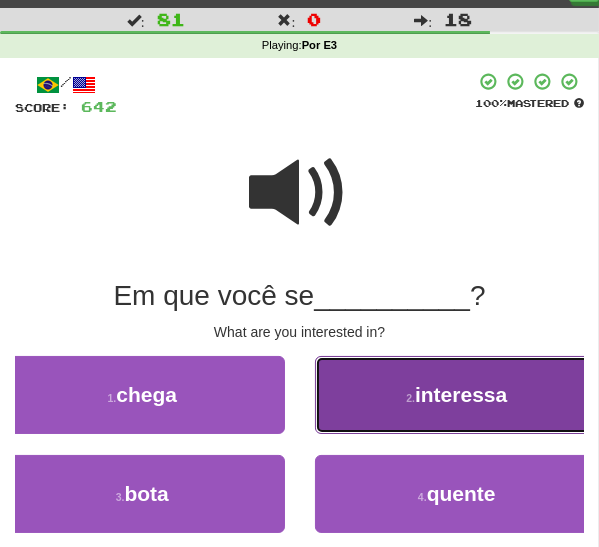 click on "2 .  interessa" at bounding box center (457, 395) 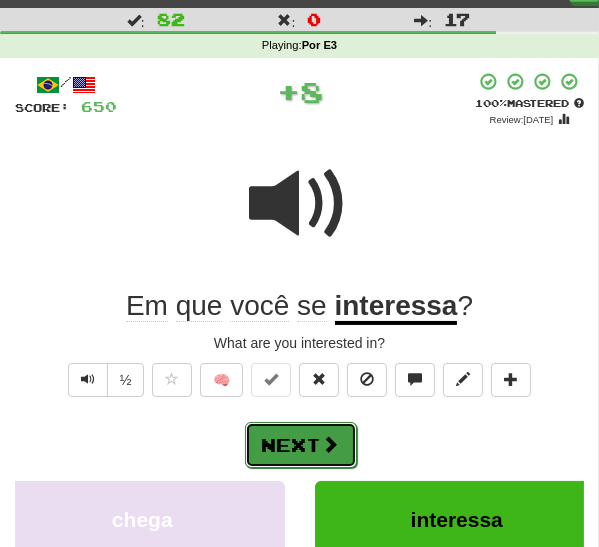 click on "Next" at bounding box center [301, 445] 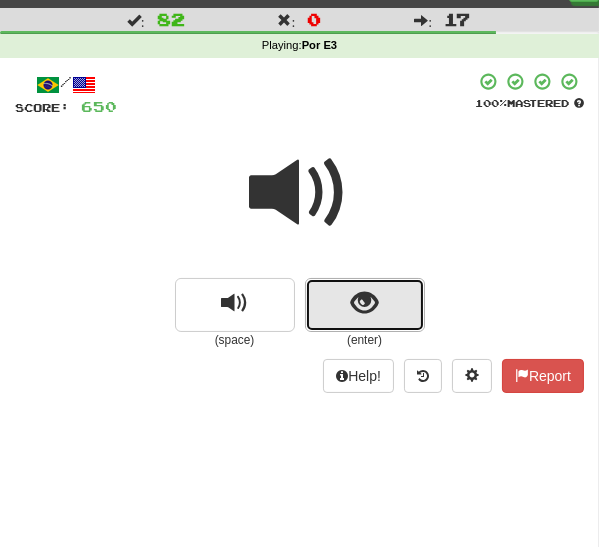 click at bounding box center (365, 305) 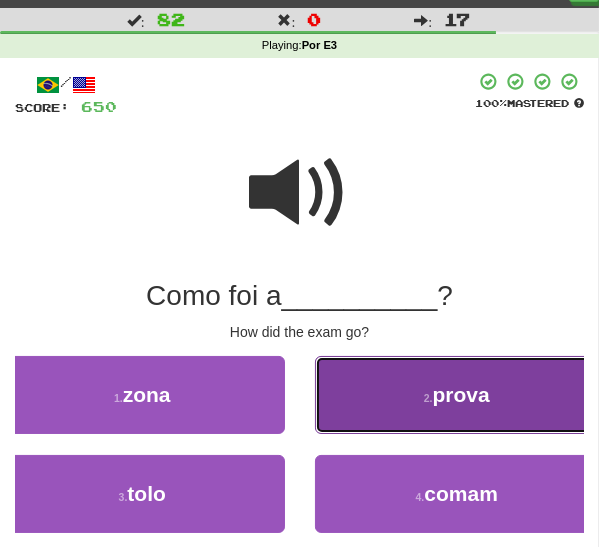 click on "2 .  prova" at bounding box center (457, 395) 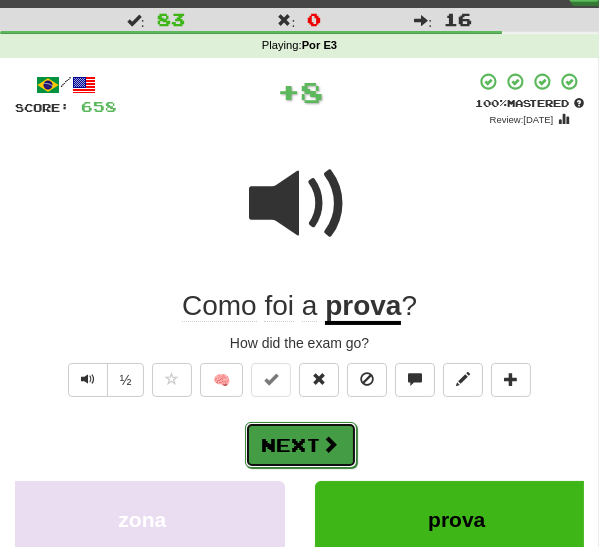 click on "Next" at bounding box center (301, 445) 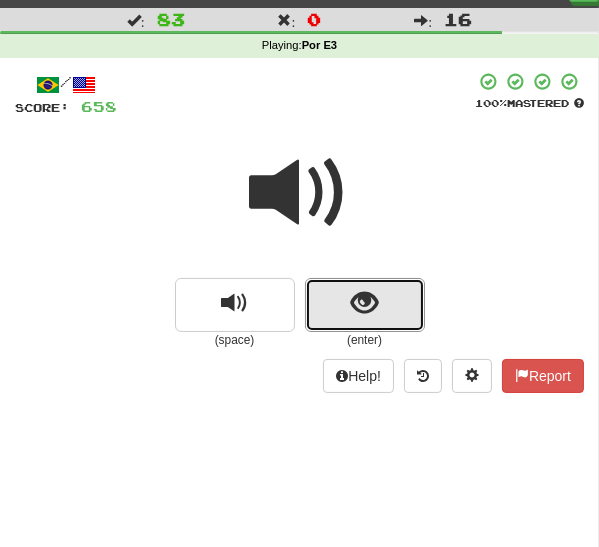 drag, startPoint x: 344, startPoint y: 308, endPoint x: 328, endPoint y: 319, distance: 19.416489 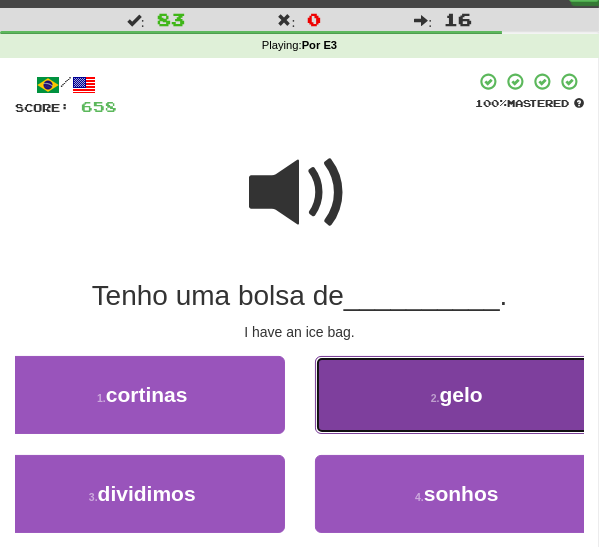 click on "2 .  gelo" at bounding box center (457, 395) 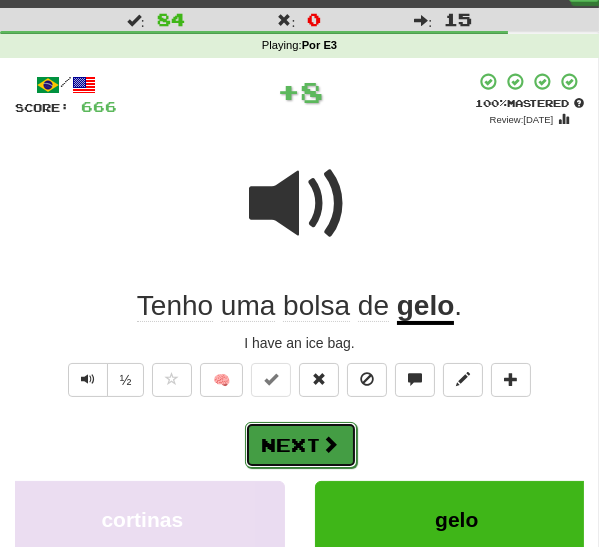 click on "Next" at bounding box center (301, 445) 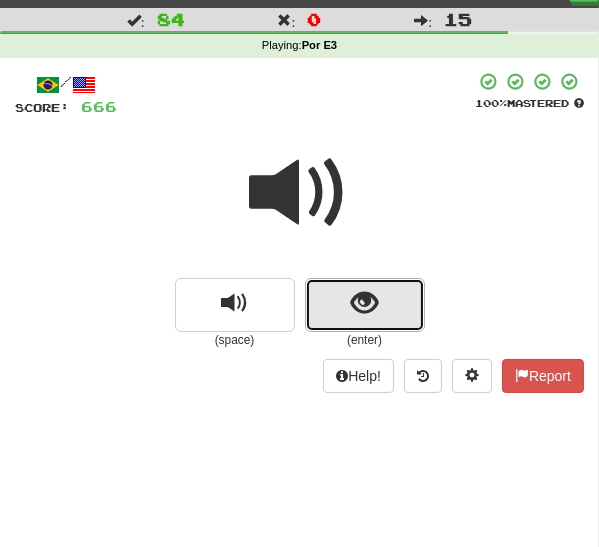 click at bounding box center [365, 305] 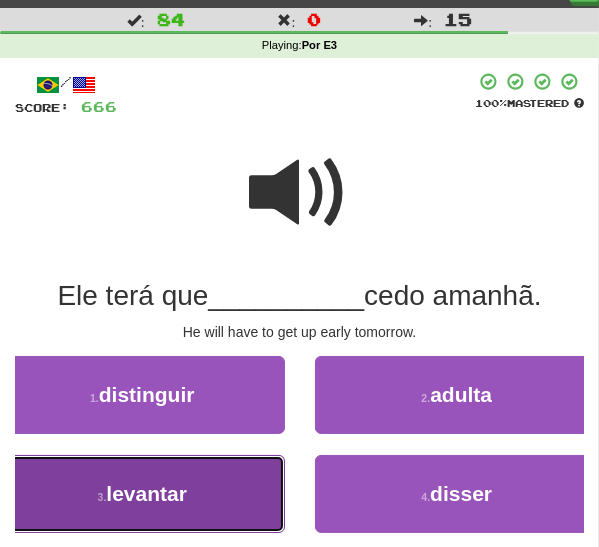 click on "levantar" at bounding box center (146, 493) 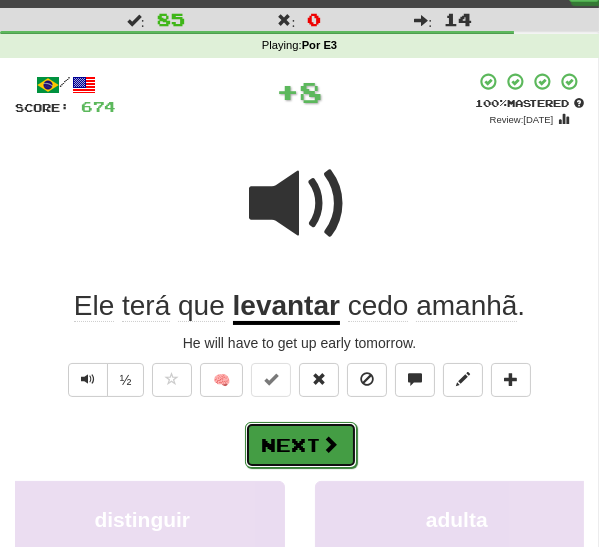 click on "Next" at bounding box center [301, 445] 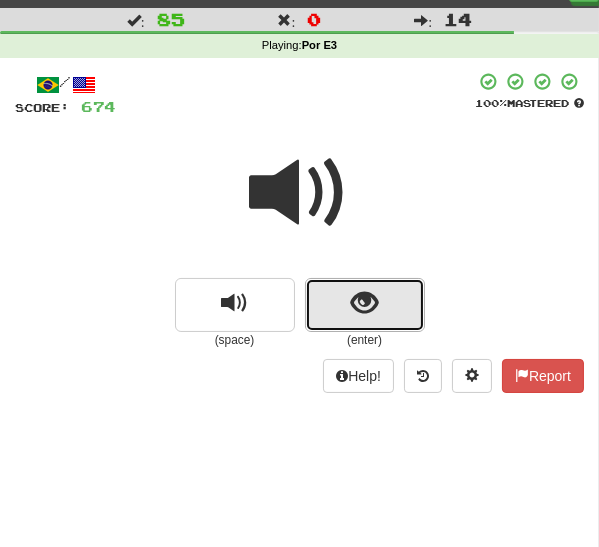 click at bounding box center [364, 303] 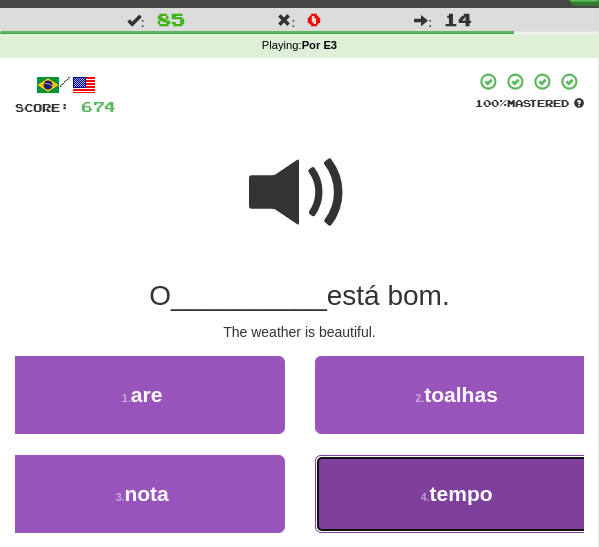 click on "4 .  tempo" at bounding box center (457, 494) 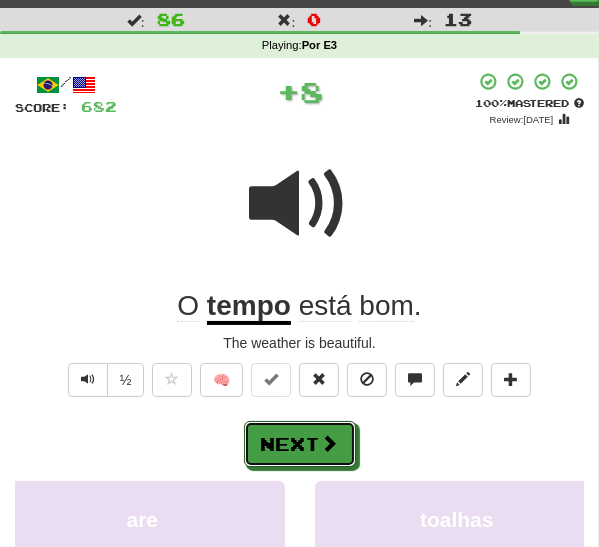 click on "Next" at bounding box center (300, 444) 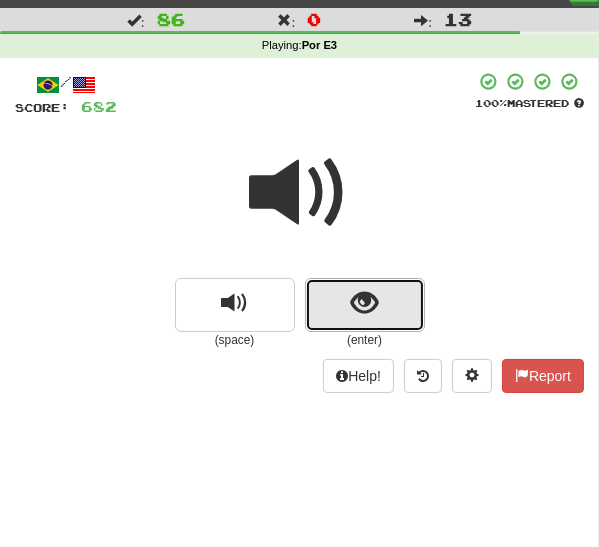 click at bounding box center (364, 303) 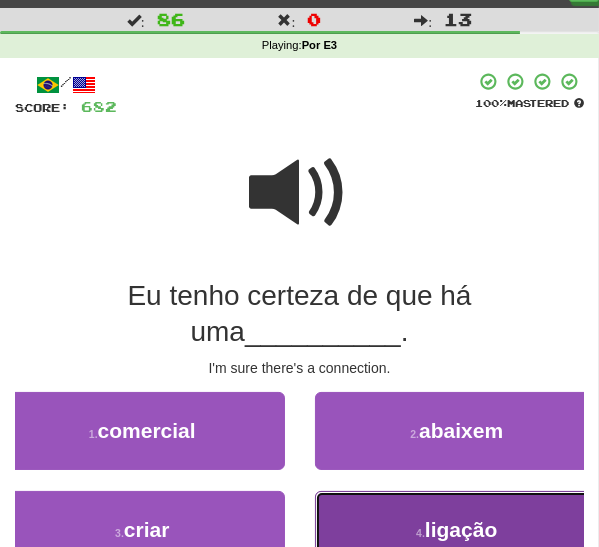 click on "4 .  ligação" at bounding box center (457, 530) 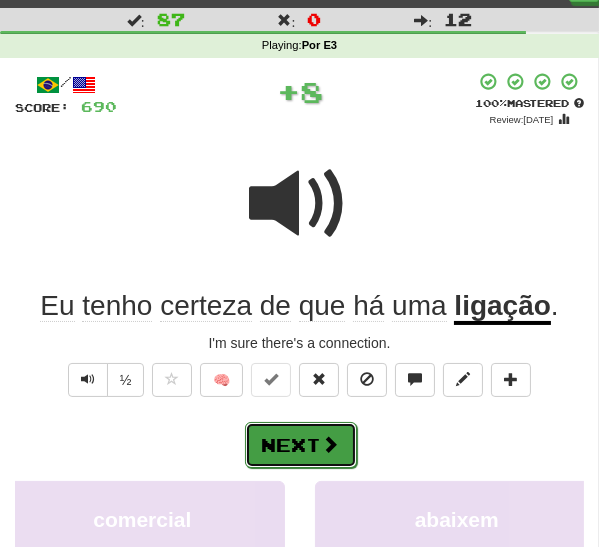 click on "Next" at bounding box center (301, 445) 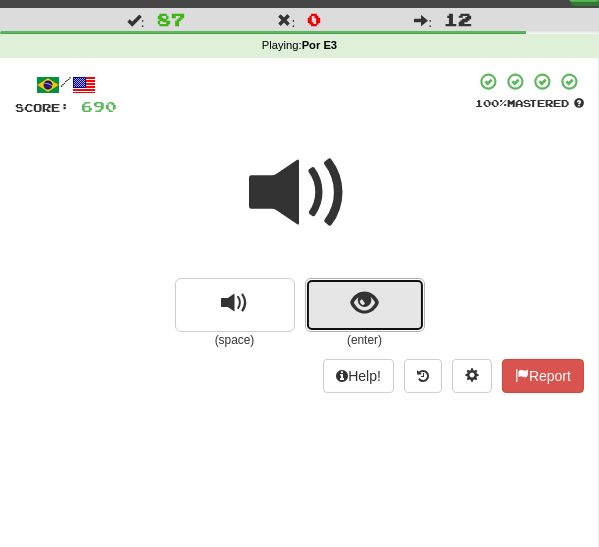 click at bounding box center (365, 305) 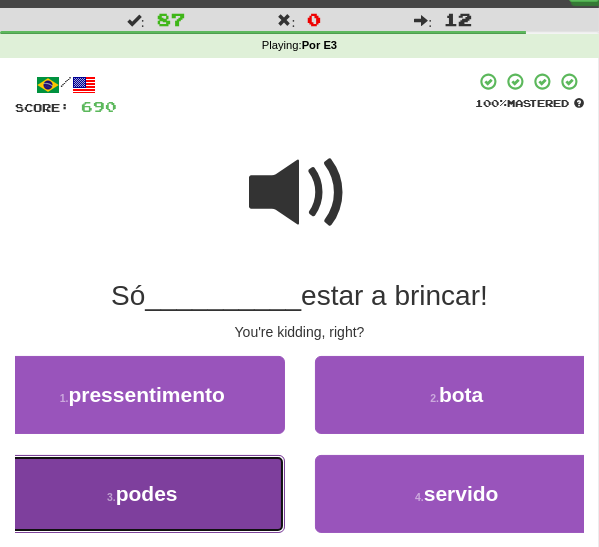 click on "3 .  podes" at bounding box center [142, 494] 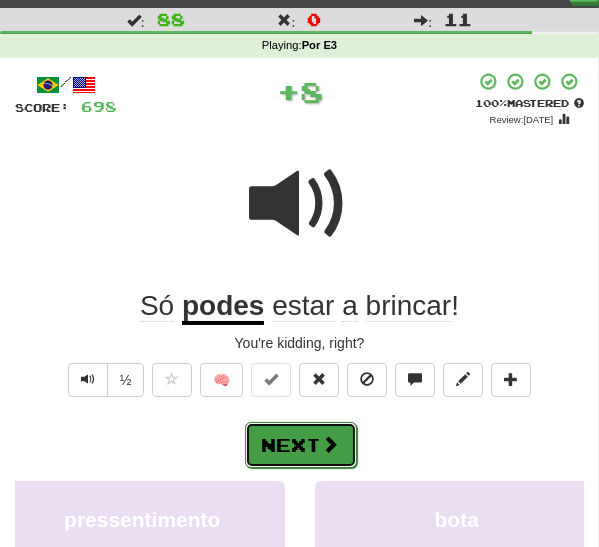click at bounding box center [331, 444] 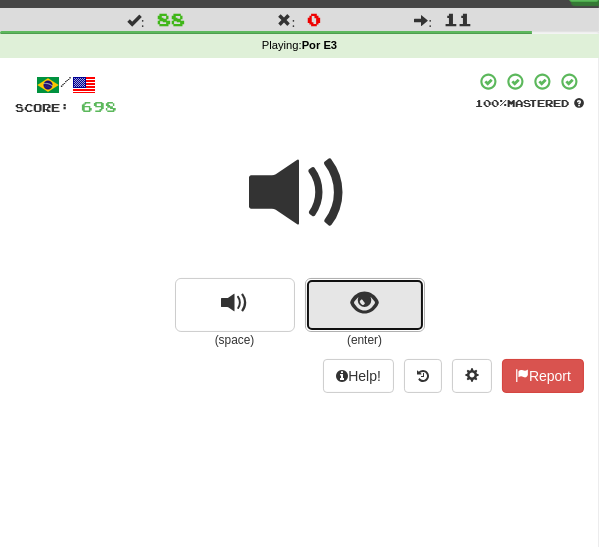 click at bounding box center (365, 305) 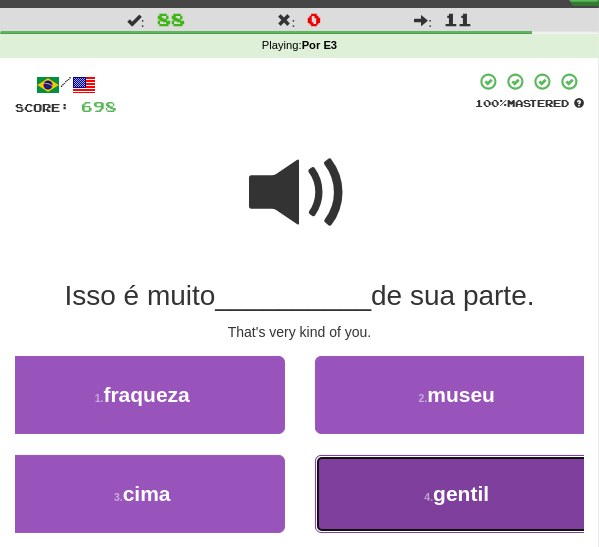 click on "4 .  gentil" at bounding box center [457, 494] 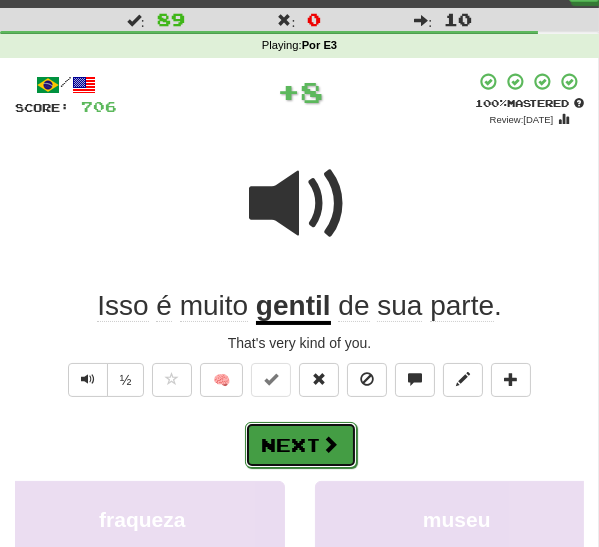 click on "Next" at bounding box center (301, 445) 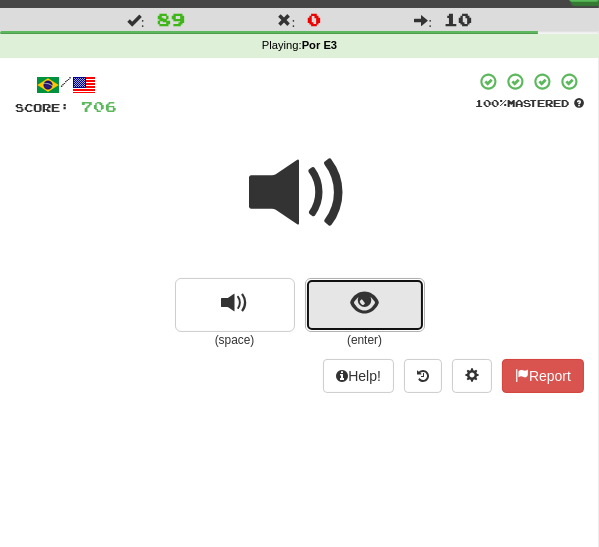 click at bounding box center [365, 305] 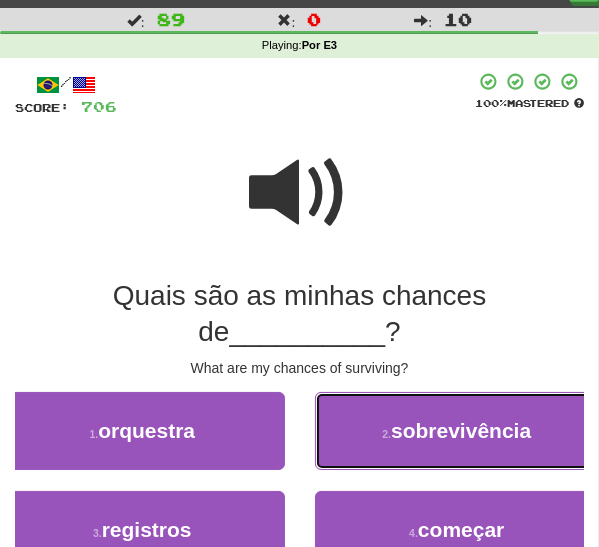 click on "2 .  sobrevivência" at bounding box center (457, 431) 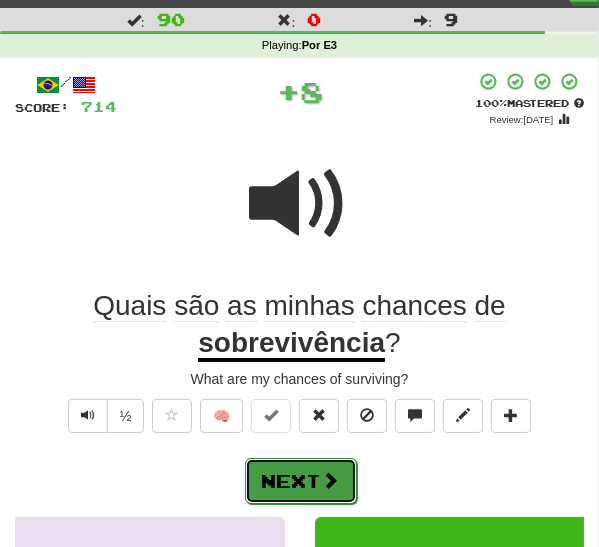 click on "Next" at bounding box center (301, 481) 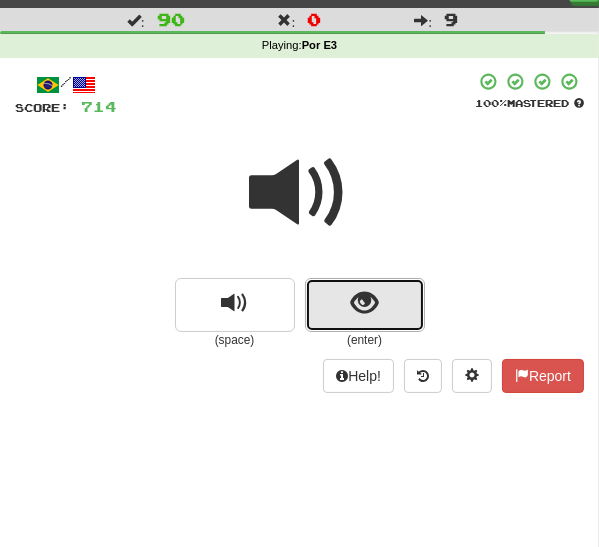click at bounding box center [365, 305] 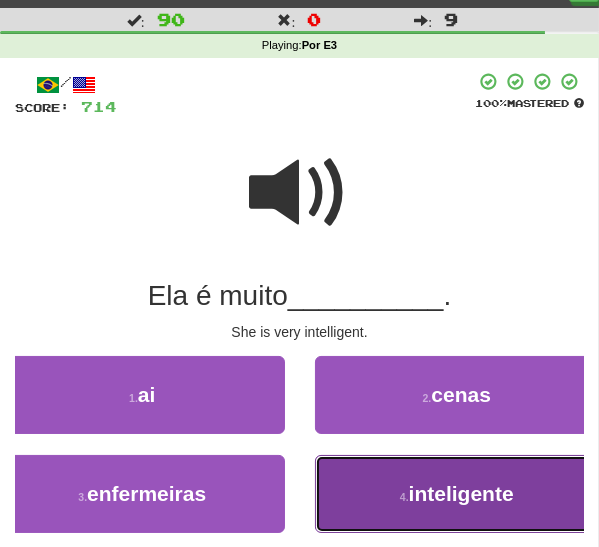 click on "inteligente" at bounding box center (461, 493) 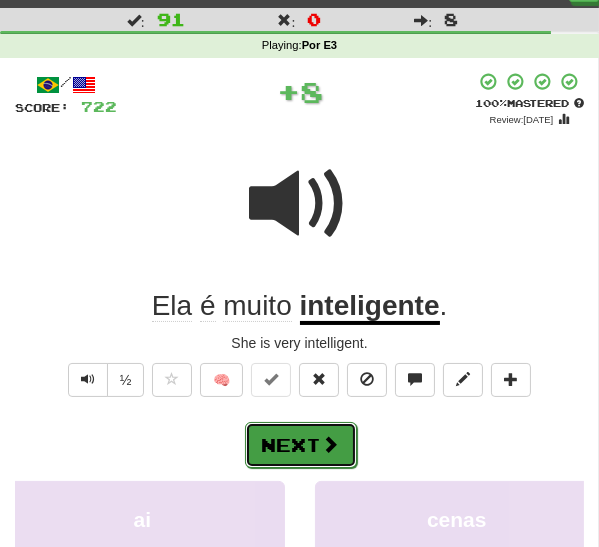 click on "Next" at bounding box center [301, 445] 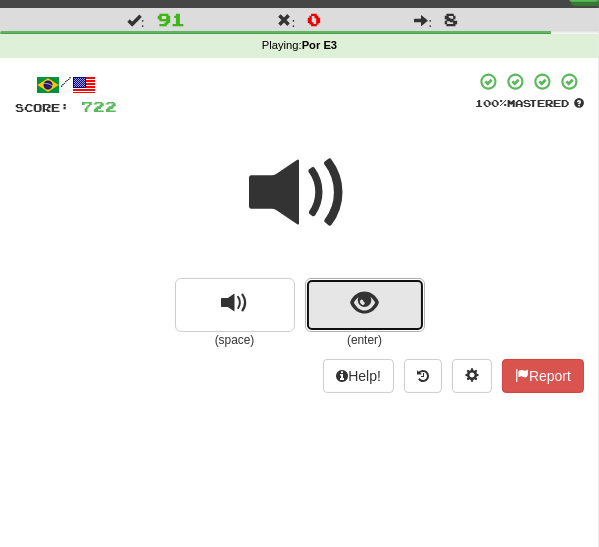 click at bounding box center (365, 305) 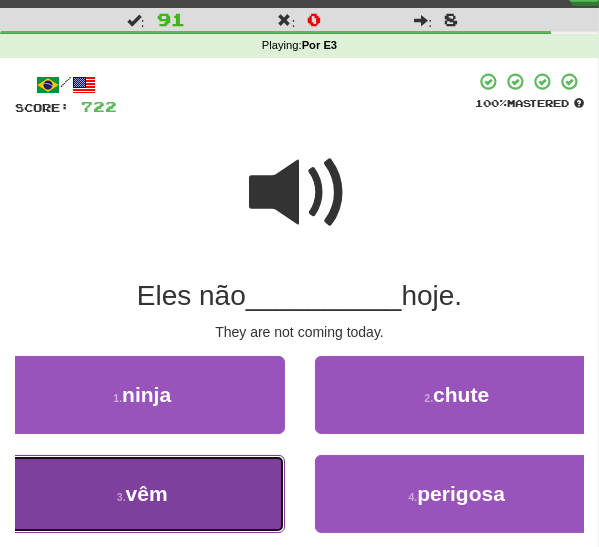 click on "3 .  vêm" at bounding box center [142, 494] 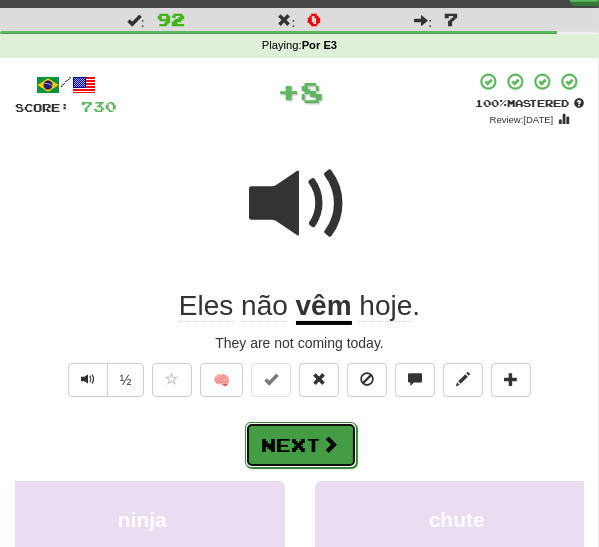 click on "Next" at bounding box center (301, 445) 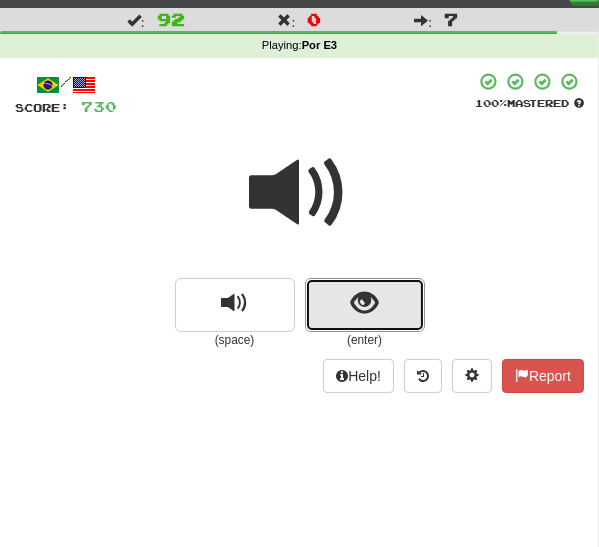 click at bounding box center [364, 303] 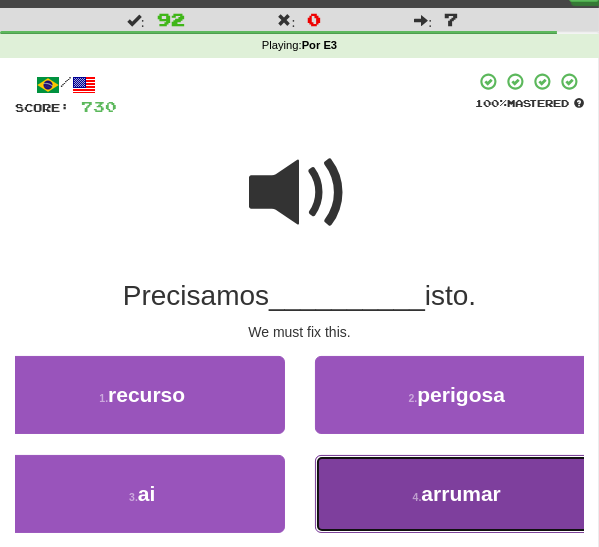 click on "4 .  arrumar" at bounding box center (457, 494) 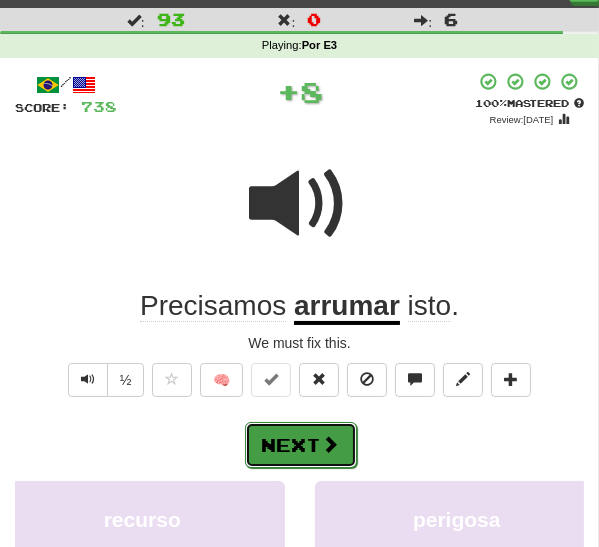 click on "Next" at bounding box center [301, 445] 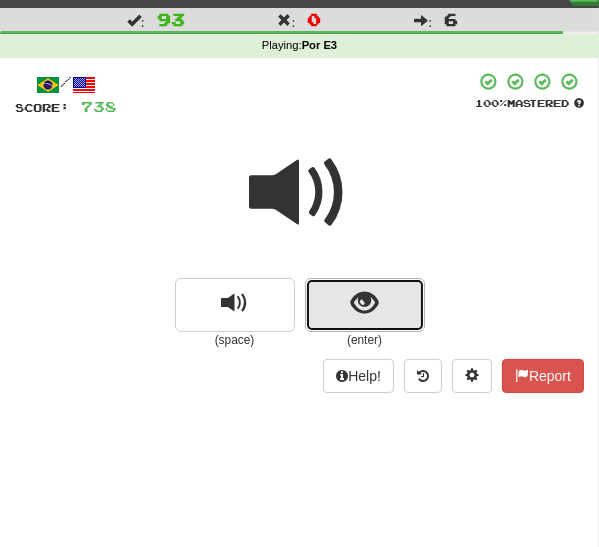 click at bounding box center [364, 303] 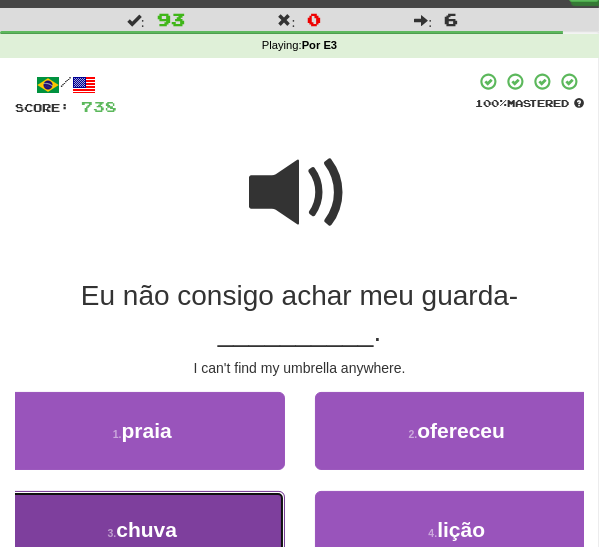 click on "3 .  chuva" at bounding box center (142, 530) 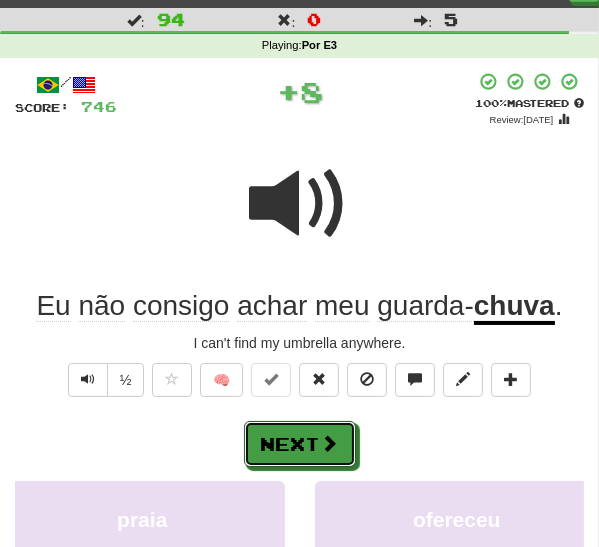 click on "Next" at bounding box center (300, 444) 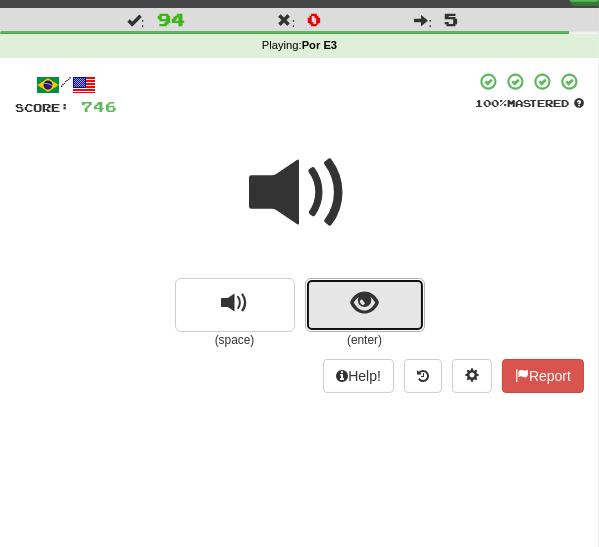 click at bounding box center [365, 305] 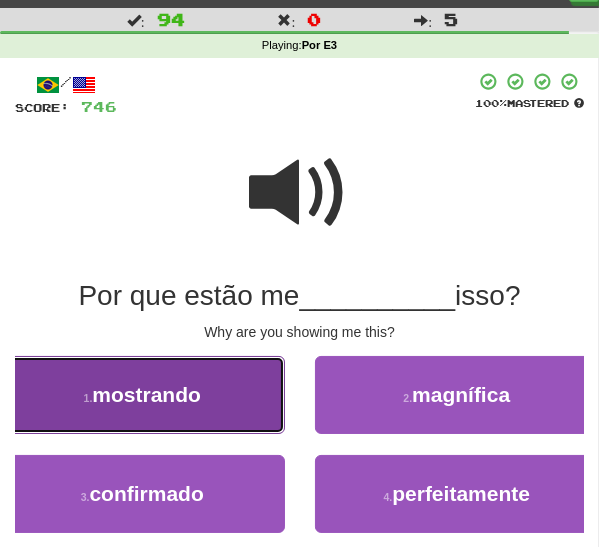 click on "1 .  mostrando" at bounding box center [142, 395] 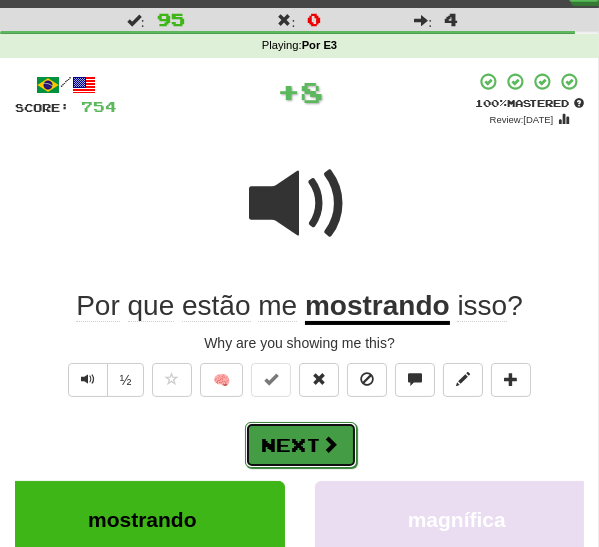 click on "Next" at bounding box center [301, 445] 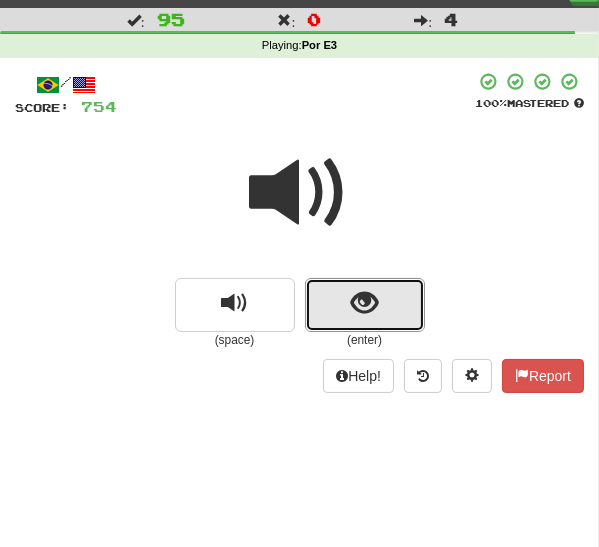 drag, startPoint x: 341, startPoint y: 310, endPoint x: 330, endPoint y: 319, distance: 14.21267 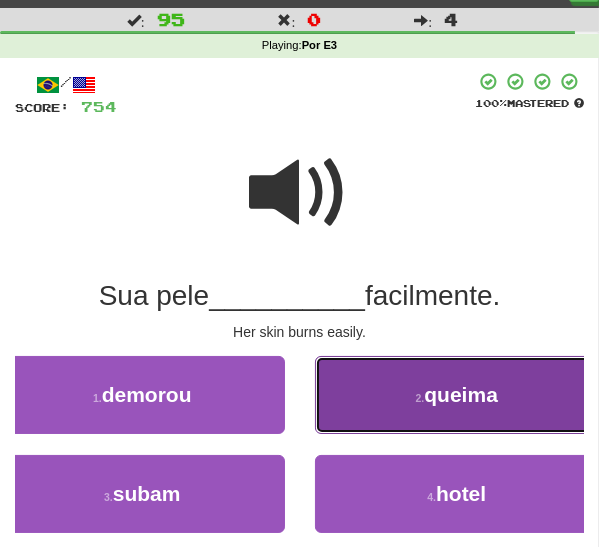 click on "2 .  queima" at bounding box center (457, 395) 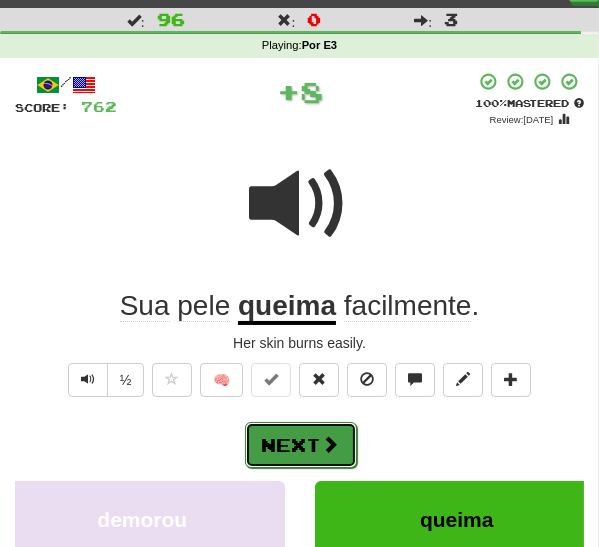 click on "Next" at bounding box center [301, 445] 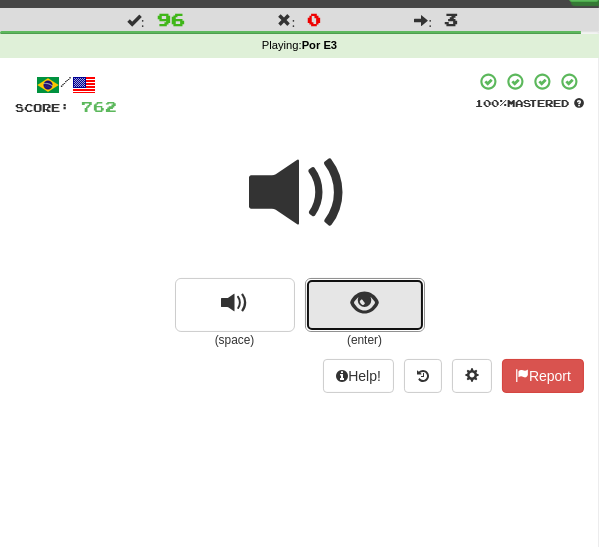 drag, startPoint x: 326, startPoint y: 310, endPoint x: 312, endPoint y: 352, distance: 44.27189 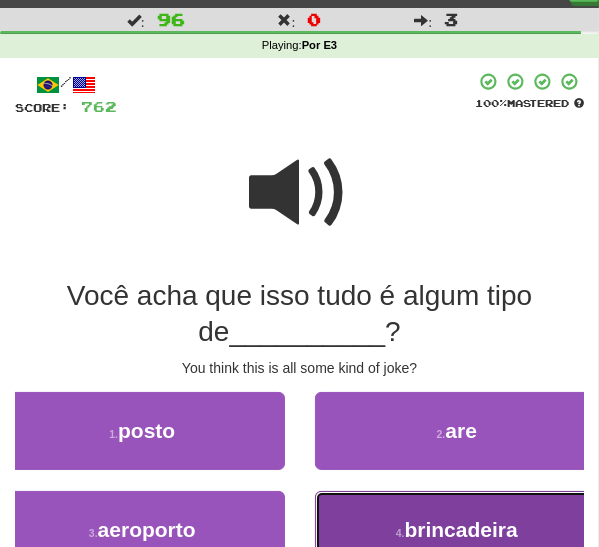 click on "brincadeira" at bounding box center [461, 529] 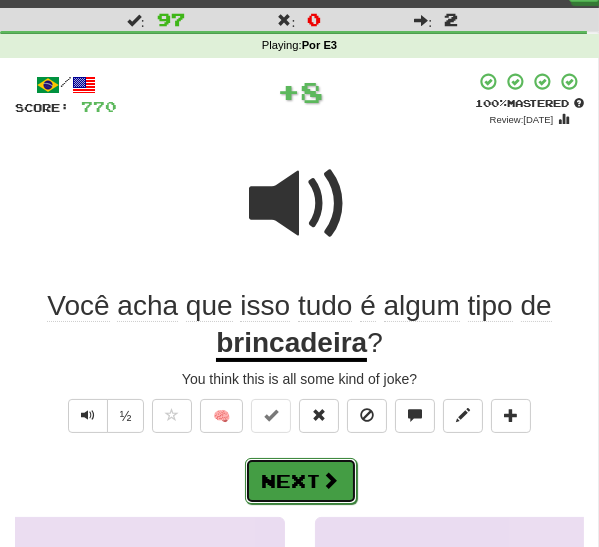 click at bounding box center [331, 480] 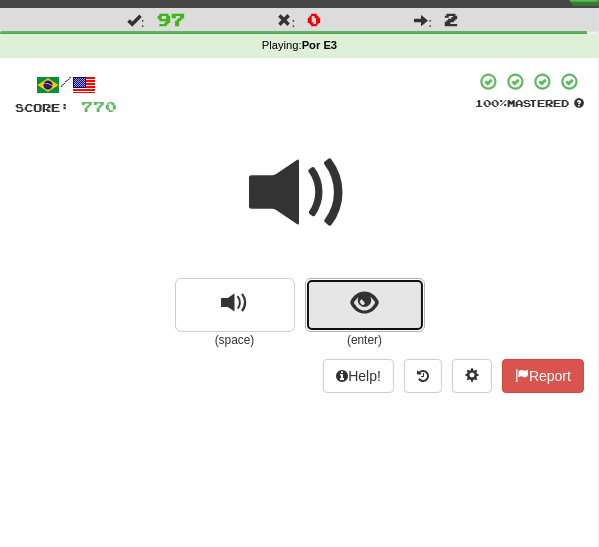 click at bounding box center (365, 305) 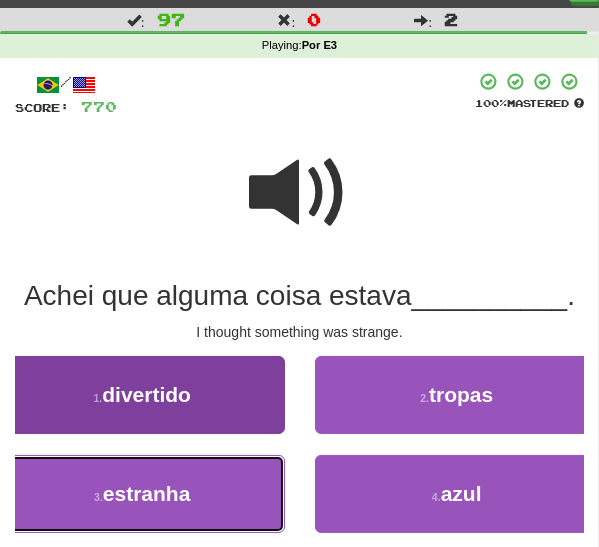 click on "3 .  estranha" at bounding box center [142, 494] 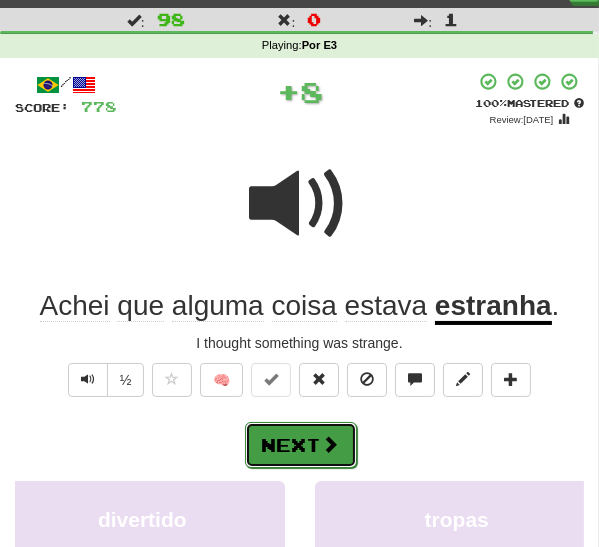 click on "Next" at bounding box center (301, 445) 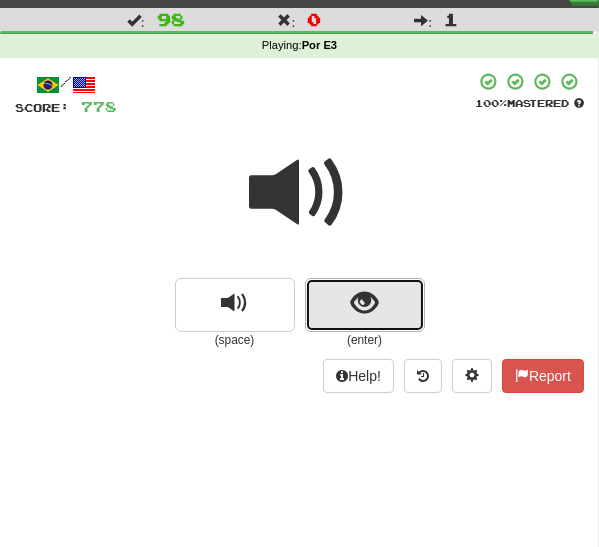 click at bounding box center [364, 303] 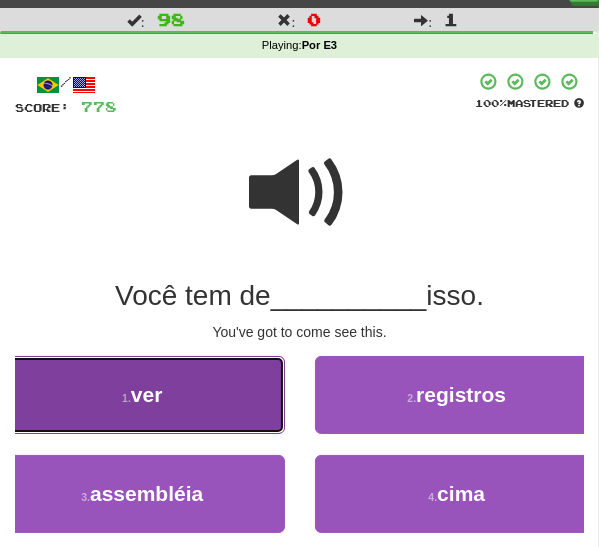 click on "1 .  ver" at bounding box center [142, 395] 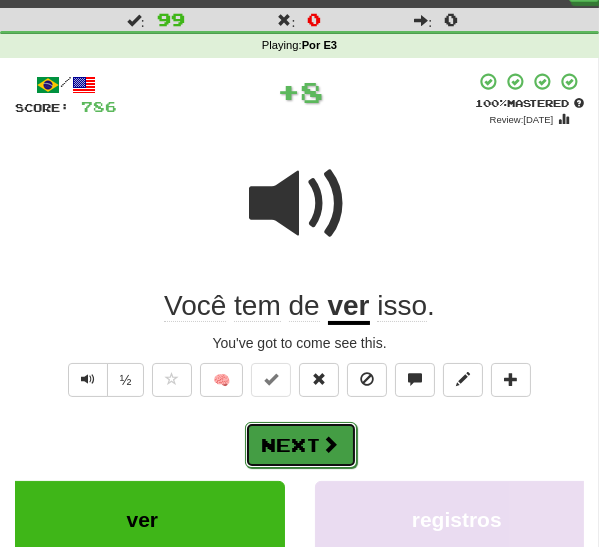 click on "Next" at bounding box center (301, 445) 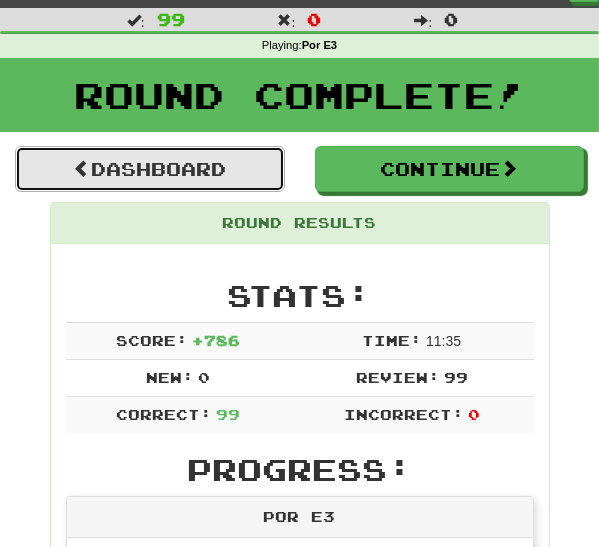 click on "Dashboard" at bounding box center (150, 169) 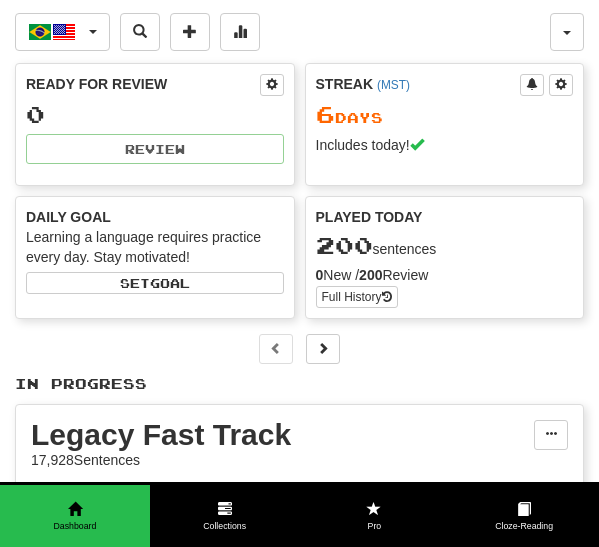 scroll, scrollTop: 0, scrollLeft: 0, axis: both 